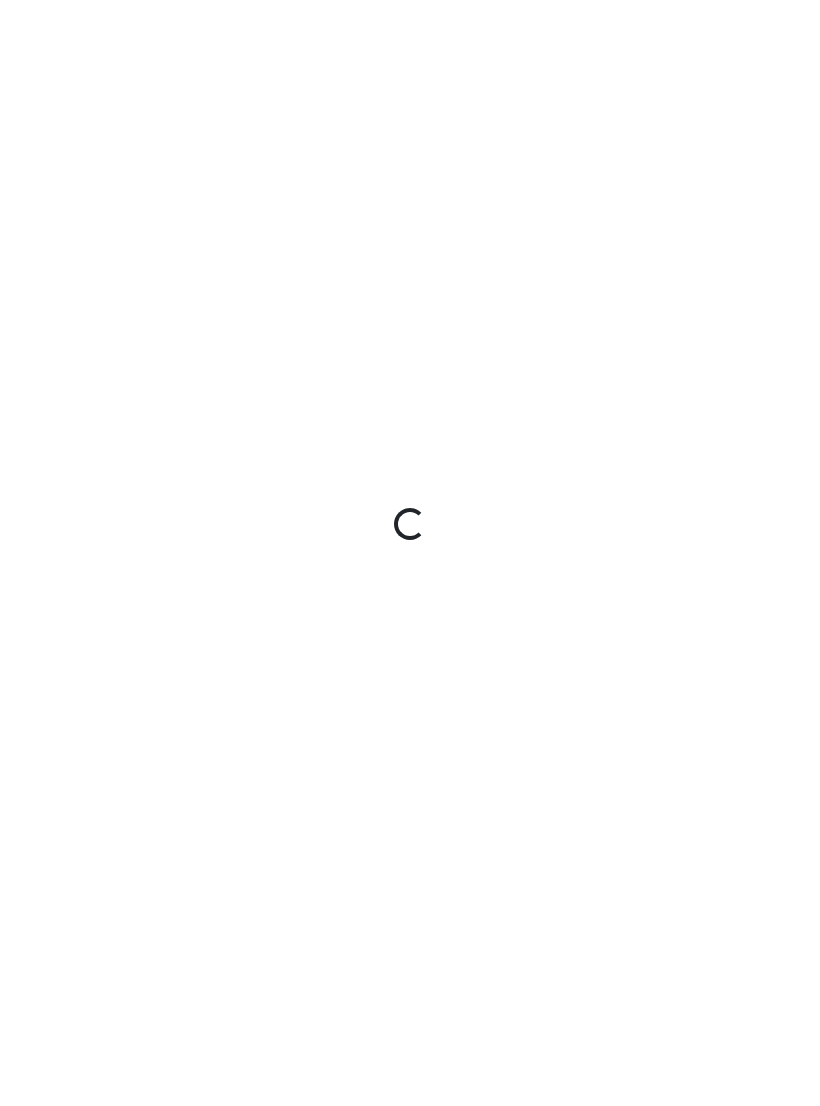 scroll, scrollTop: 0, scrollLeft: 0, axis: both 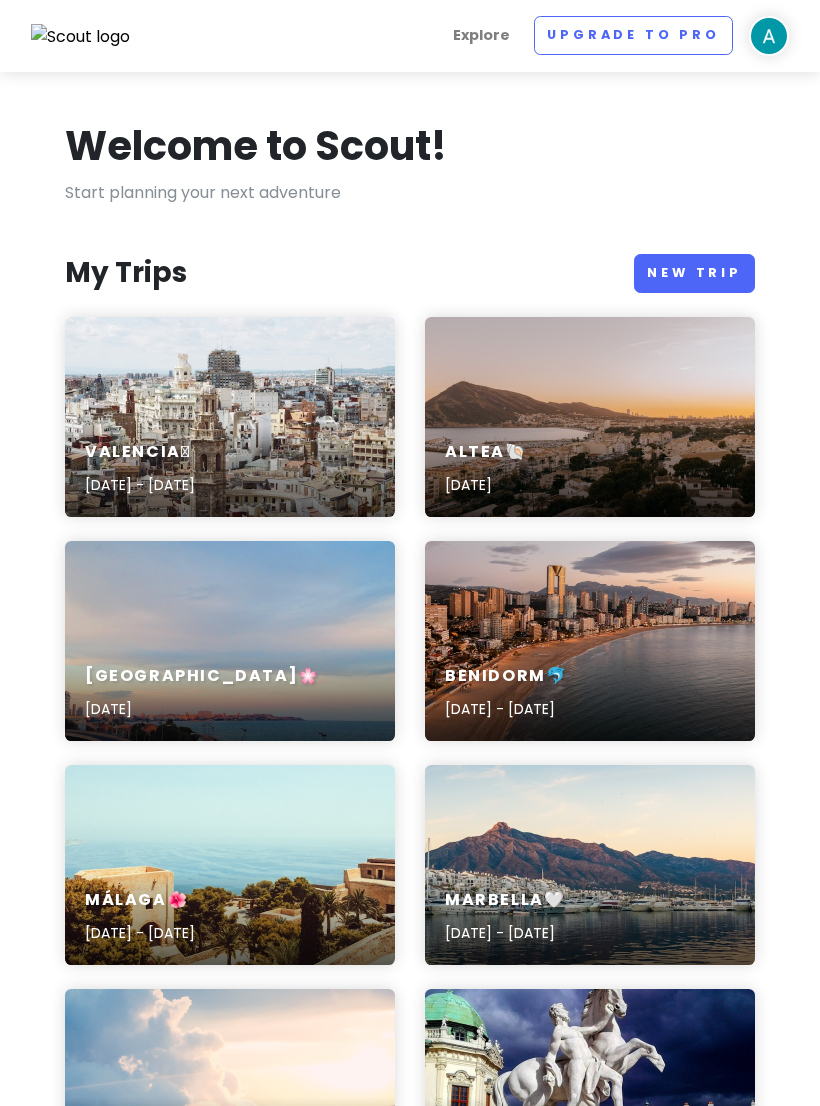 click on "Benidorm🐬" at bounding box center [506, 676] 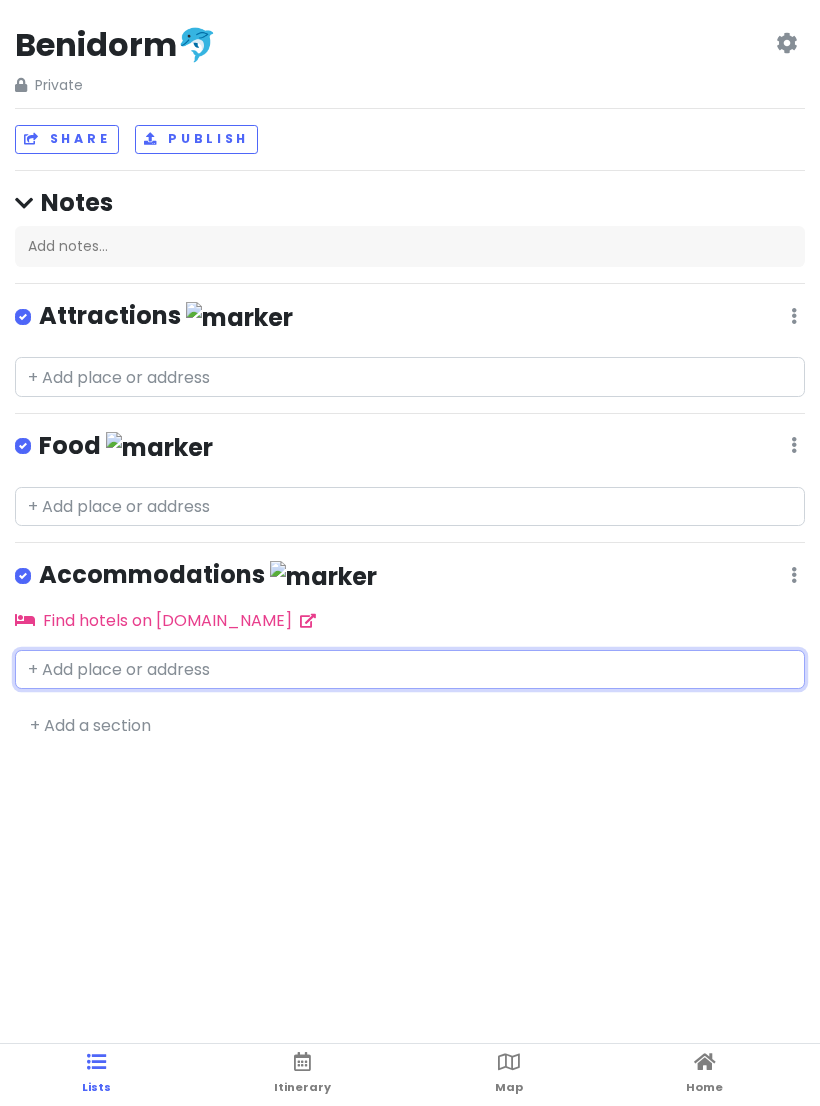 click at bounding box center [410, 670] 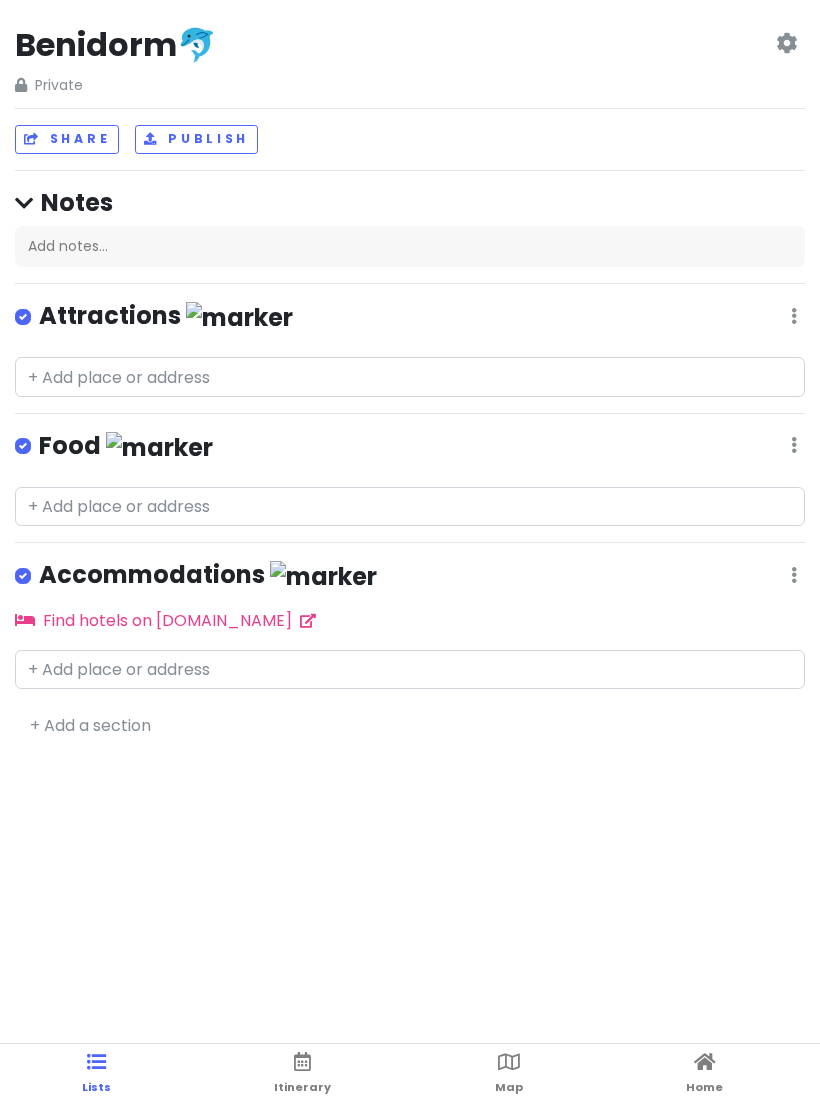 click on "Accommodations" at bounding box center [208, 575] 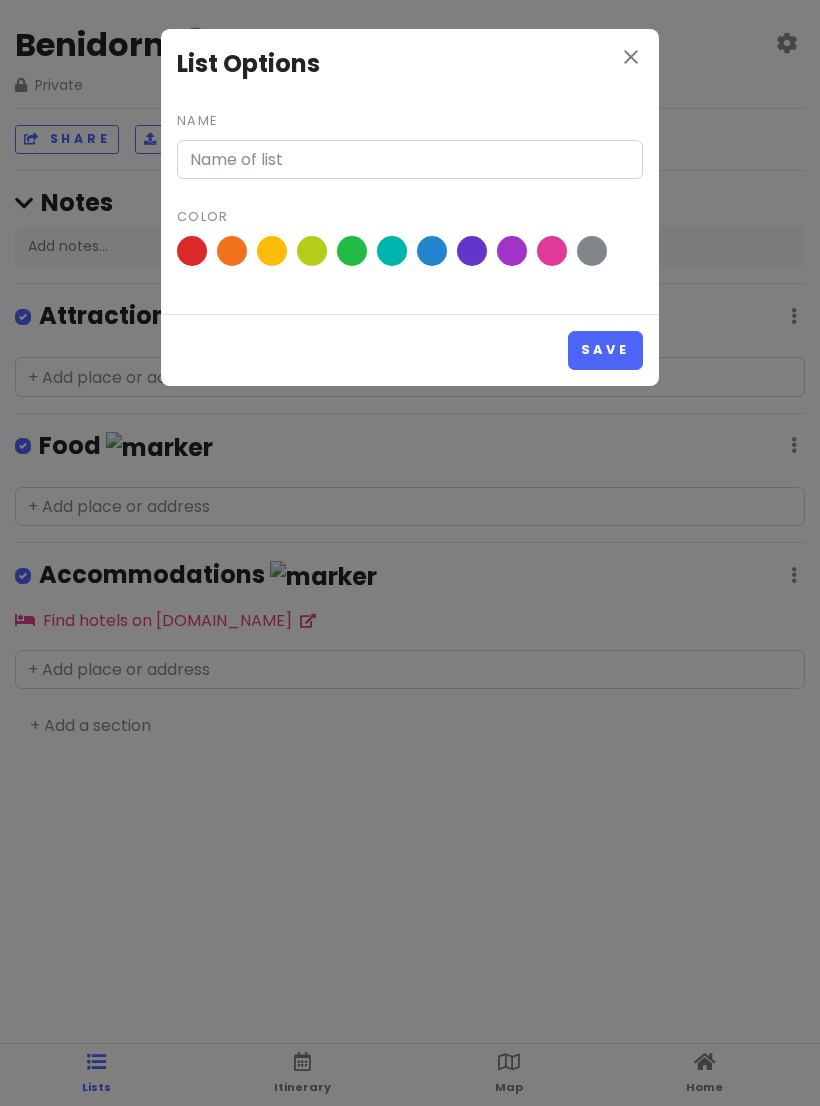 type on "Accommodations" 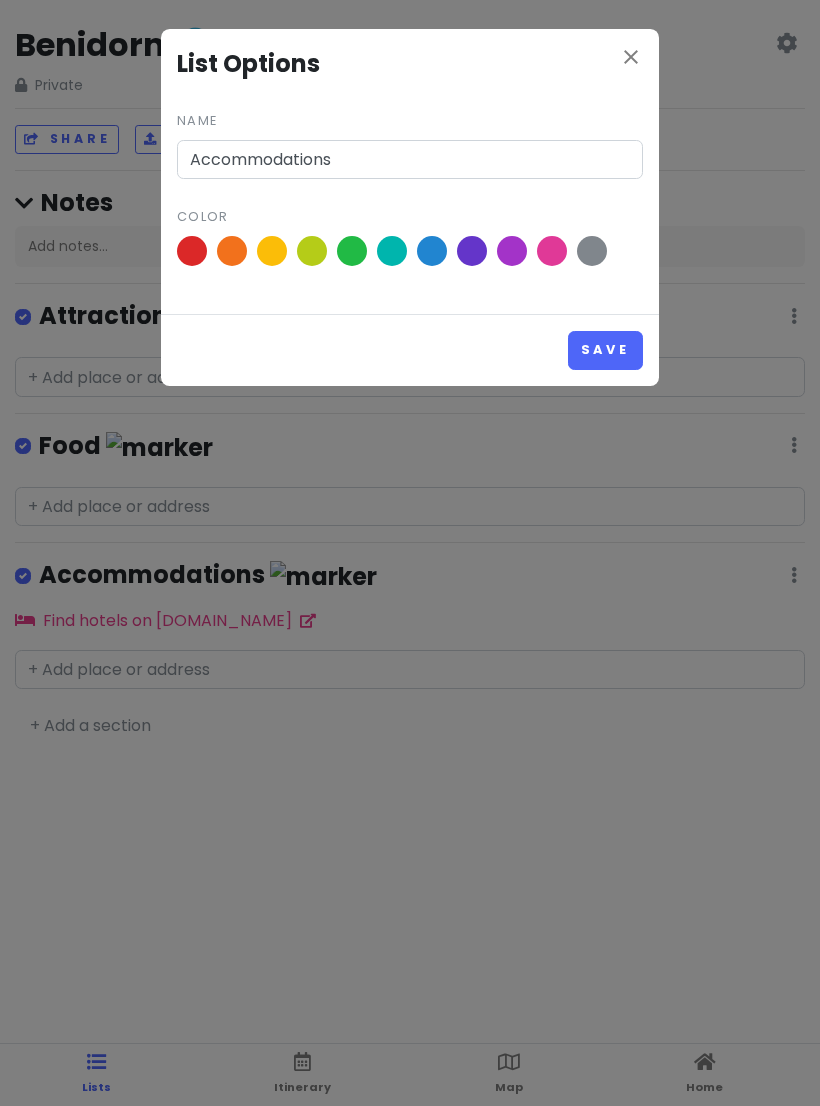 click on "close" at bounding box center (631, 57) 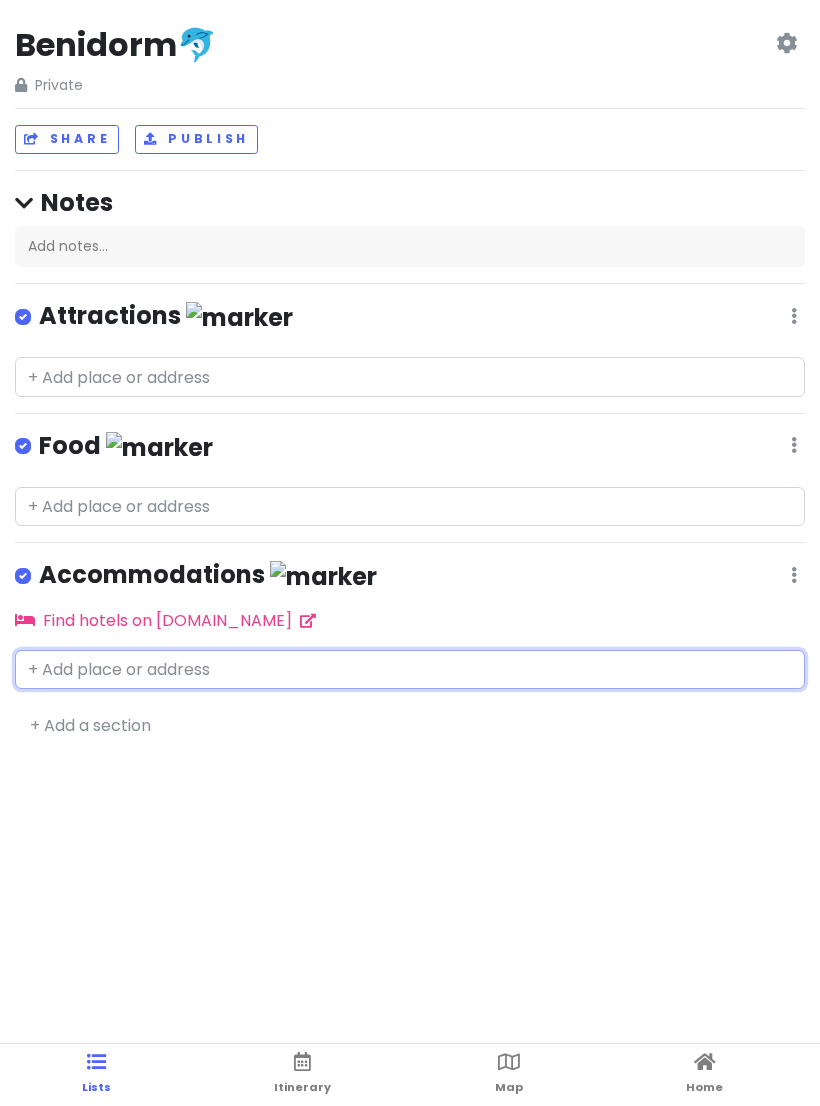 click at bounding box center [410, 670] 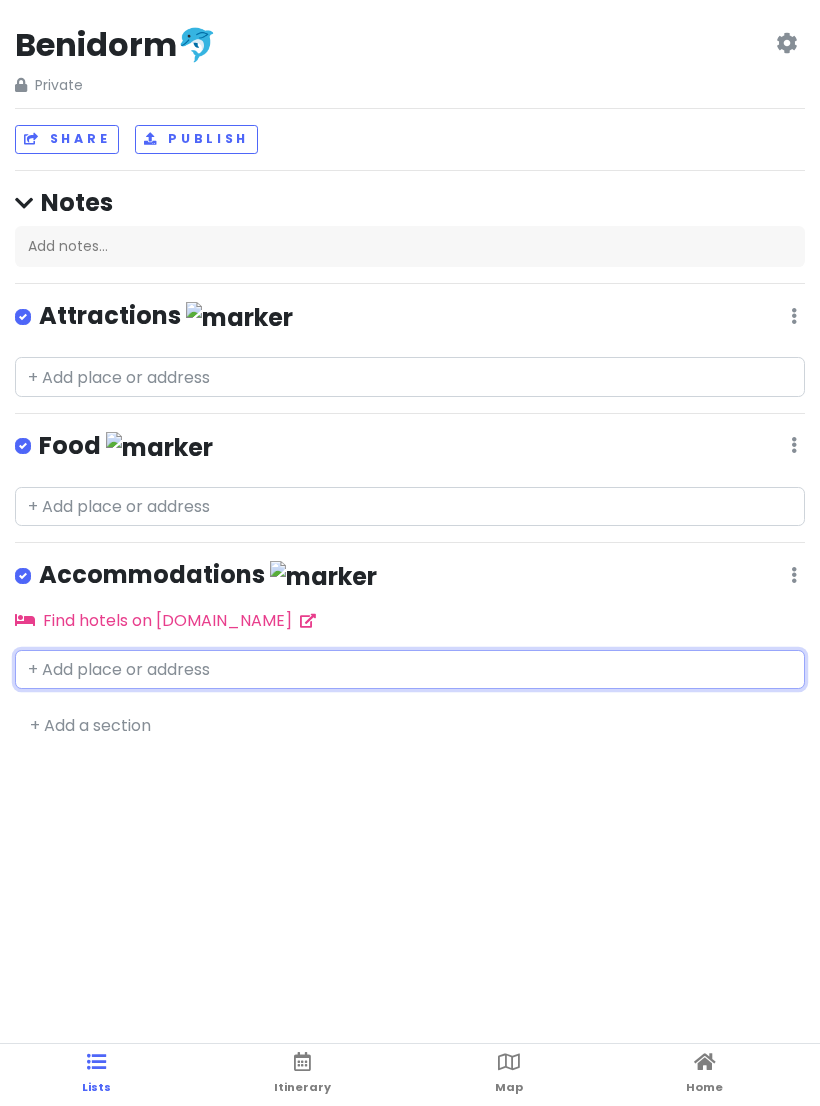 paste on "[STREET_ADDRESS], [GEOGRAPHIC_DATA]" 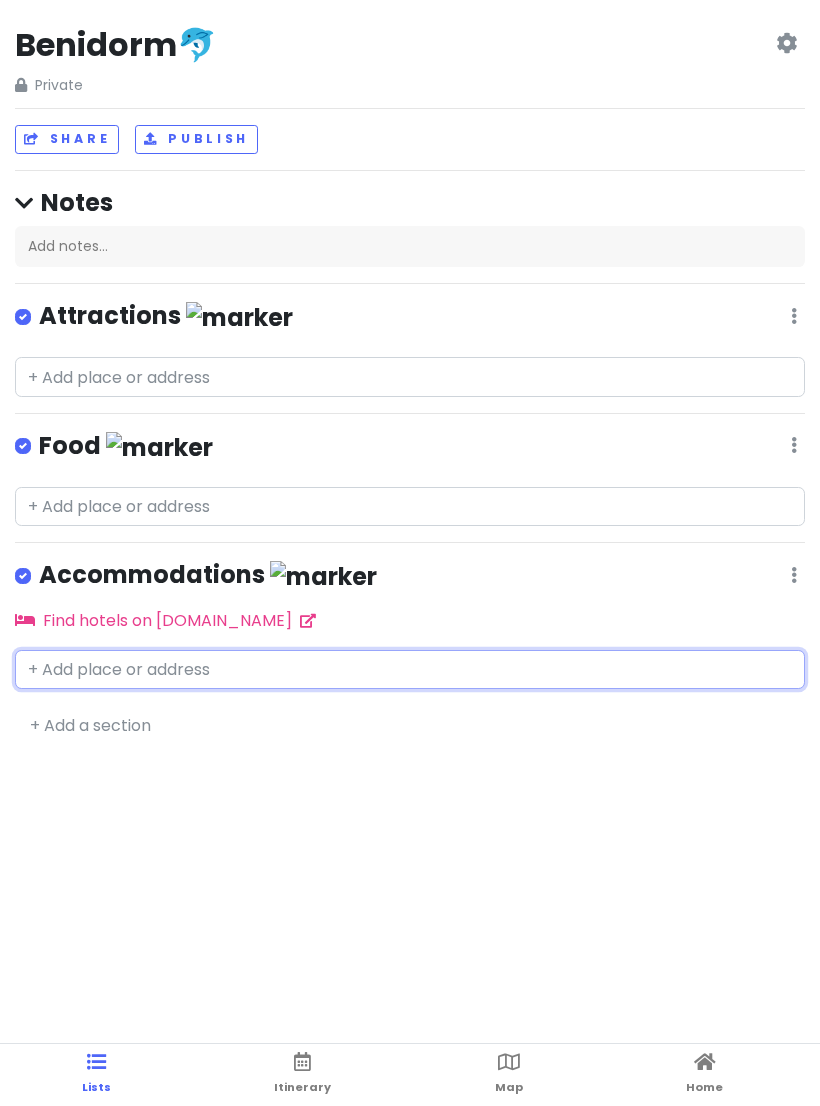 type on "[STREET_ADDRESS], [GEOGRAPHIC_DATA]" 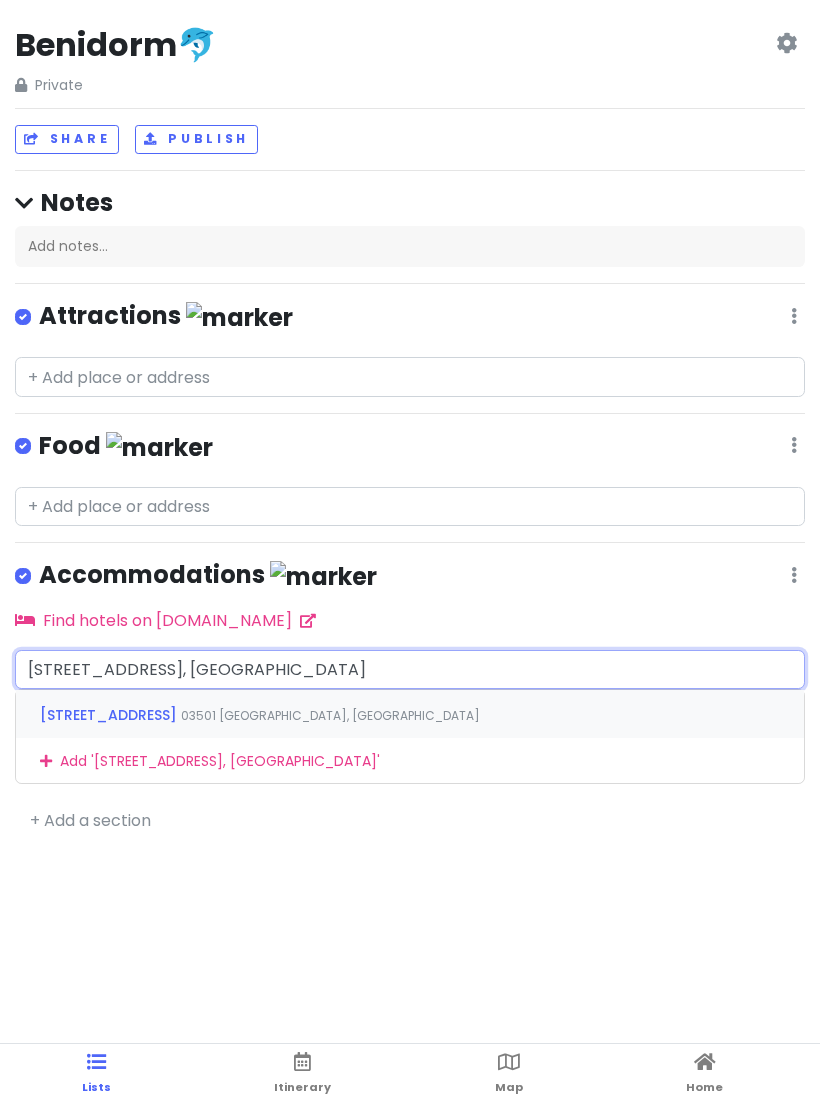 click on "03501 [GEOGRAPHIC_DATA], [GEOGRAPHIC_DATA]" at bounding box center [330, 715] 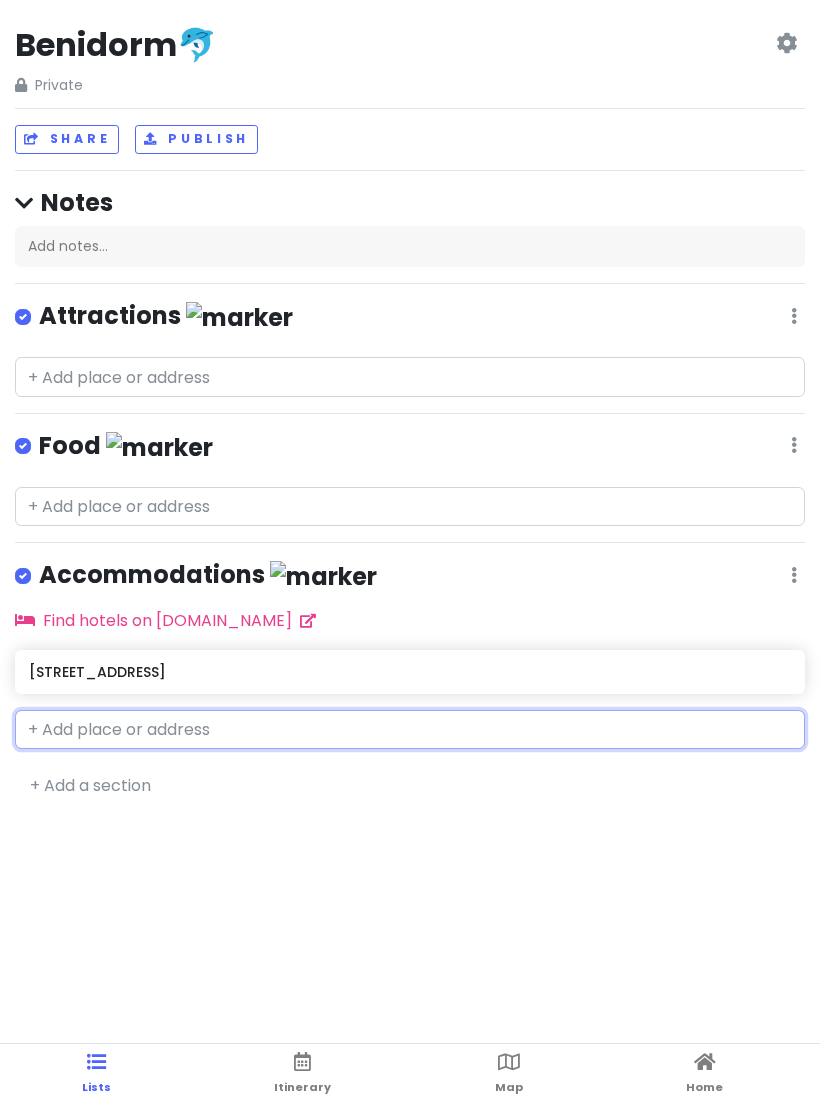 click on "[STREET_ADDRESS]" at bounding box center (409, 672) 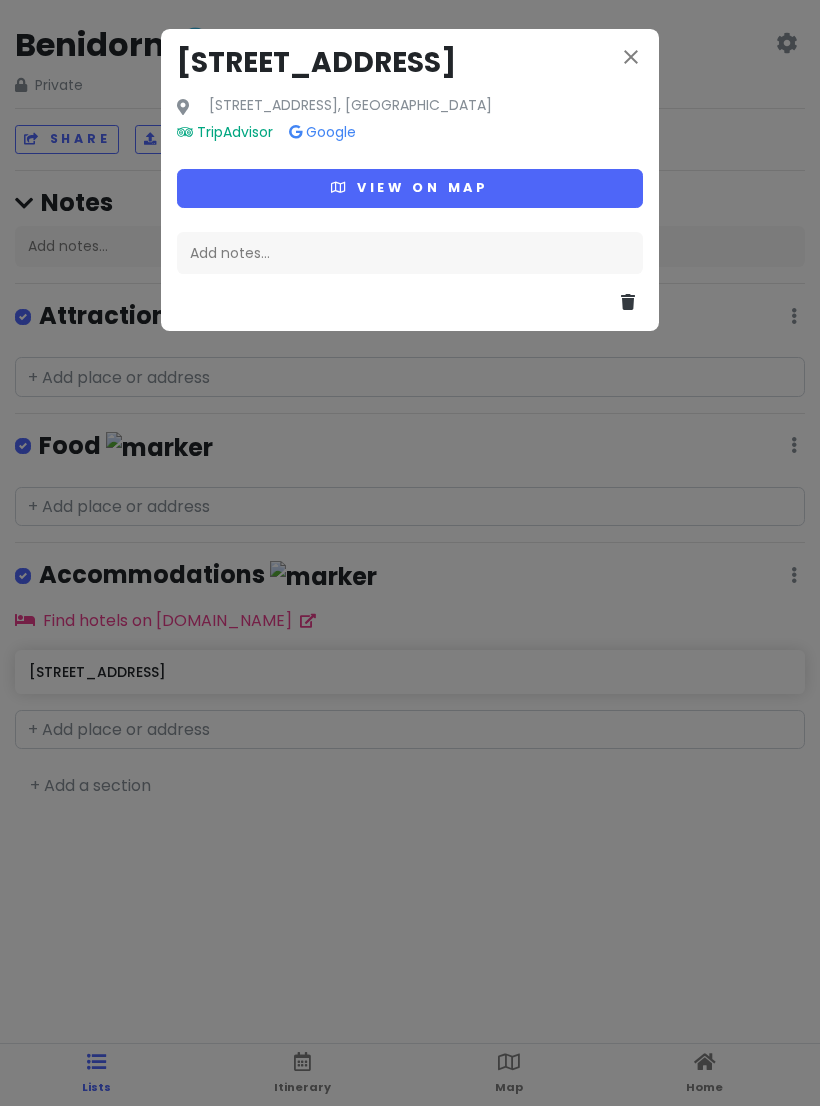 click on "View on map" at bounding box center [410, 188] 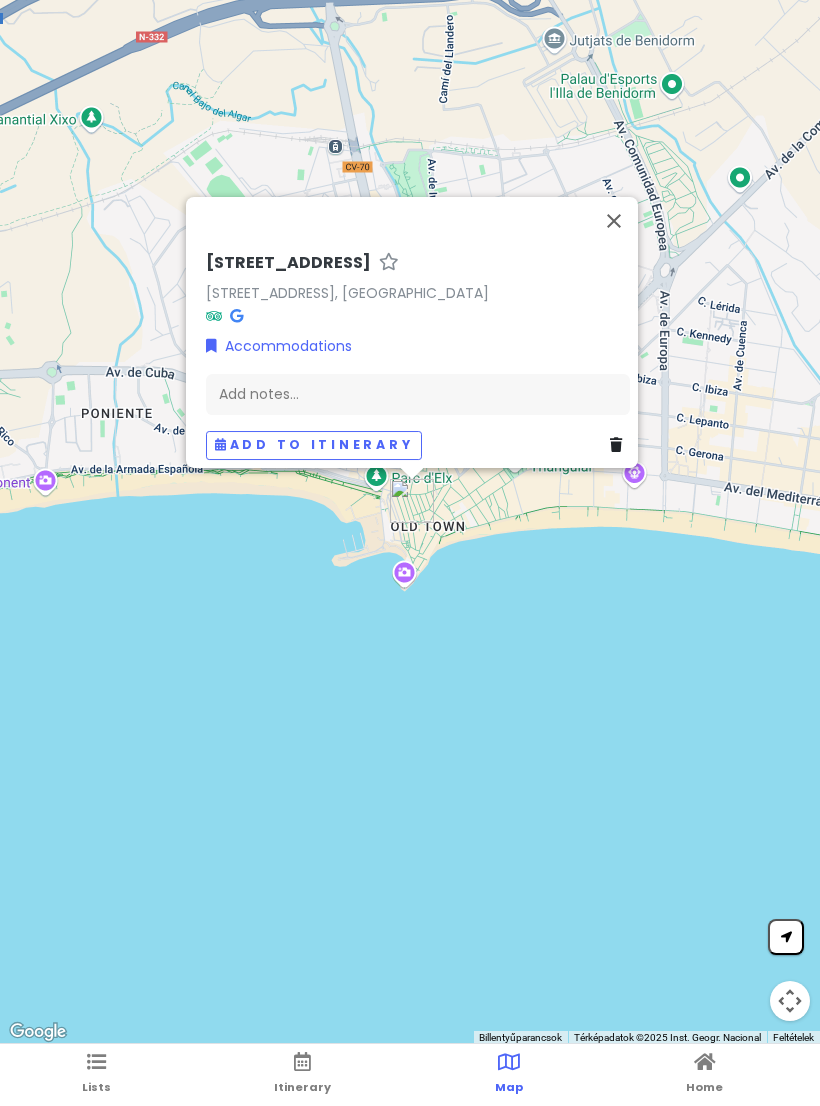 click at bounding box center [614, 221] 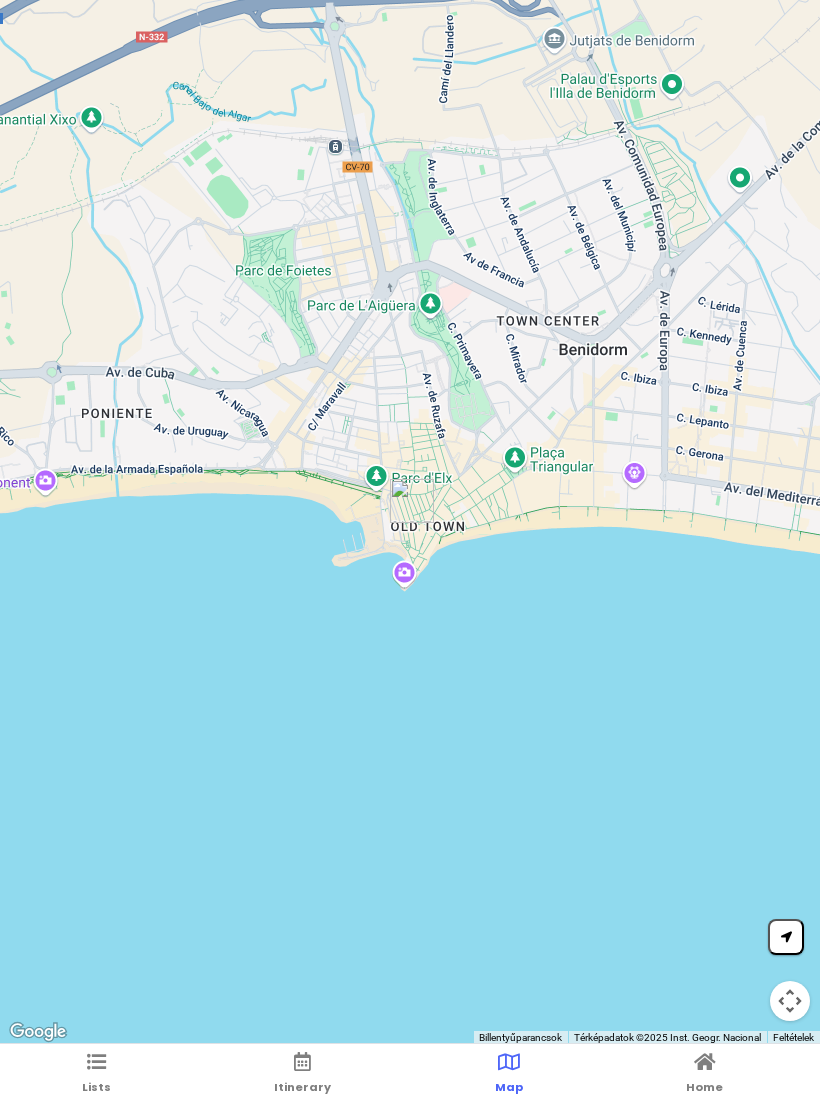 click at bounding box center [96, 1062] 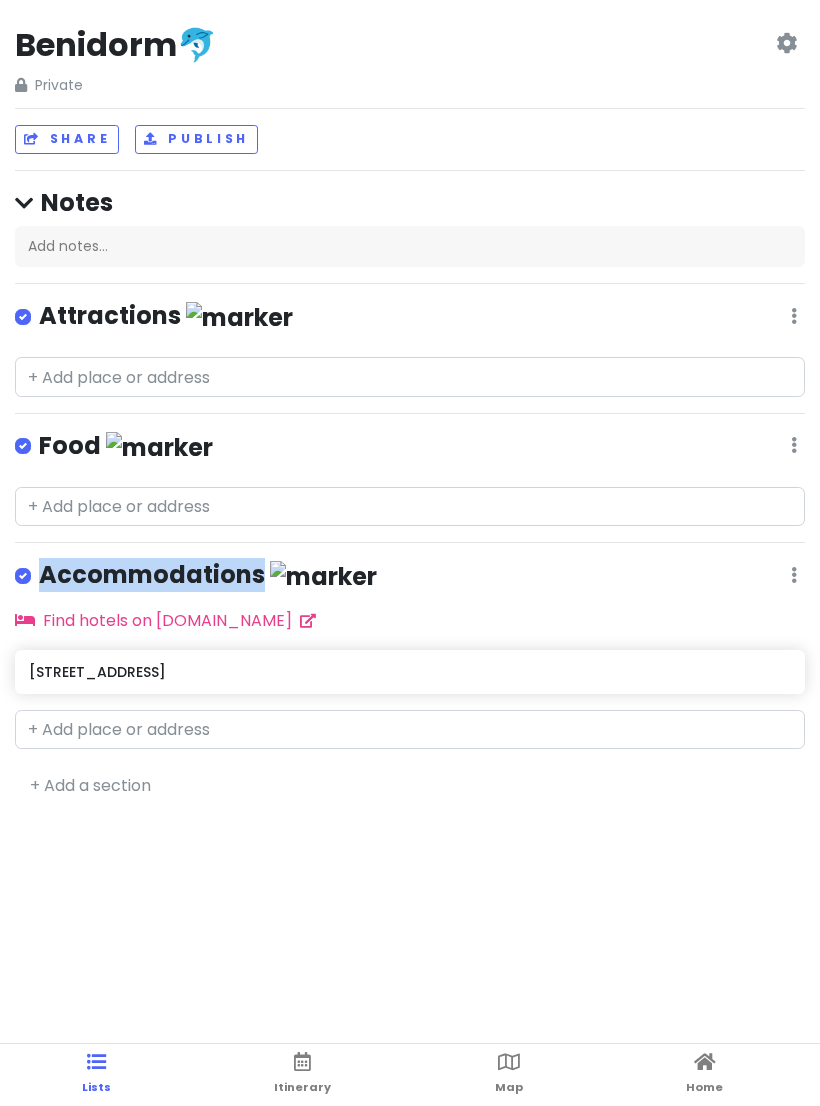 click on "Accommodations   Edit Reorder Delete List" at bounding box center [410, 579] 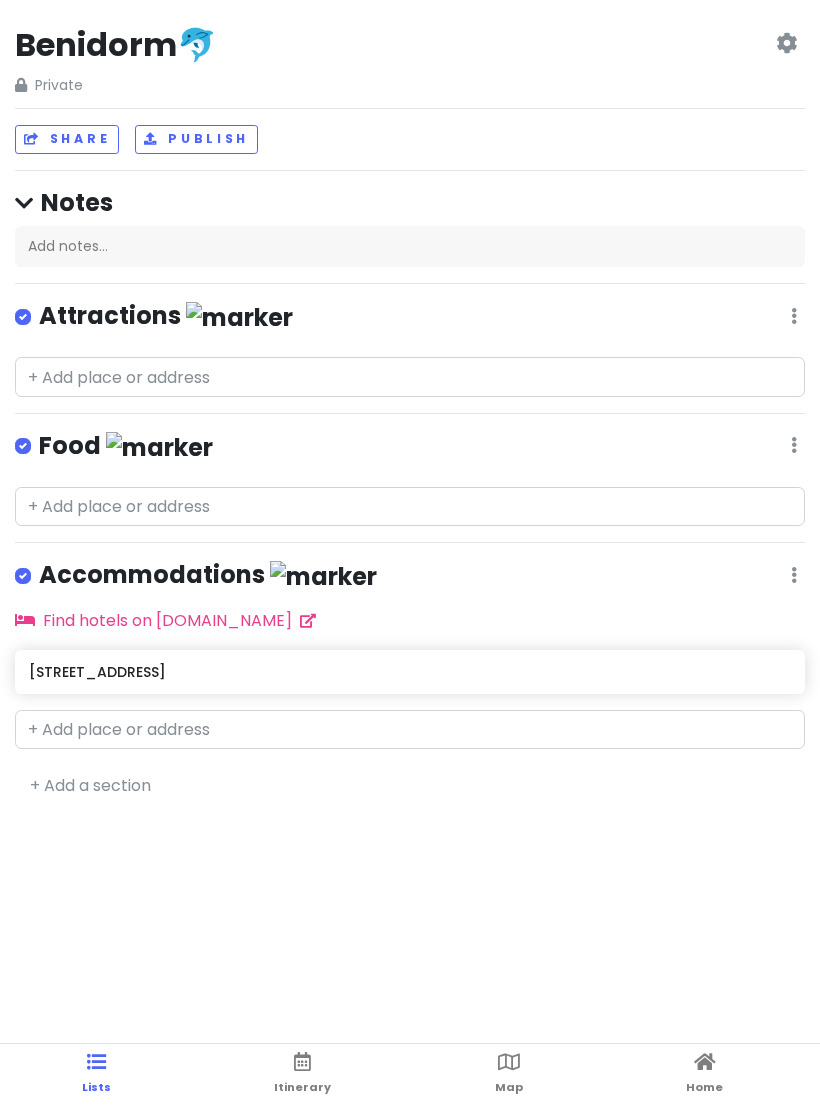click on "Accommodations   Edit Reorder Delete List" at bounding box center (410, 579) 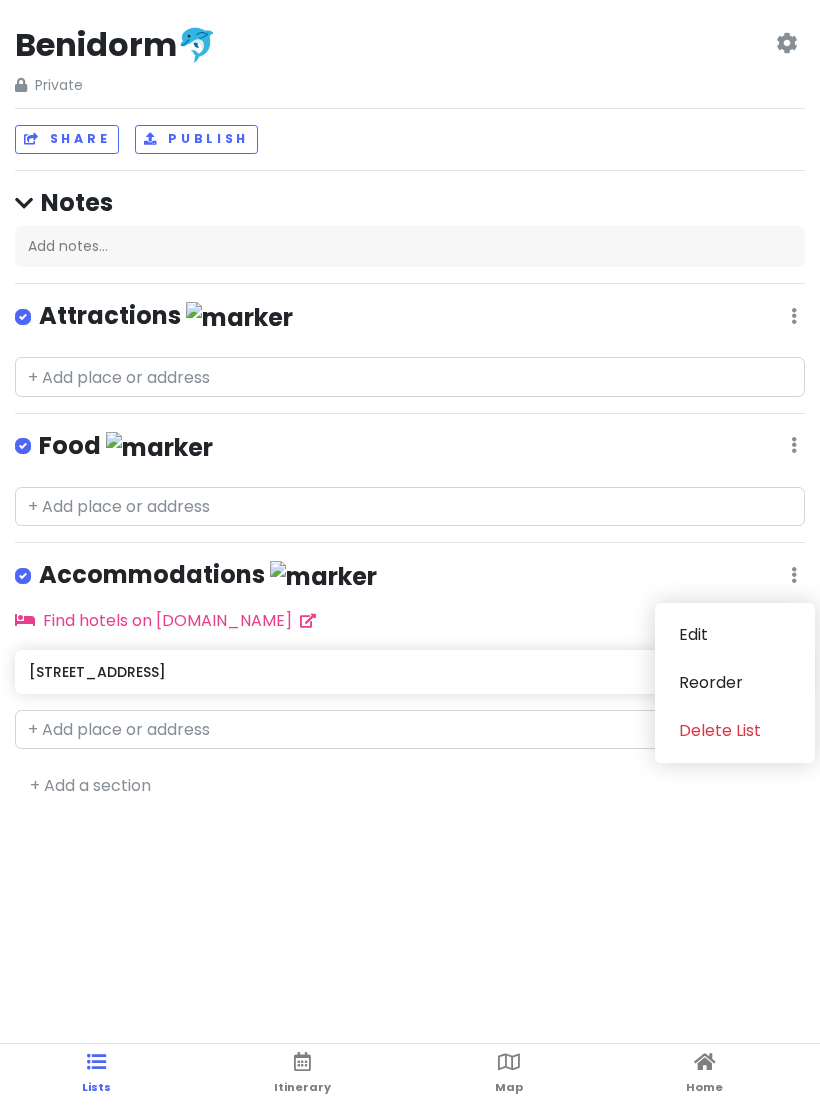 click on "Edit" at bounding box center (735, 635) 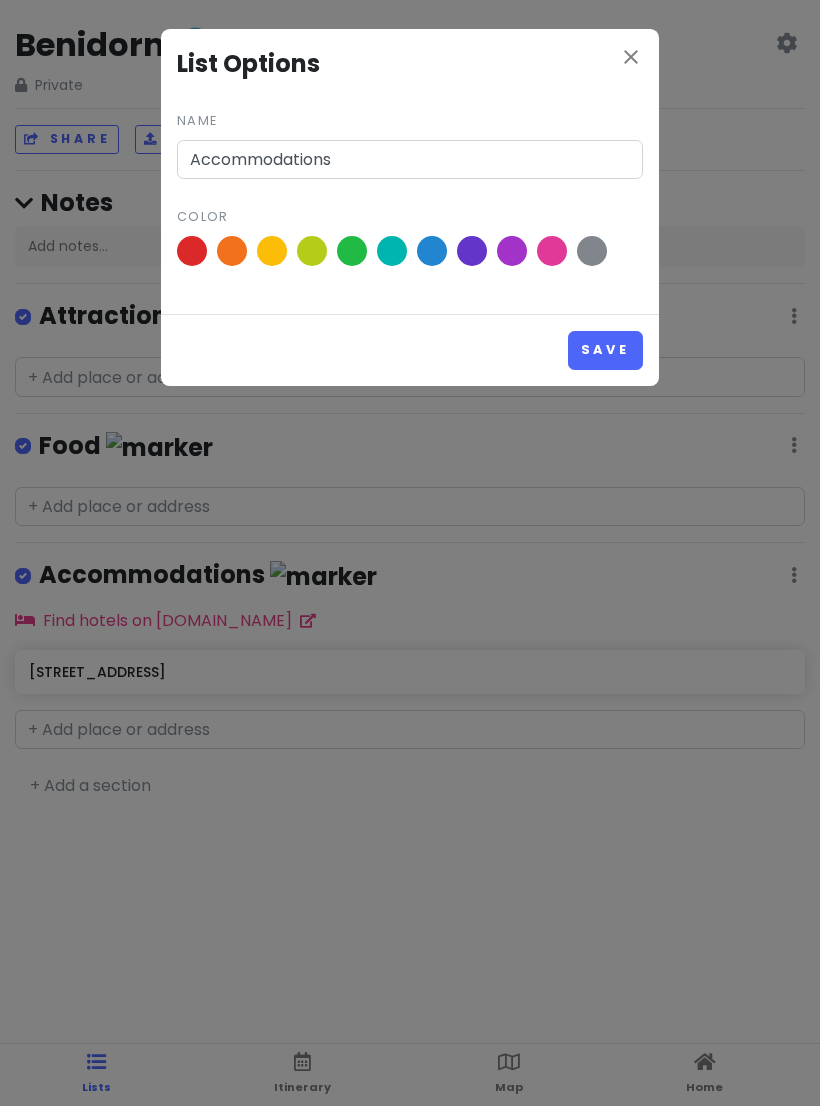 click on "close List Options Name Accommodations Color Save" at bounding box center (410, 553) 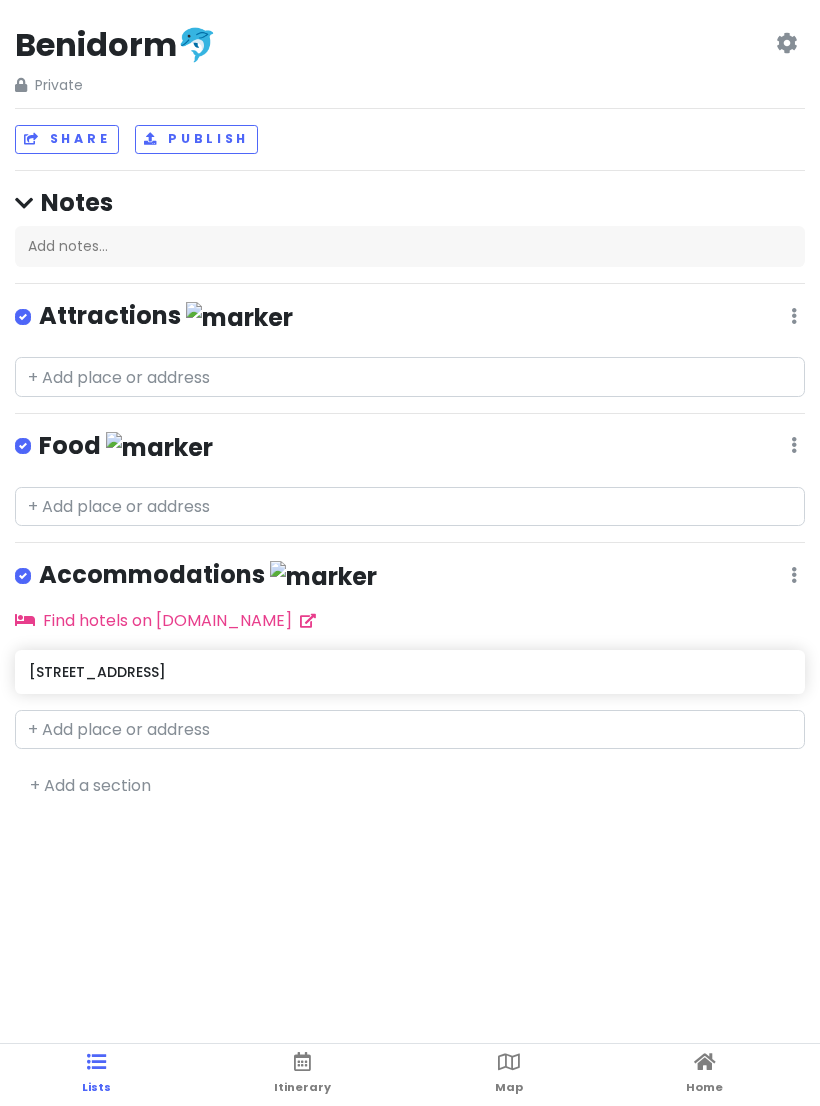 click at bounding box center (794, 316) 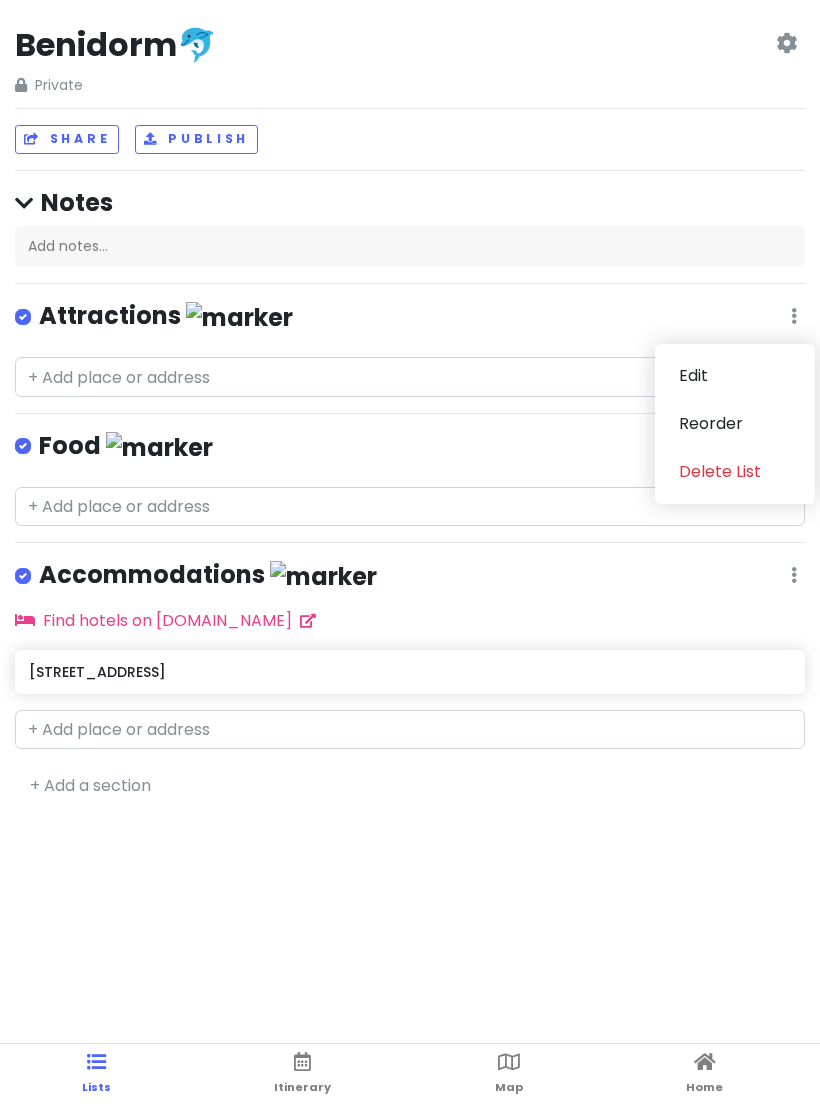 click on "Edit" at bounding box center [735, 376] 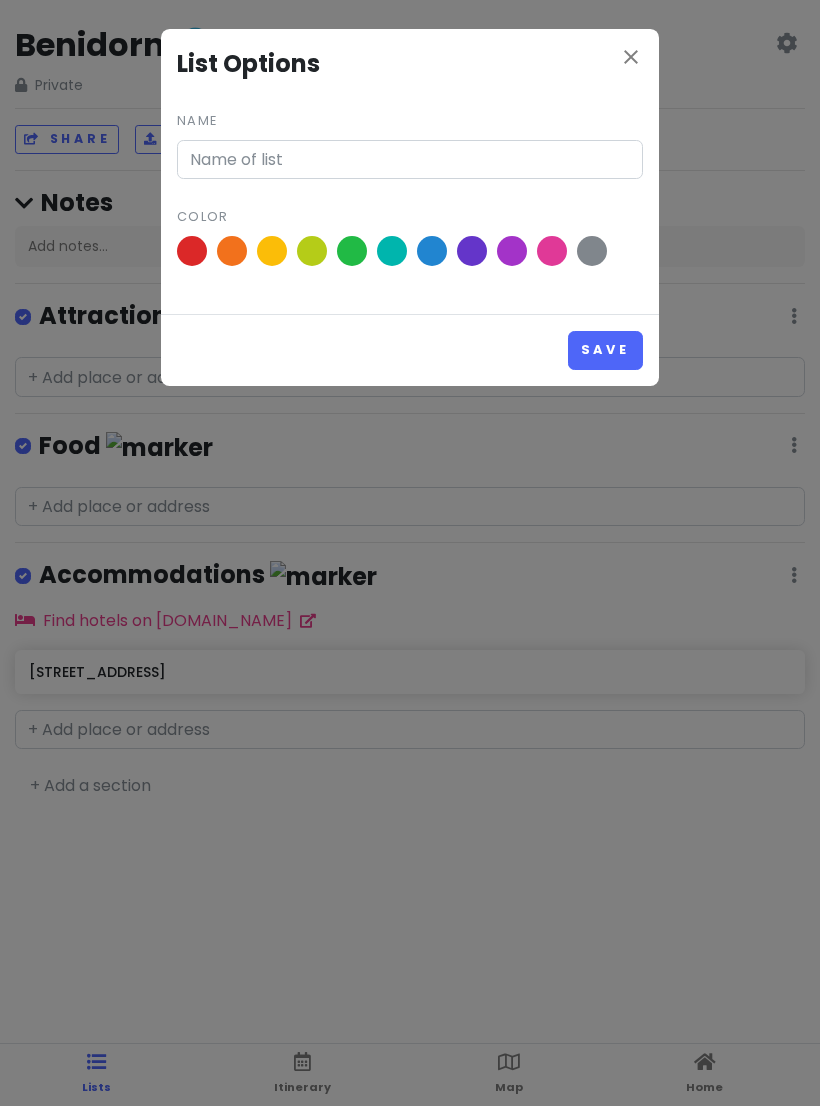 type on "Attractions" 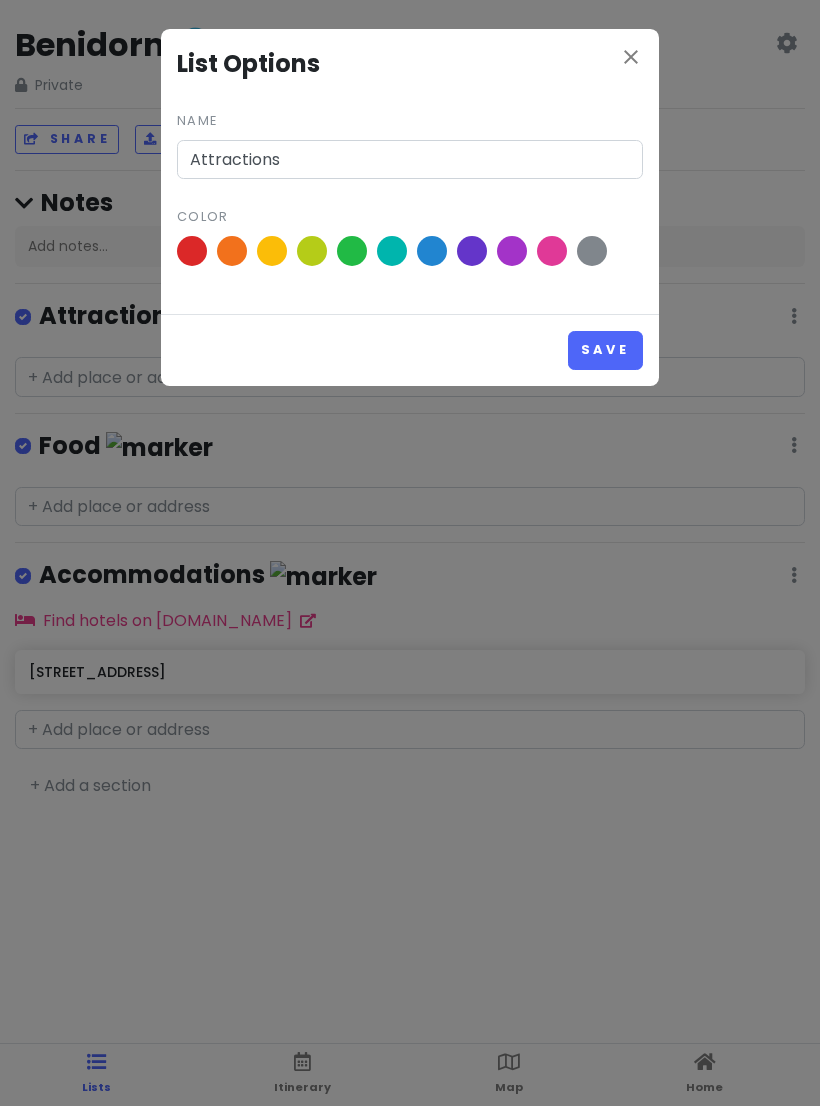 click at bounding box center [552, 251] 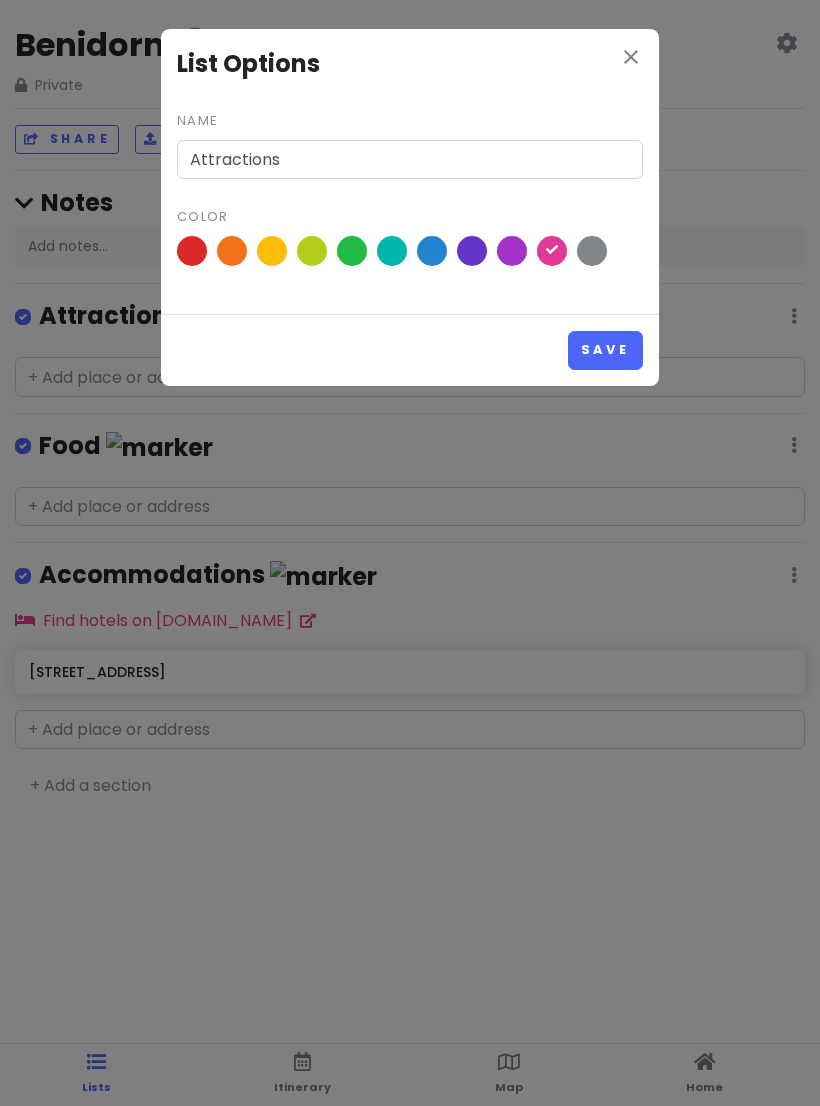 click on "Save" at bounding box center (605, 350) 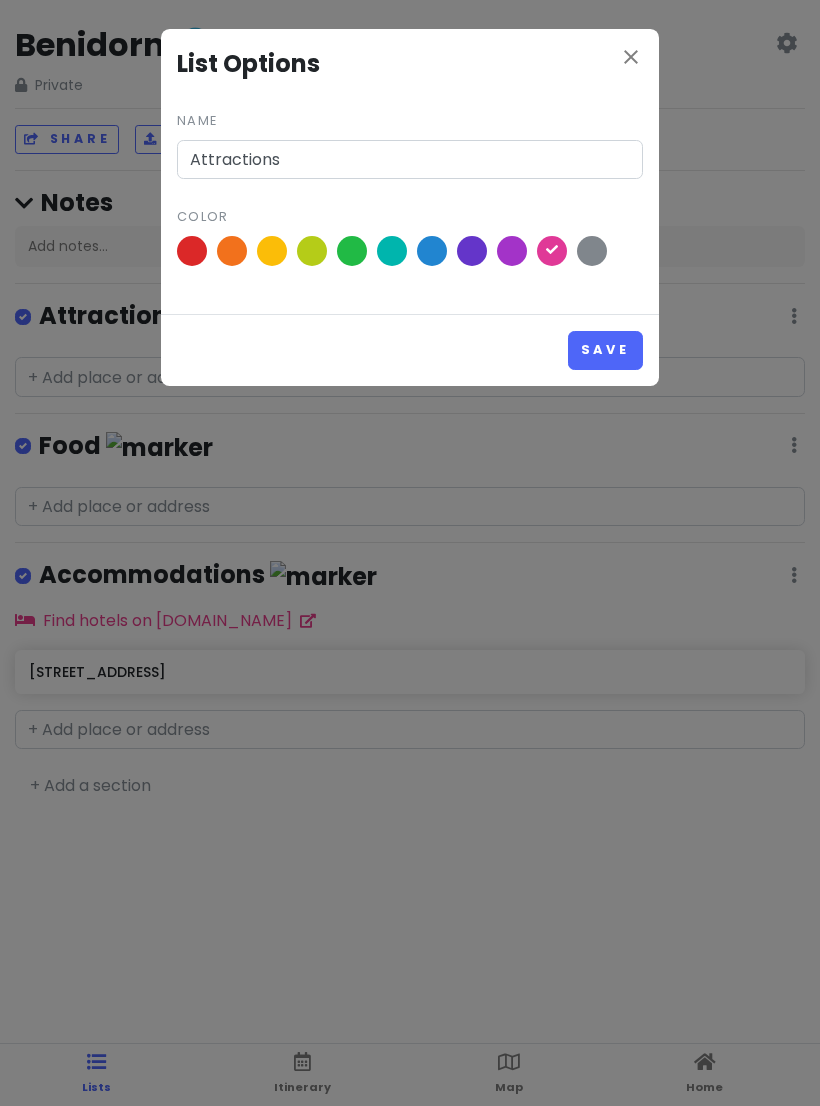 type 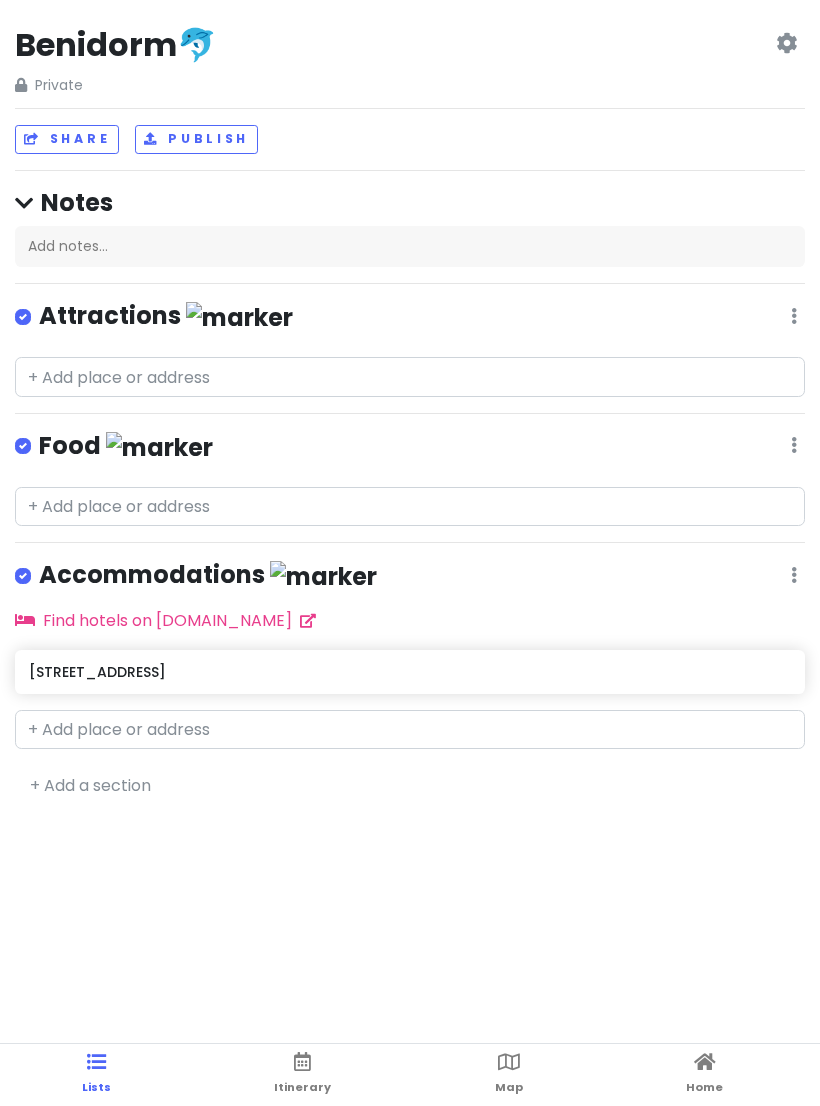 click at bounding box center [794, 316] 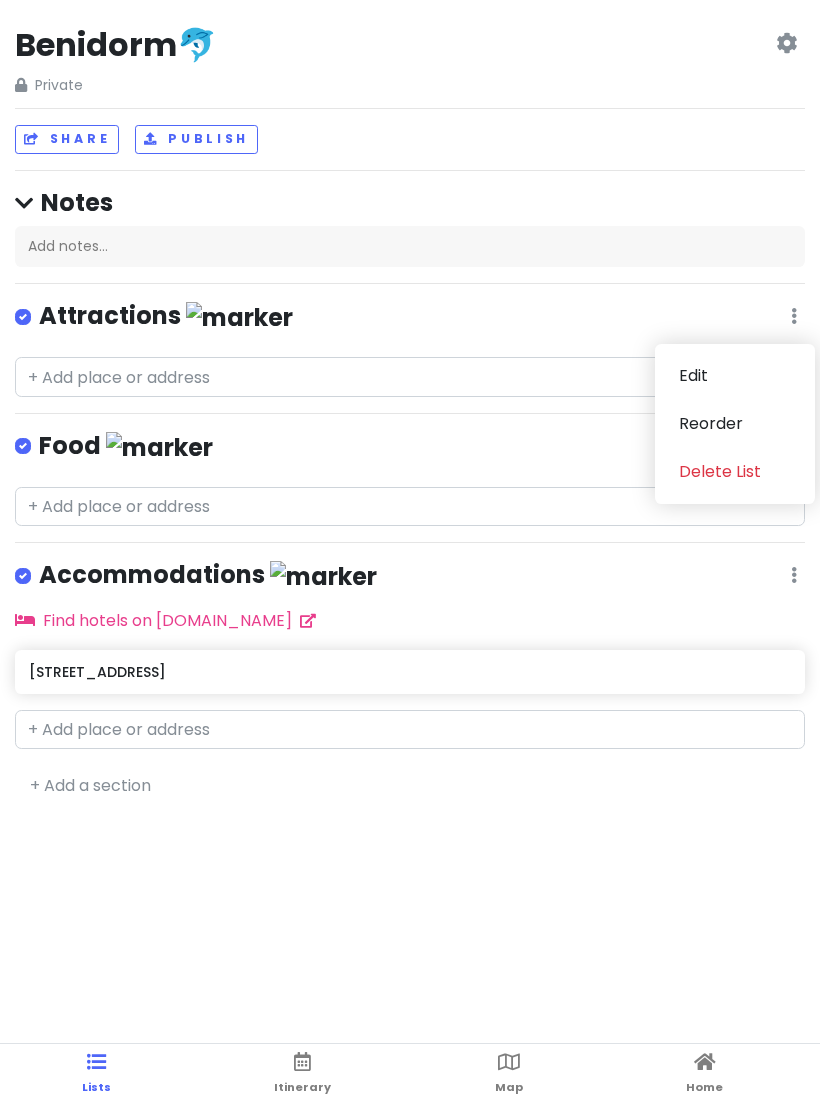 click on "Edit" at bounding box center [735, 376] 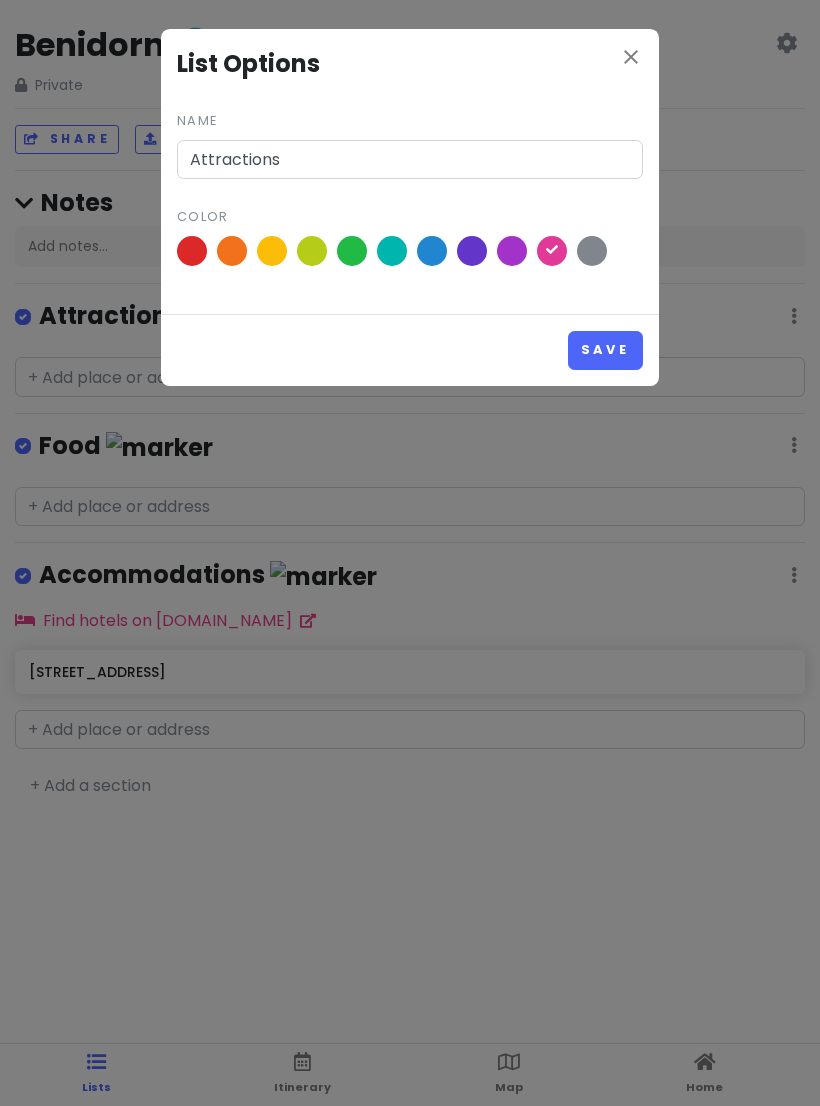 click on "close" at bounding box center [631, 57] 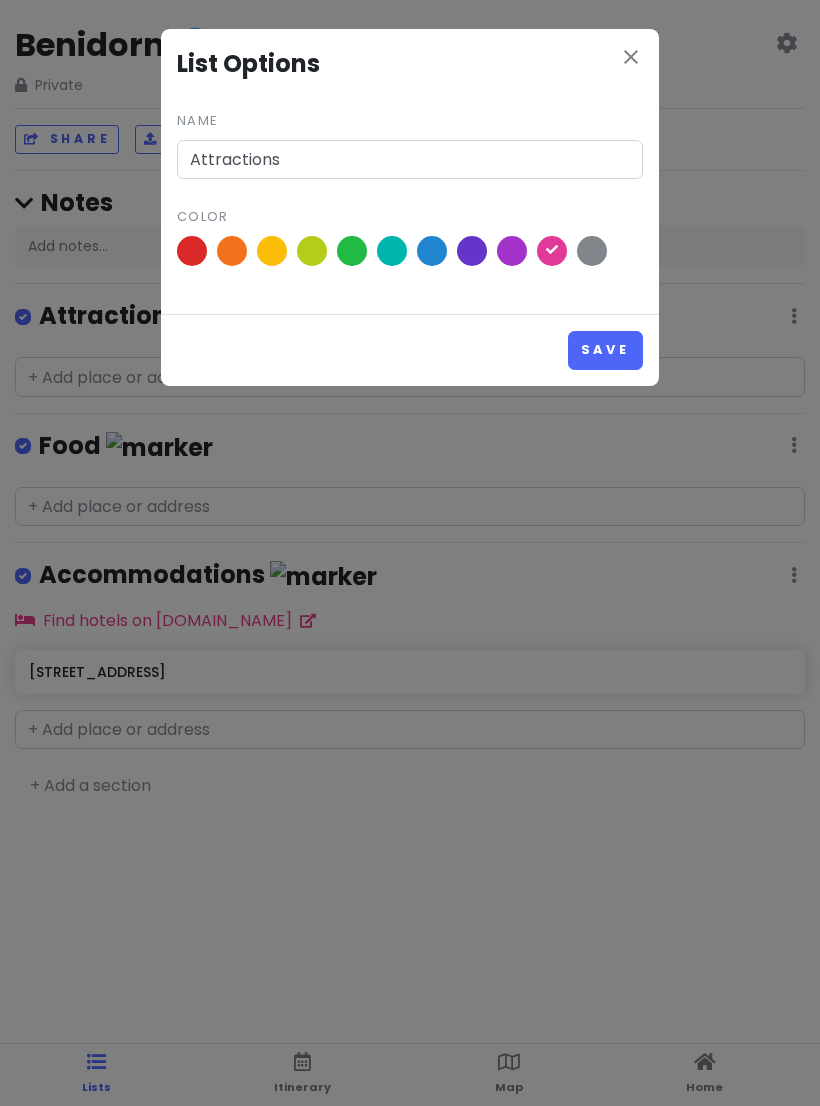 type 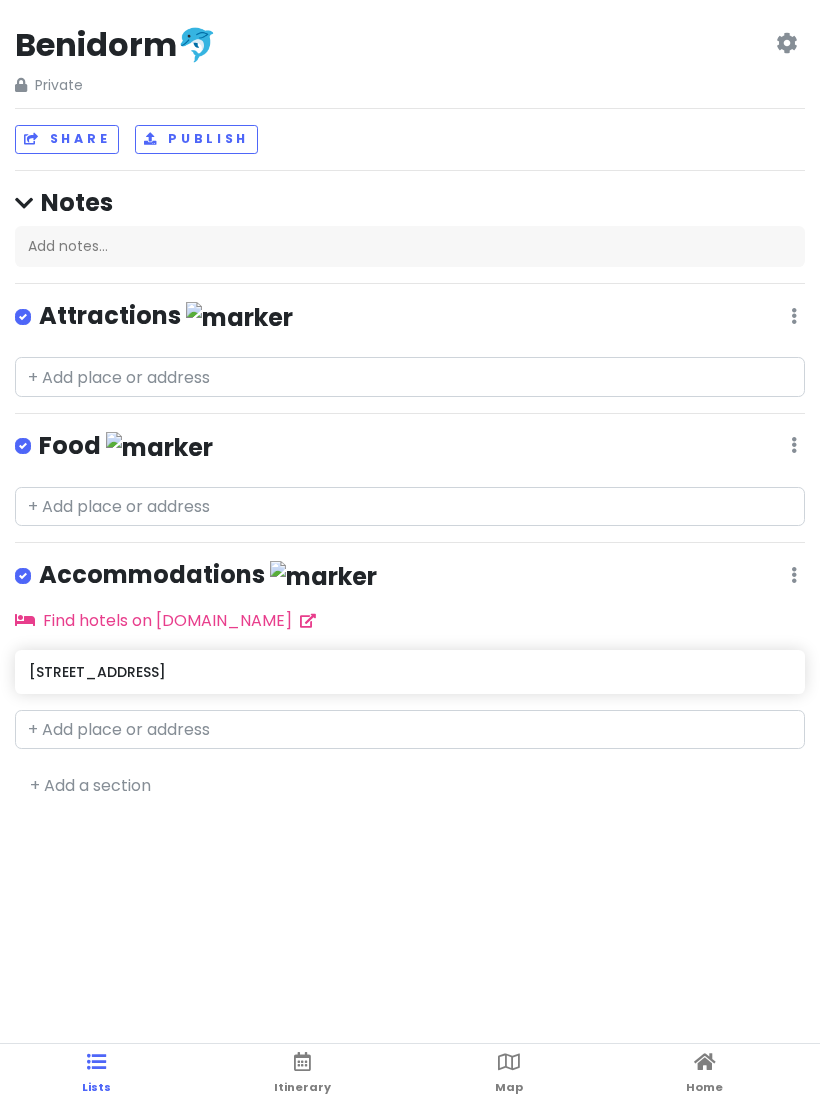 click at bounding box center (794, 316) 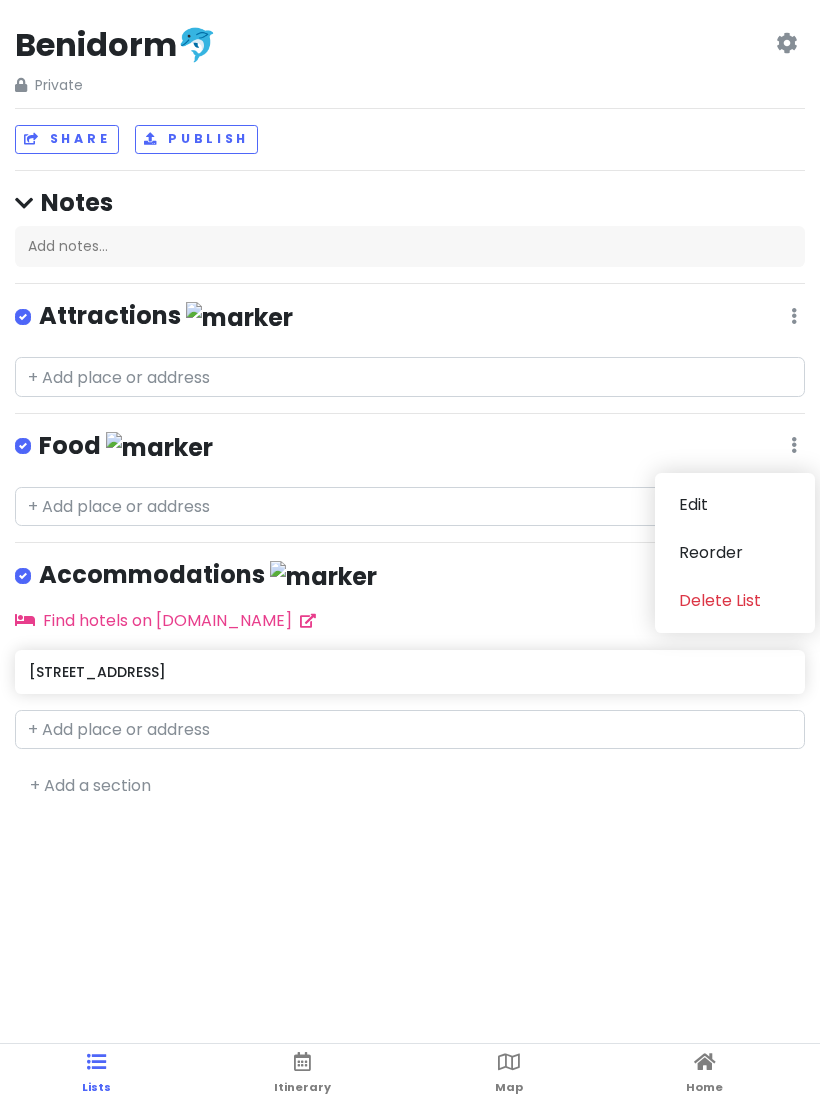 click on "Edit" at bounding box center [735, 505] 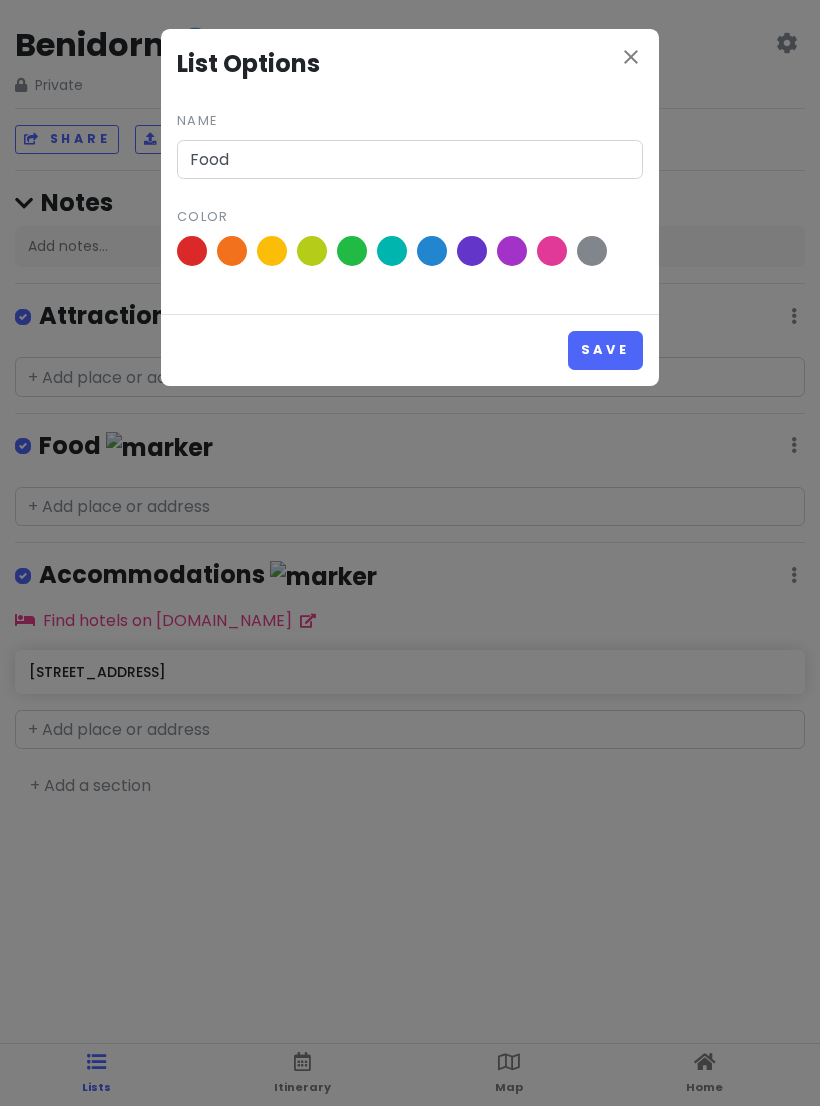 click at bounding box center [512, 251] 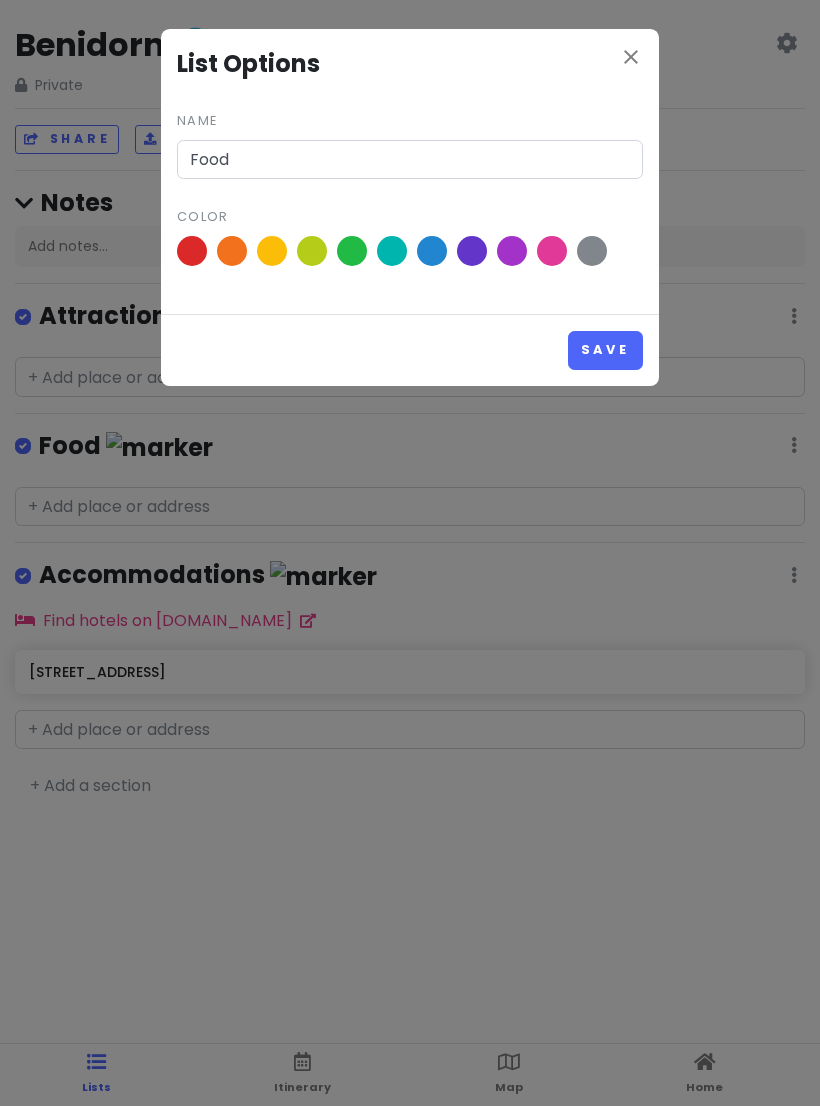 click at bounding box center [0, 0] 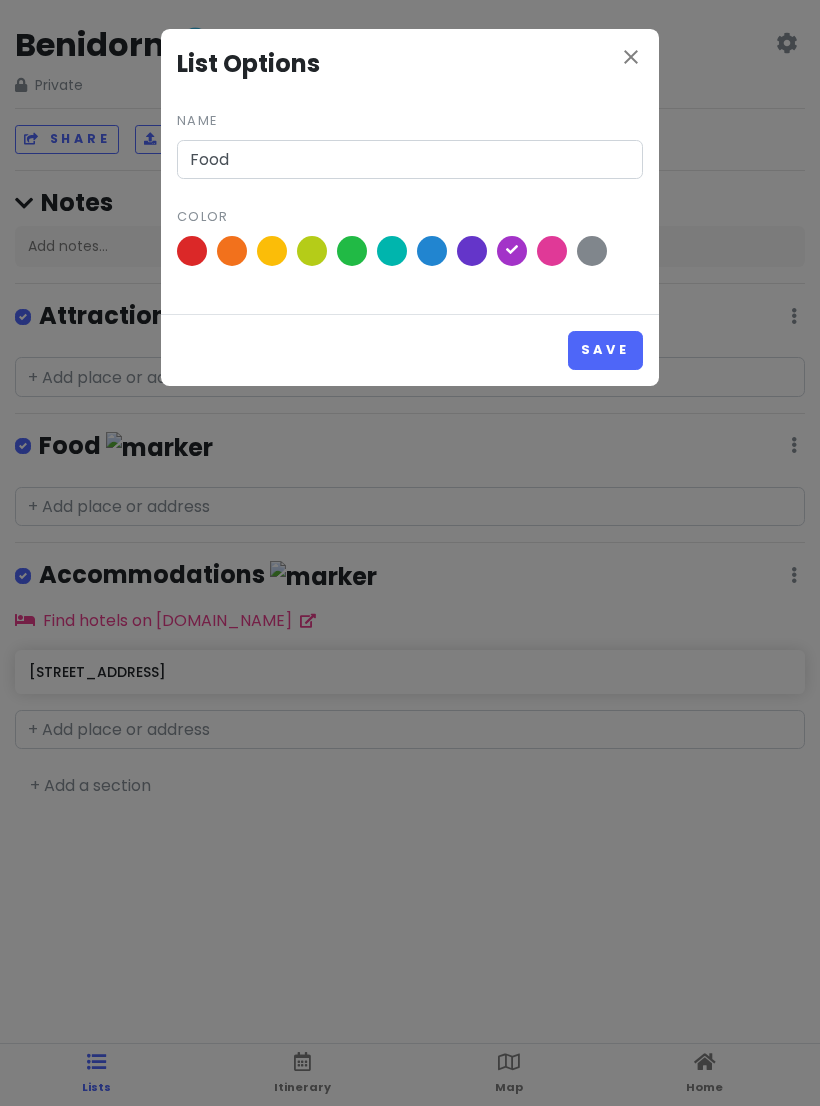 click on "Save" at bounding box center [605, 350] 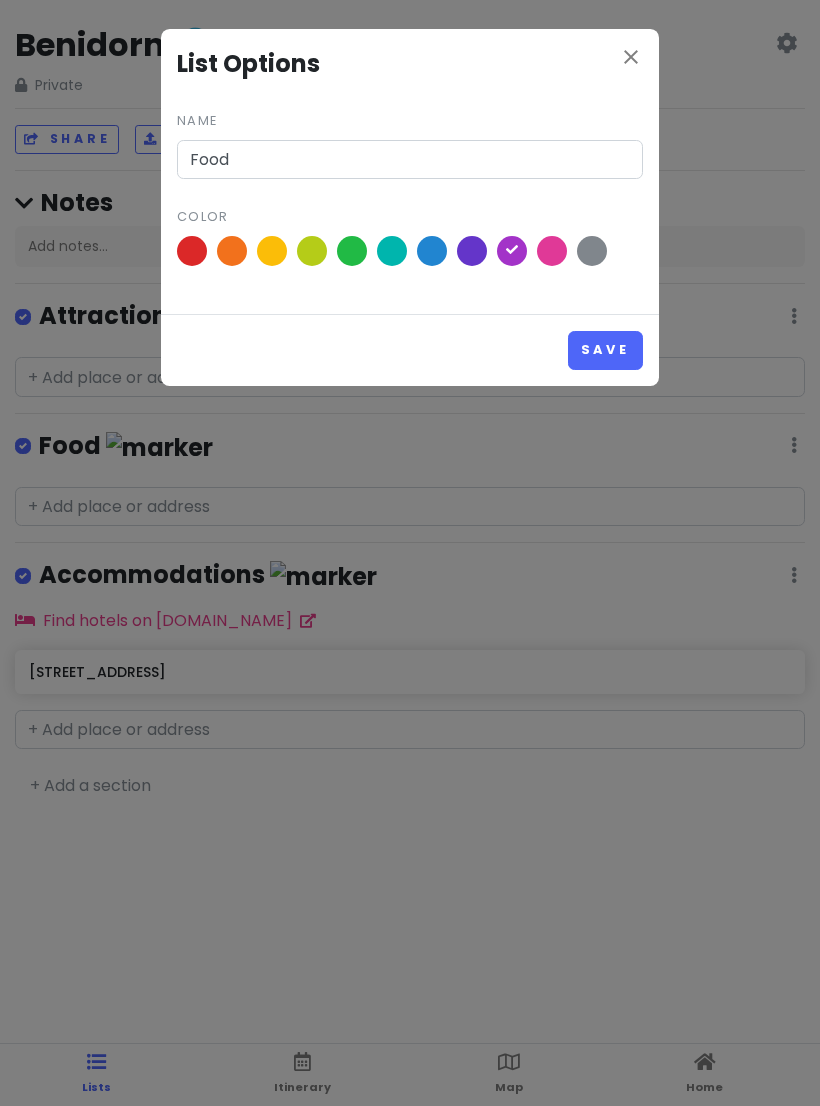 type 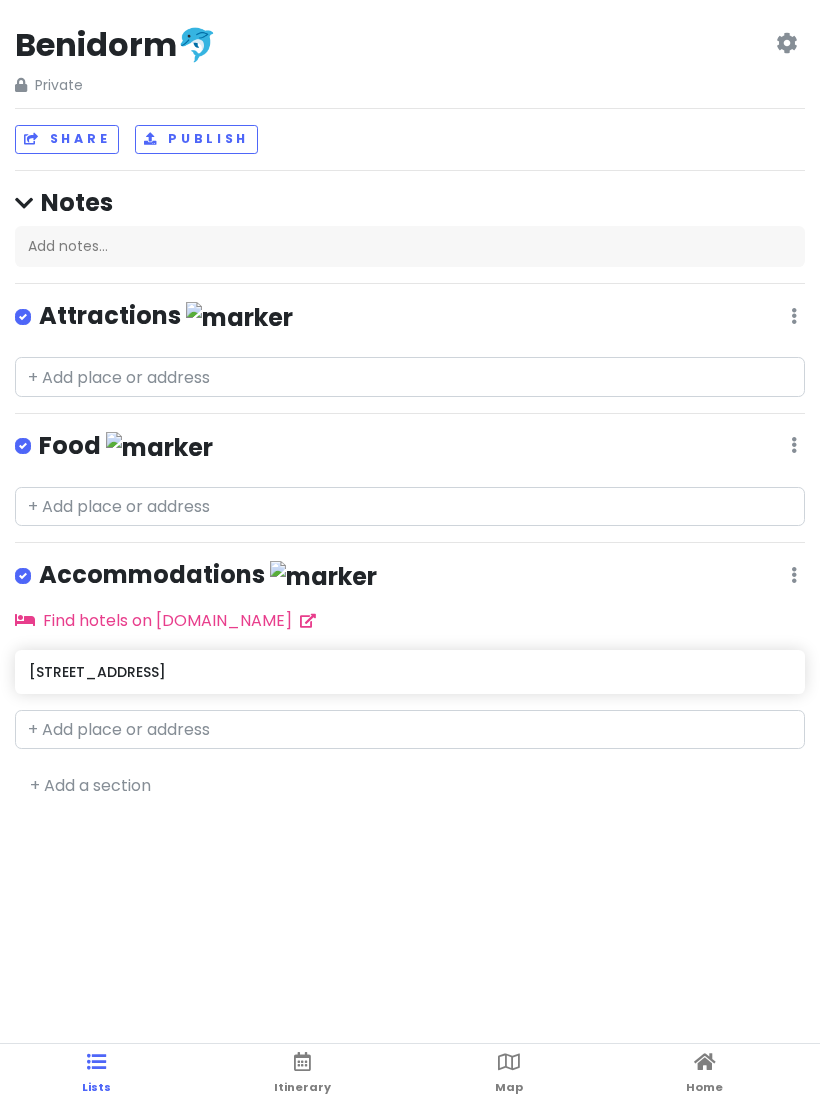 click on "Food   Edit Reorder Delete List" at bounding box center [410, 450] 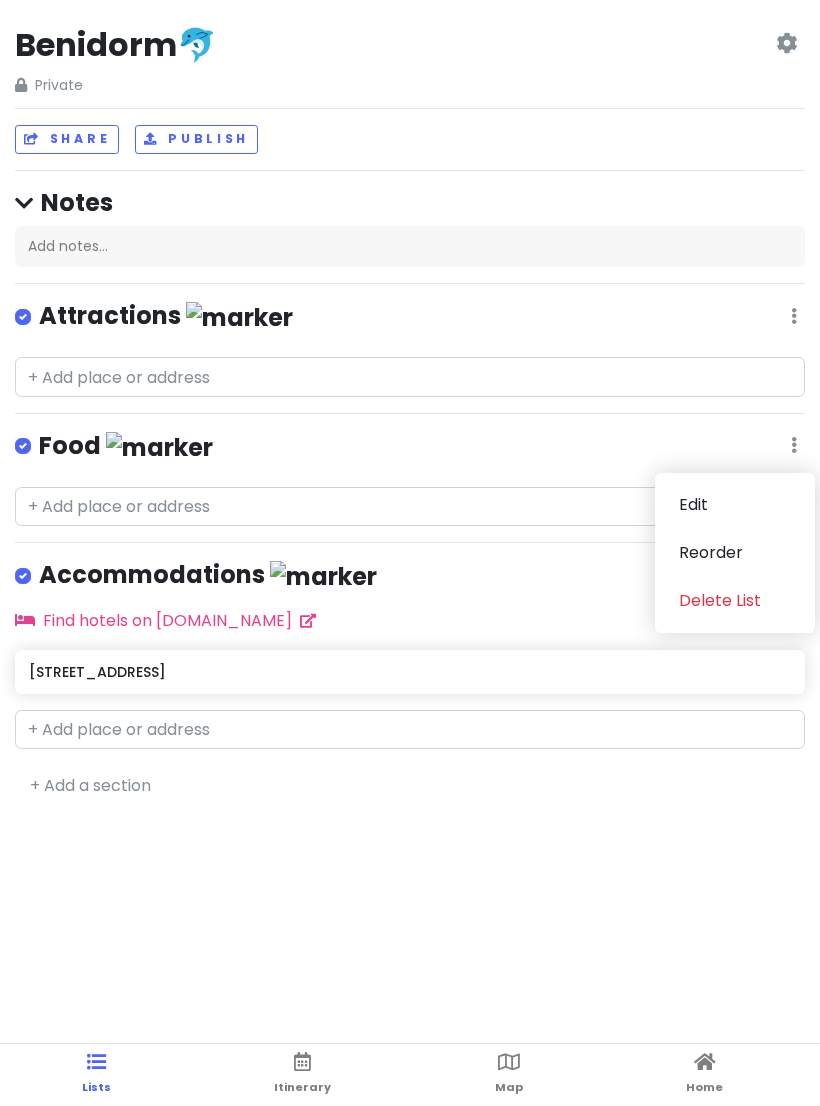 click on "Edit" at bounding box center (735, 505) 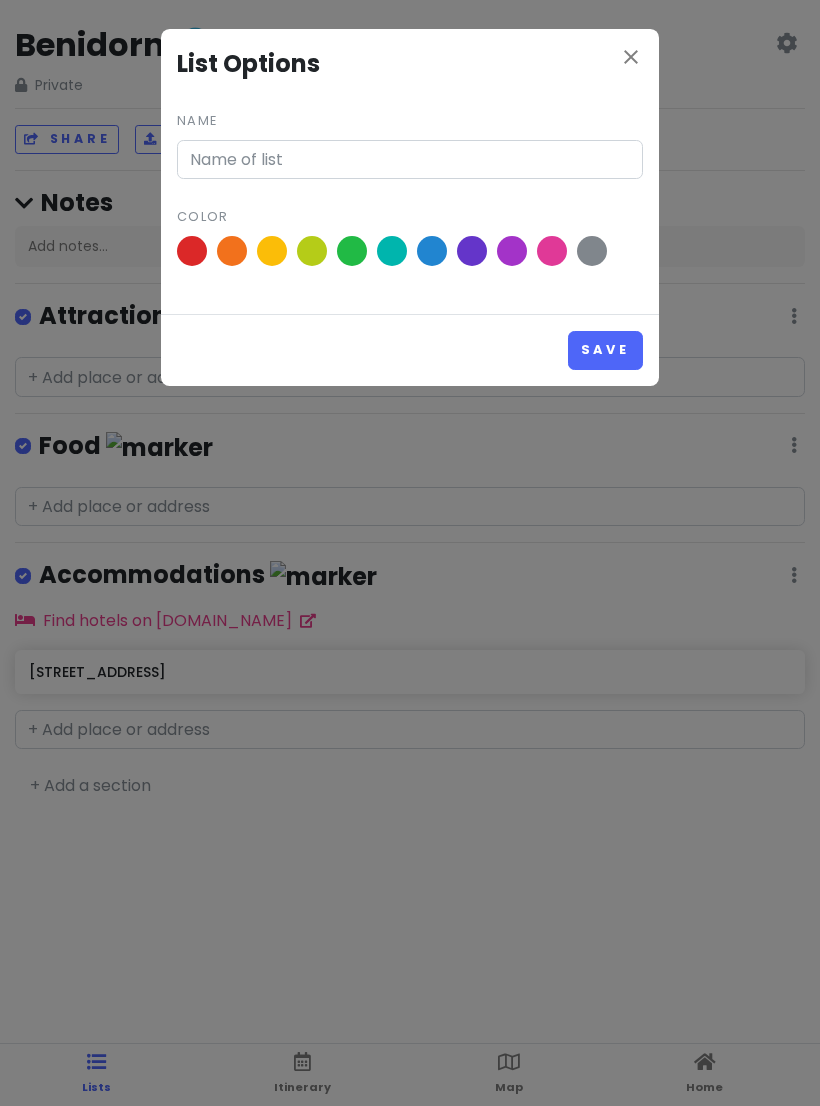 type on "Food" 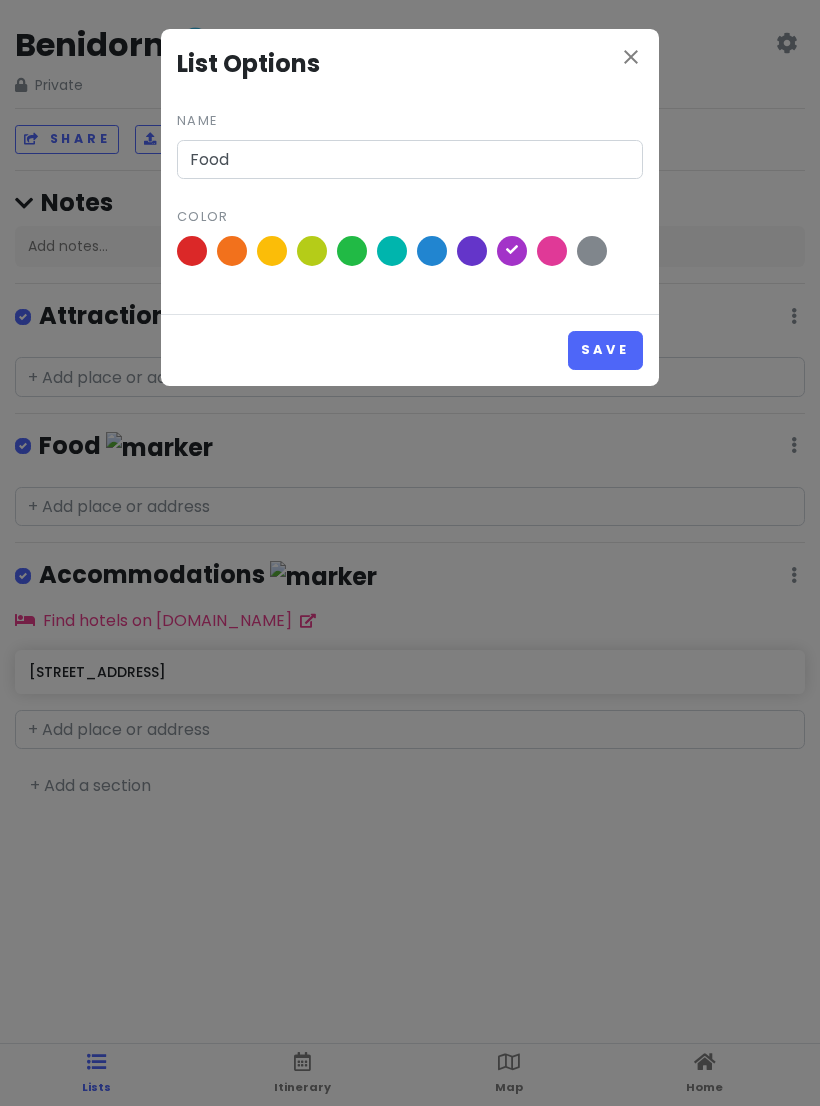 click on "close" at bounding box center [631, 57] 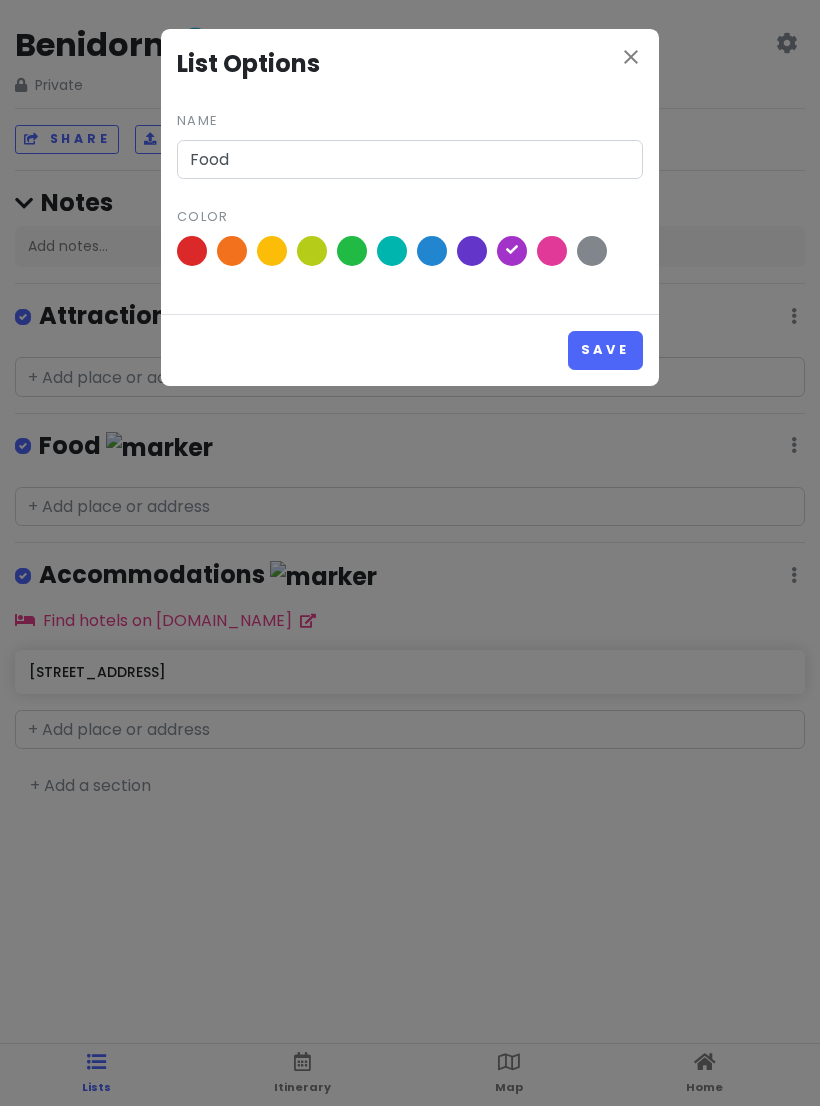 type 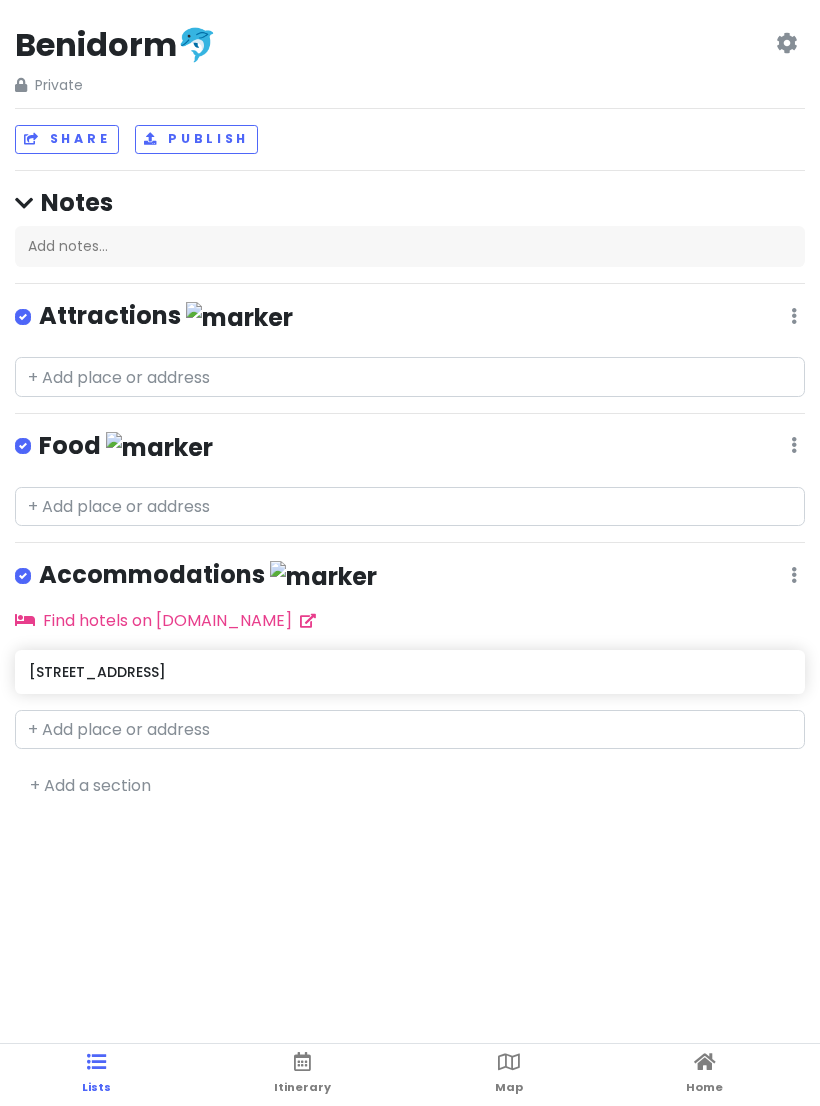 click at bounding box center (794, 316) 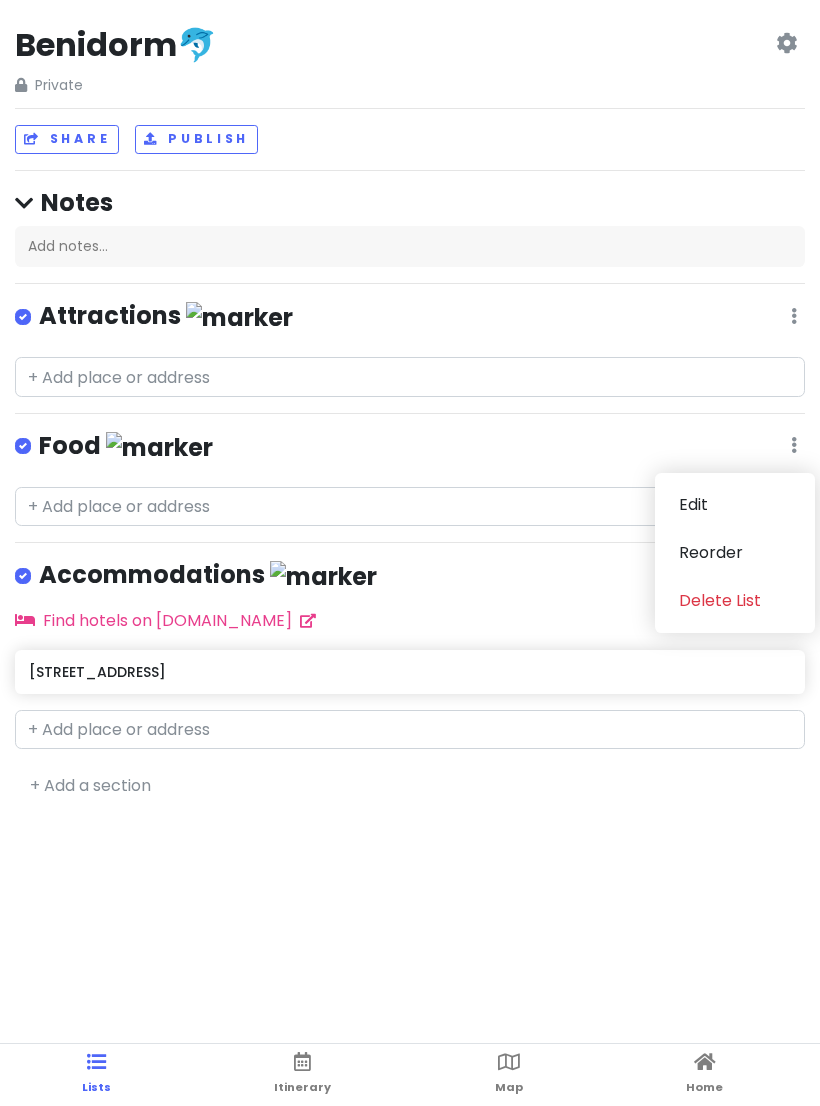 click on "Edit" at bounding box center (735, 505) 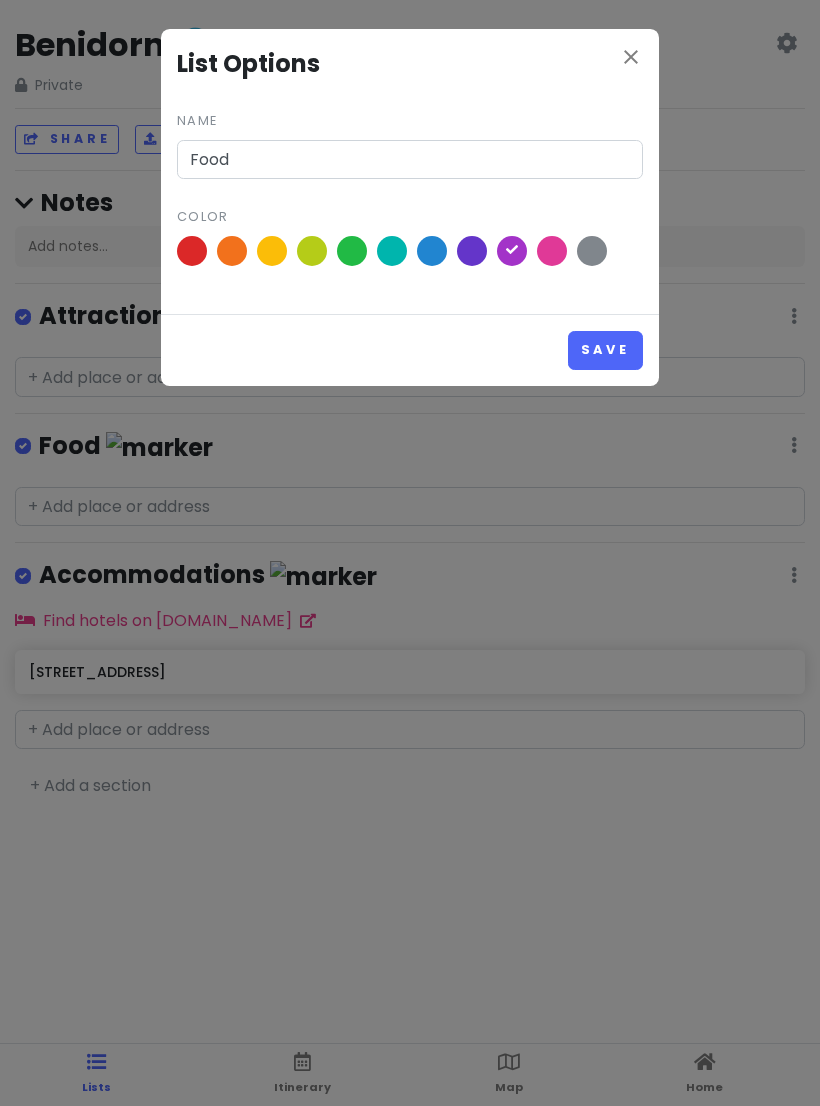click at bounding box center (432, 251) 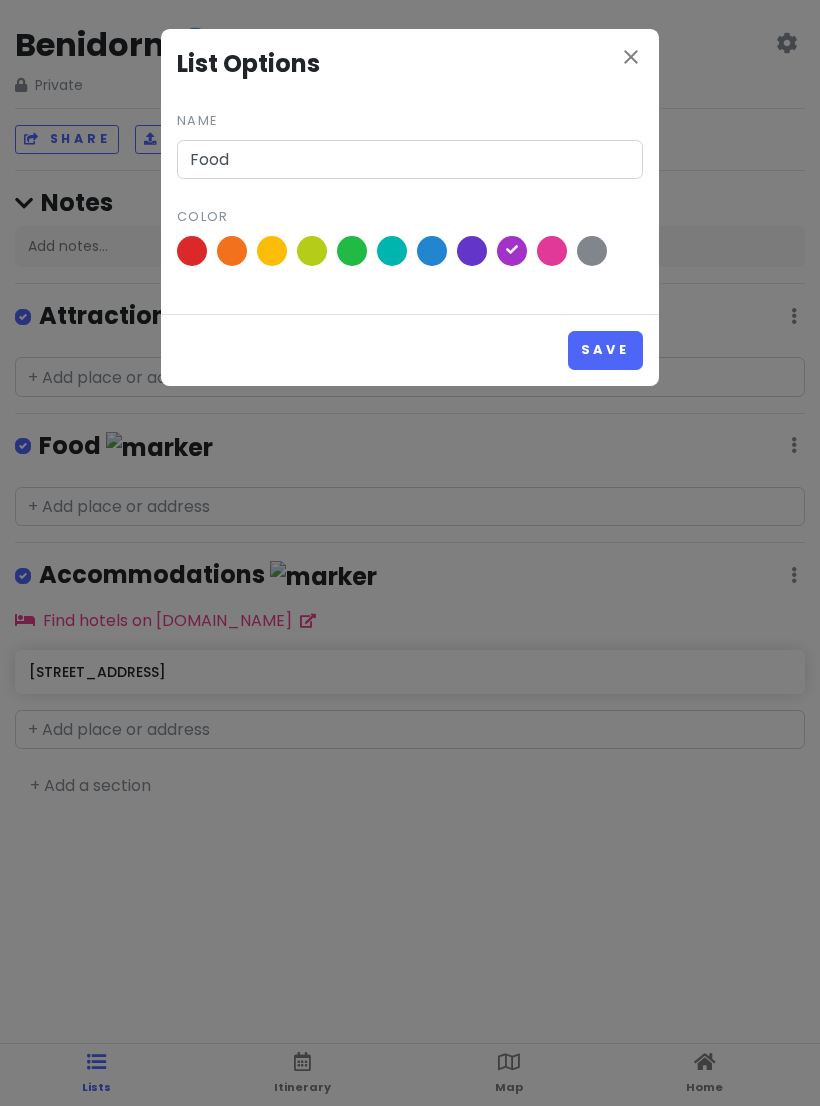 click at bounding box center [0, 0] 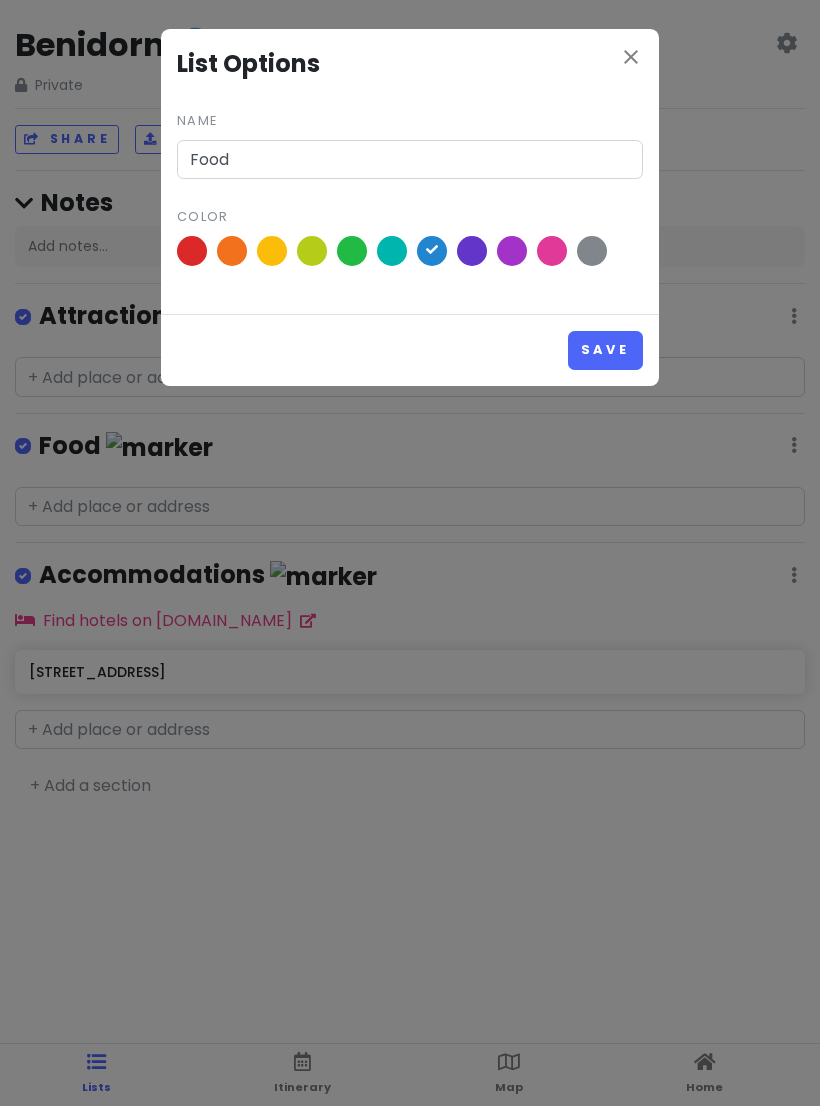 click on "Save" at bounding box center [605, 350] 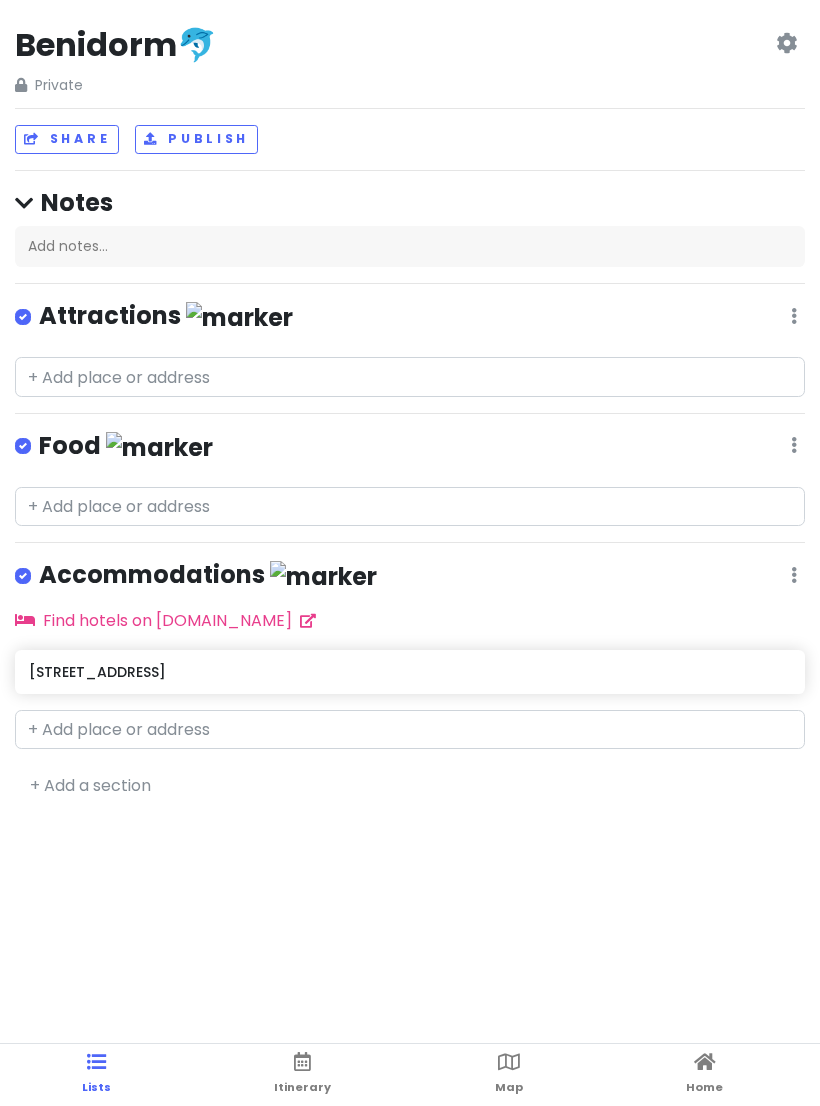 click at bounding box center (794, 316) 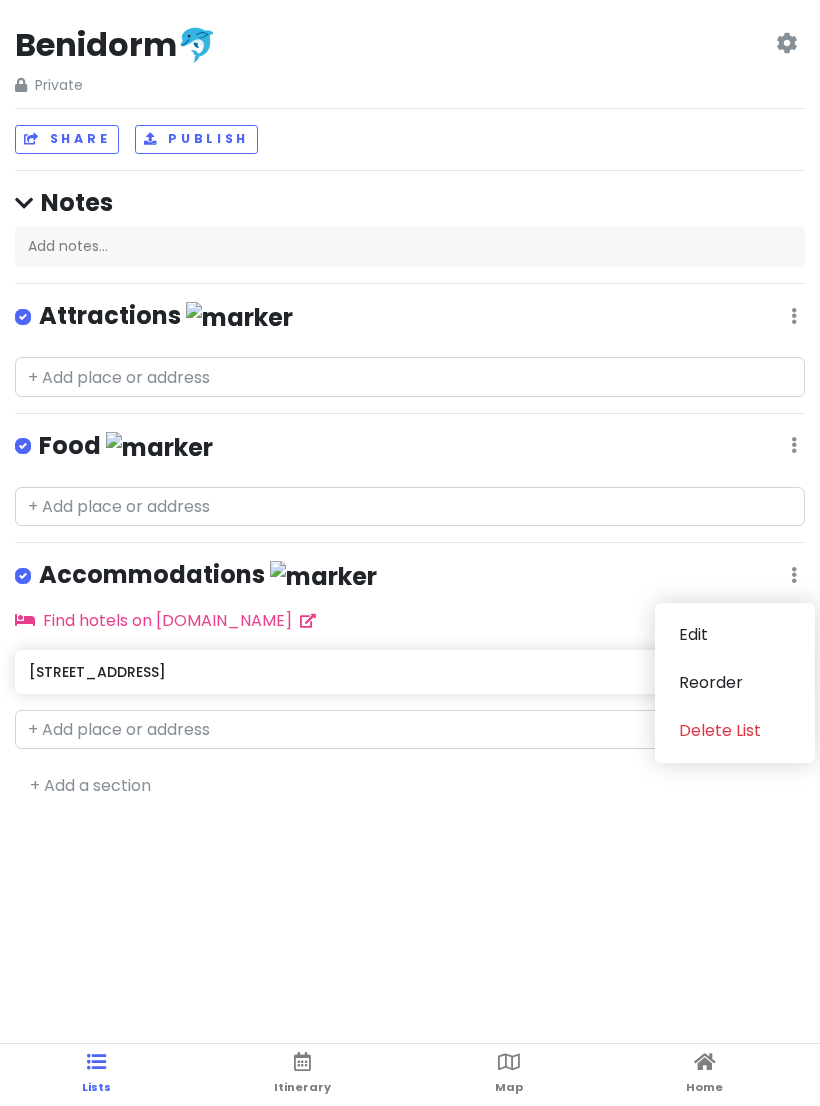 click on "Edit" at bounding box center [735, 635] 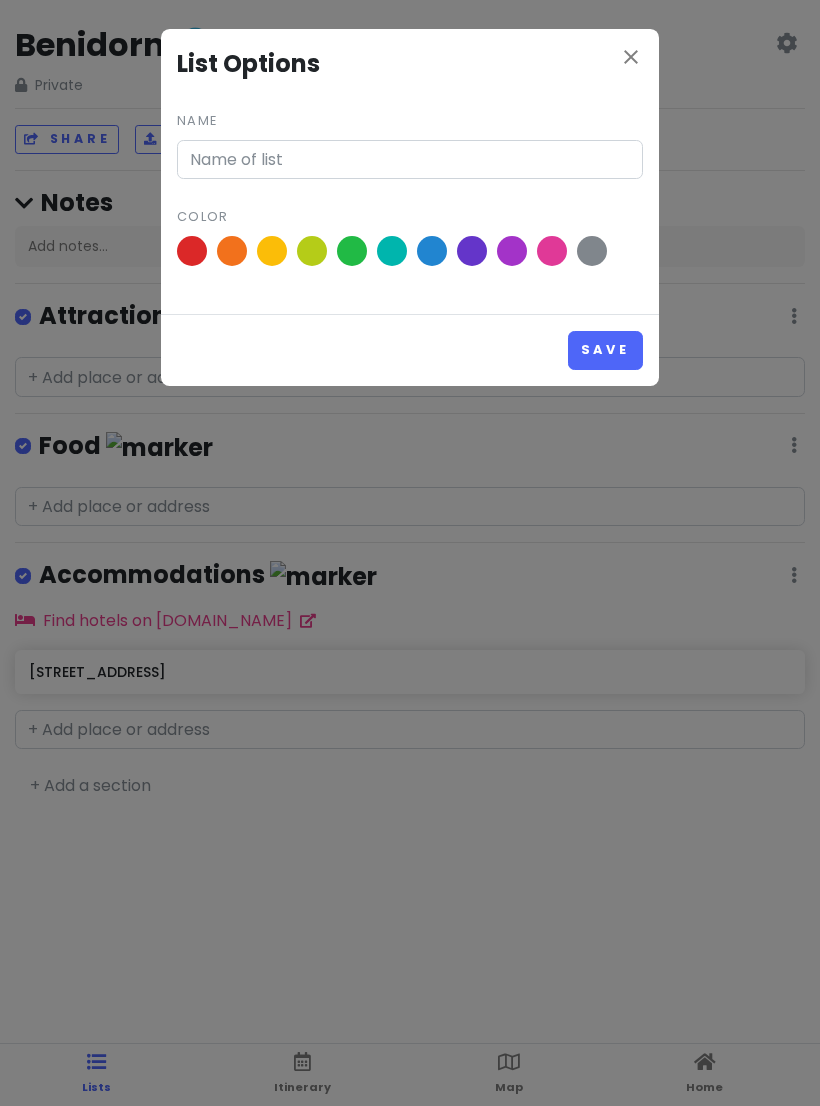 type on "Accommodations" 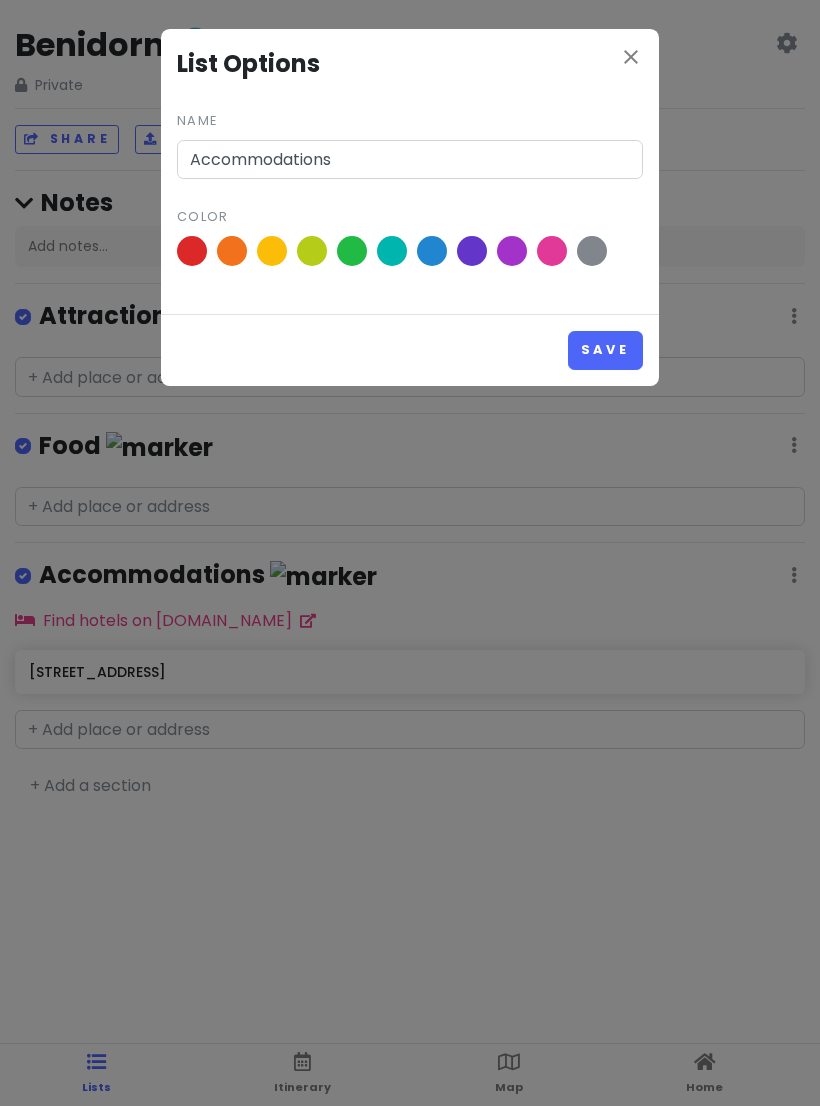 click at bounding box center (592, 251) 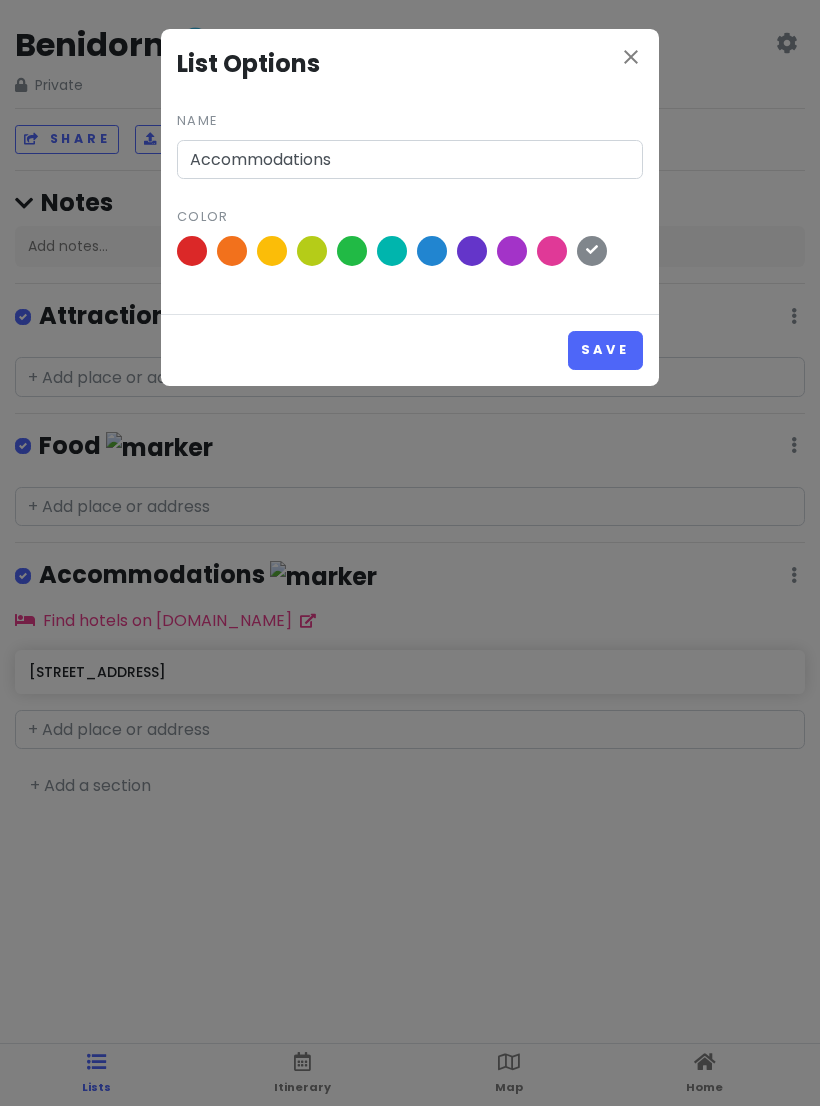 click on "Save" at bounding box center (605, 350) 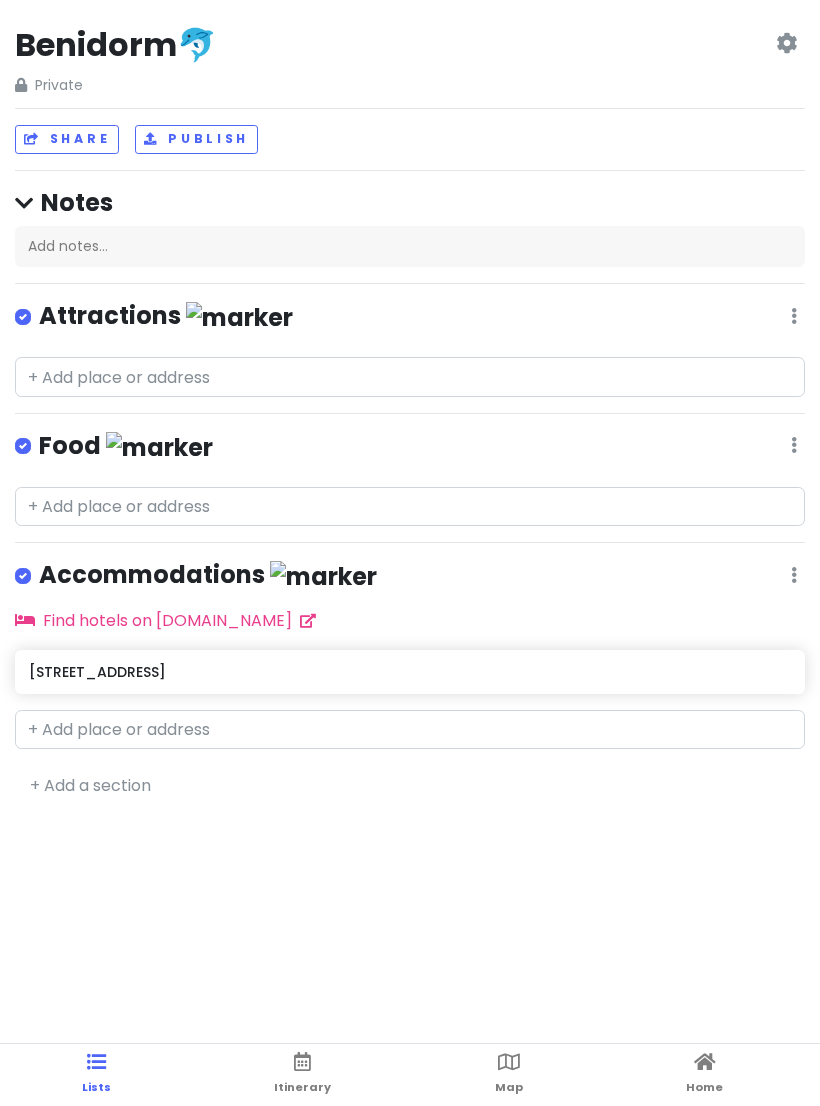 click at bounding box center (794, 316) 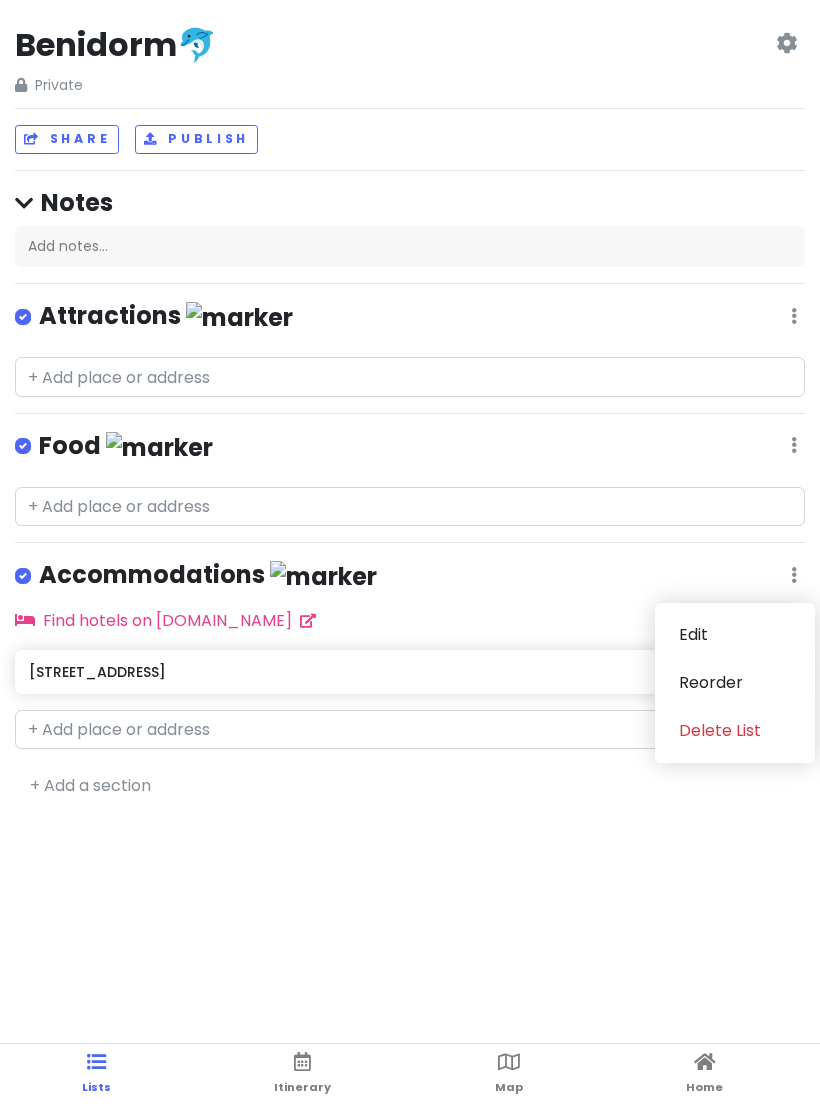 click on "Edit" at bounding box center [735, 635] 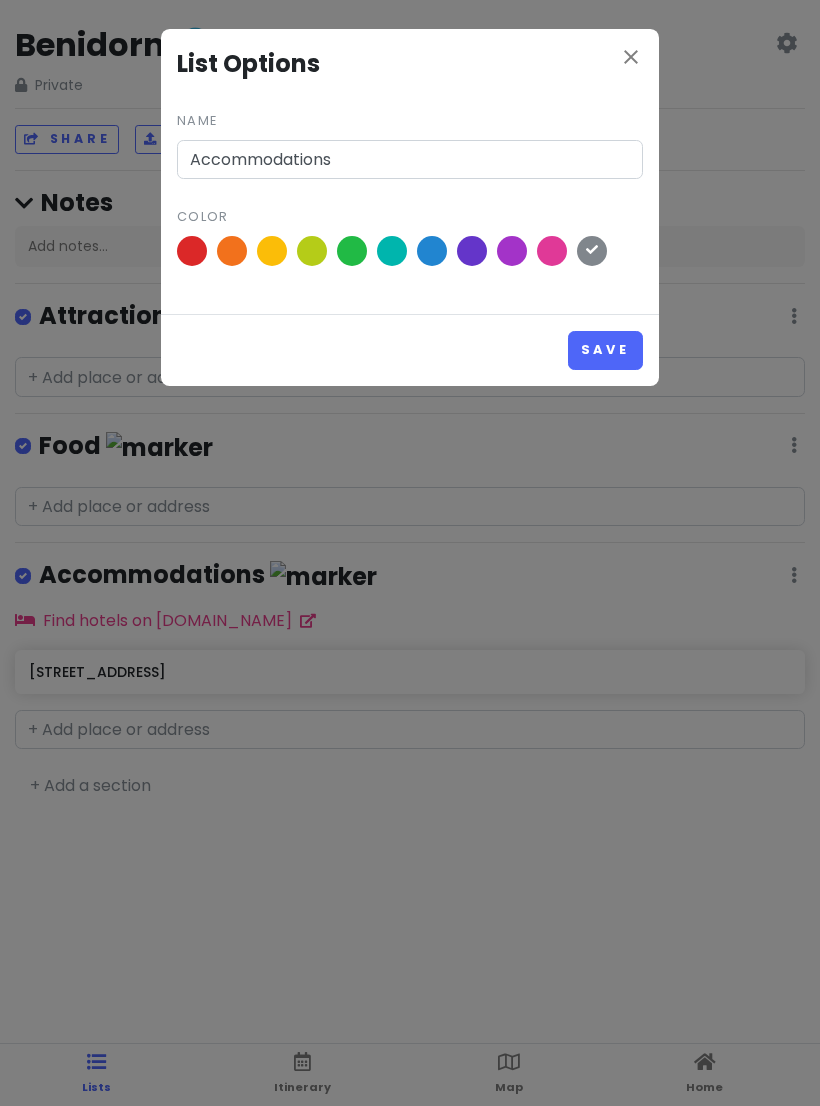 click at bounding box center [192, 251] 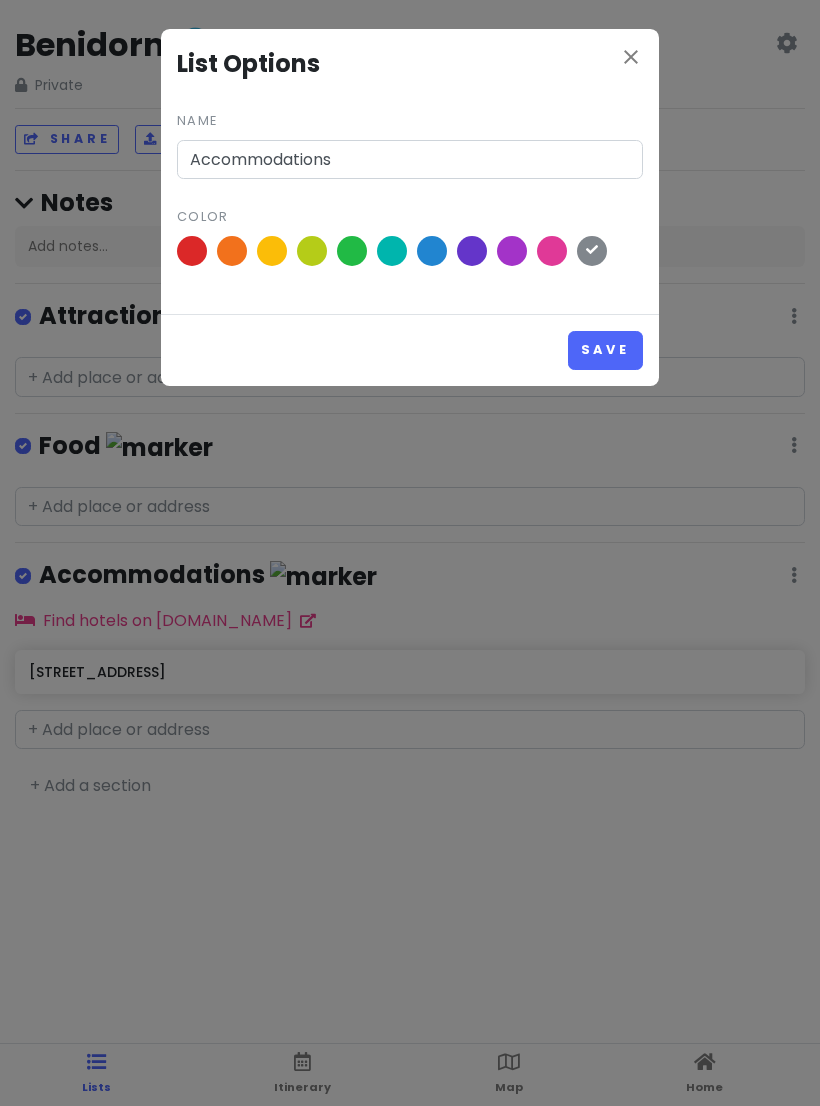 click at bounding box center (0, 0) 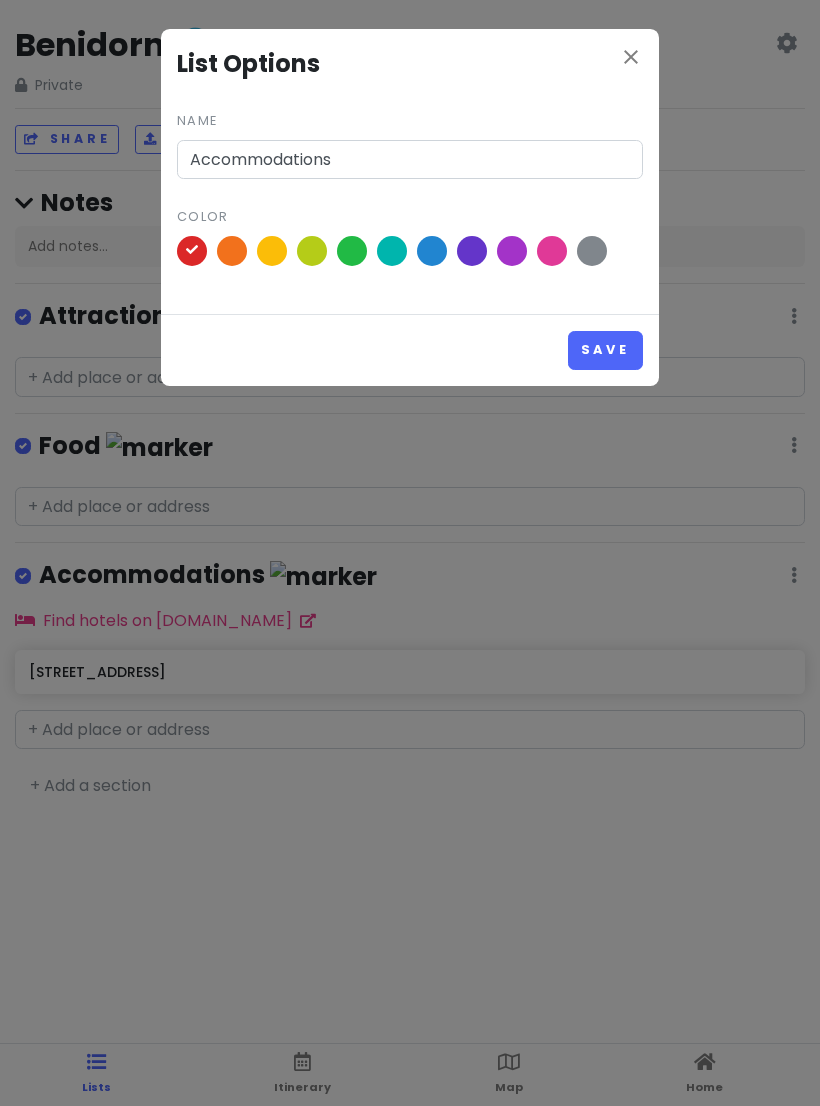 click on "Save" at bounding box center (605, 350) 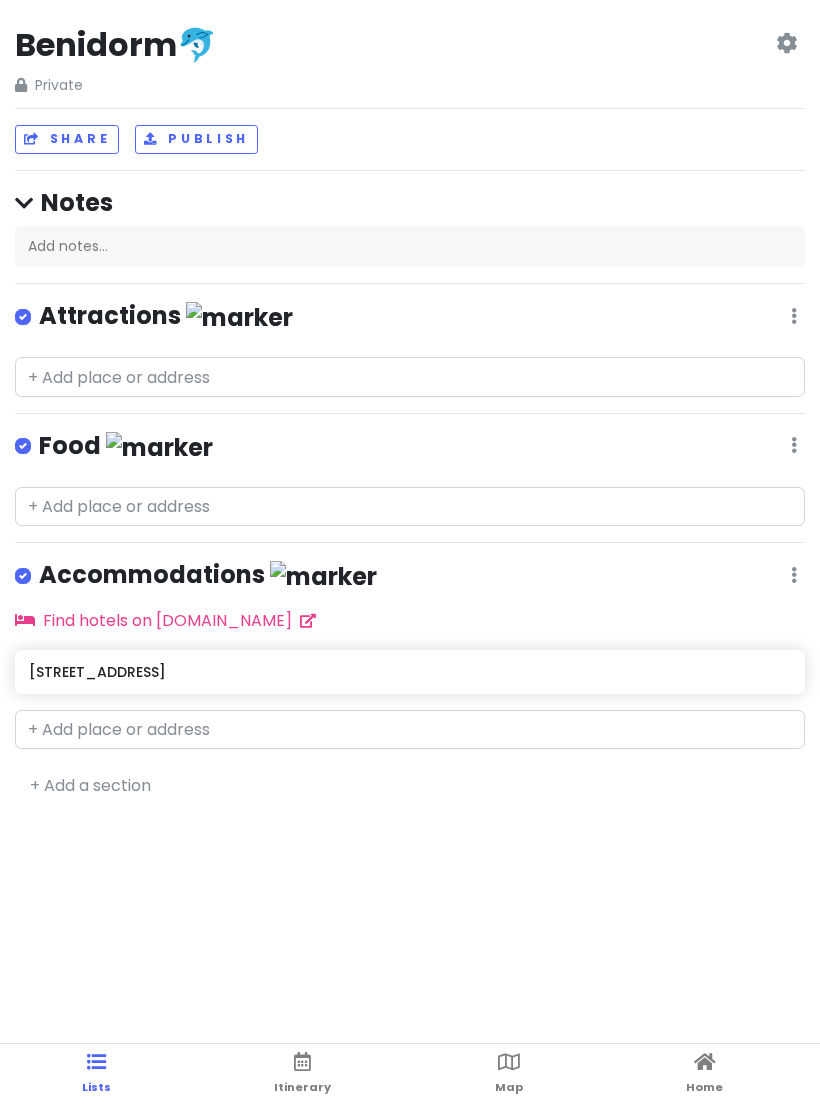 type 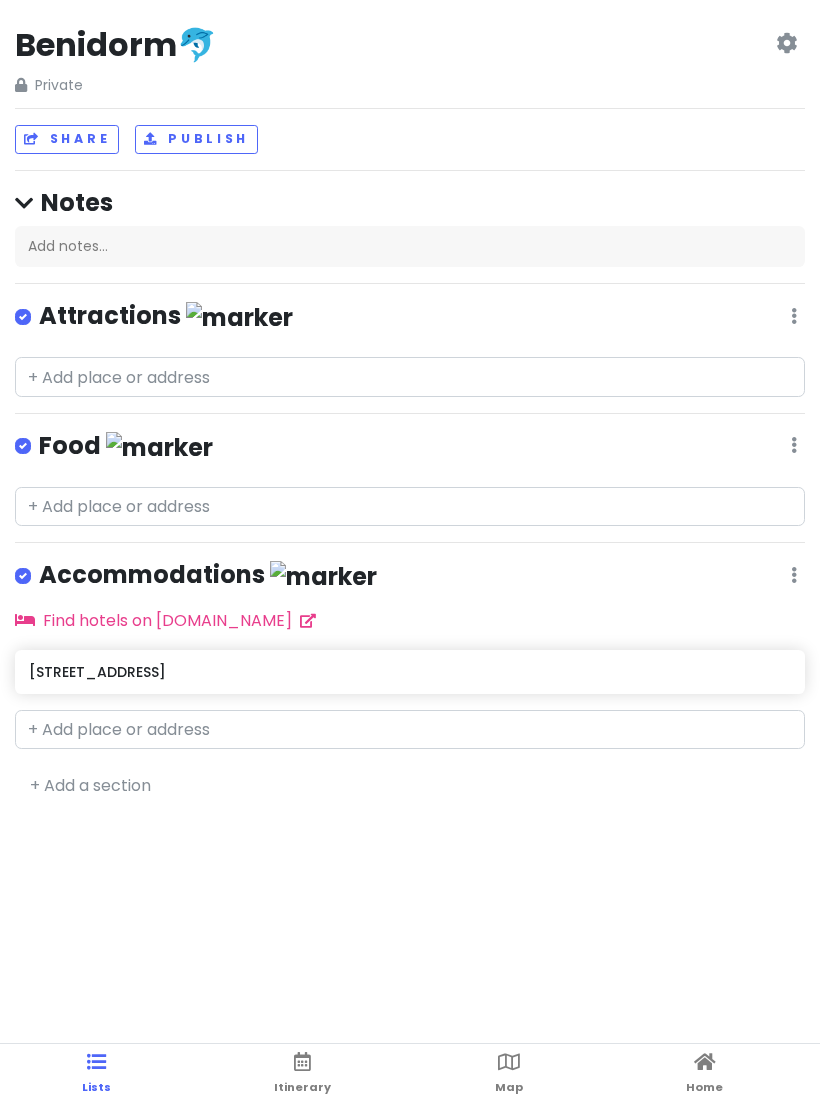 click on "Food   Edit Reorder Delete List" at bounding box center [410, 450] 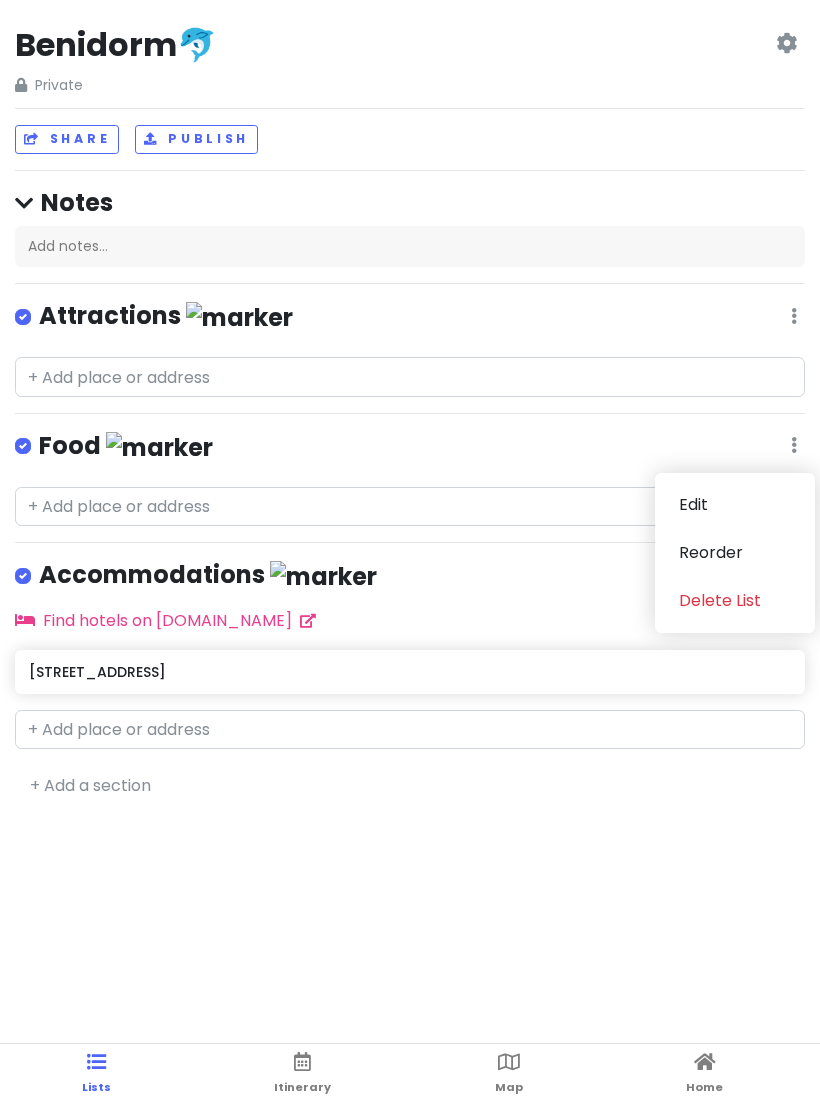 click on "Edit" at bounding box center (735, 505) 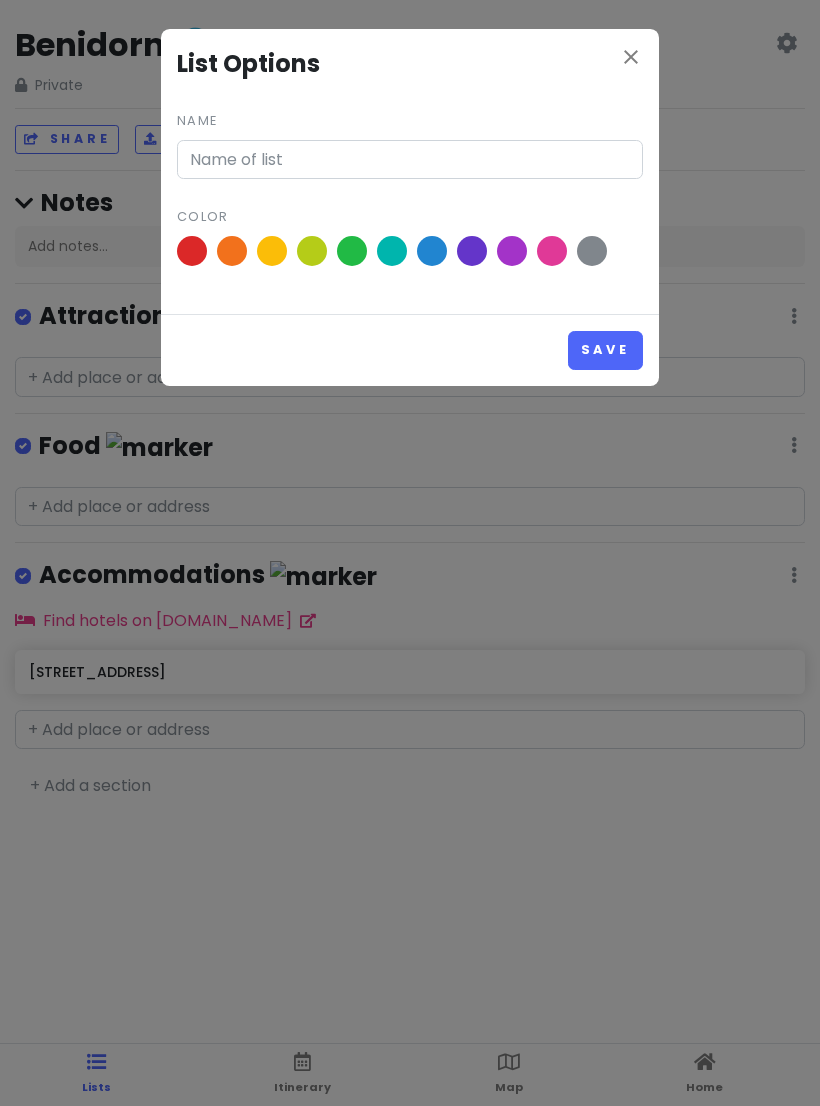 type on "Food" 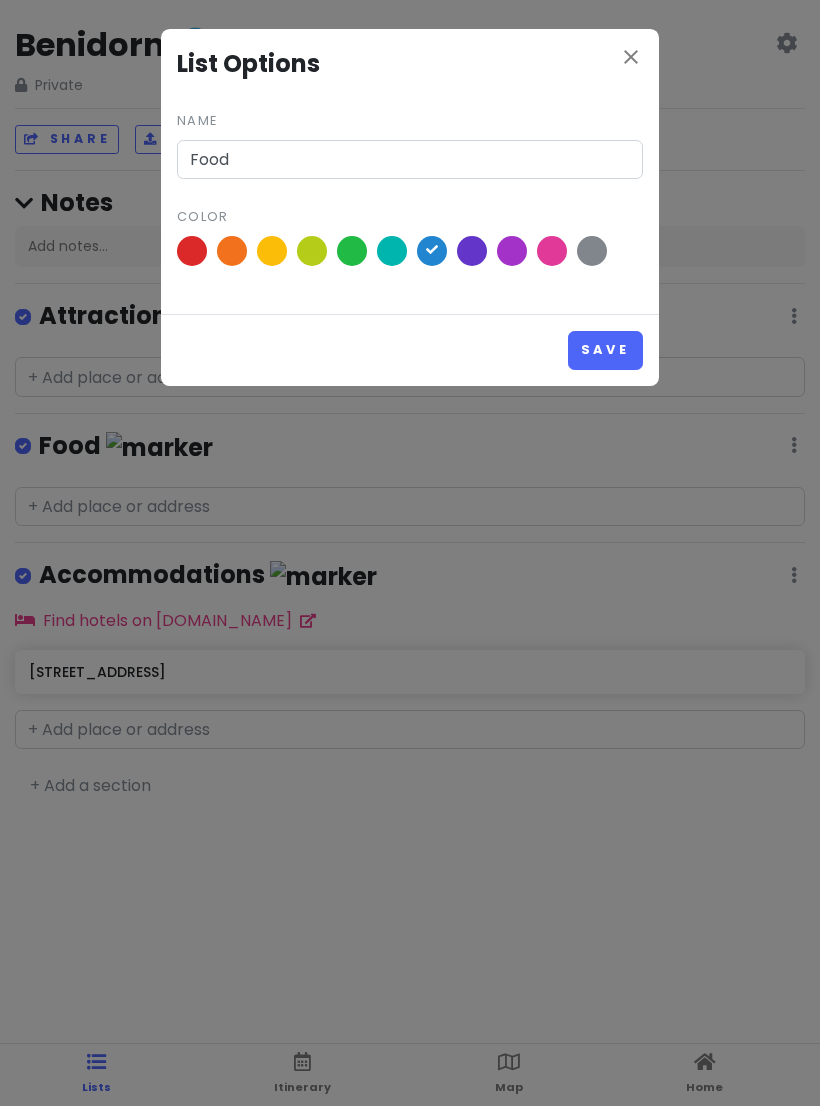 click at bounding box center (592, 251) 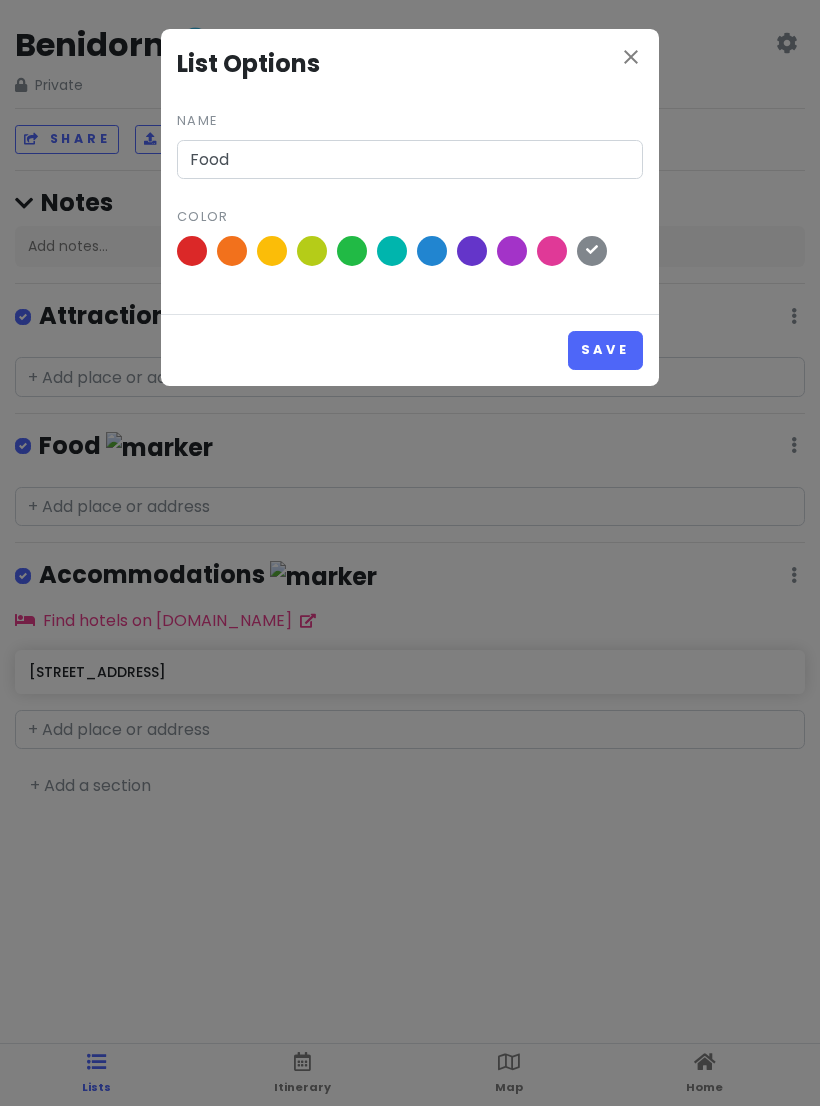 click on "Save" at bounding box center [605, 350] 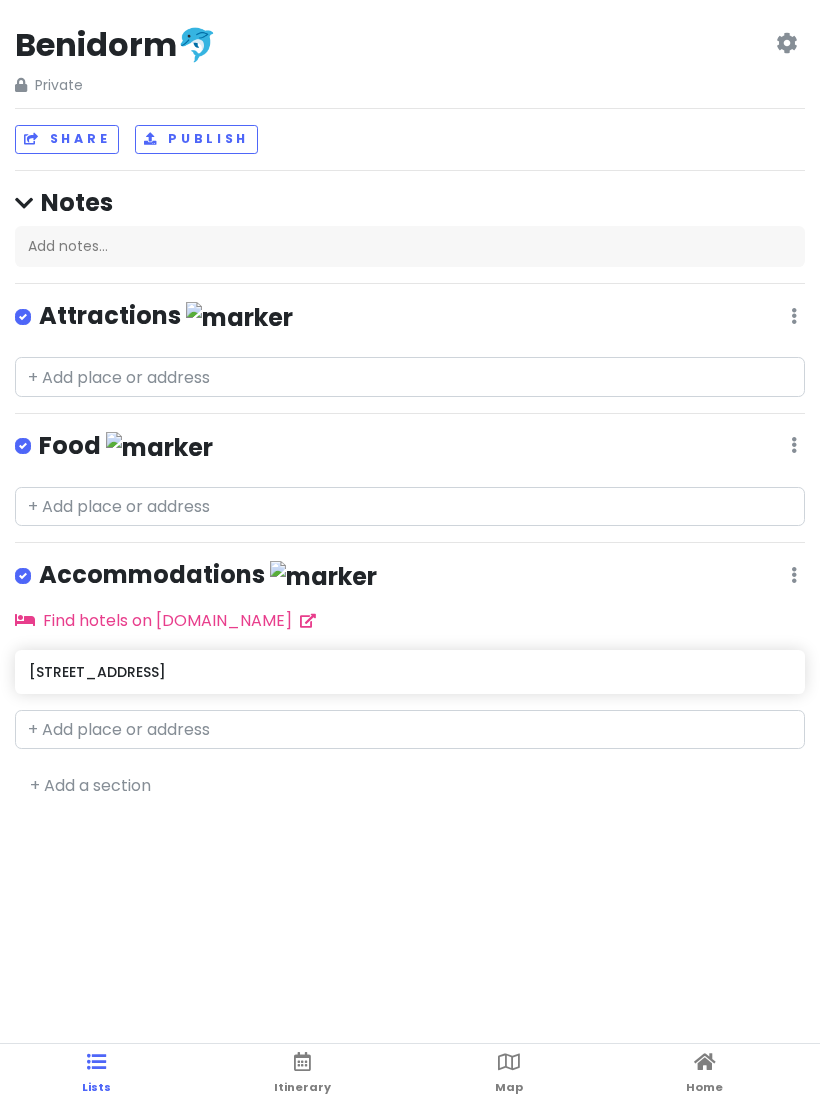 type 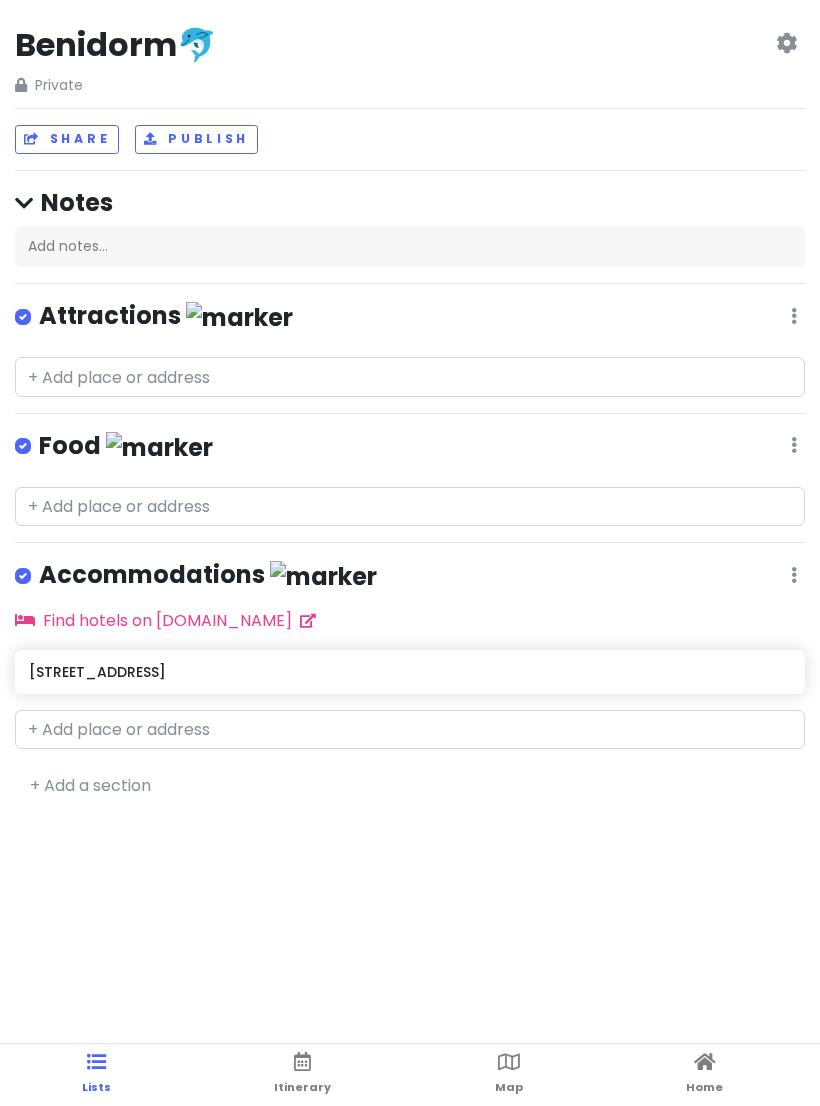 click on "Itinerary" at bounding box center [302, 1087] 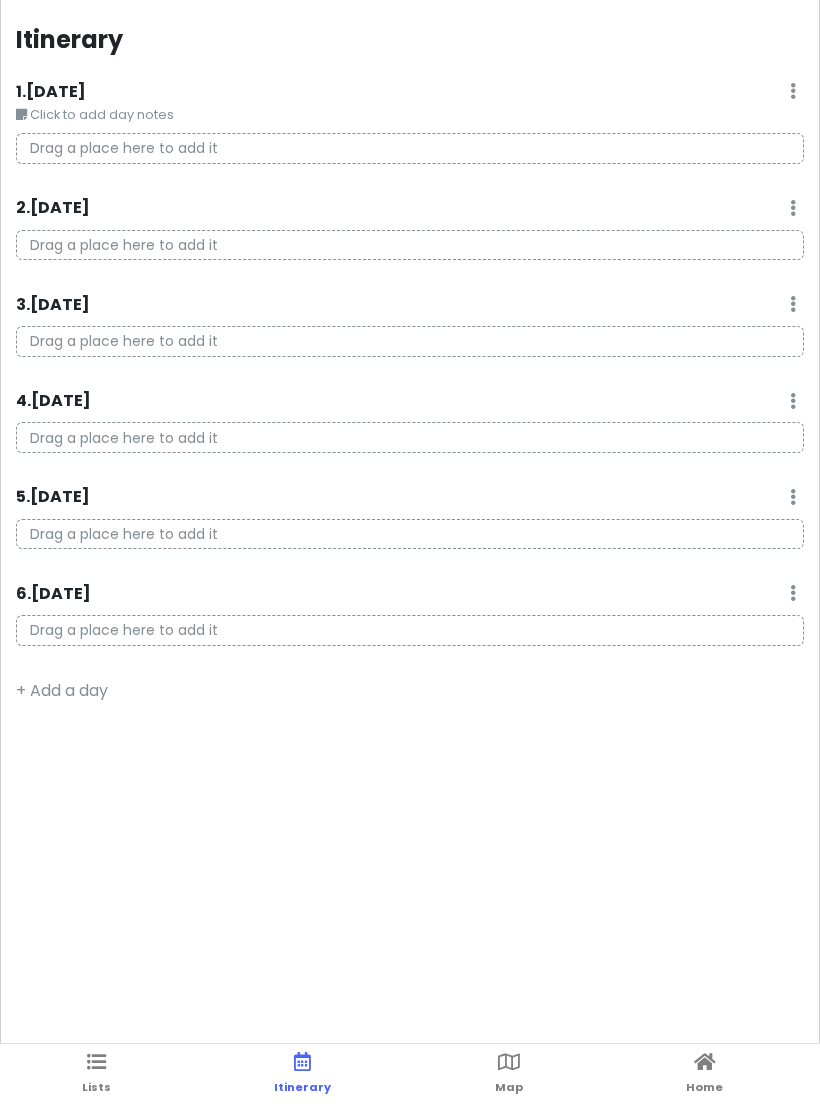 click on "Lists Itinerary Map Home" at bounding box center [410, 1075] 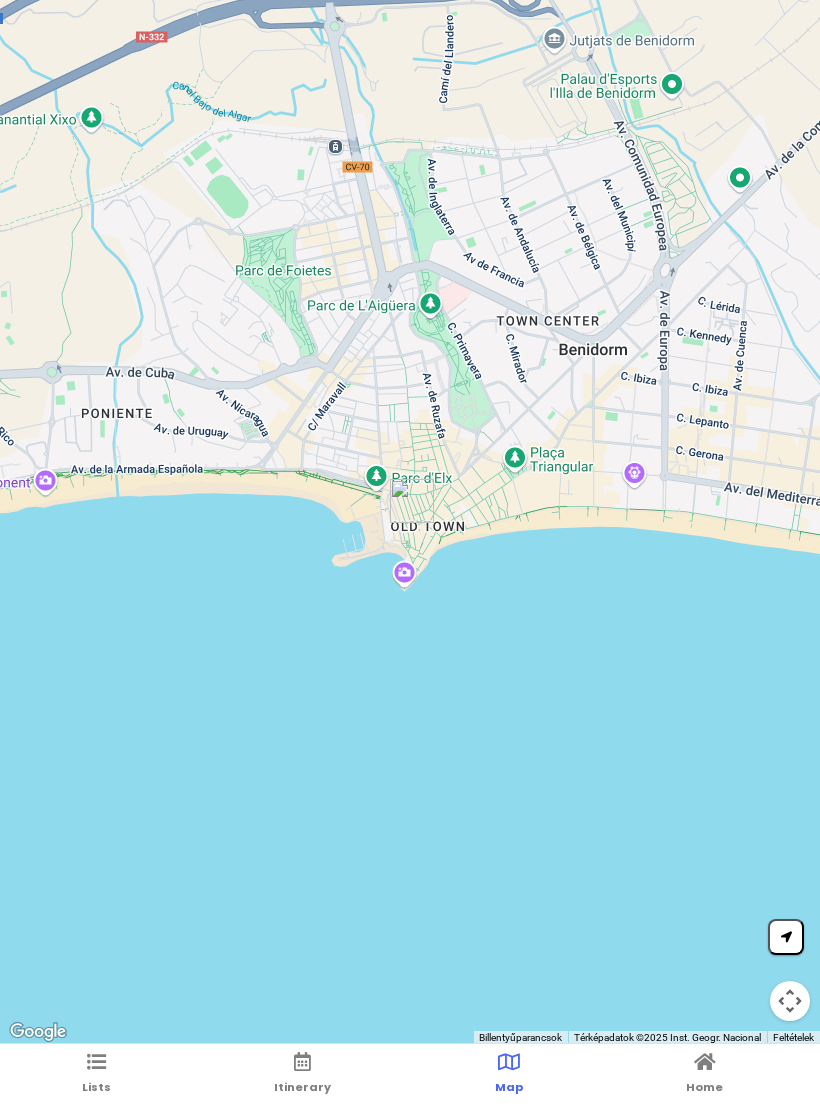 click on "Lists Itinerary Map Home" at bounding box center (410, 1075) 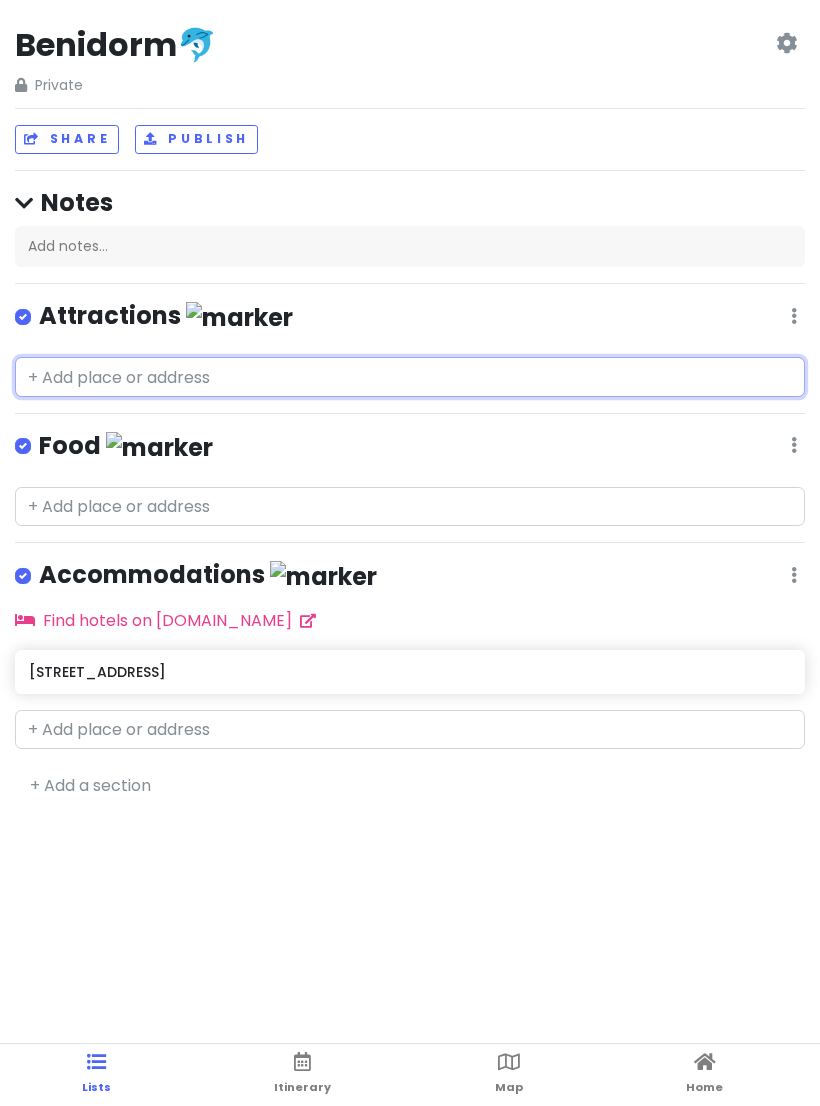 click at bounding box center (410, 377) 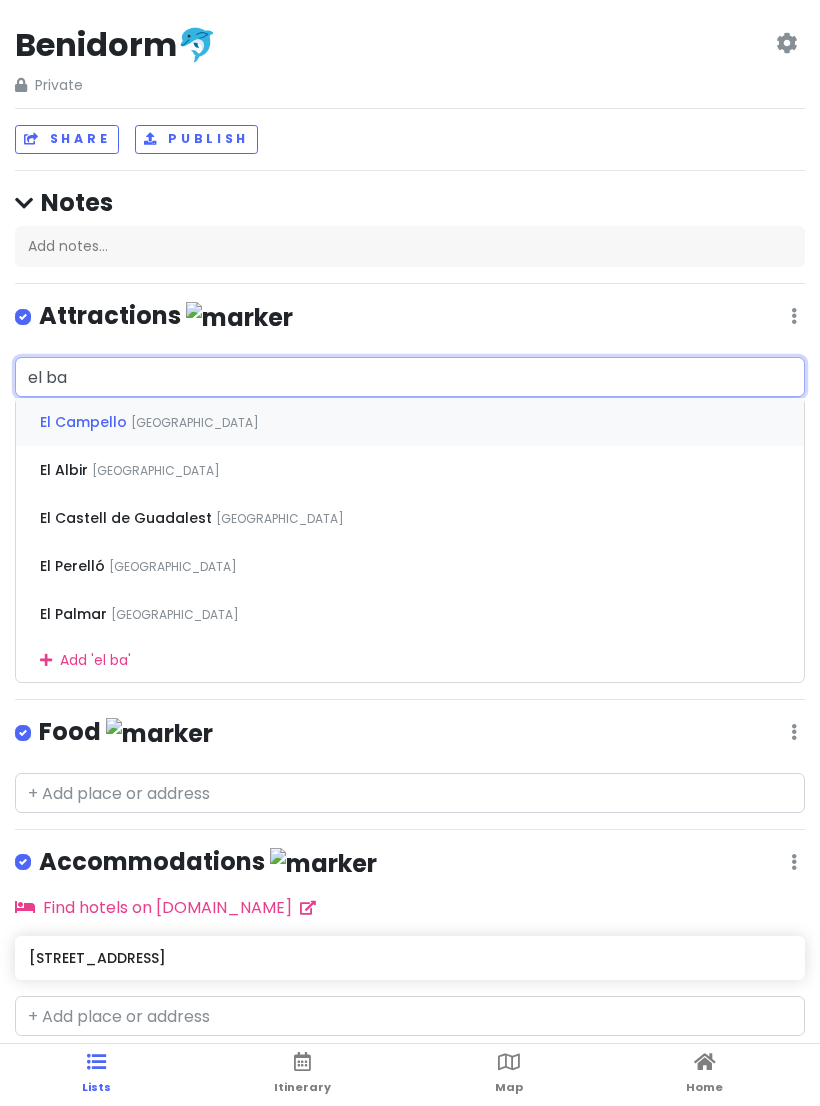 type on "el [MEDICAL_DATA]" 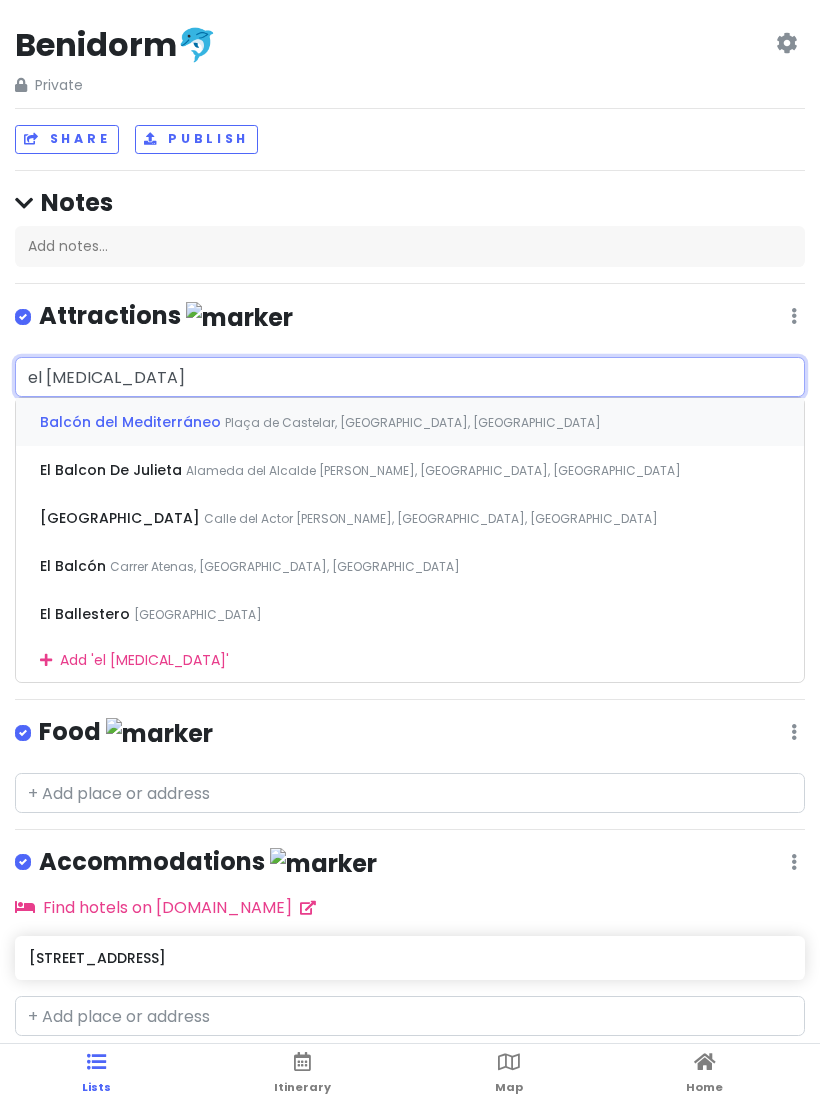 click on "Balcón del Mediterráneo   Plaça de Castelar, [GEOGRAPHIC_DATA], [GEOGRAPHIC_DATA]" at bounding box center [410, 422] 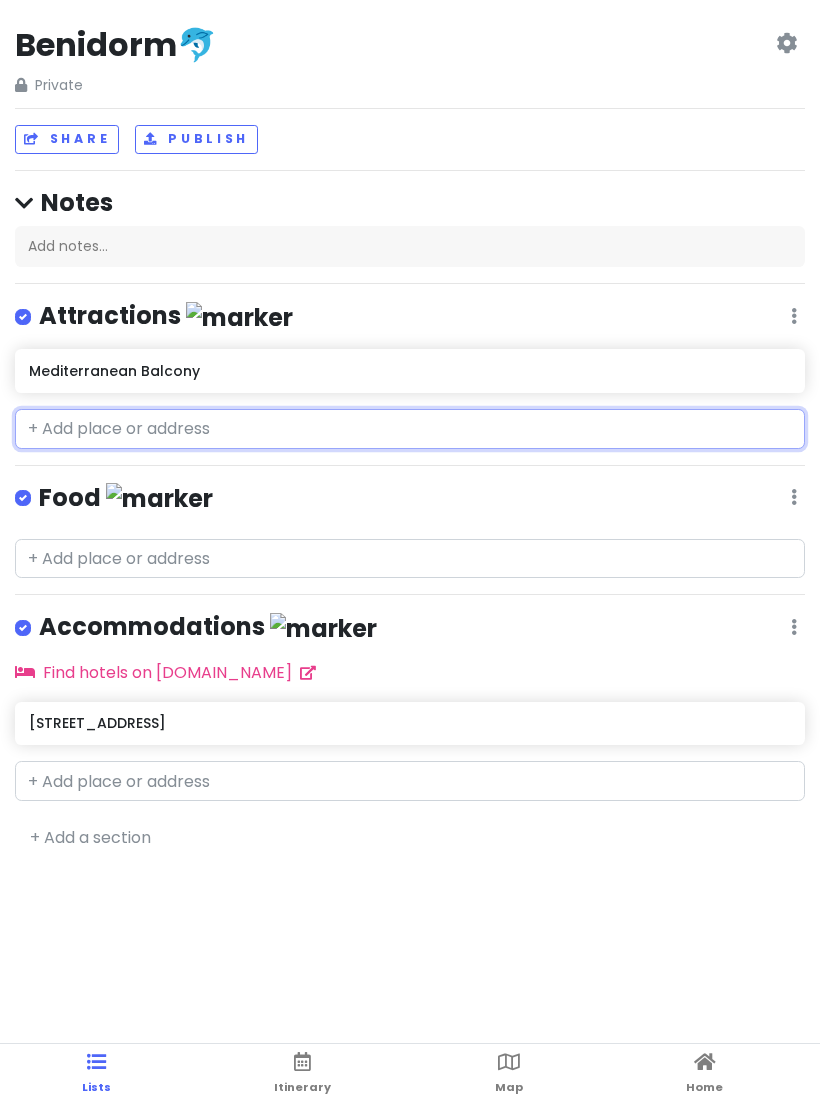 click on "Mediterranean Balcony" at bounding box center [409, 371] 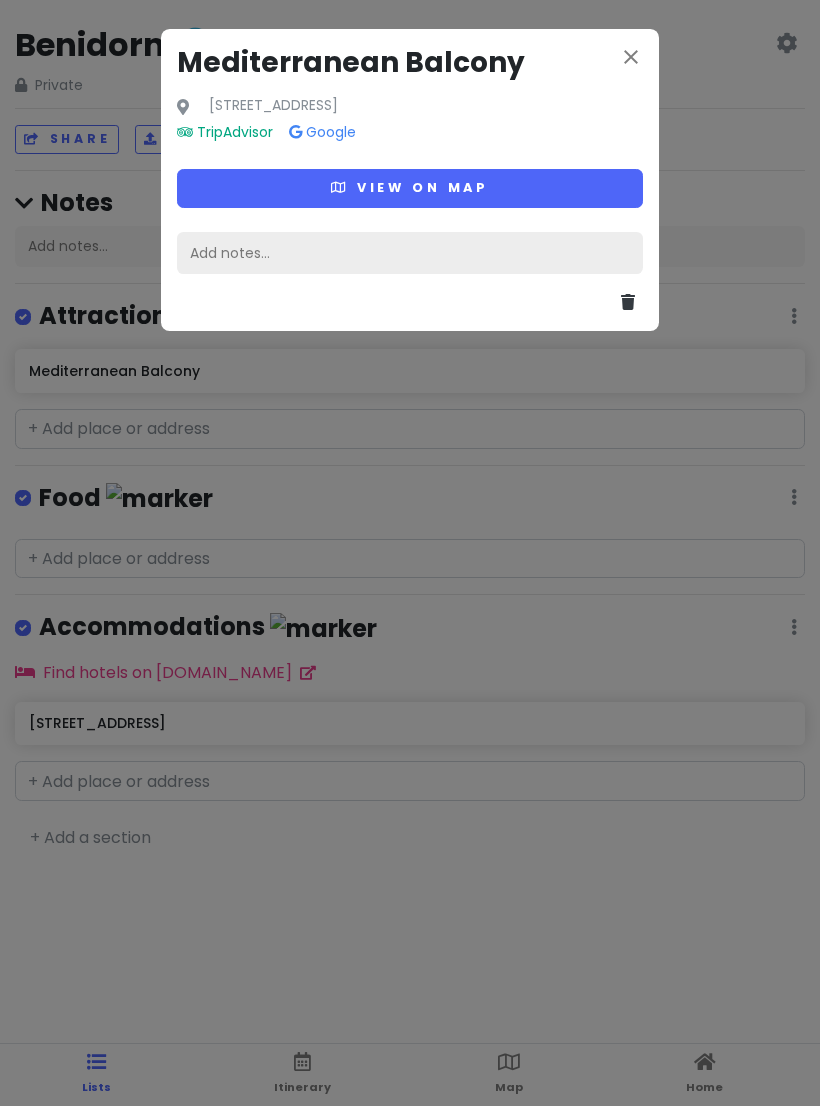 click on "Add notes..." at bounding box center [410, 253] 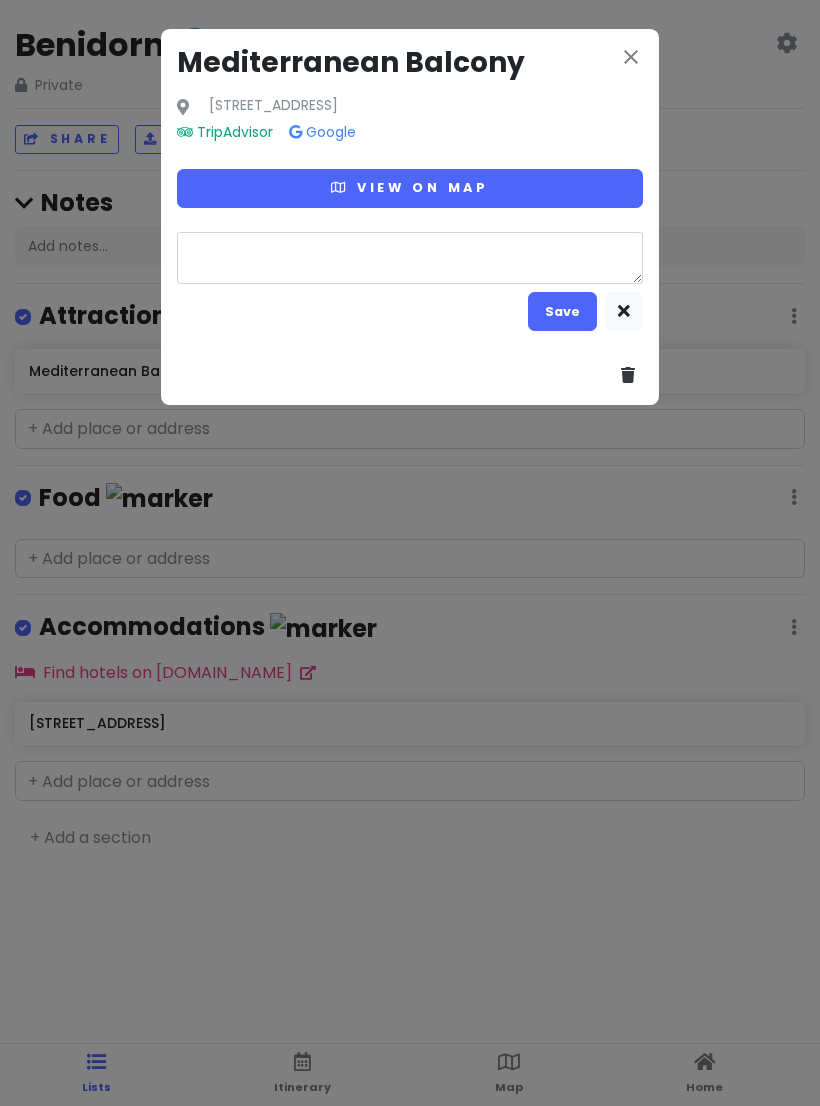 type on "m" 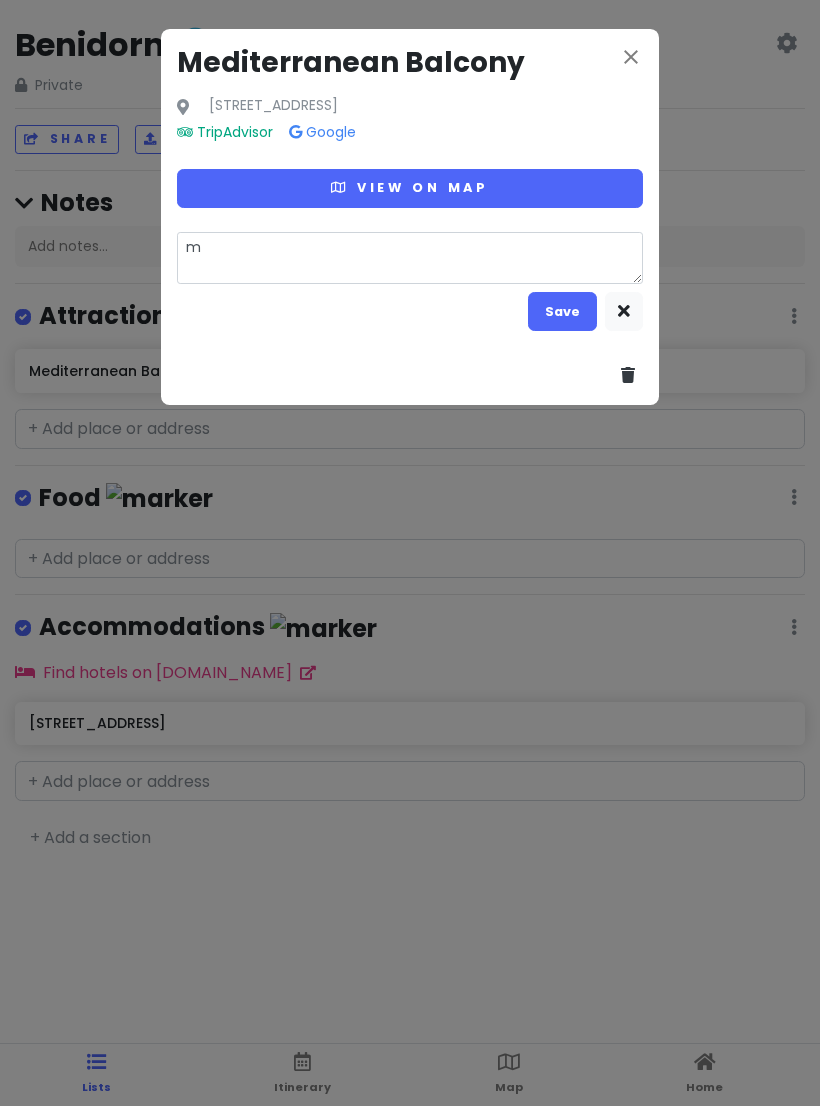 type on "x" 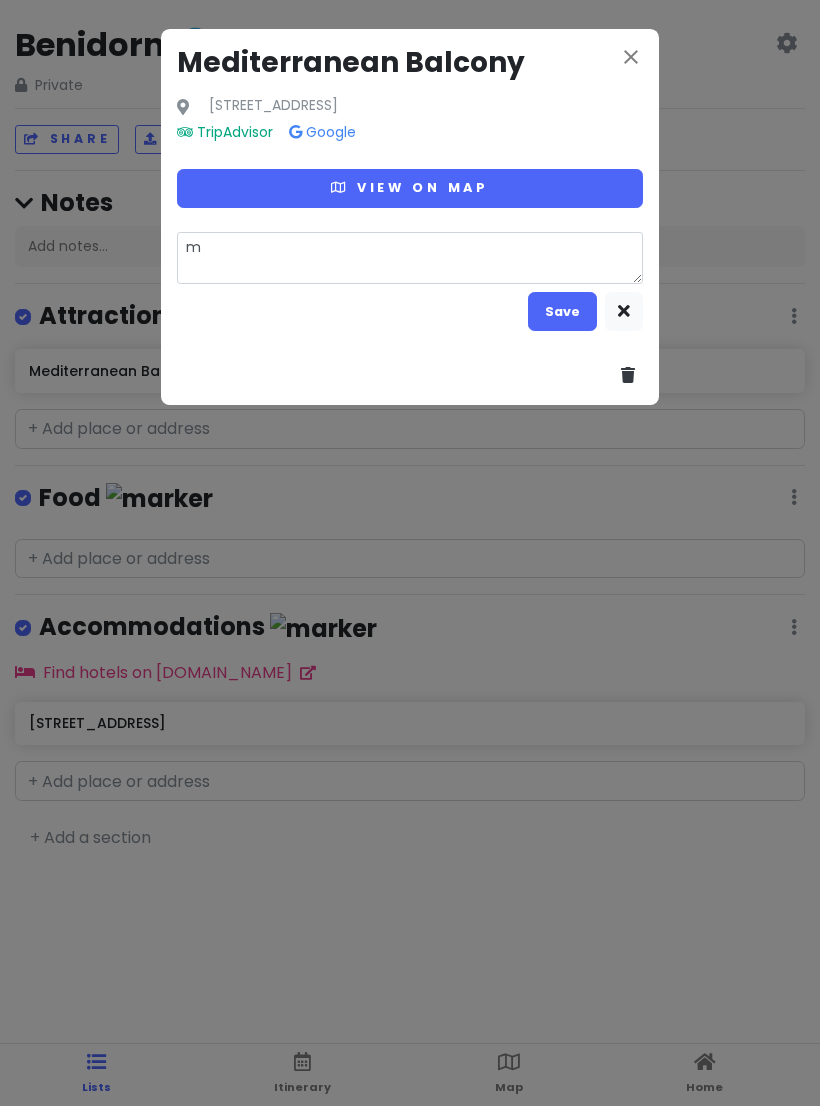 type 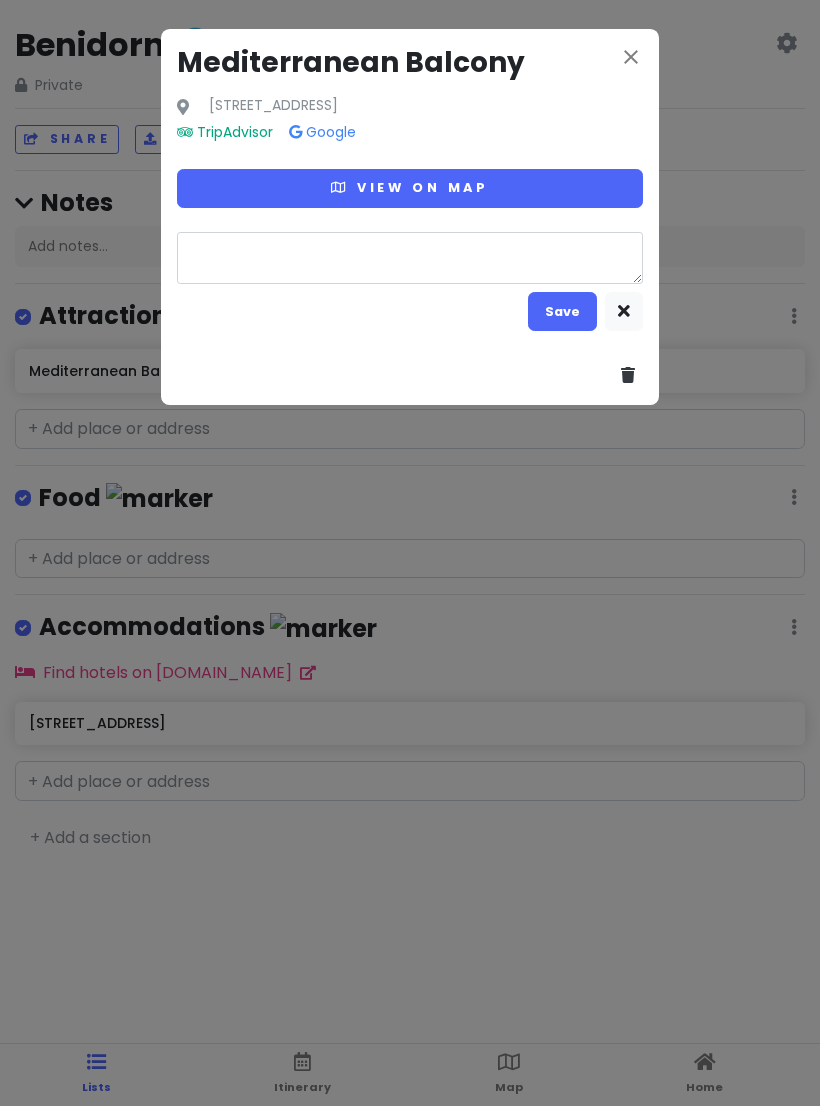 type on "x" 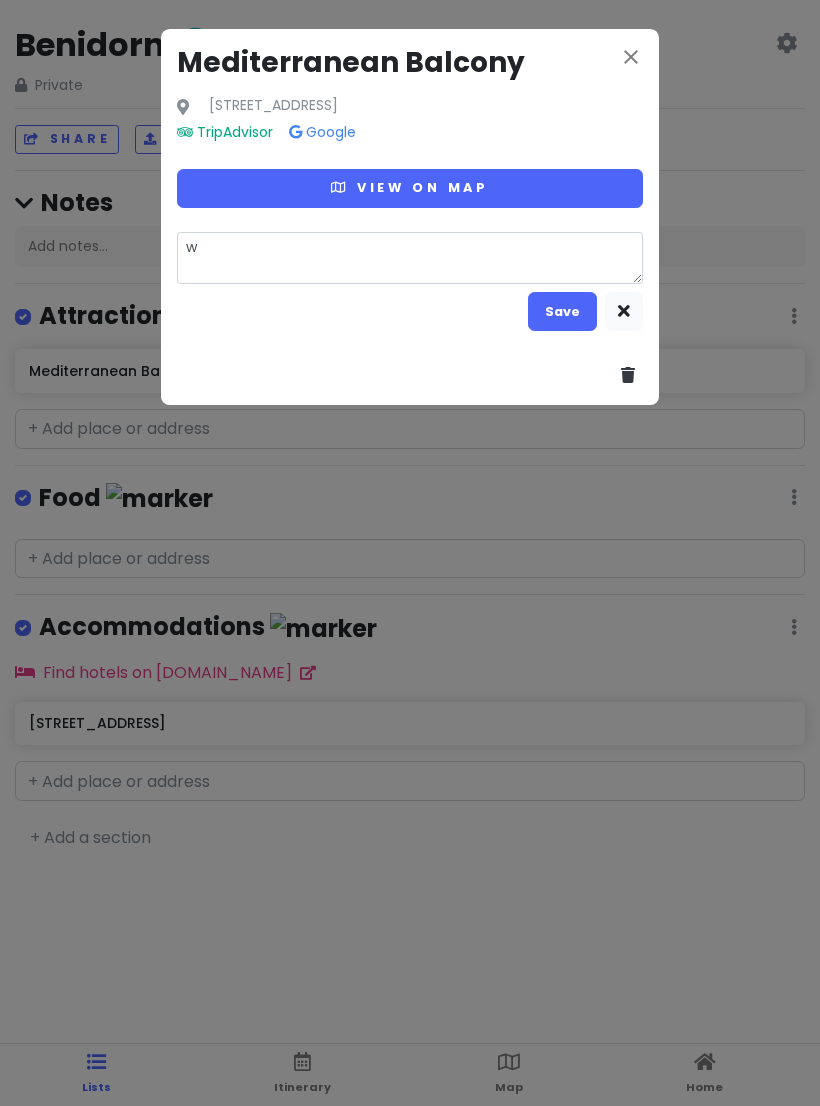 type 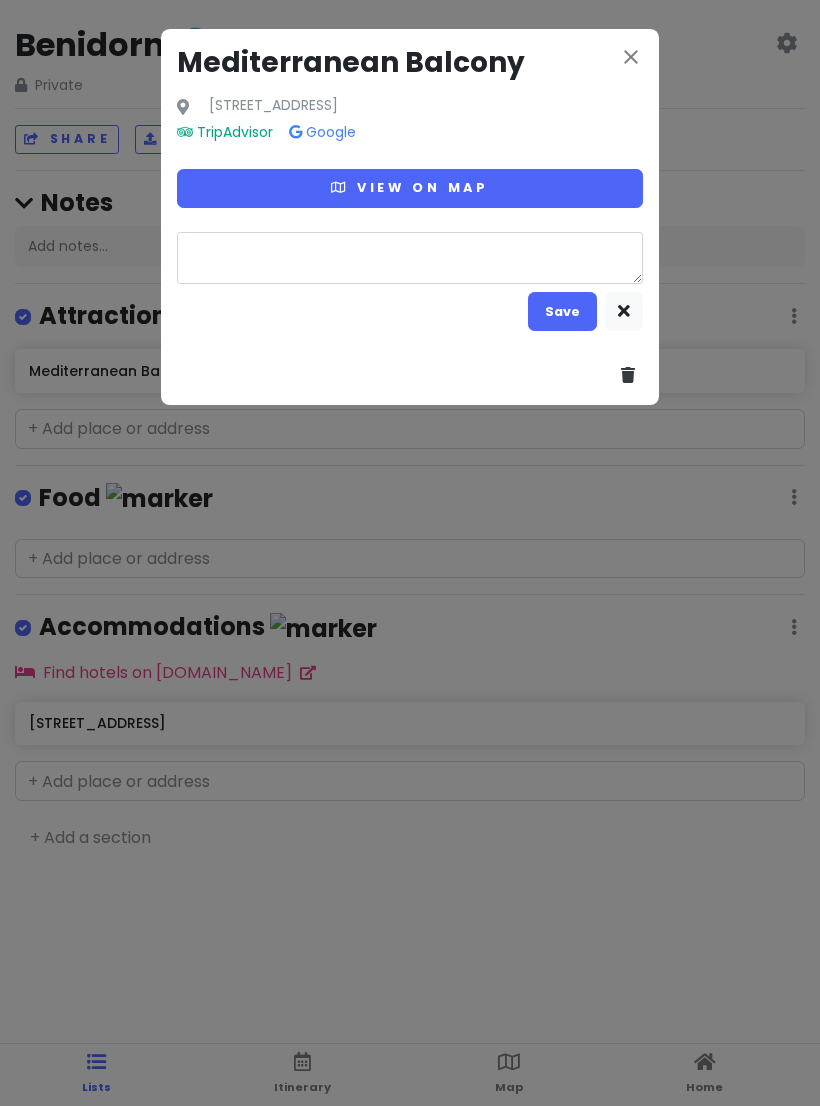 type on "x" 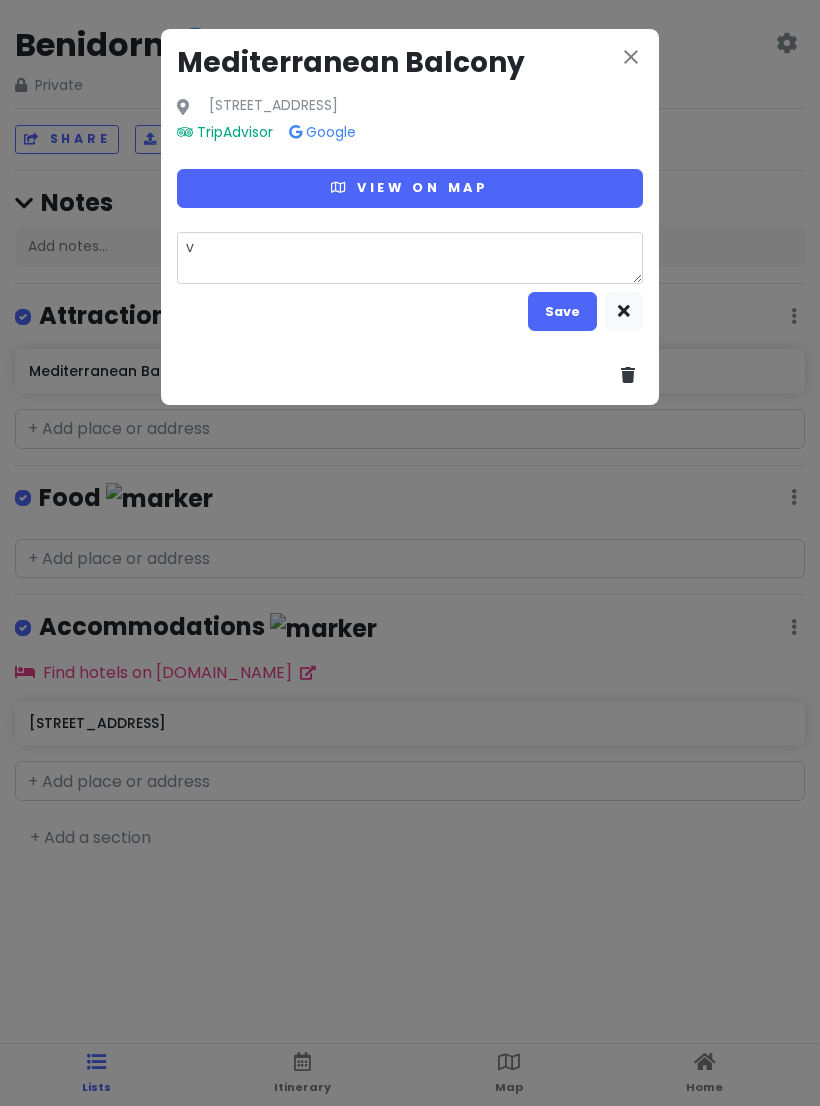 type on "vi" 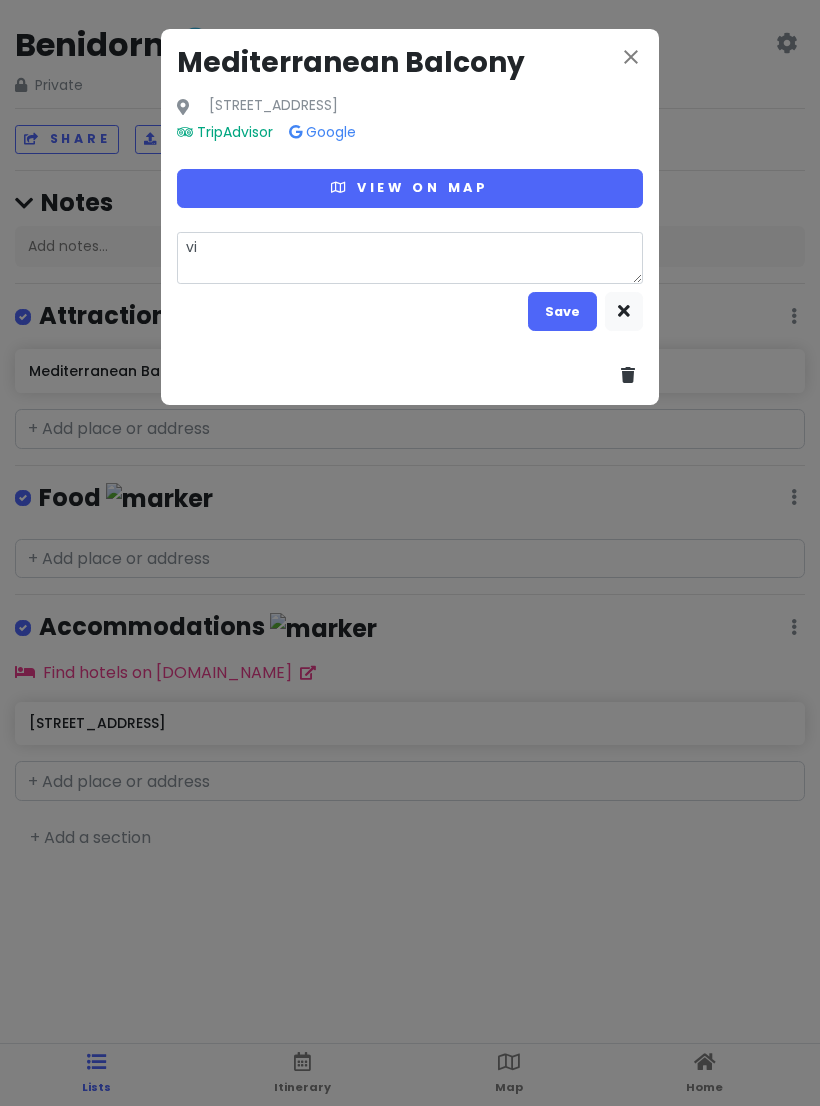 type on "x" 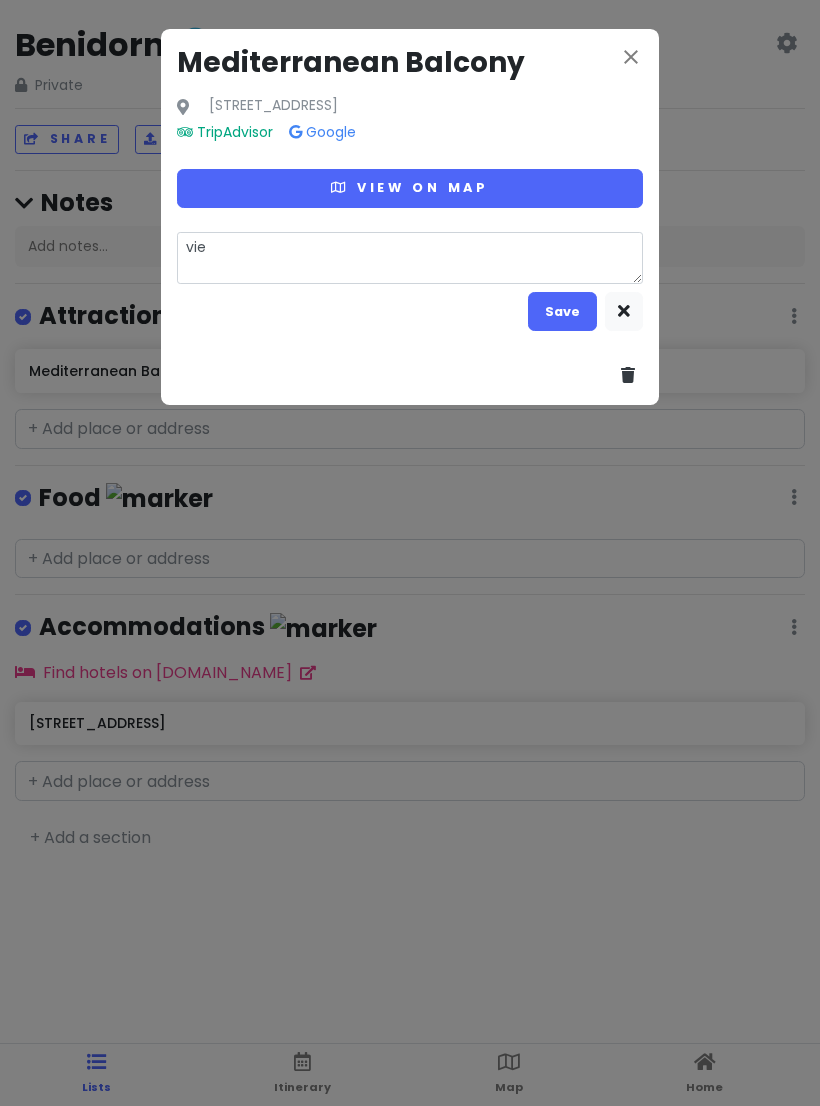 type on "x" 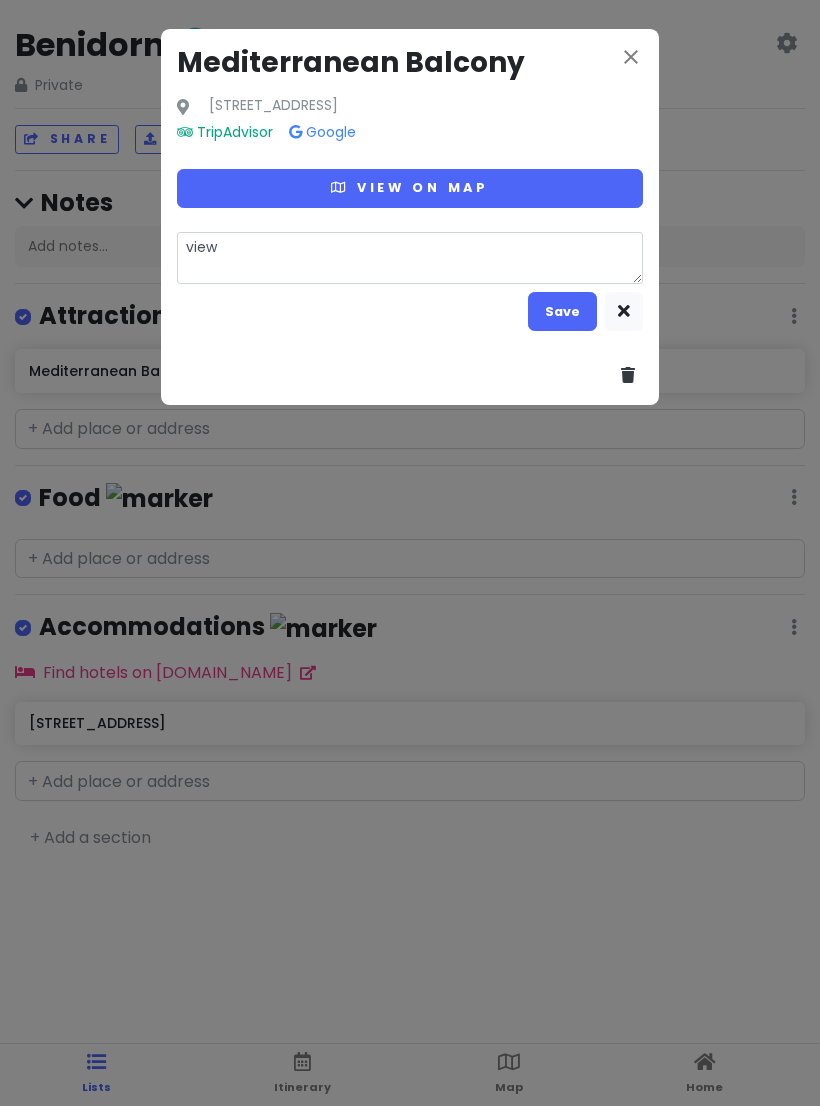 type on "x" 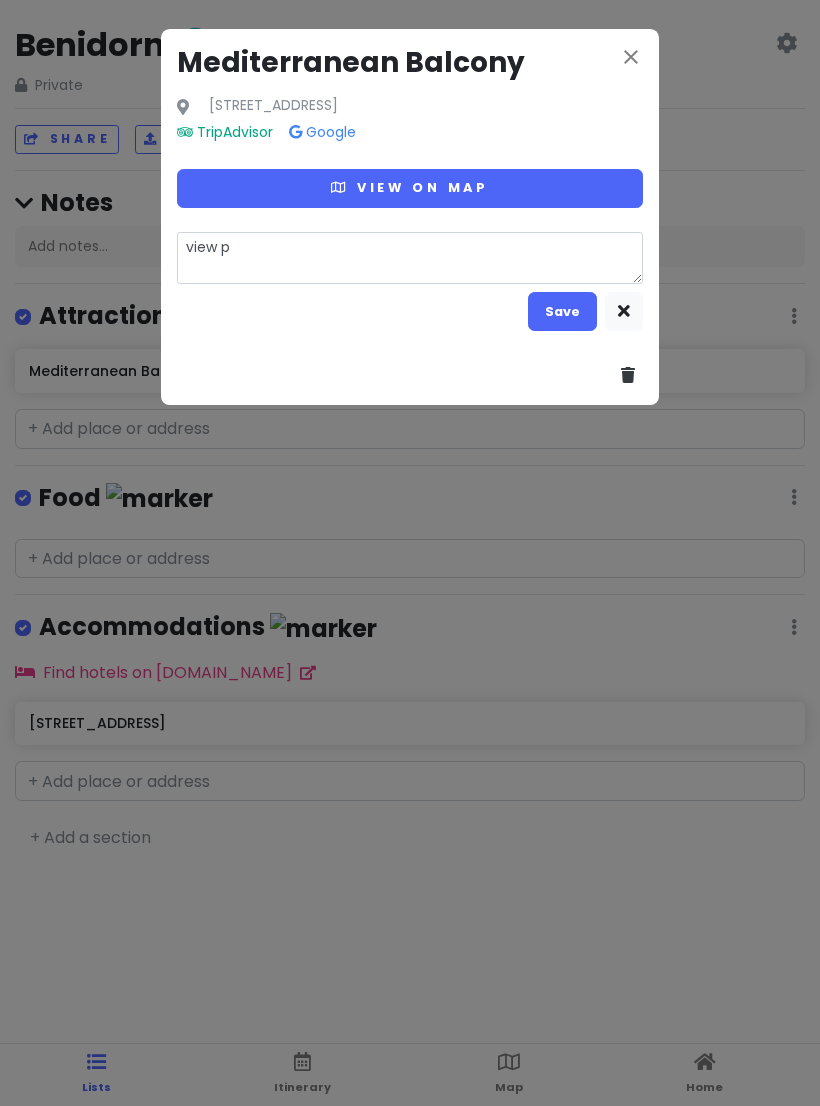 type on "x" 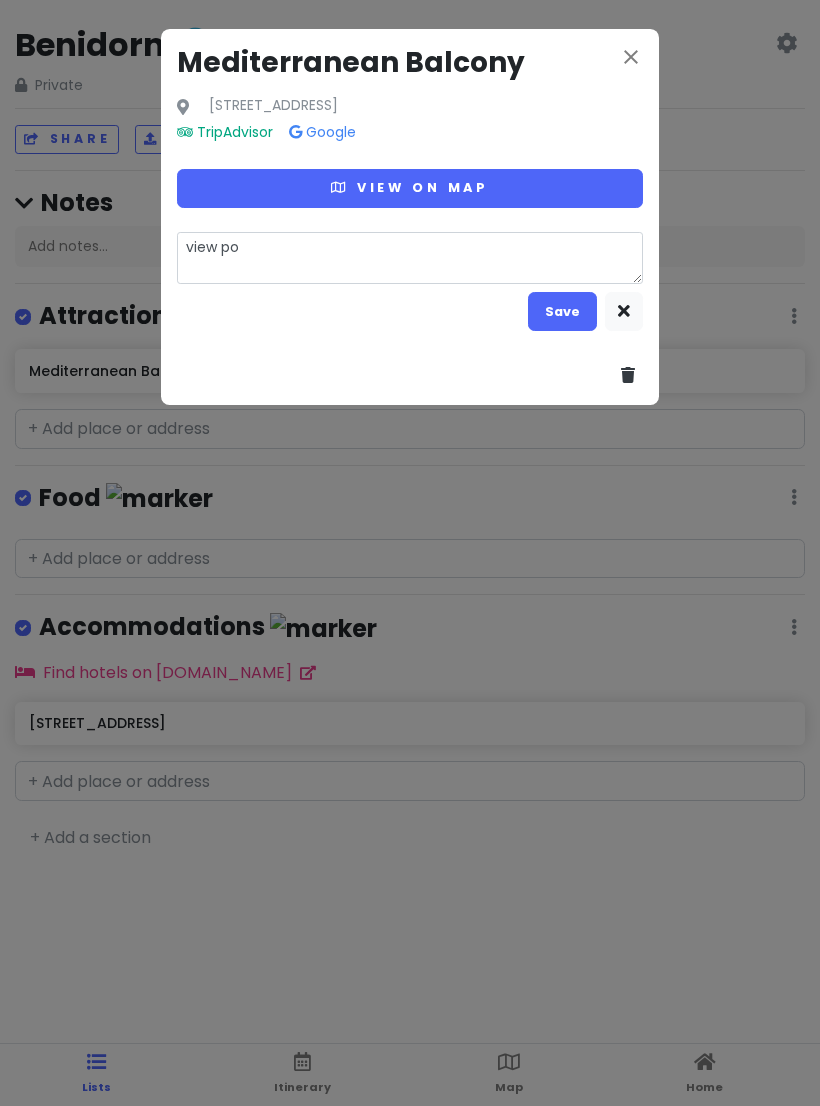 type on "x" 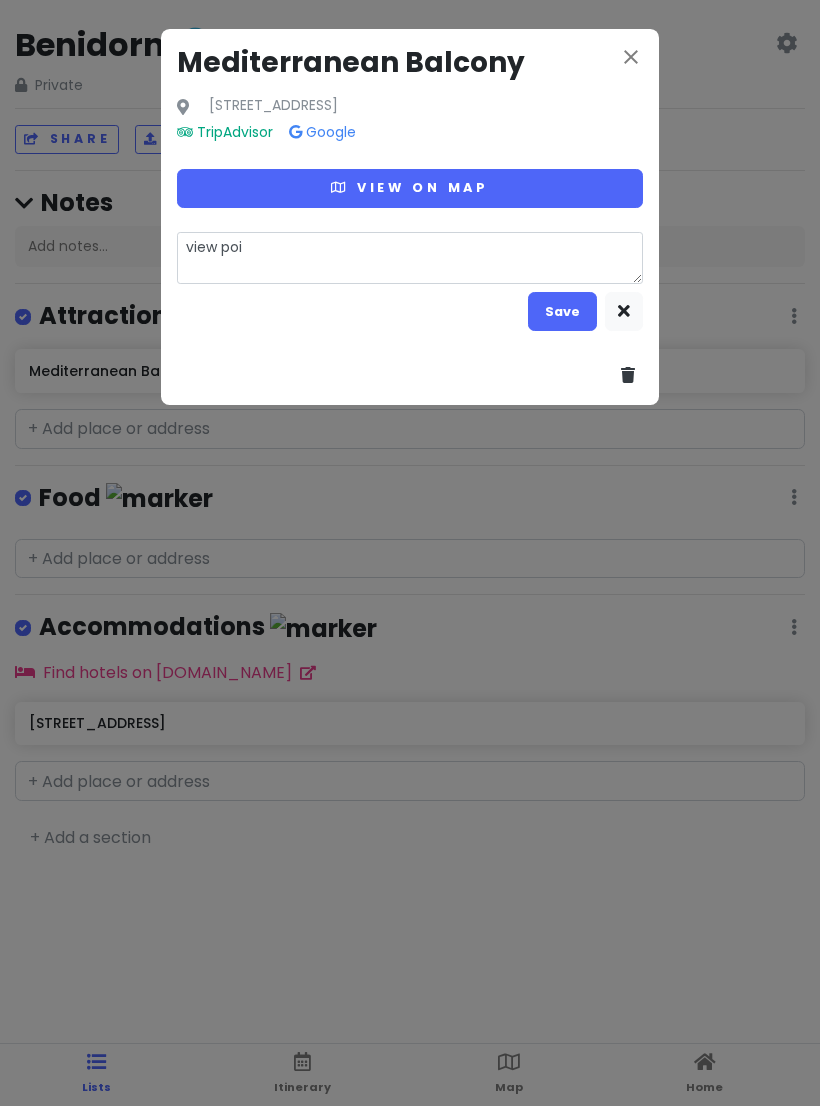 type on "x" 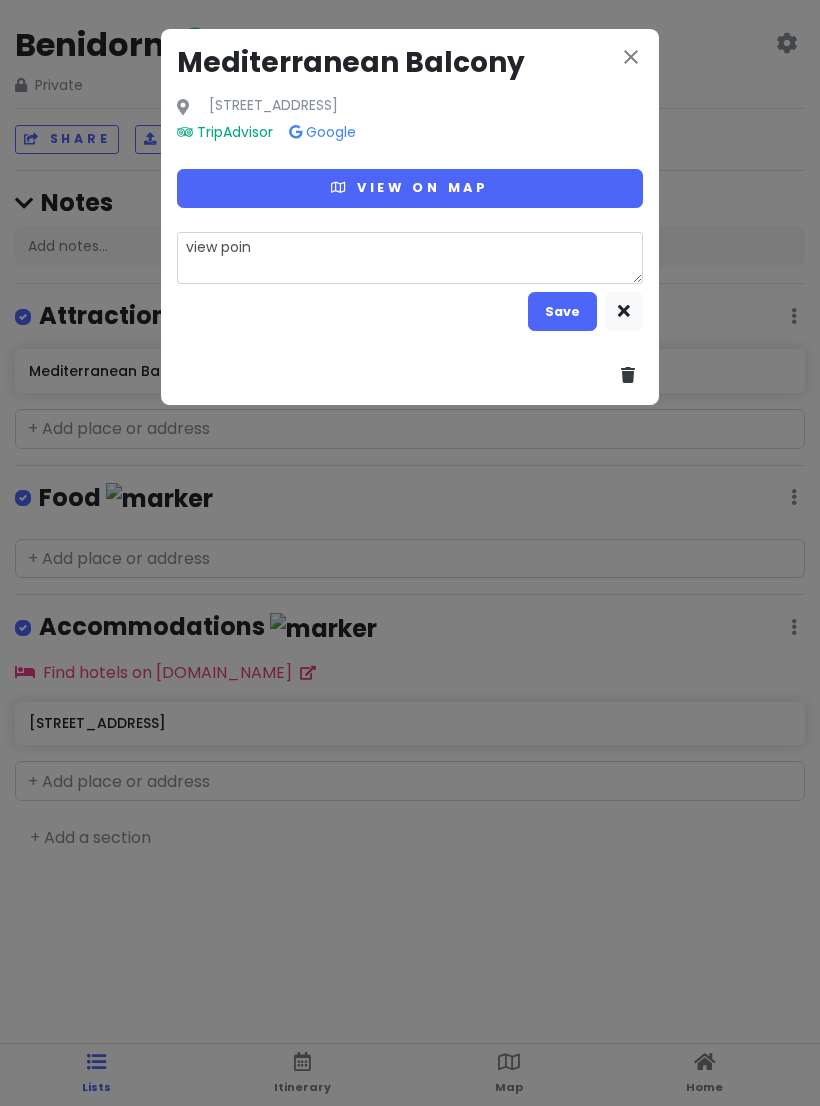 type on "x" 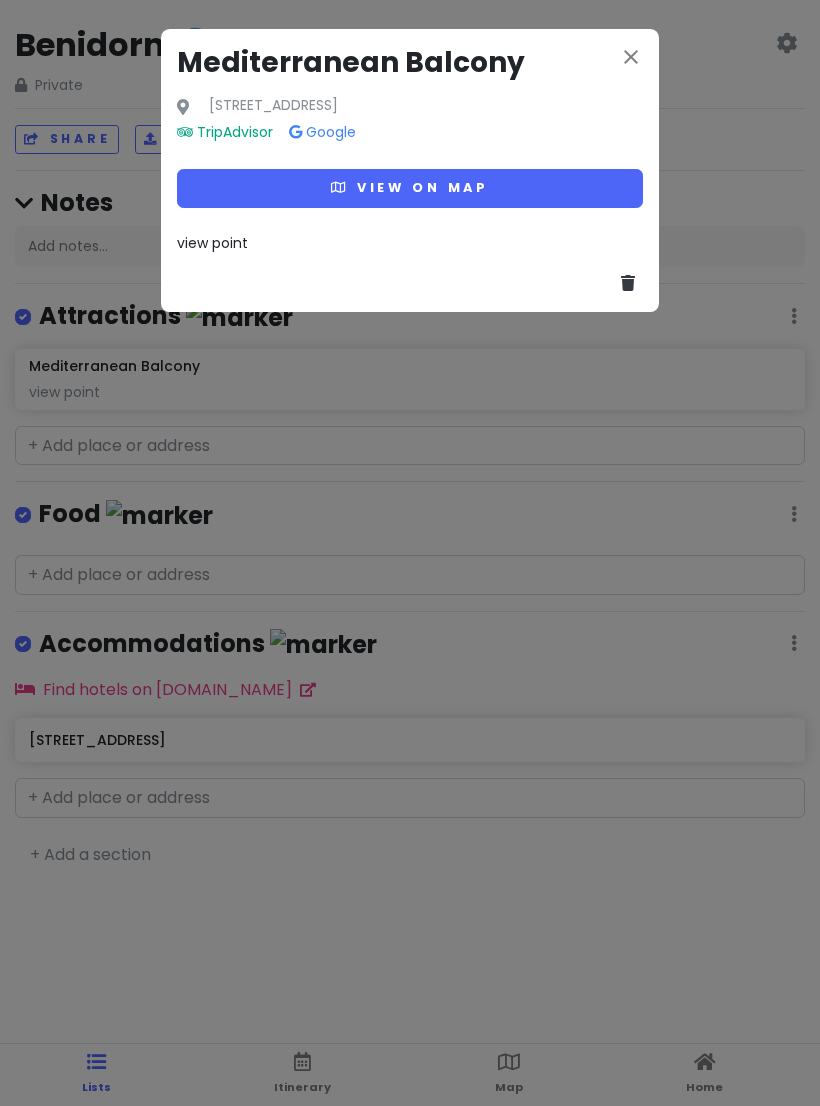 click on "close Mediterranean Balcony [STREET_ADDRESS], [GEOGRAPHIC_DATA]  TripAdvisor  Google View on map view point" at bounding box center [410, 170] 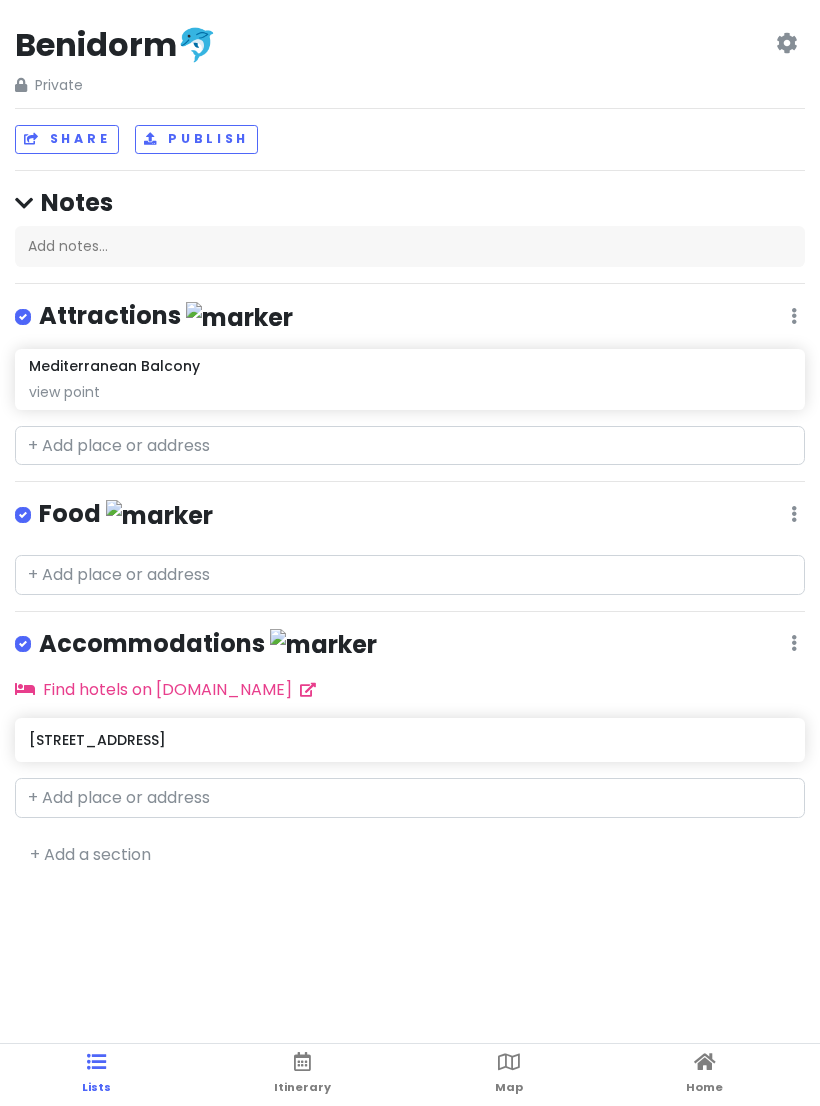 click on "Lists Itinerary Map Home" at bounding box center [410, 1075] 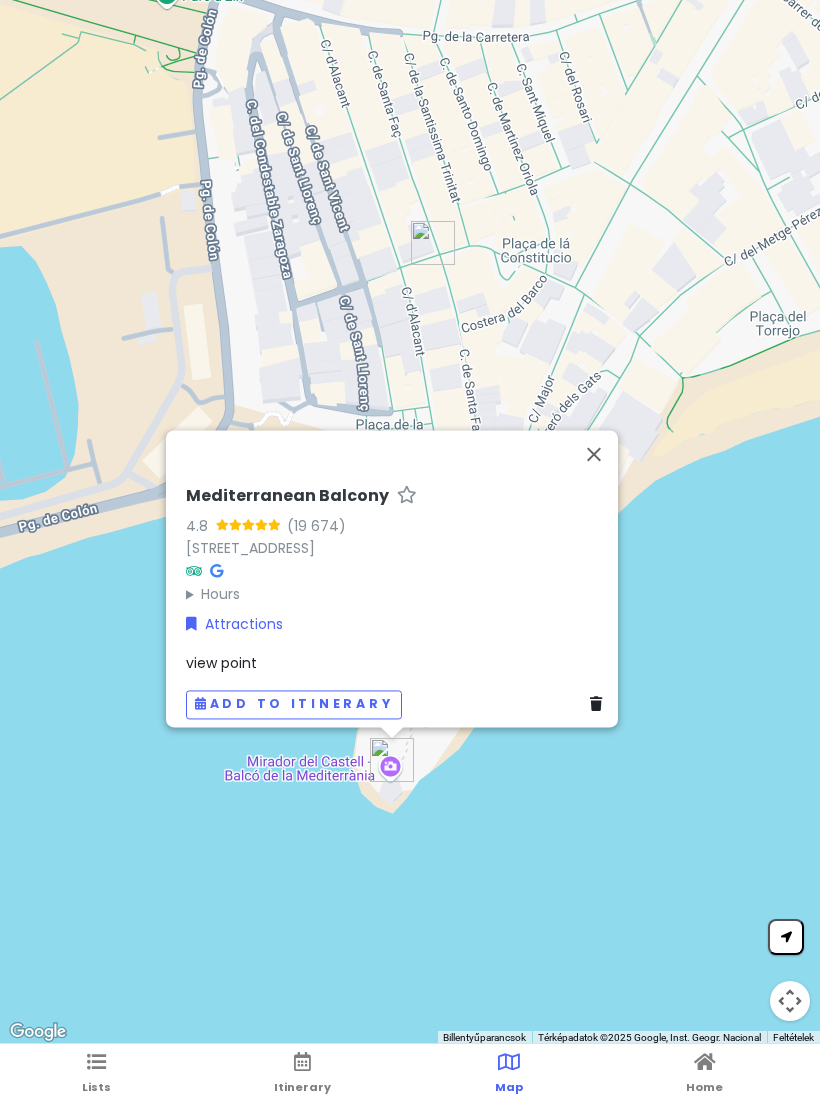 click at bounding box center [594, 454] 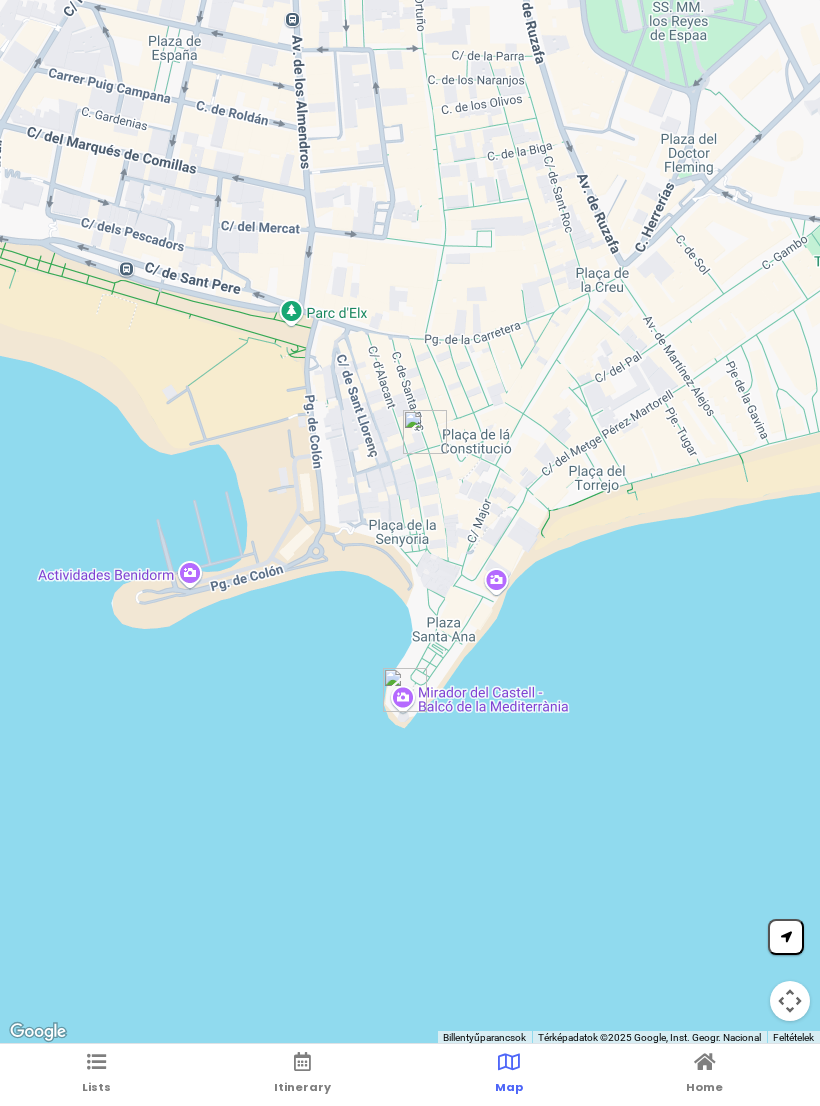 click at bounding box center [96, 1062] 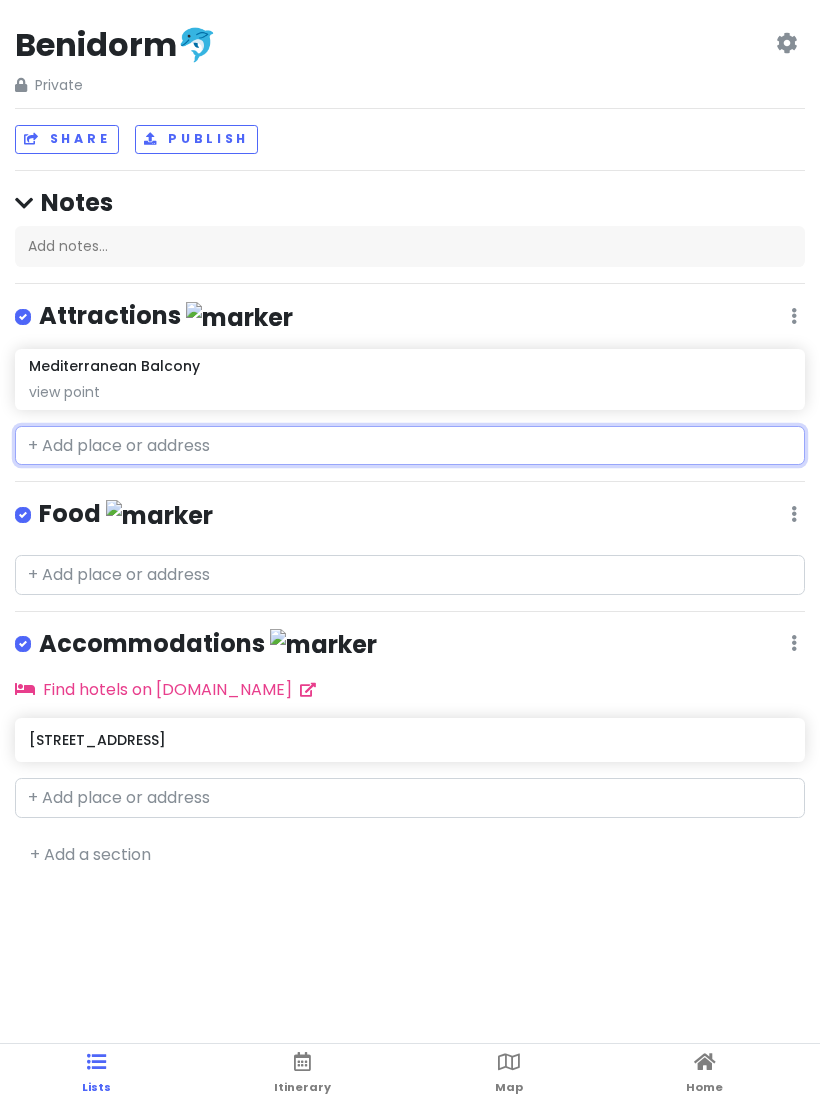 click at bounding box center [410, 446] 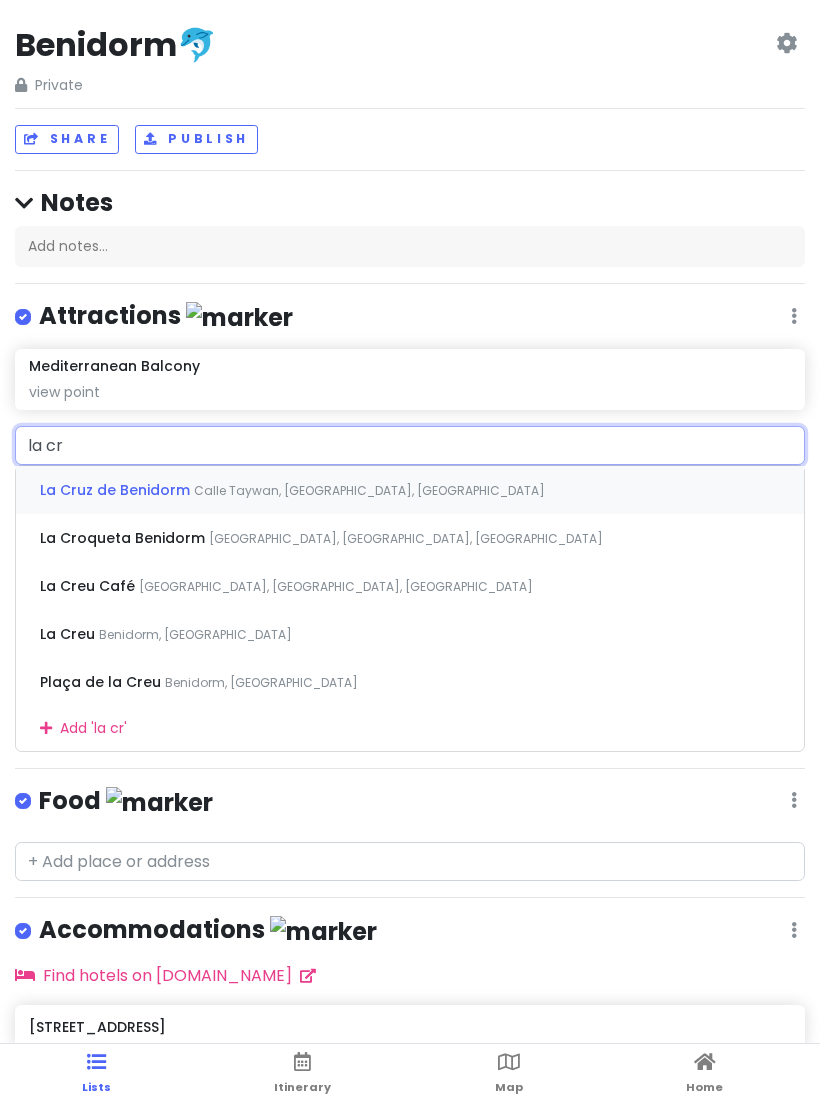 type on "la cru" 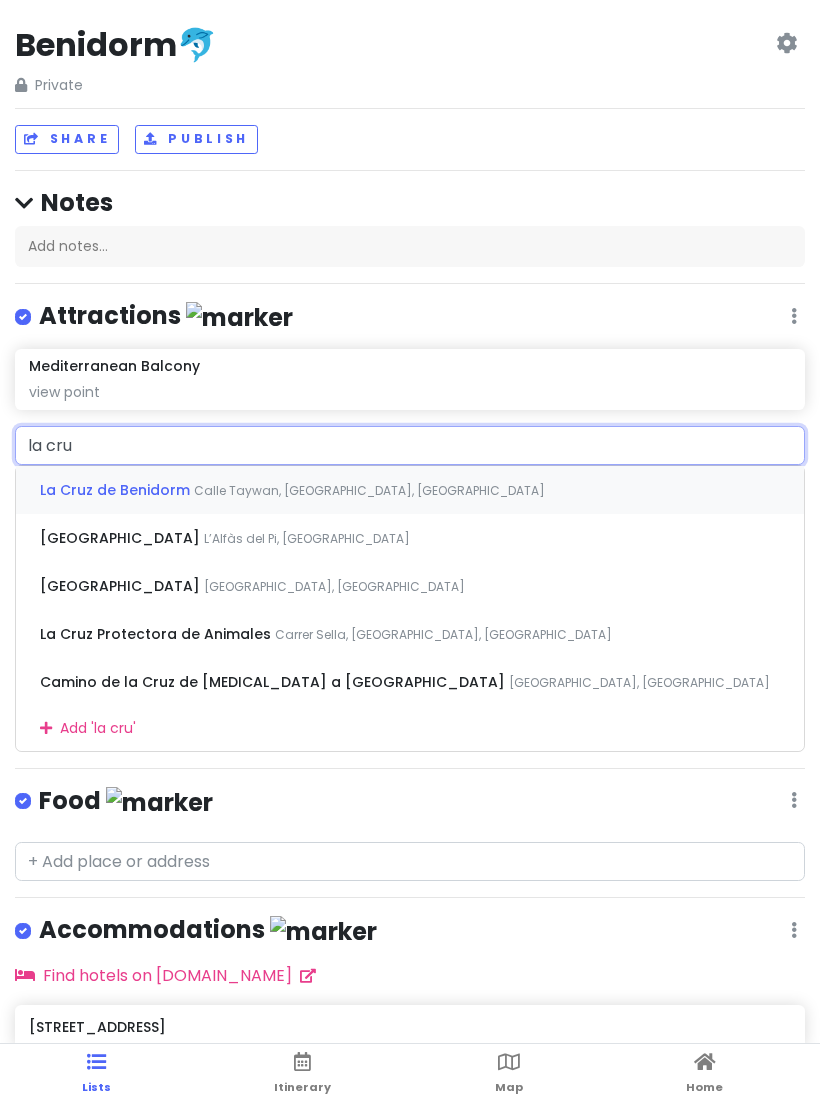 click on "Calle Taywan, [GEOGRAPHIC_DATA], [GEOGRAPHIC_DATA]" at bounding box center [369, 490] 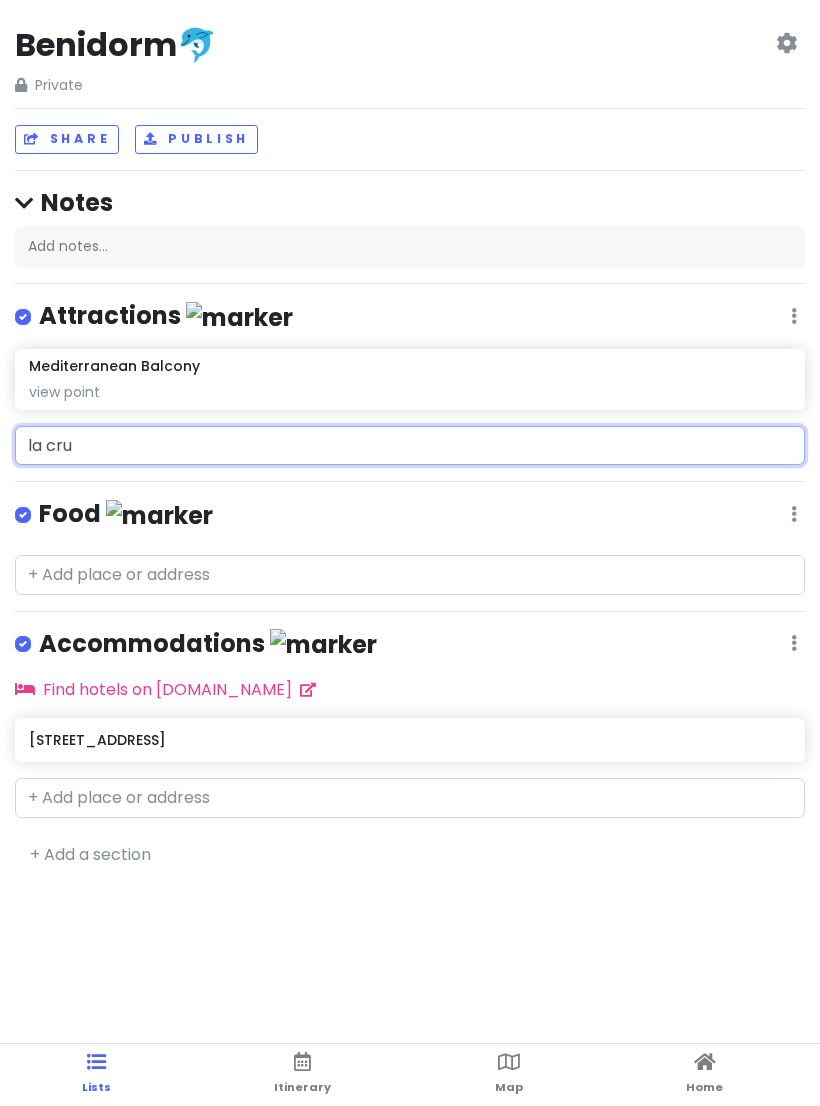type 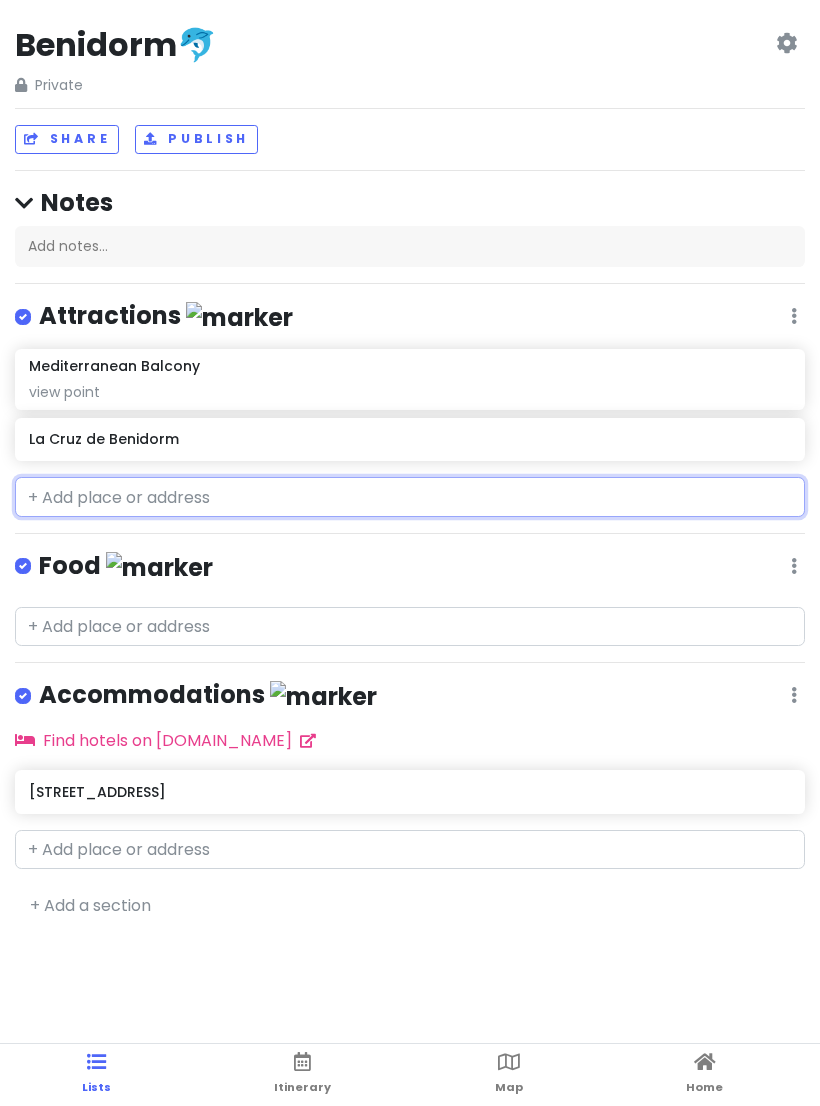 click on "La Cruz de Benidorm" 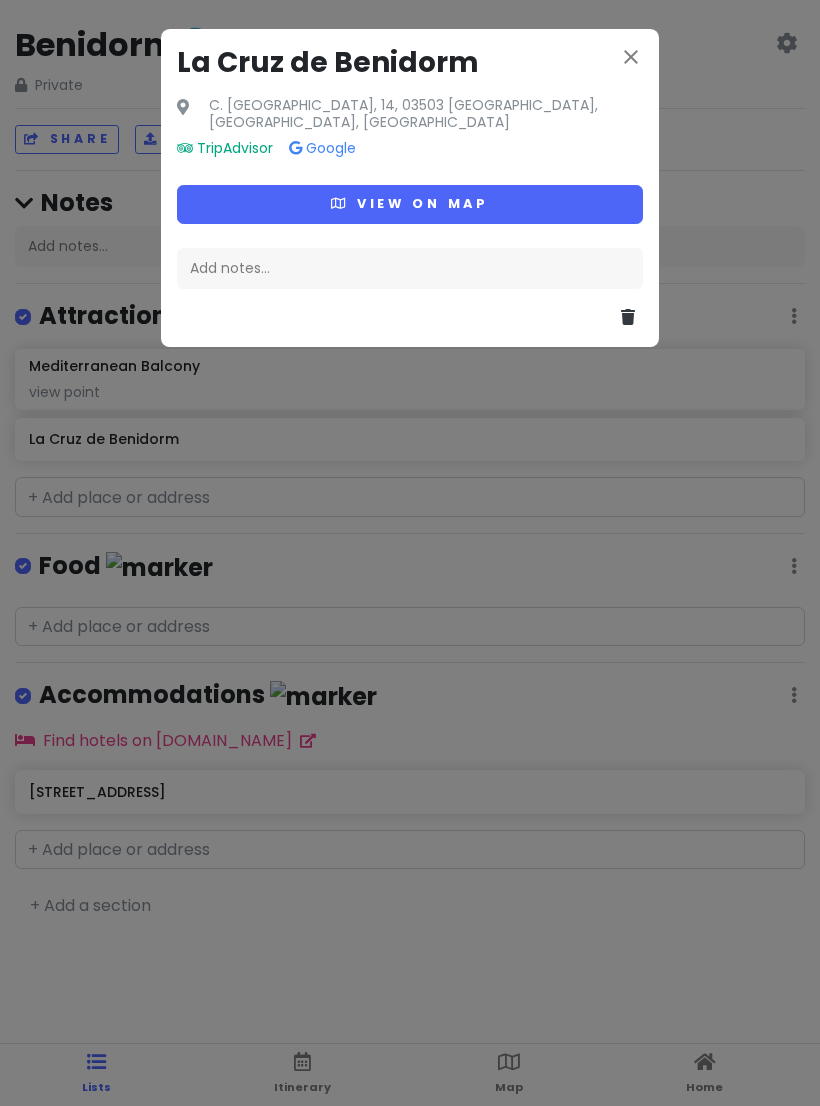 click on "Add notes..." at bounding box center (410, 269) 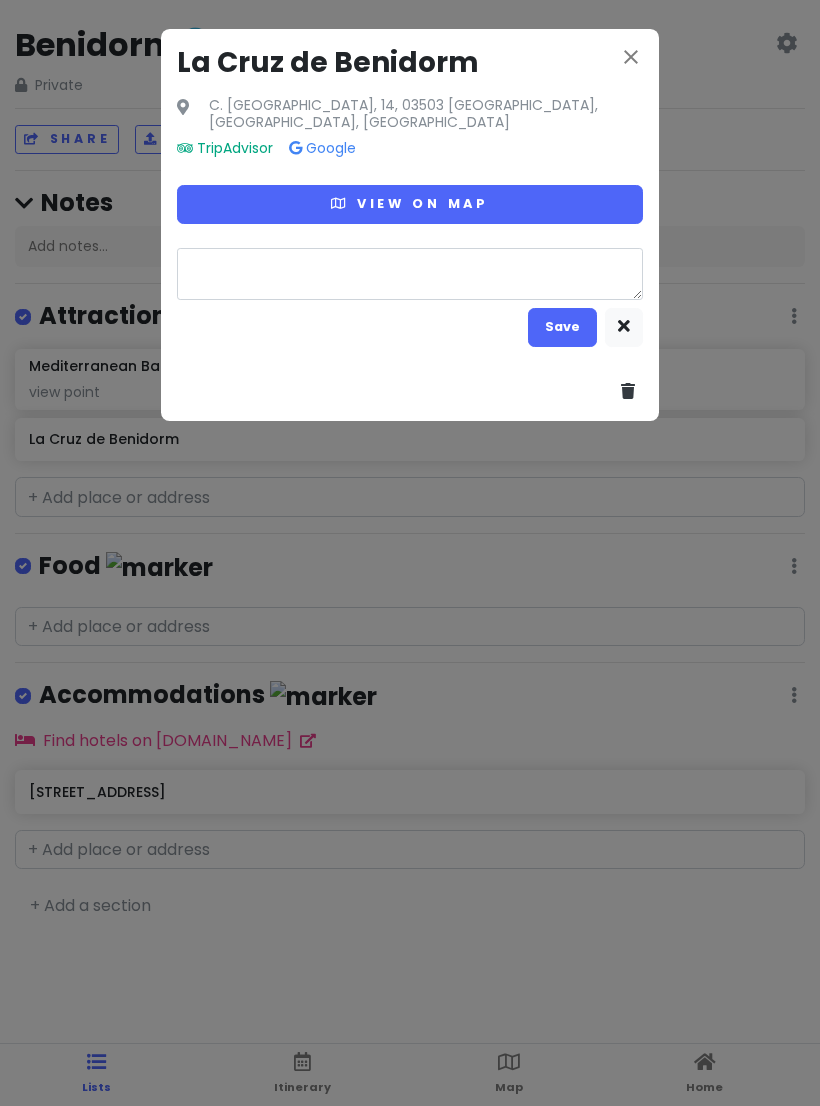 type on "v" 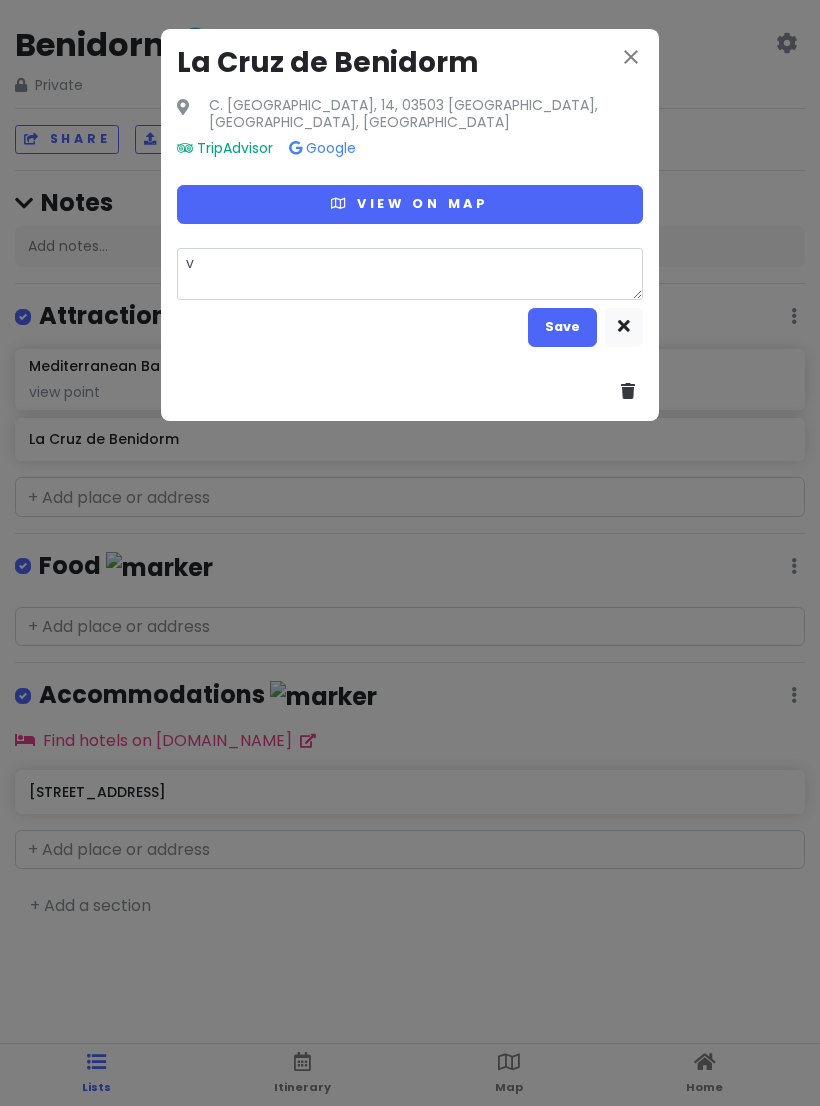 type on "x" 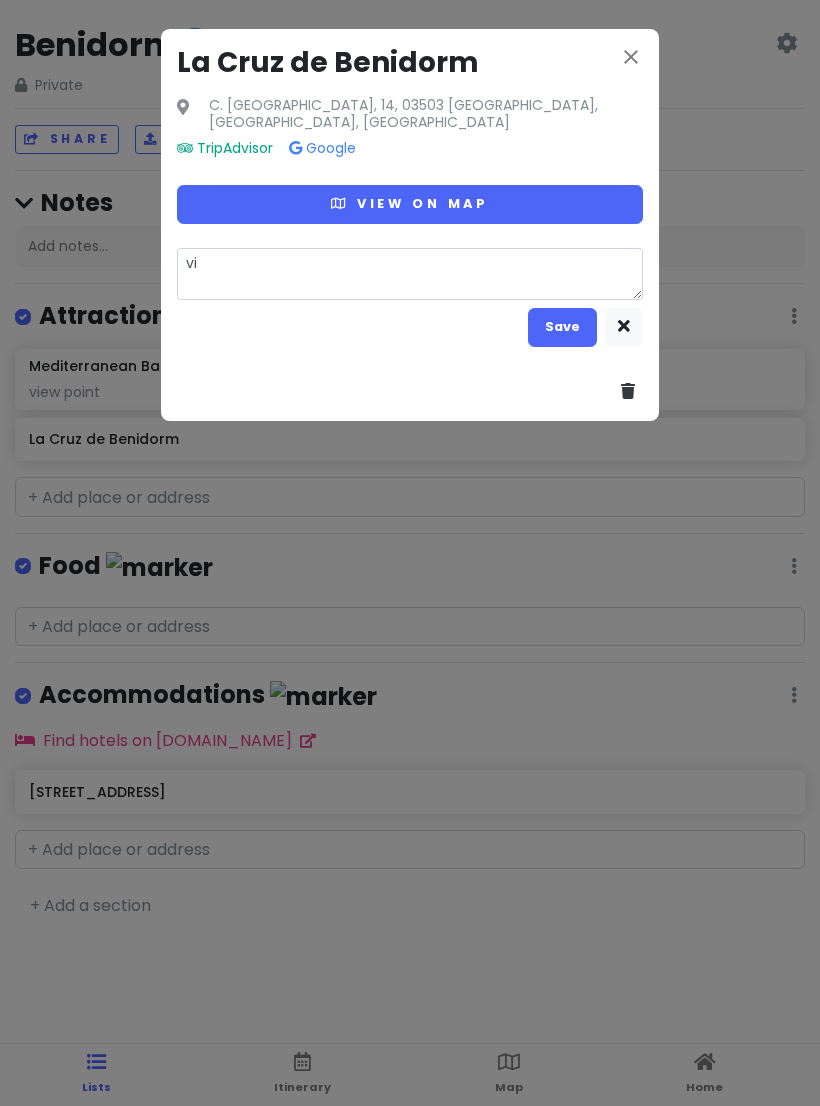 type on "x" 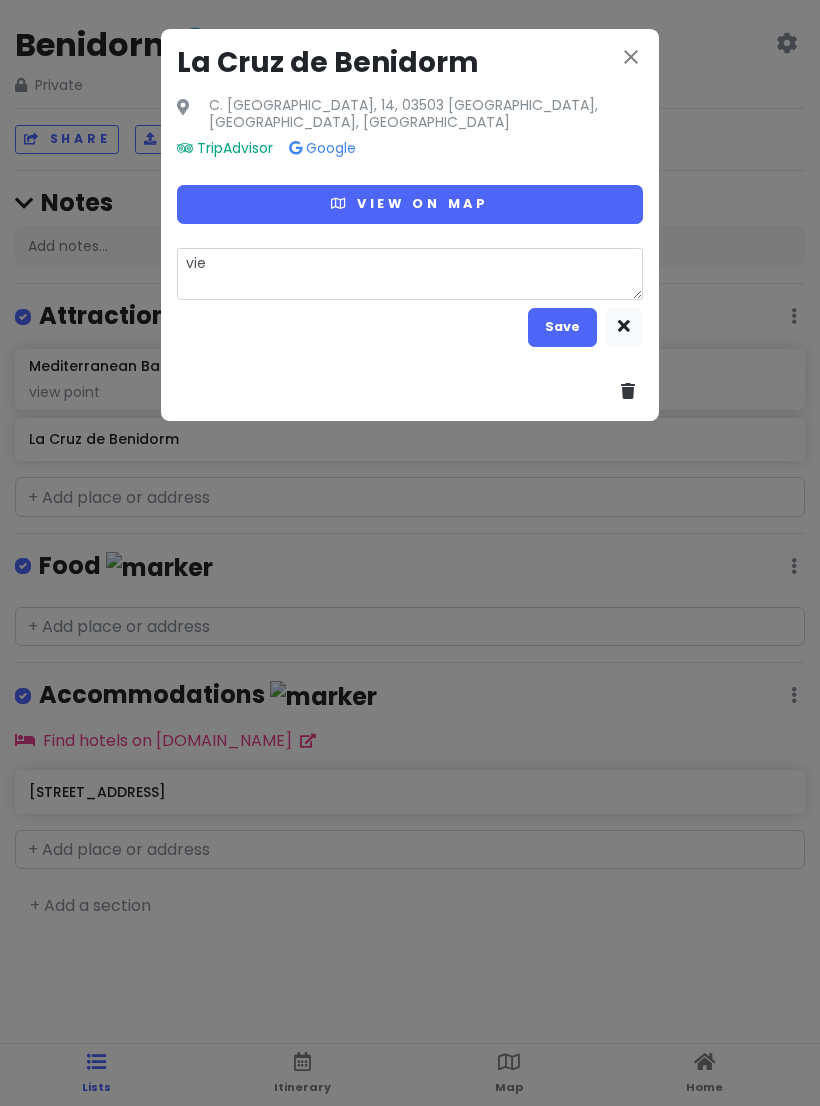 type on "x" 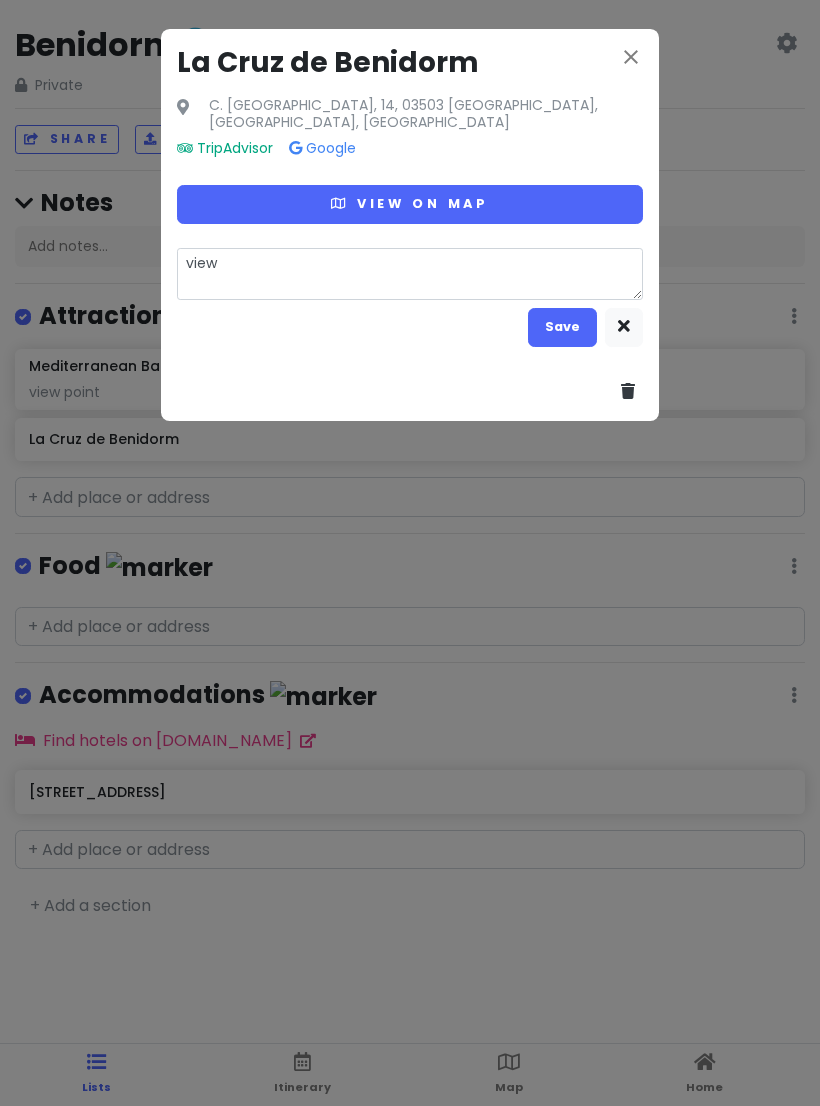 type on "viewp" 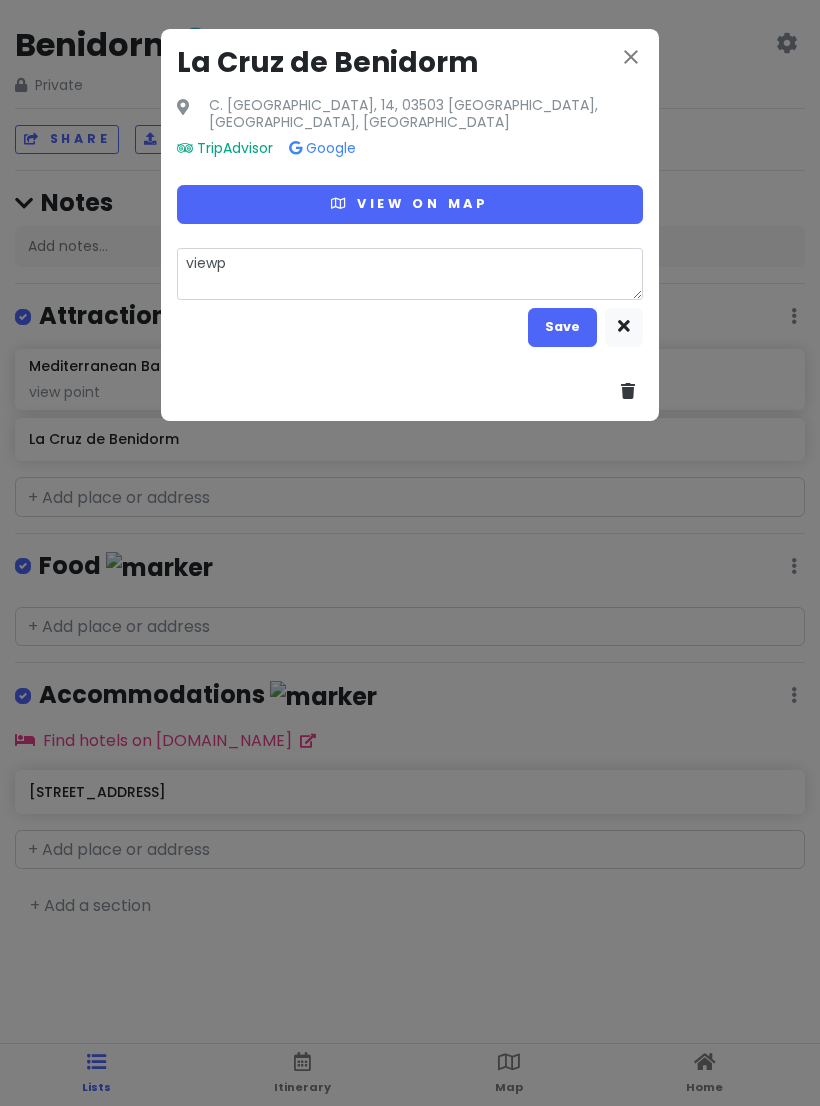 type on "x" 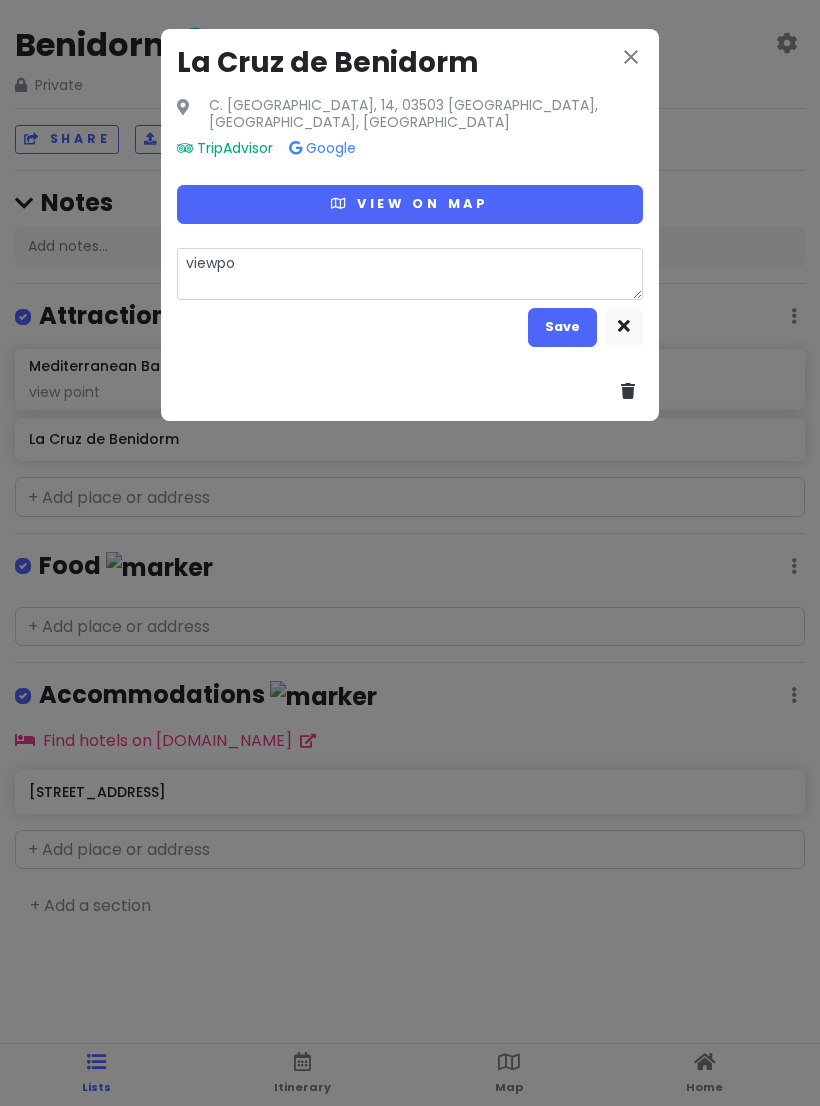 type on "x" 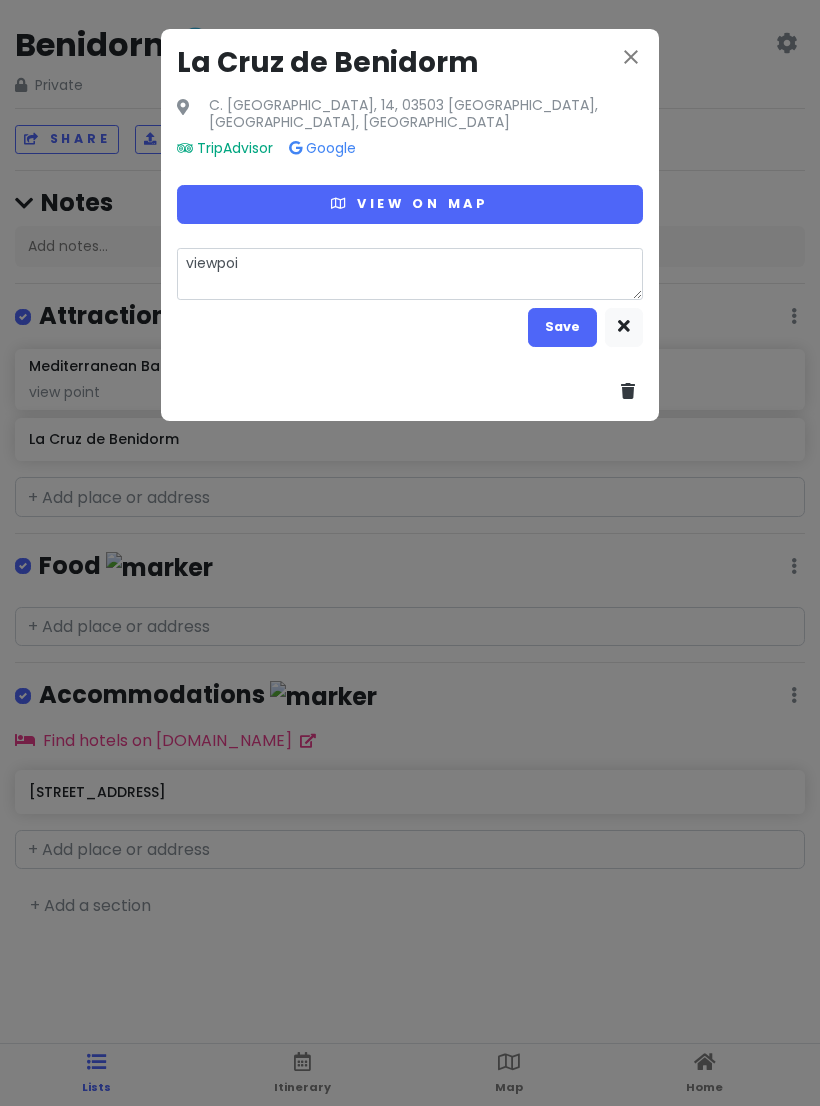 type on "x" 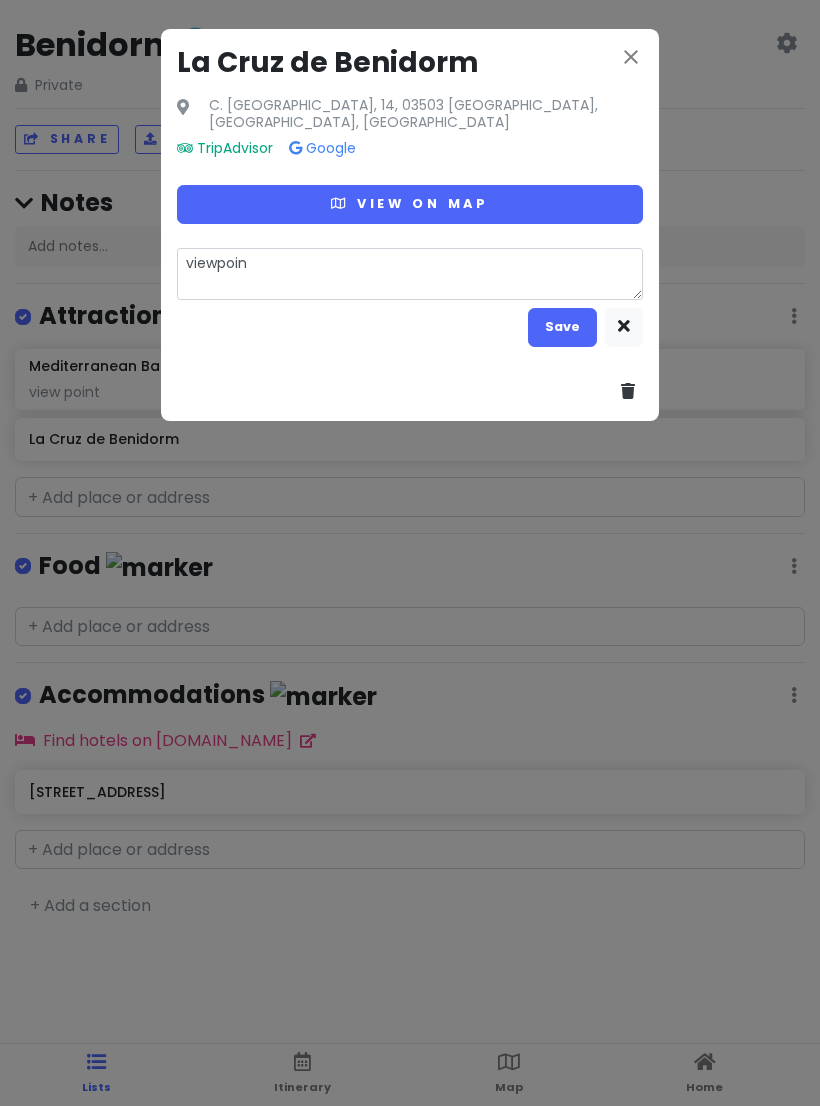 type on "x" 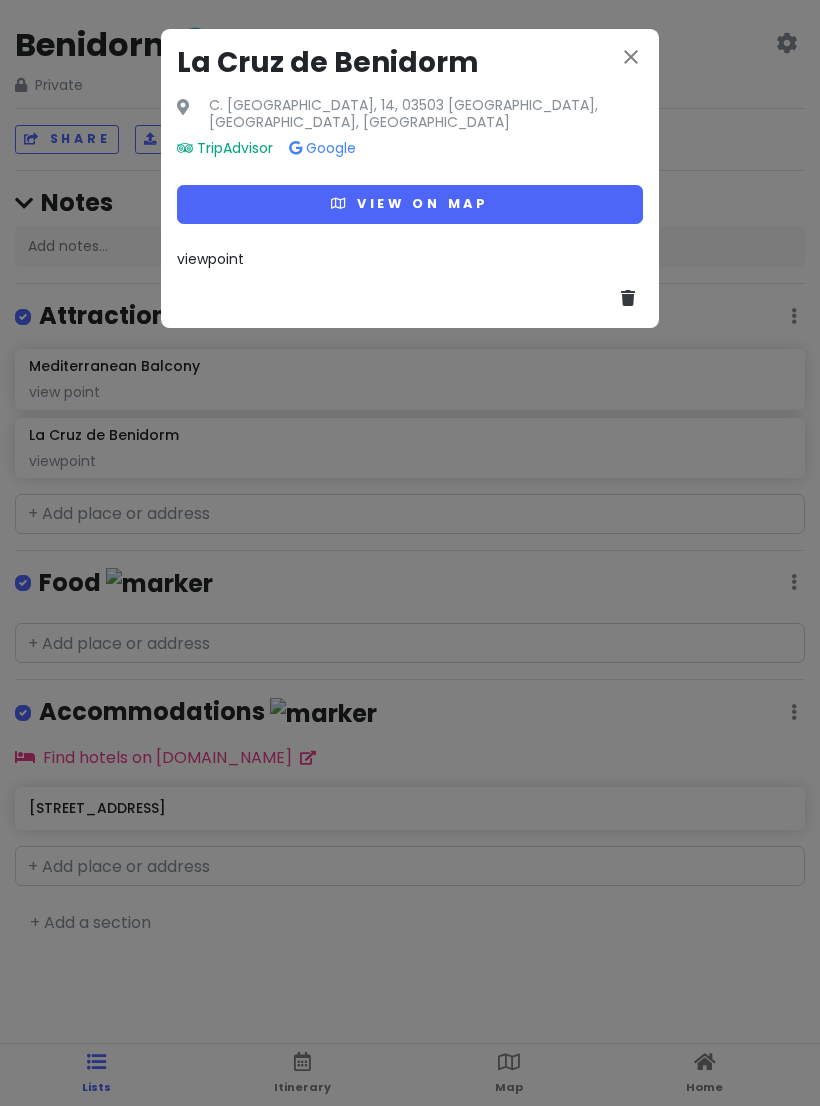 click on "close" at bounding box center (631, 57) 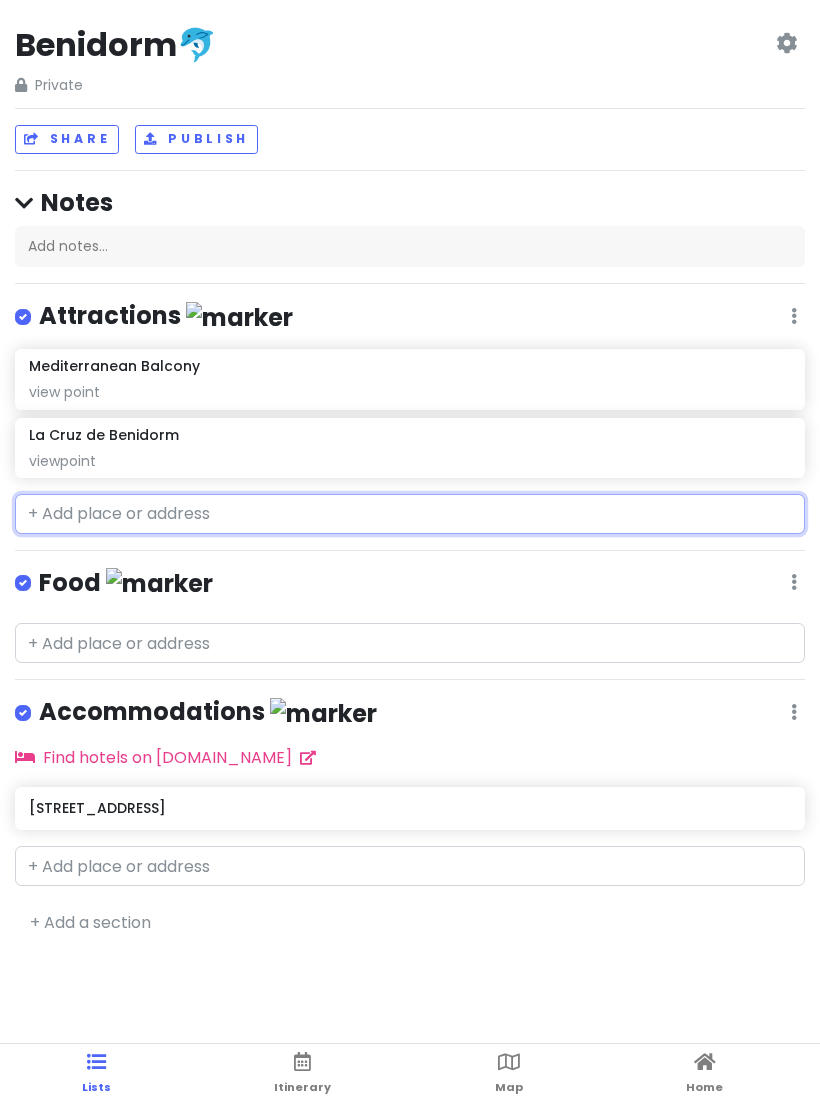 click on "Mediterranean Balcony view point" 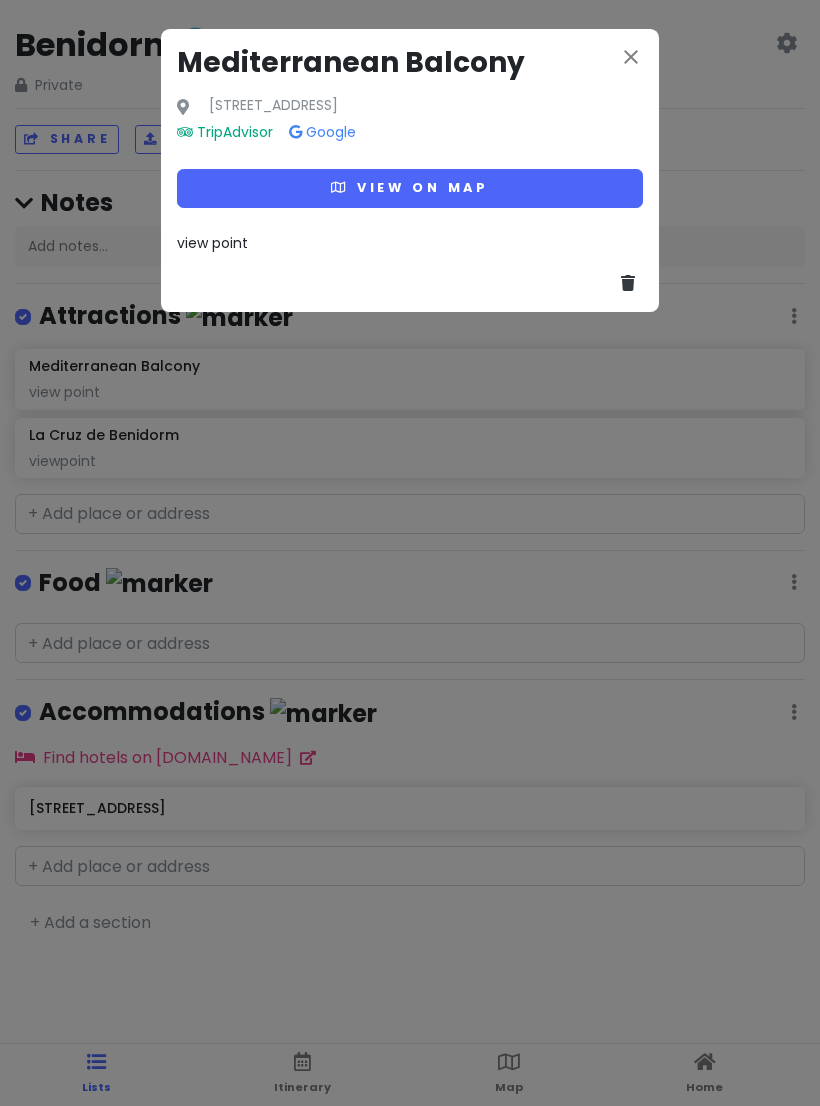 click on "view point" at bounding box center [410, 243] 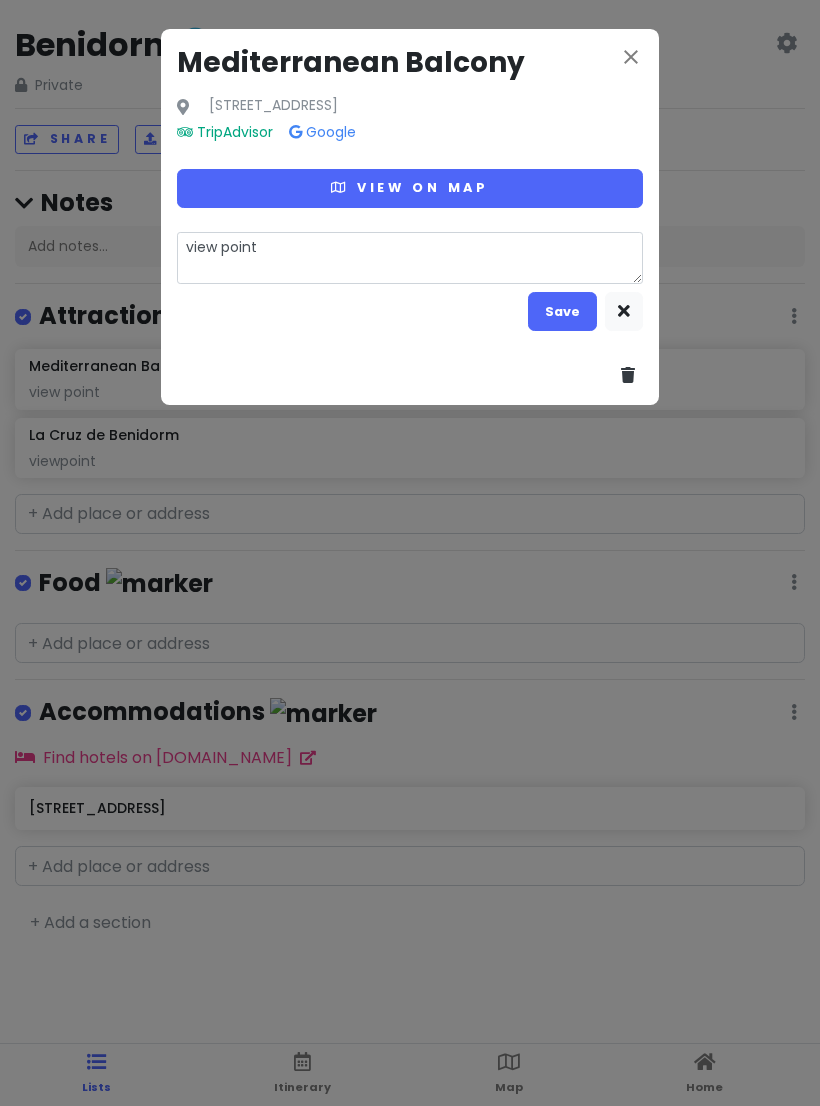 click on "view point" at bounding box center (410, 258) 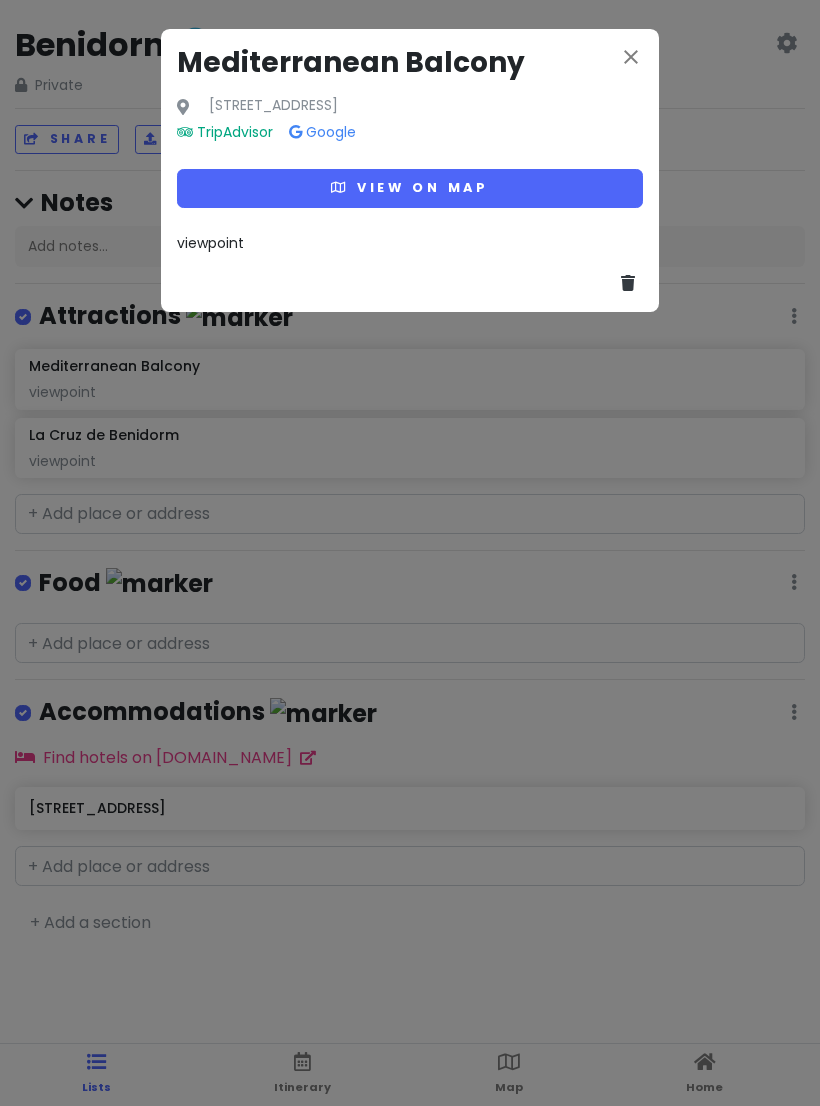 click on "close Mediterranean Balcony [STREET_ADDRESS], [GEOGRAPHIC_DATA]  TripAdvisor  Google View on map viewpoint" at bounding box center (410, 170) 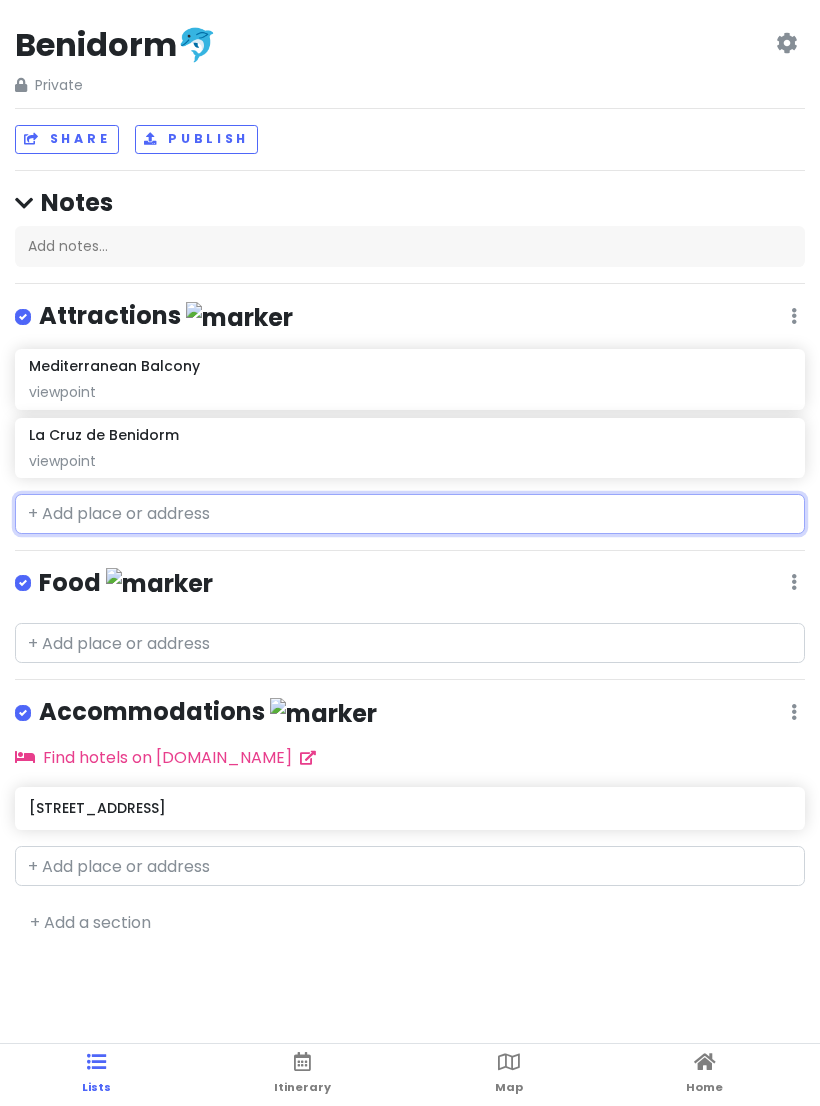 click at bounding box center [410, 514] 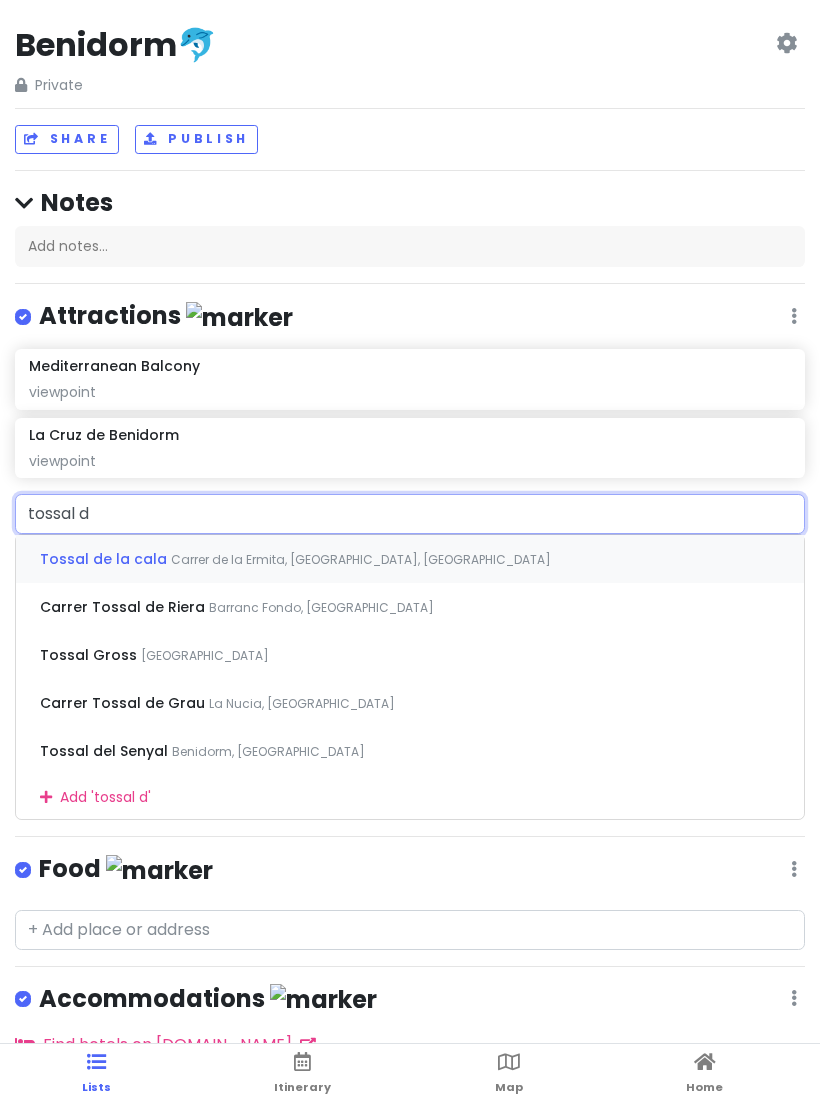 type on "tossal de" 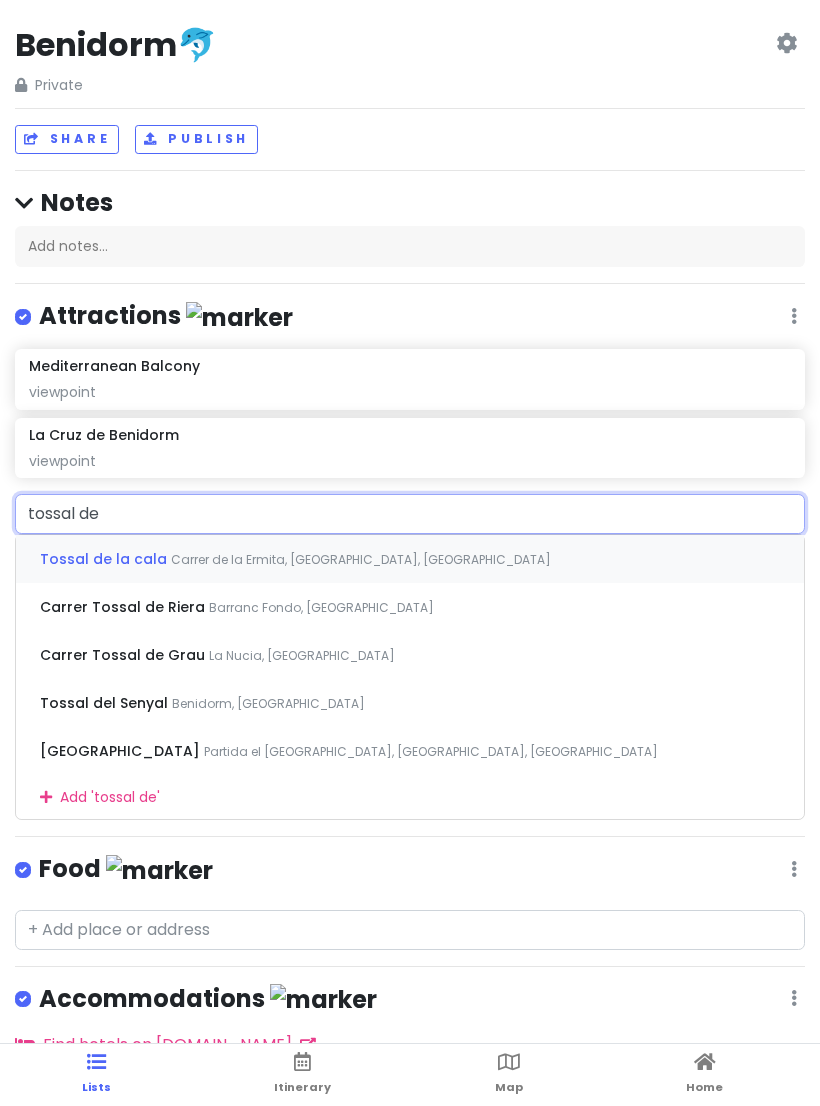 click on "Carrer de la Ermita, [GEOGRAPHIC_DATA], [GEOGRAPHIC_DATA]" at bounding box center [361, 559] 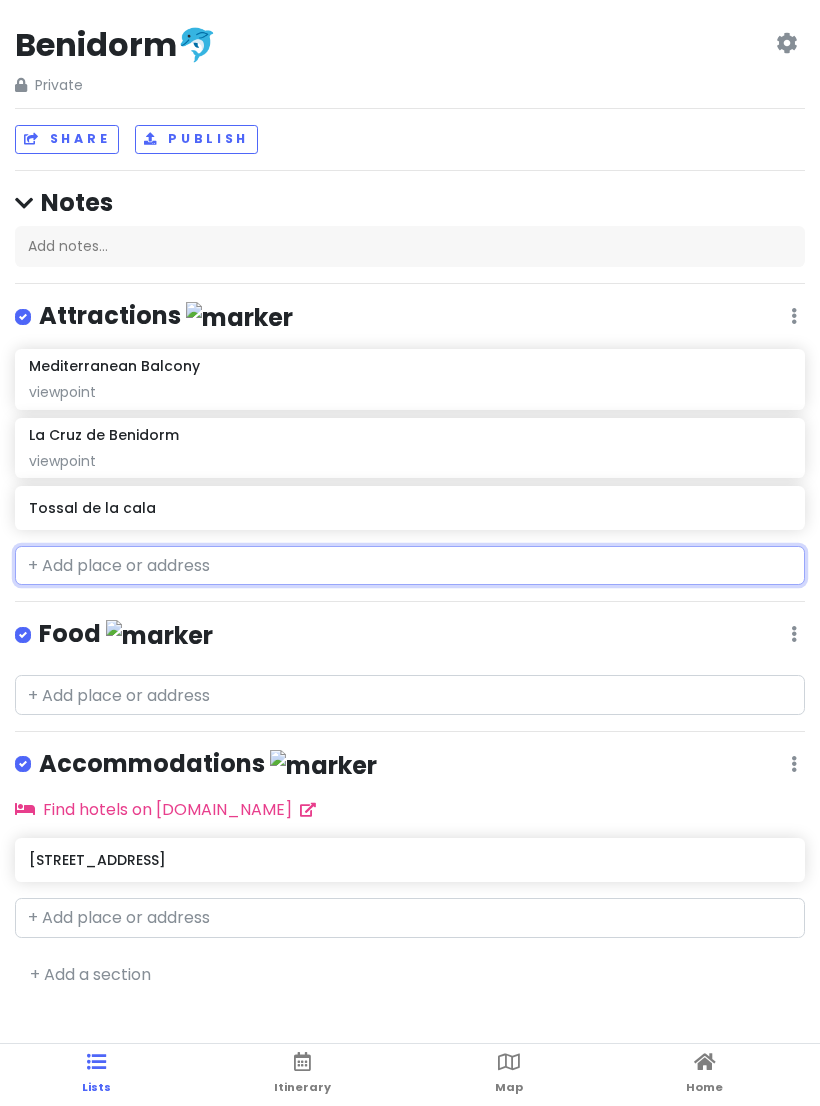 click on "Tossal de la cala" at bounding box center (409, 508) 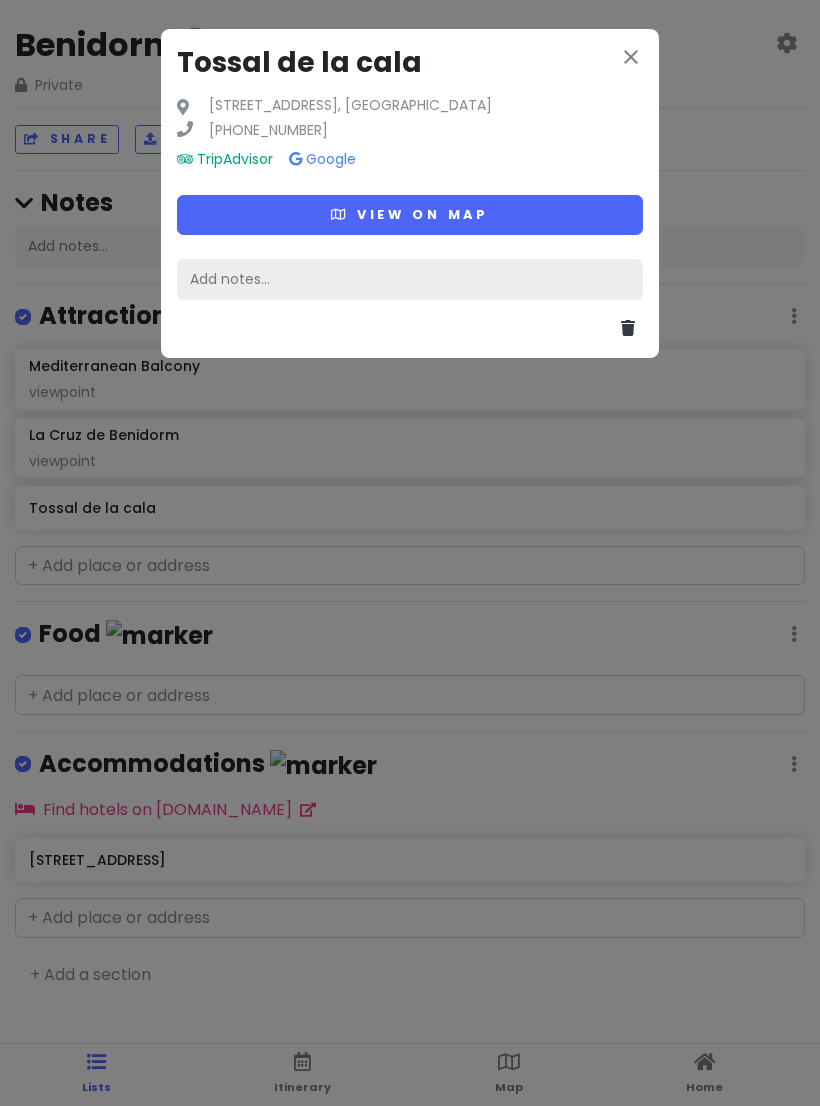 click on "Add notes..." at bounding box center (410, 280) 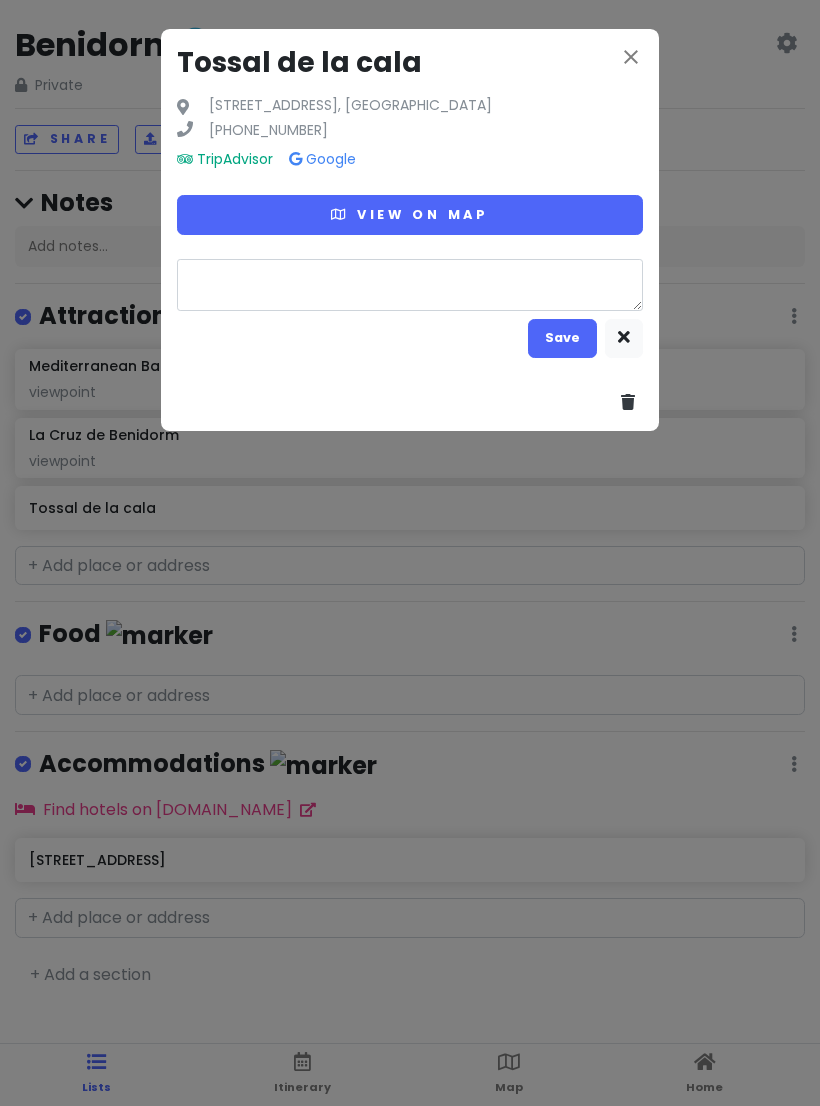 type on "x" 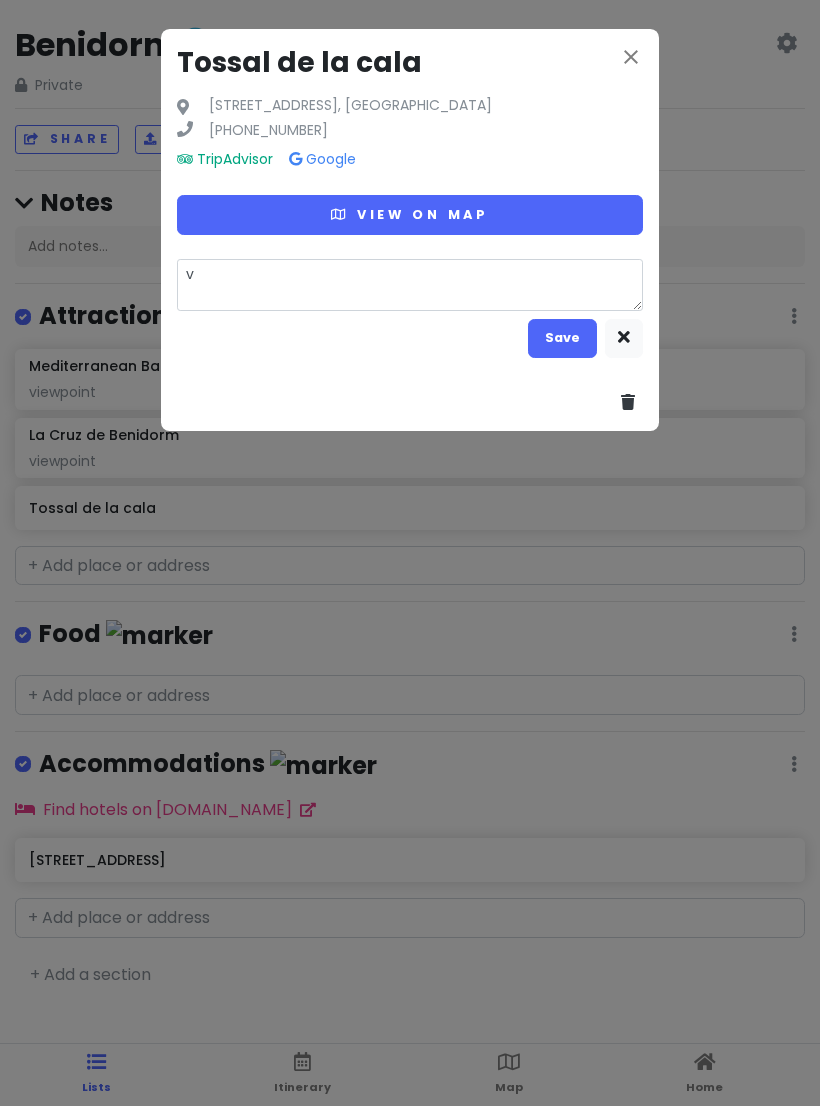 type on "vi" 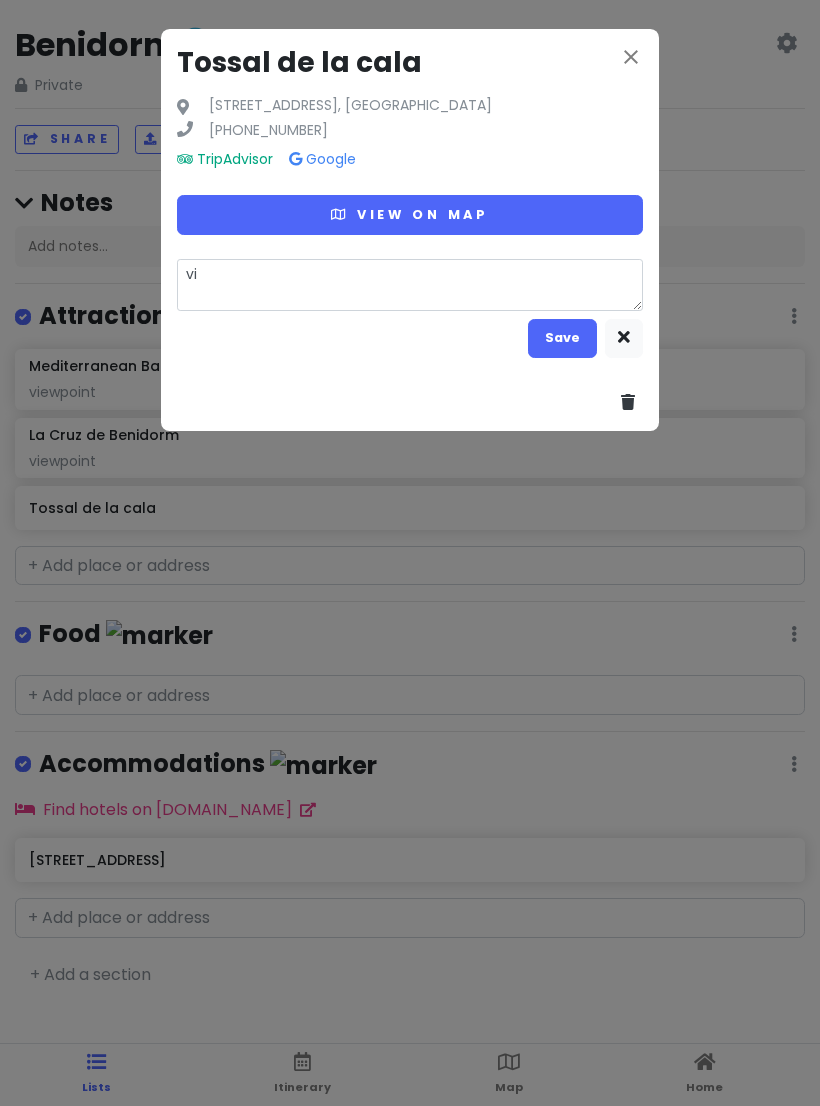 type on "x" 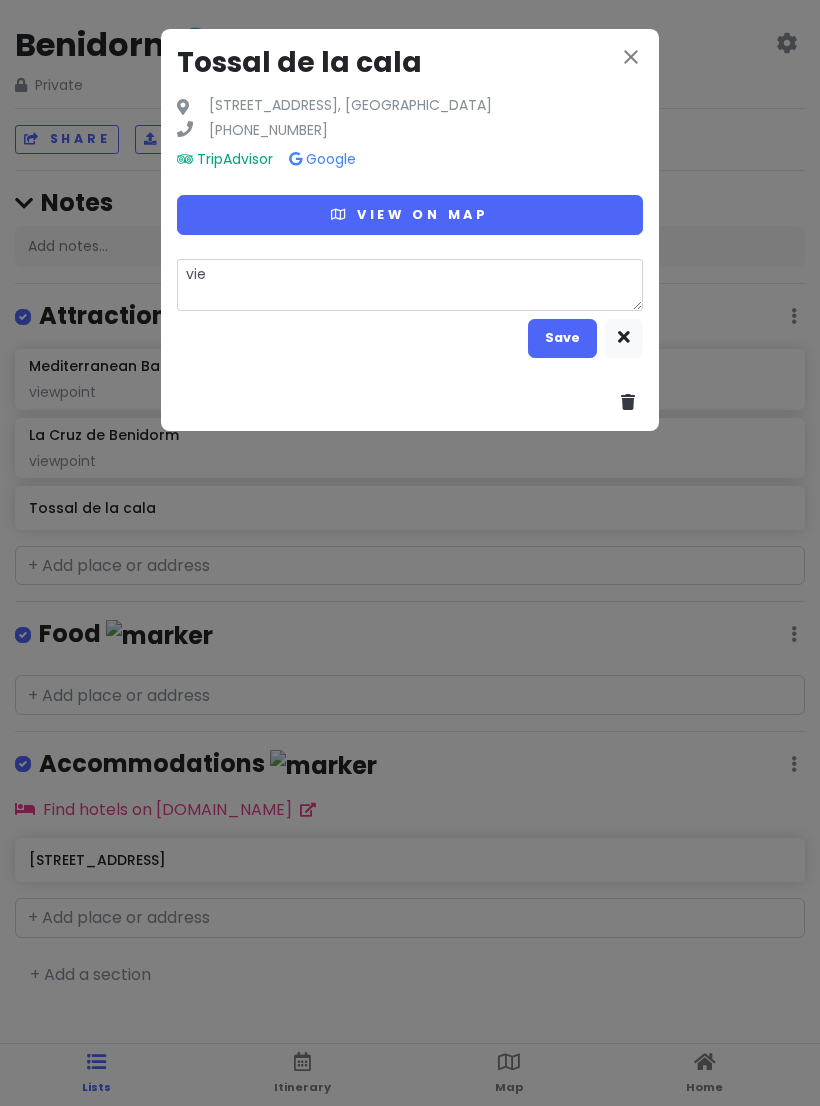 type on "x" 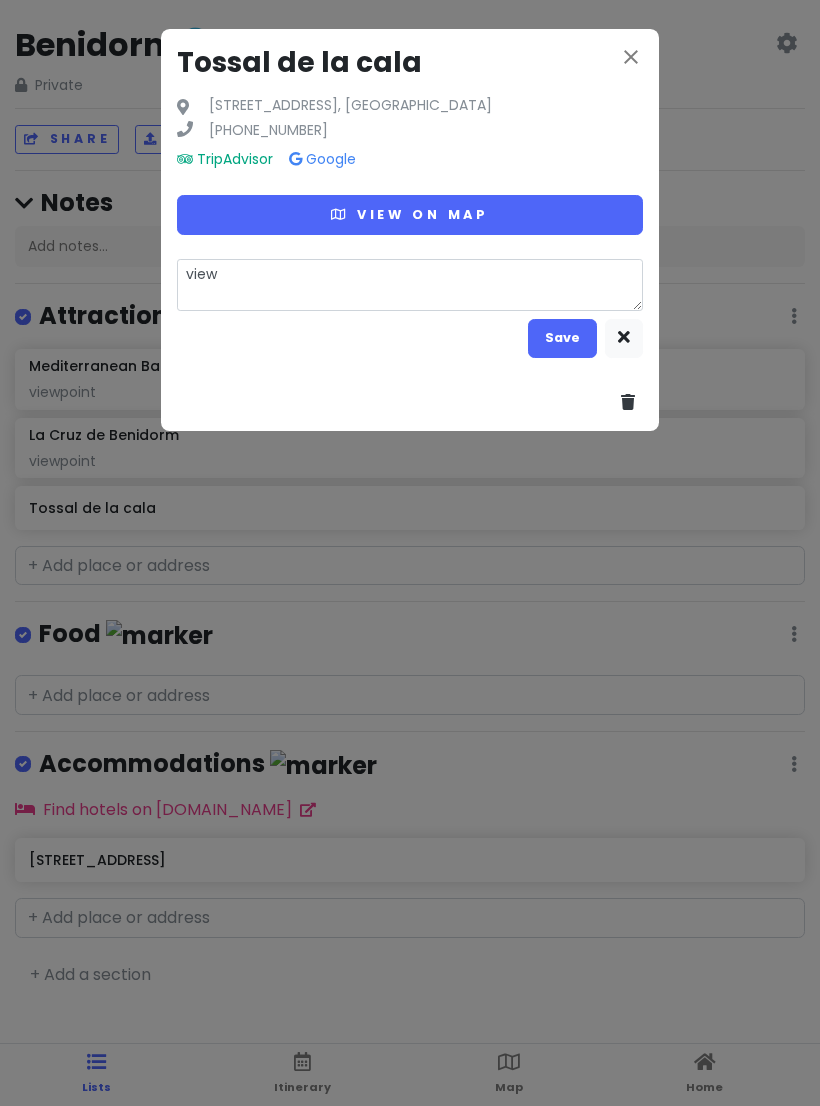 type on "x" 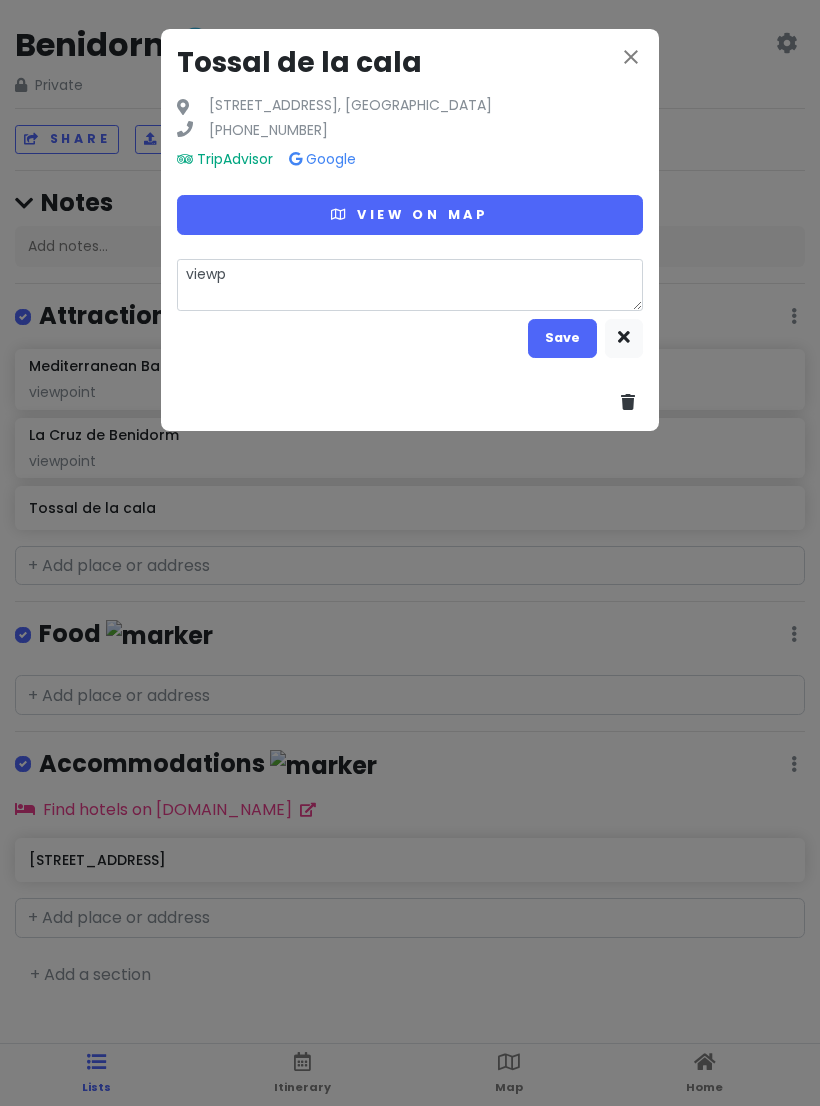 type on "x" 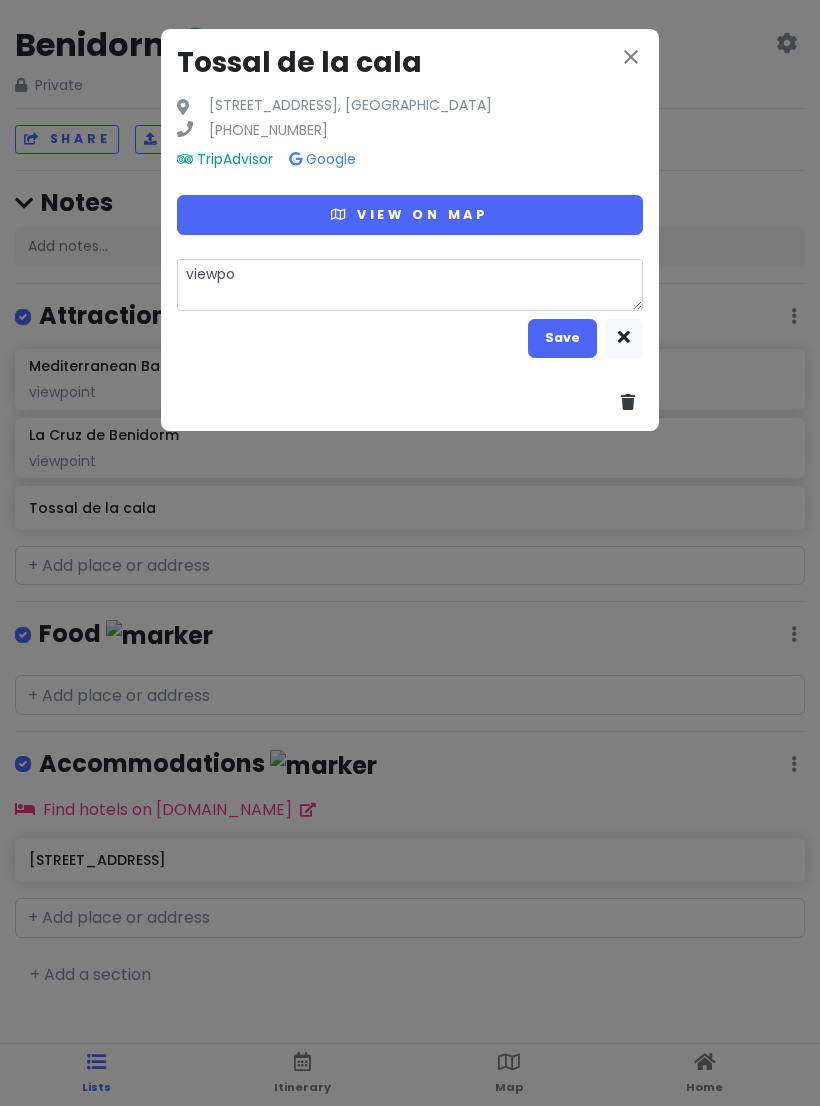 type on "viewpoi" 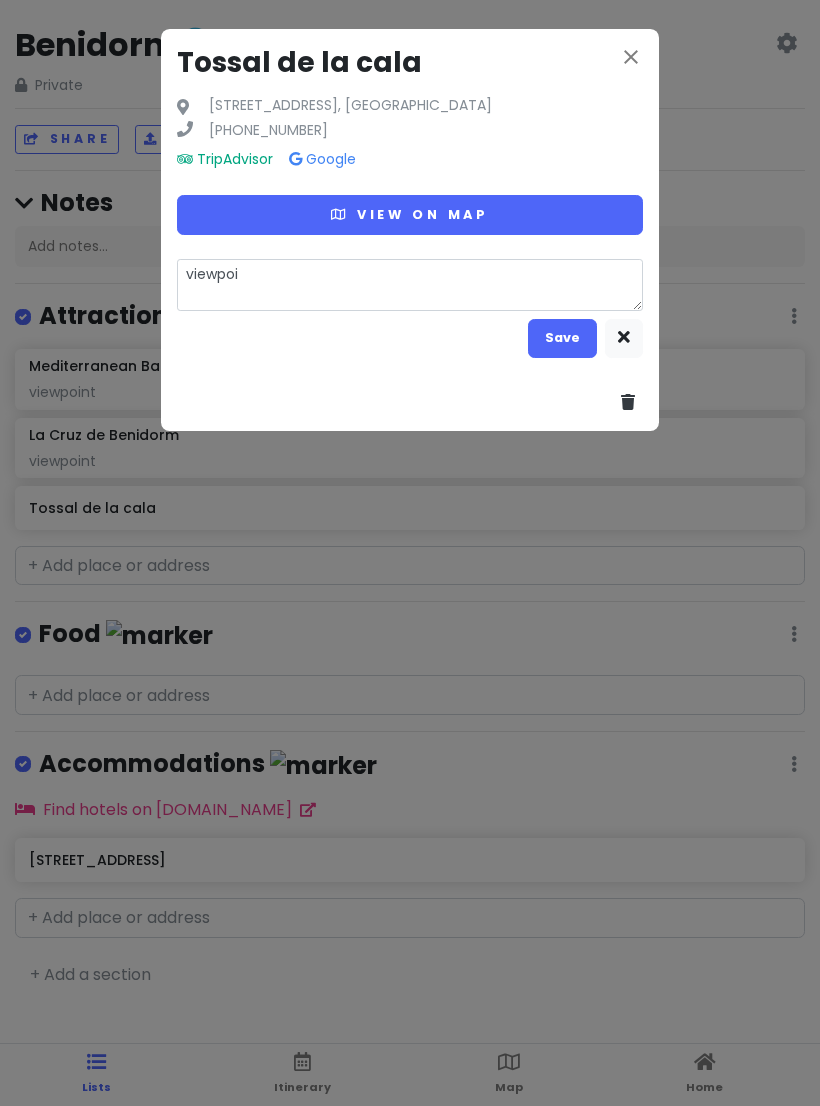 type on "x" 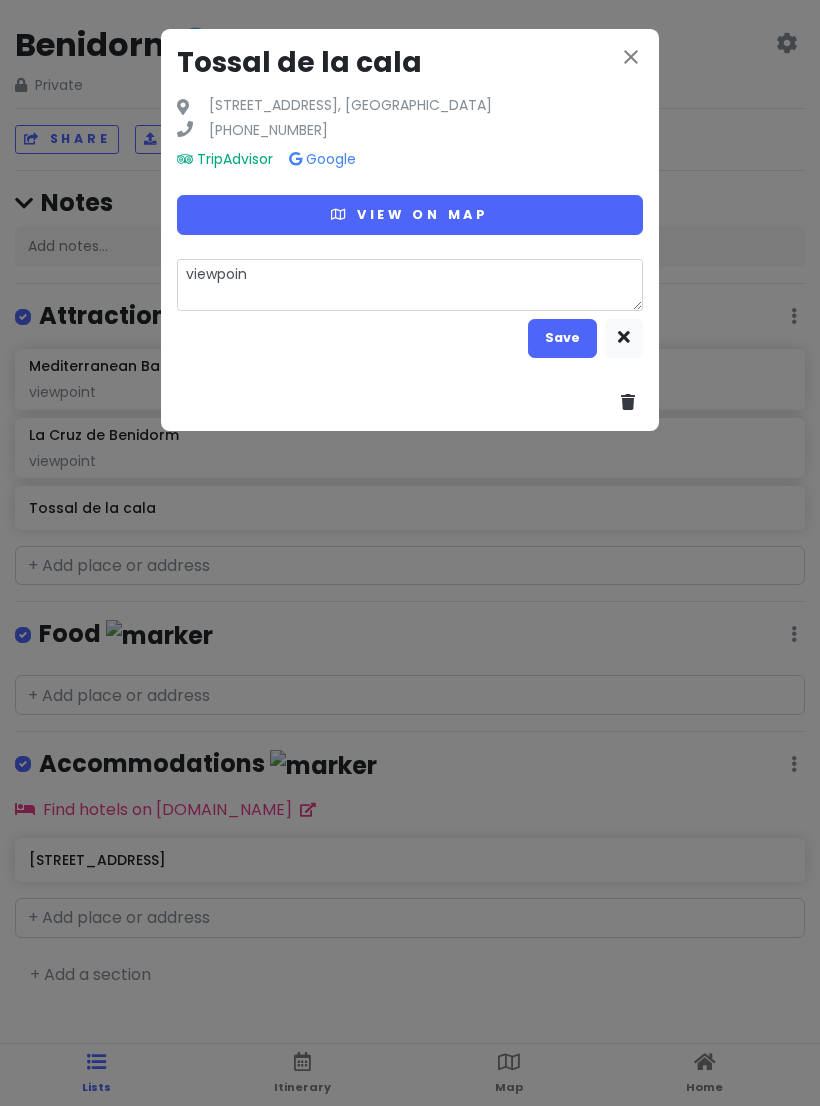 type on "x" 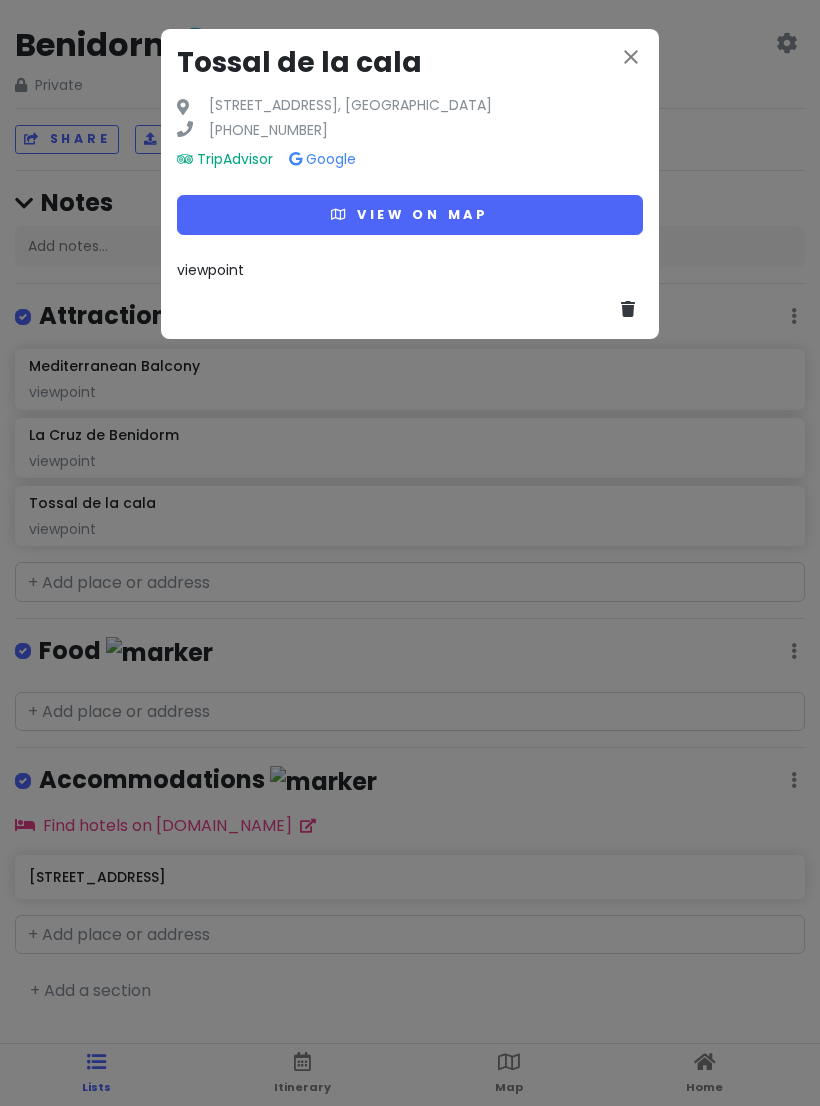 click on "close Tossal de la cala [STREET_ADDRESS], [GEOGRAPHIC_DATA] [PHONE_NUMBER]  TripAdvisor  Google View on map viewpoint" at bounding box center [410, 184] 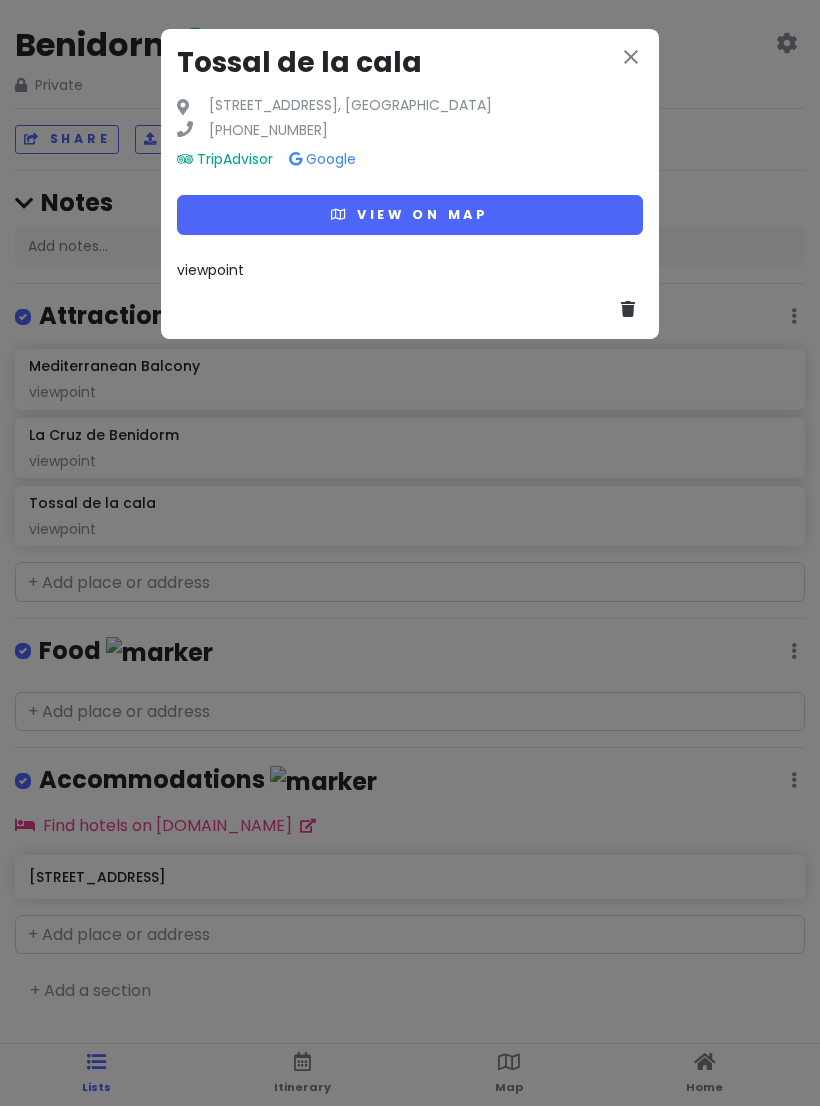 click on "close" at bounding box center (631, 57) 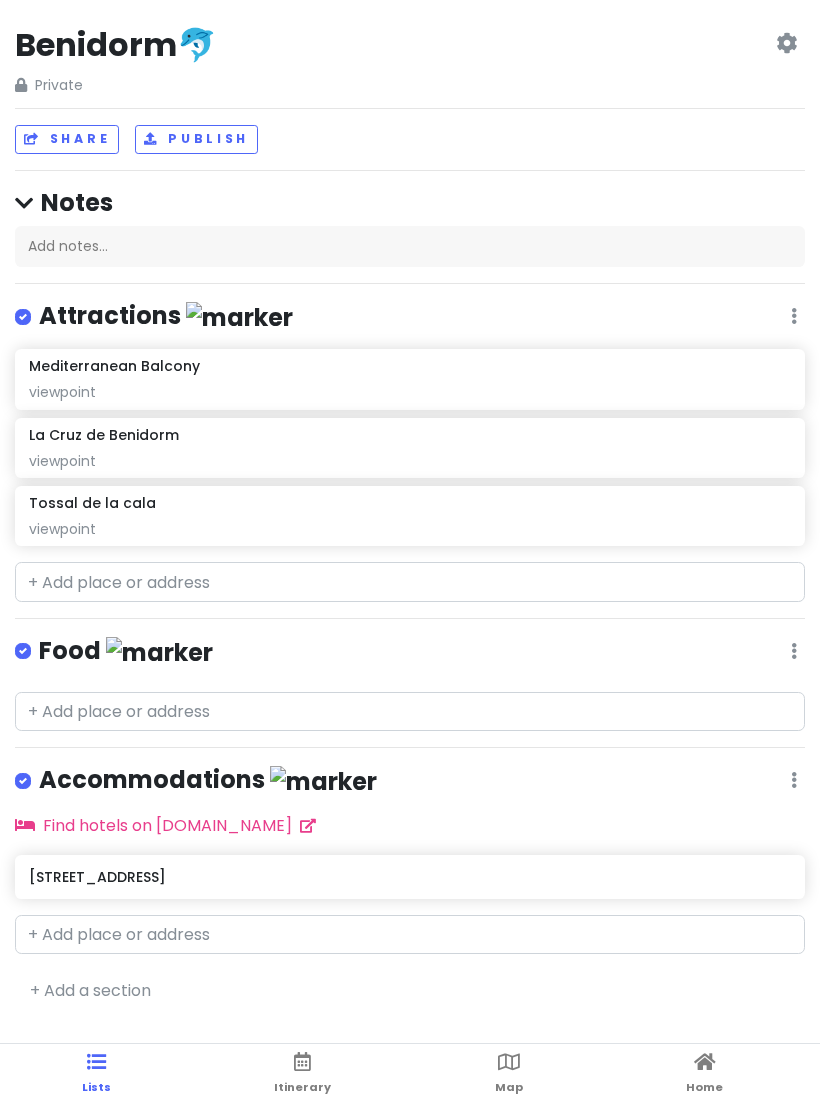 click on "Map" at bounding box center [509, 1075] 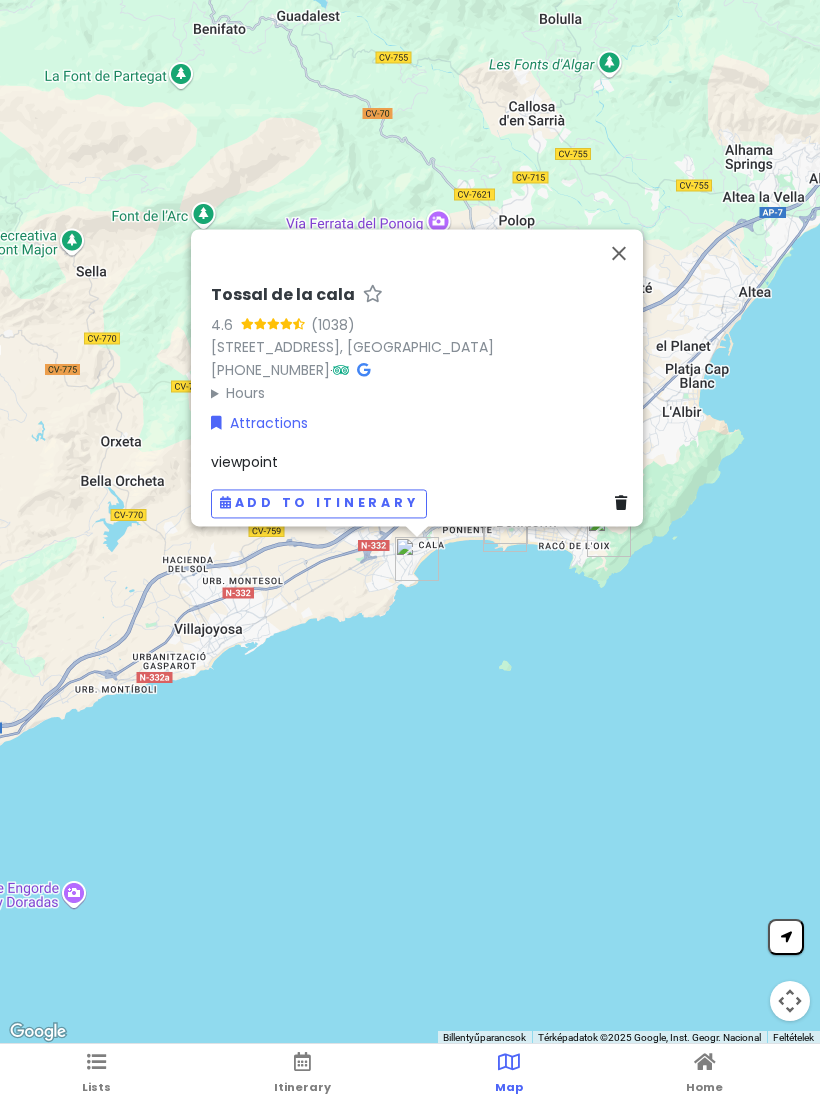 click at bounding box center [619, 253] 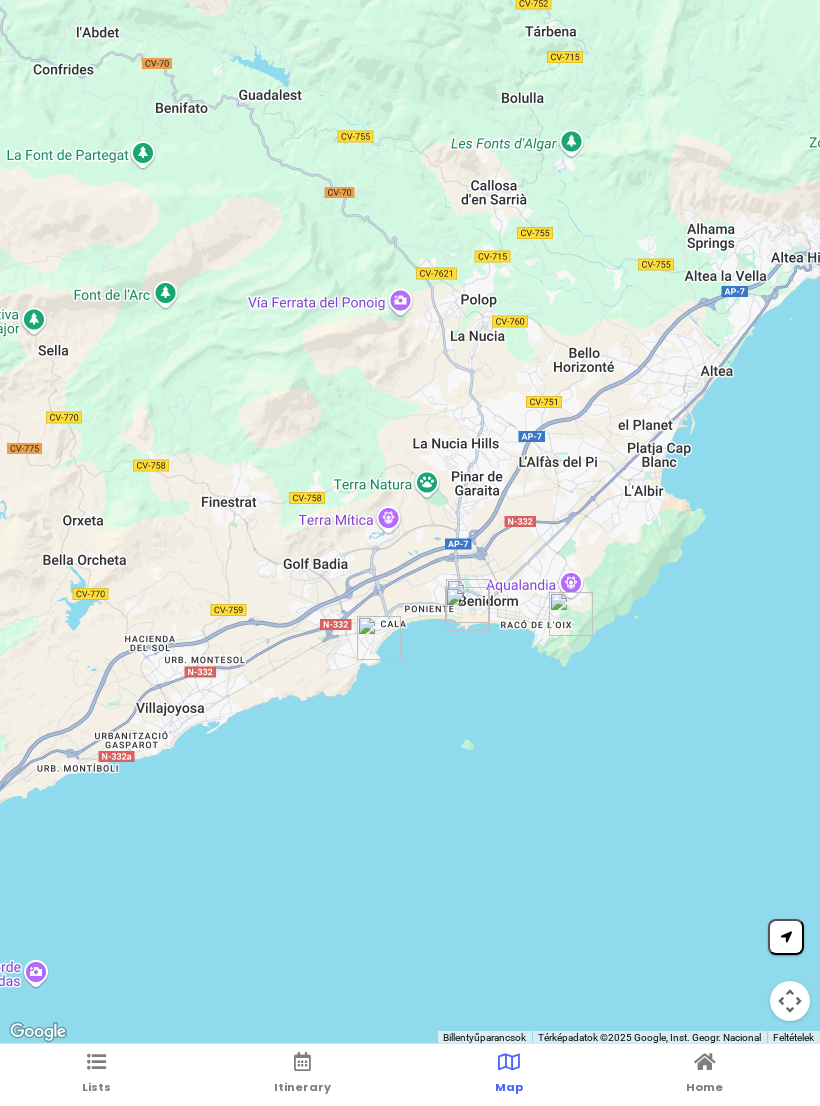 click on "Lists" at bounding box center [96, 1075] 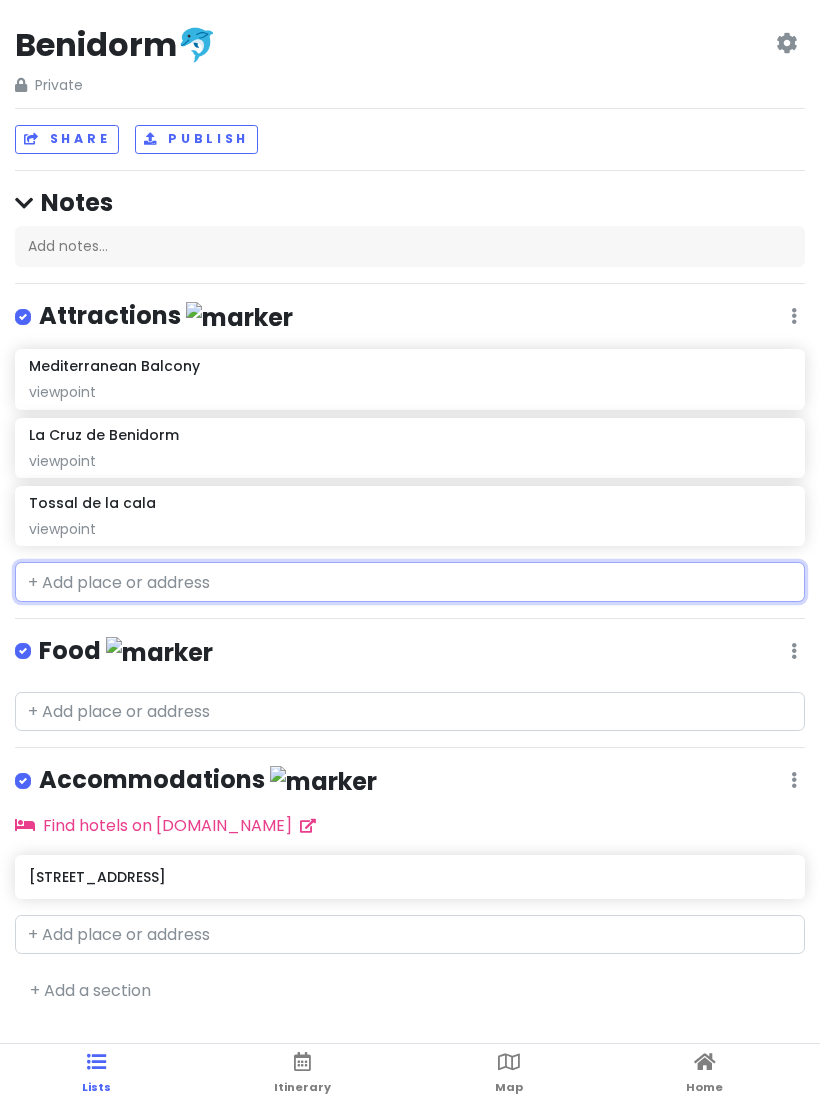 click at bounding box center [410, 582] 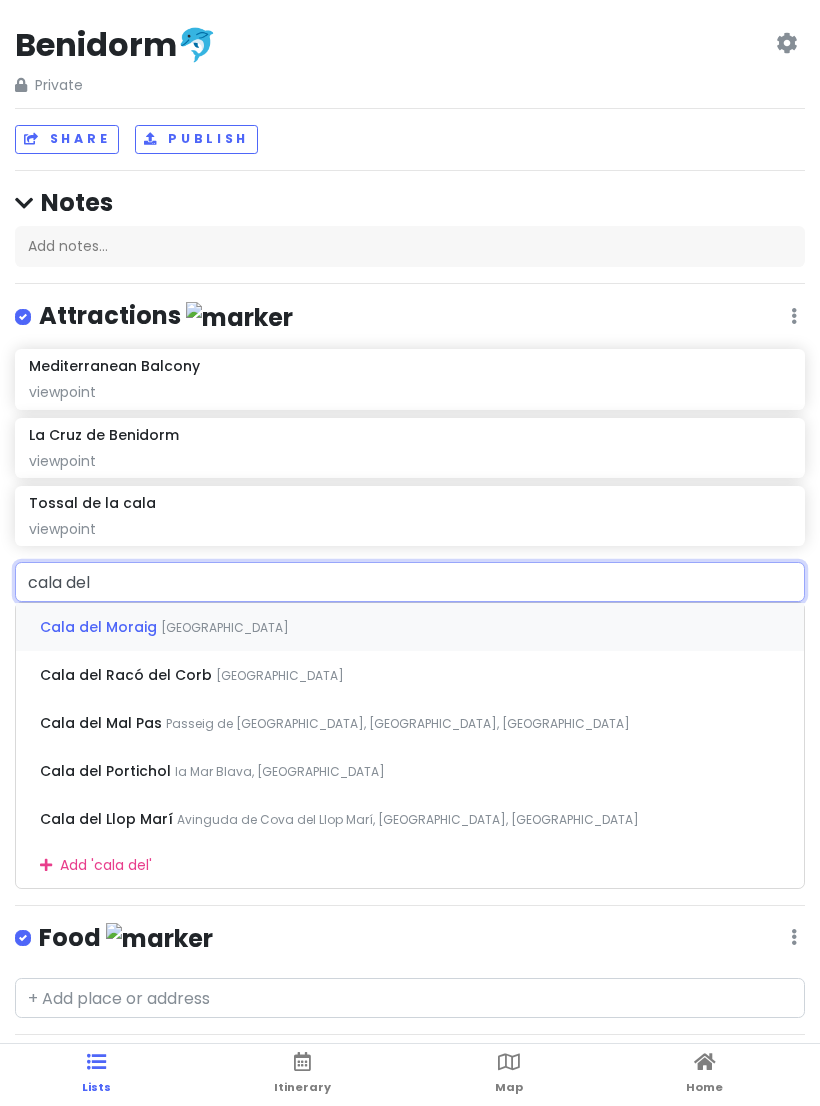 type on "cala del t" 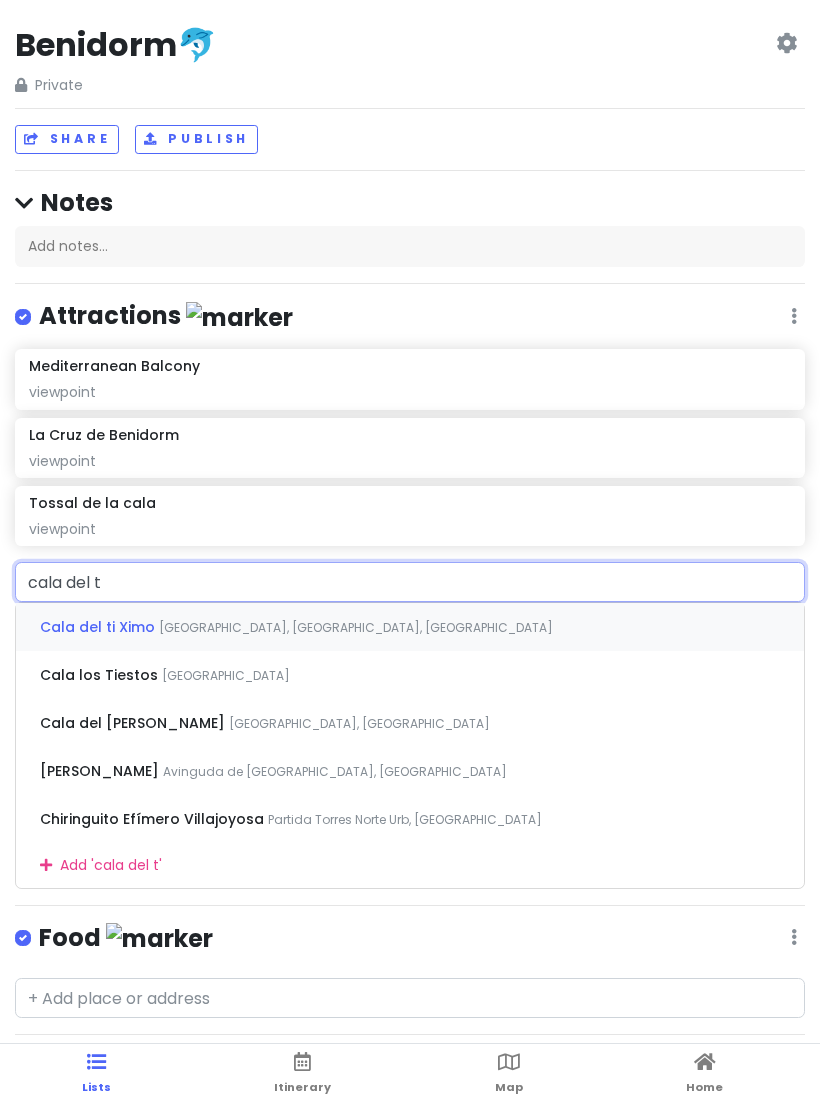 click on "Cala del ti [PERSON_NAME][GEOGRAPHIC_DATA], [GEOGRAPHIC_DATA], [GEOGRAPHIC_DATA]" at bounding box center [410, 627] 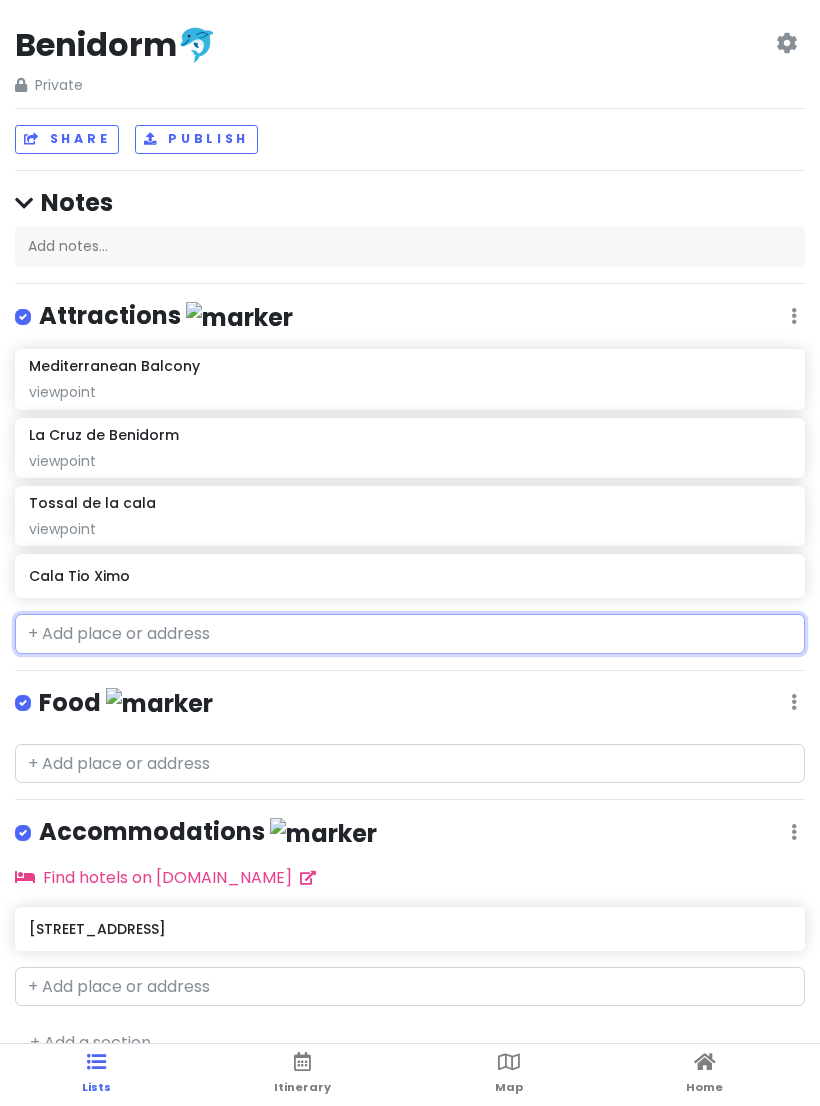 click on "Cala Tio Ximo" 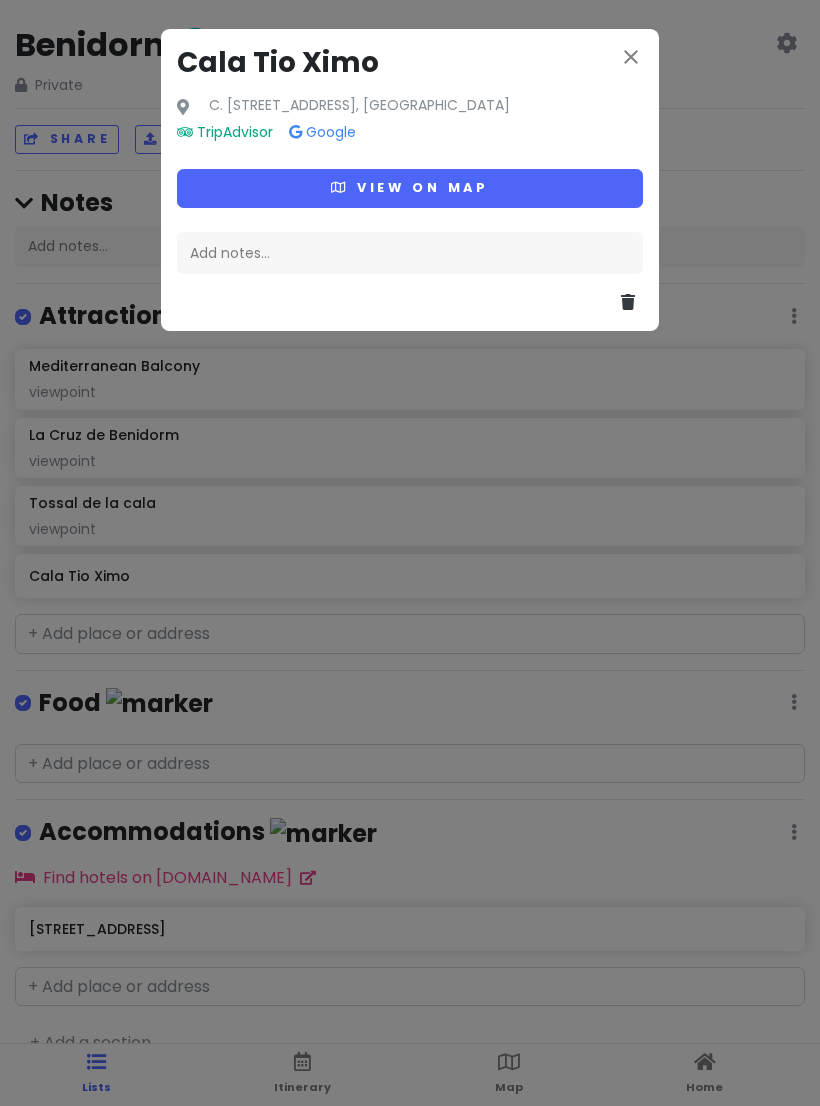 click on "Add notes..." at bounding box center [410, 253] 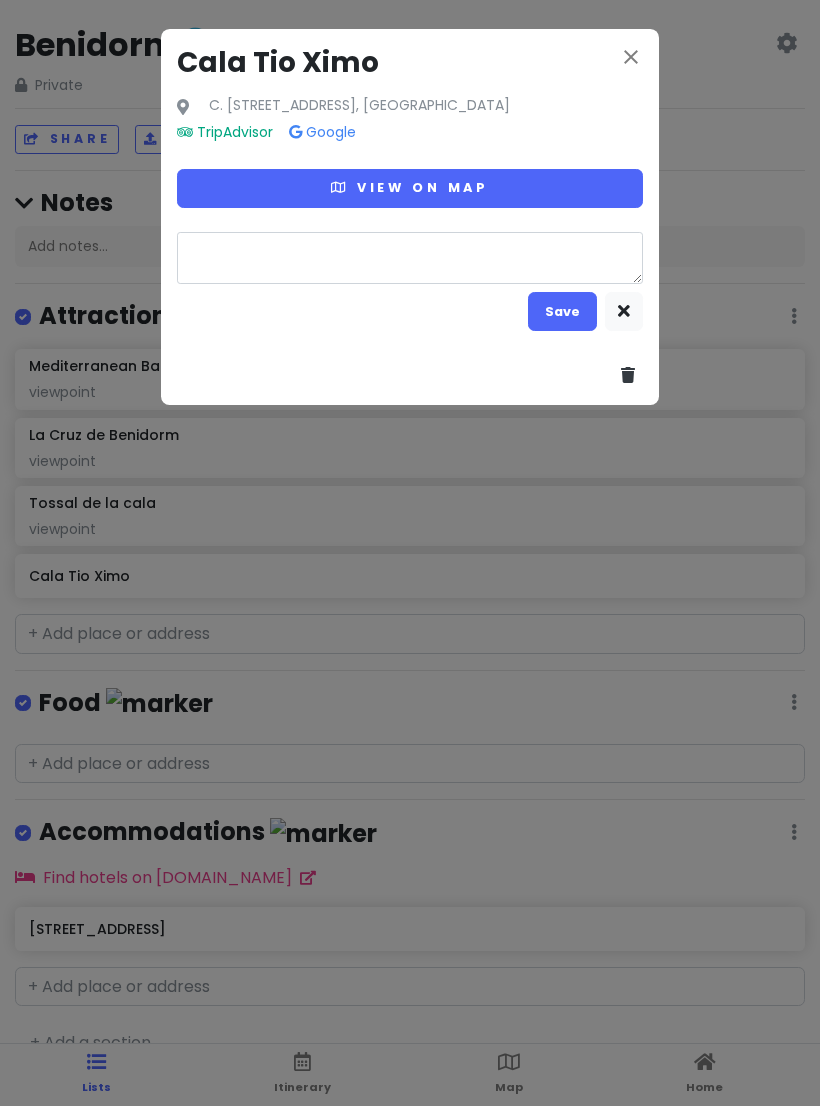 type on "s" 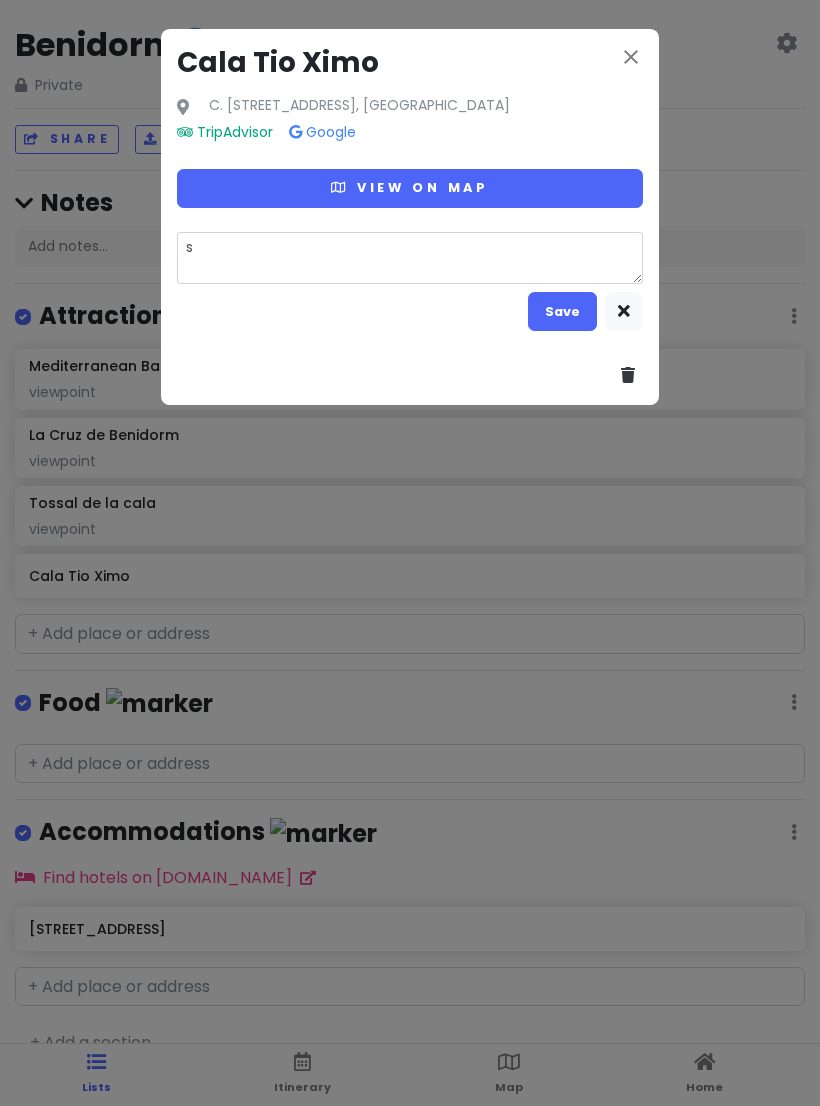 type on "x" 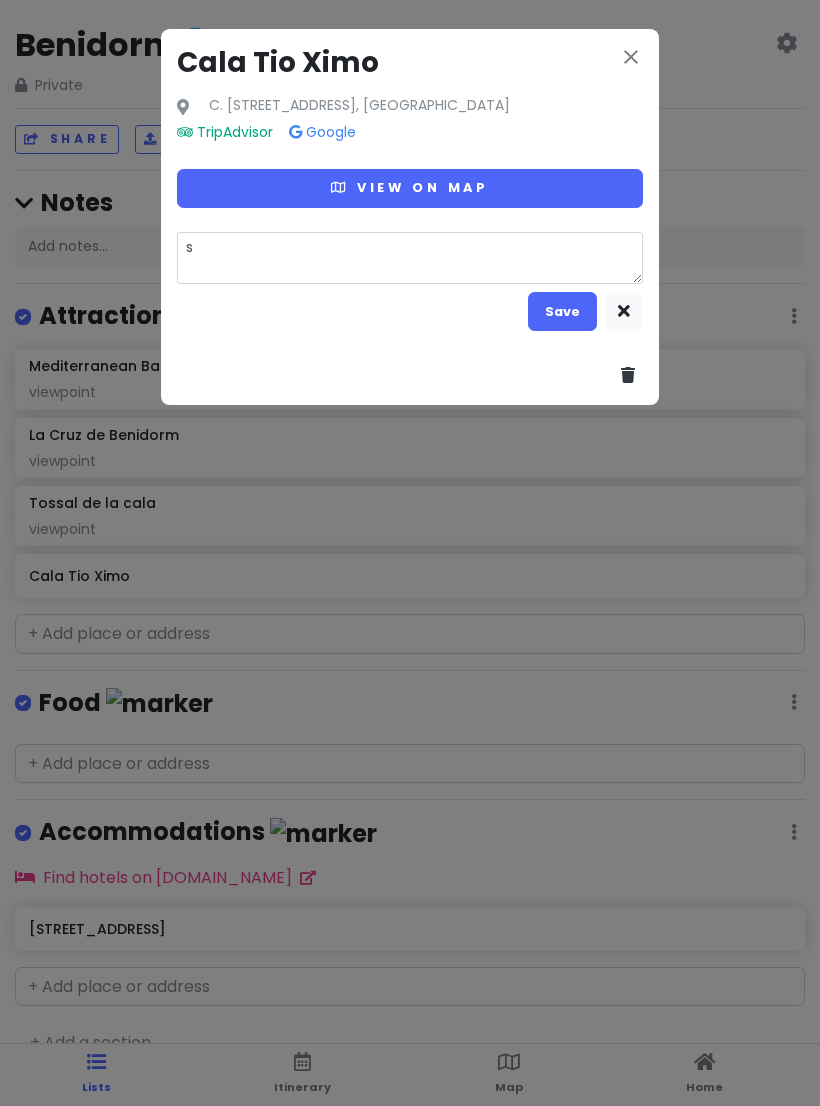 type on "se" 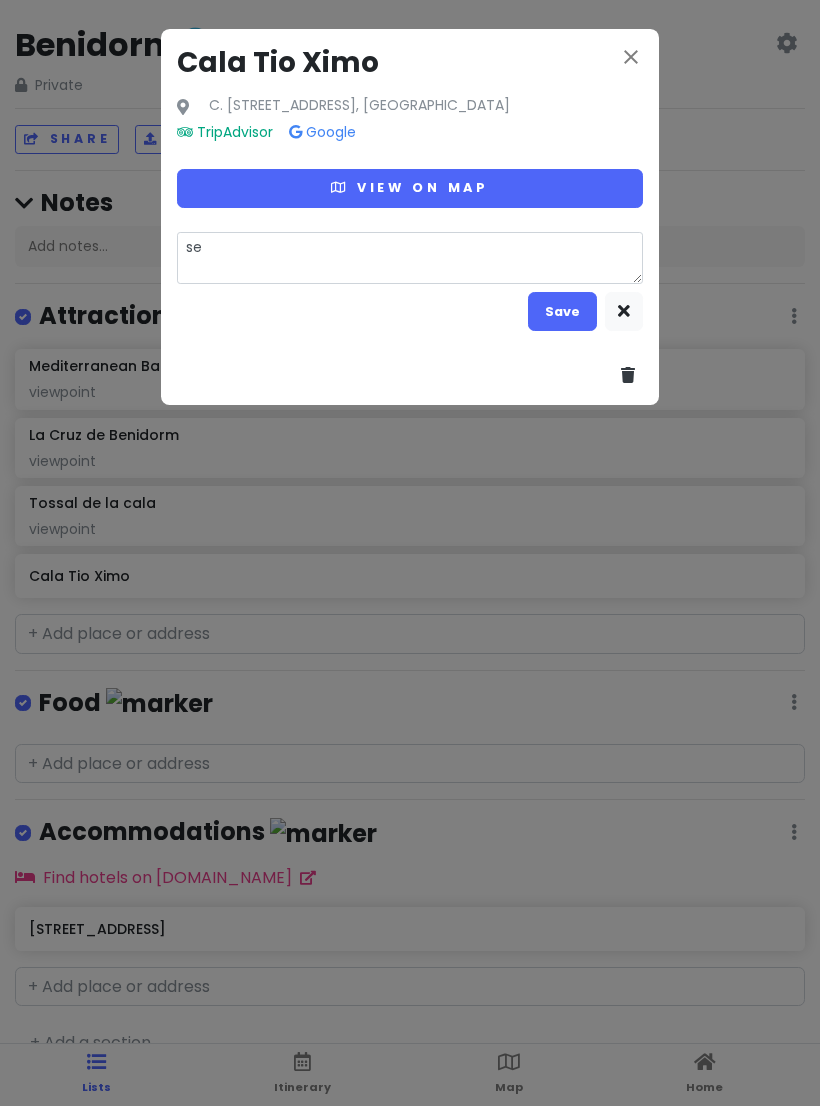 type on "x" 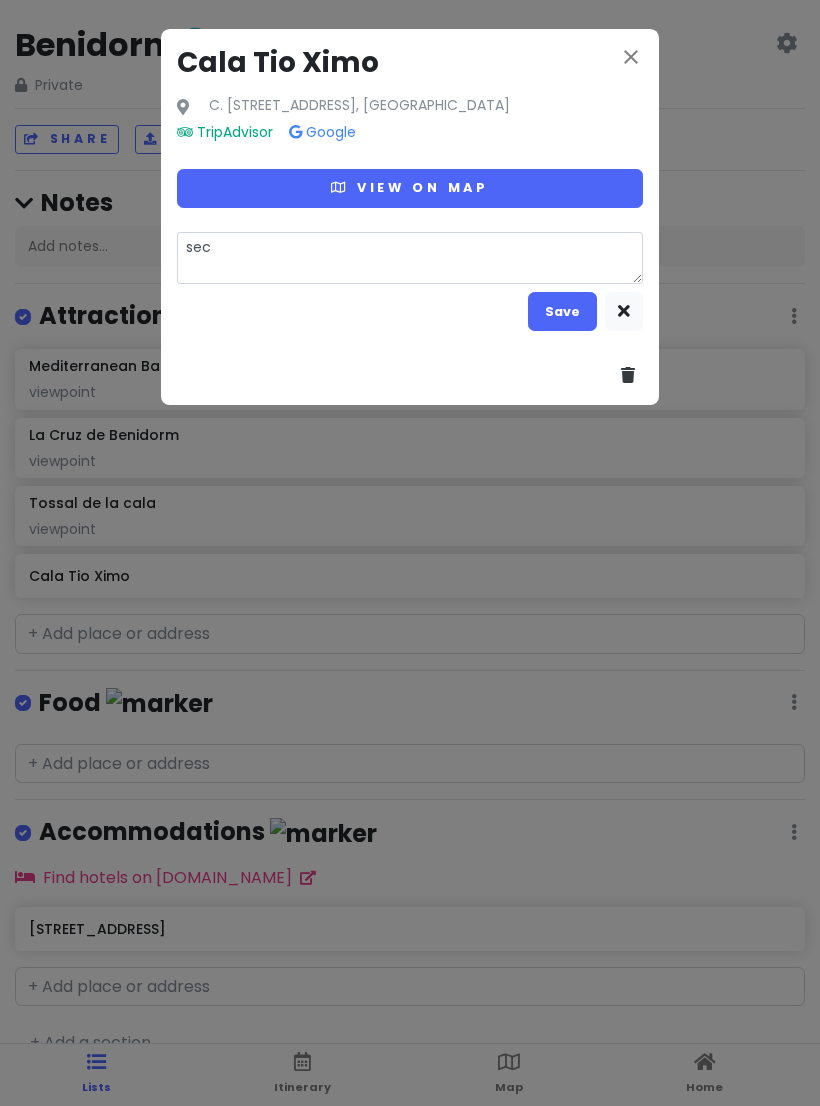 type on "x" 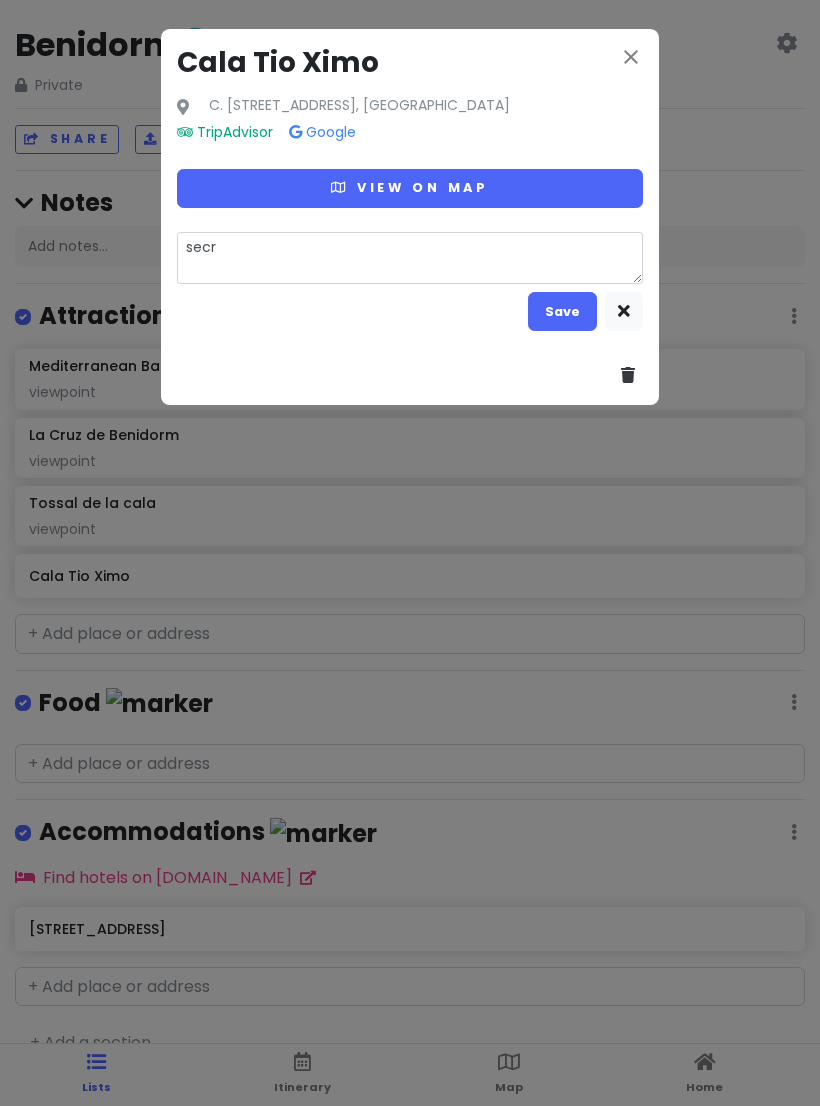 type on "x" 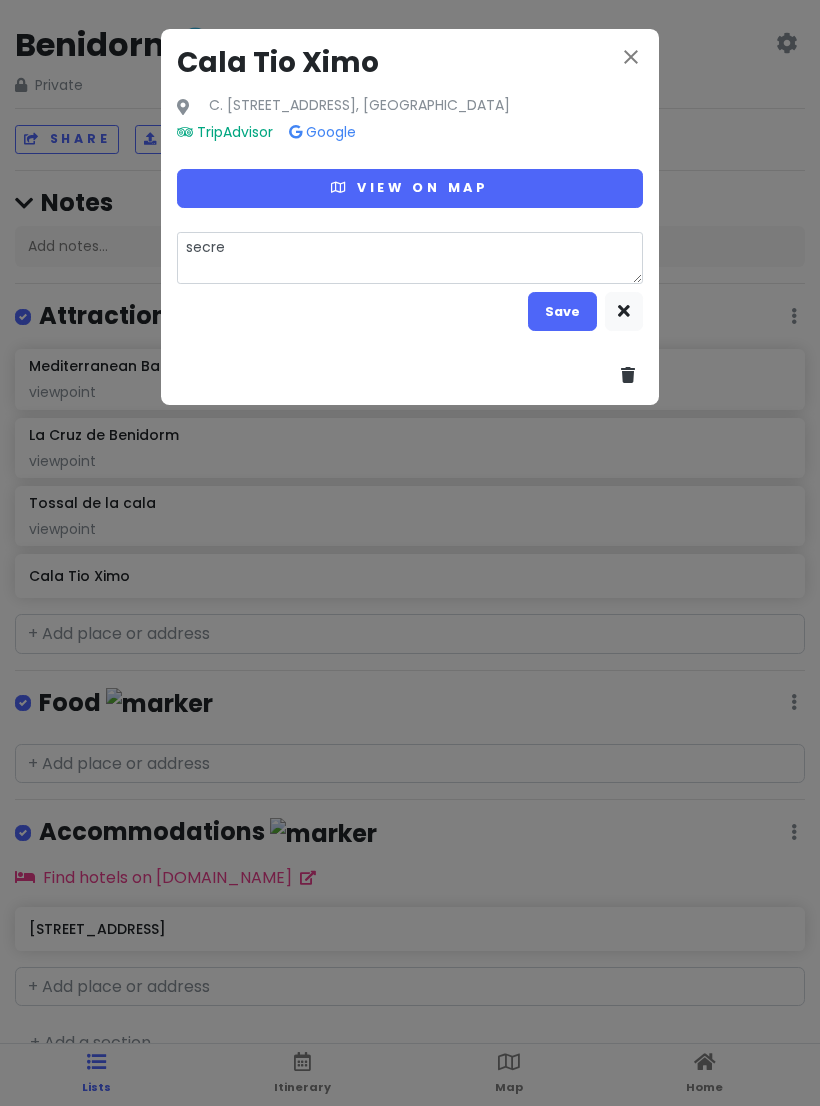 type on "x" 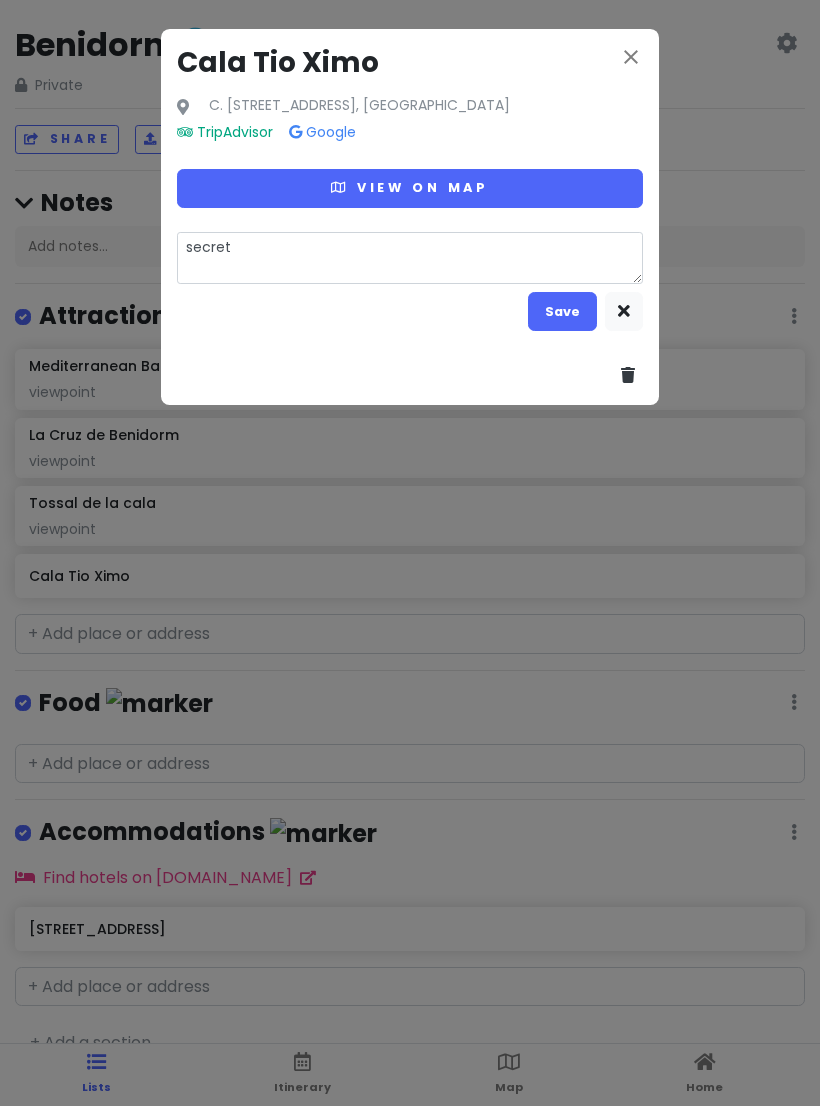 type on "secret" 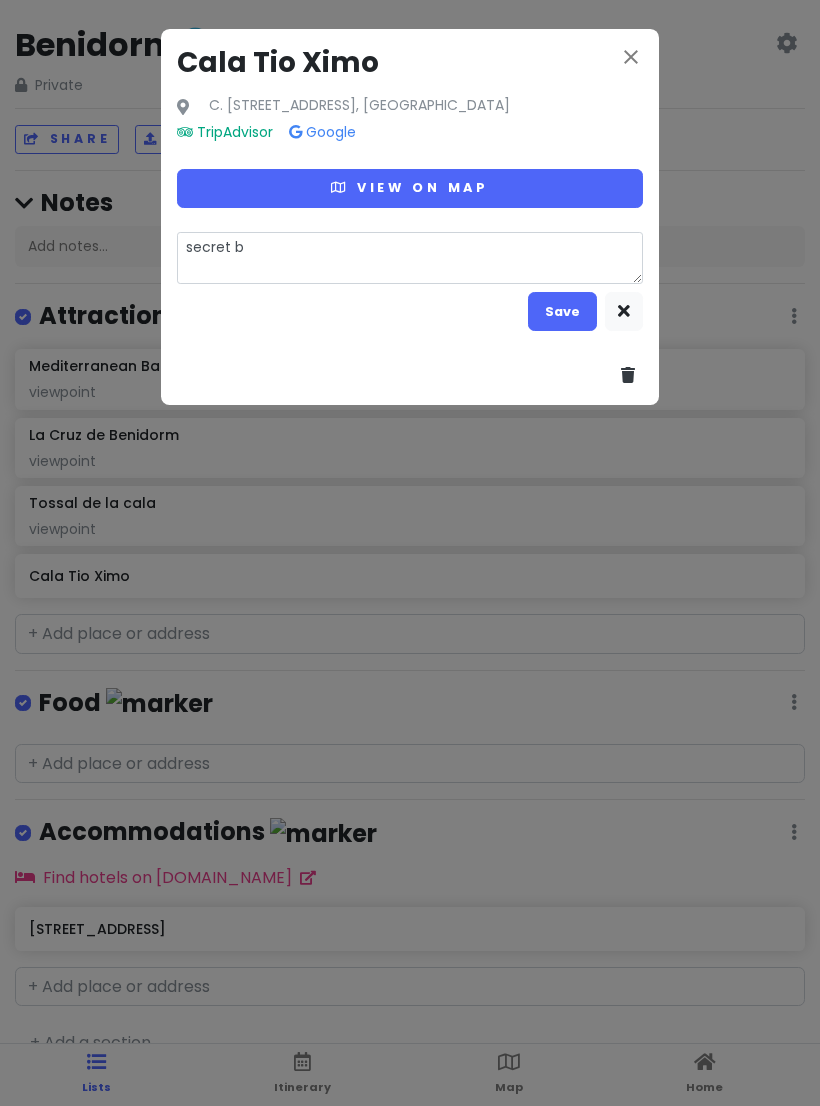 type on "x" 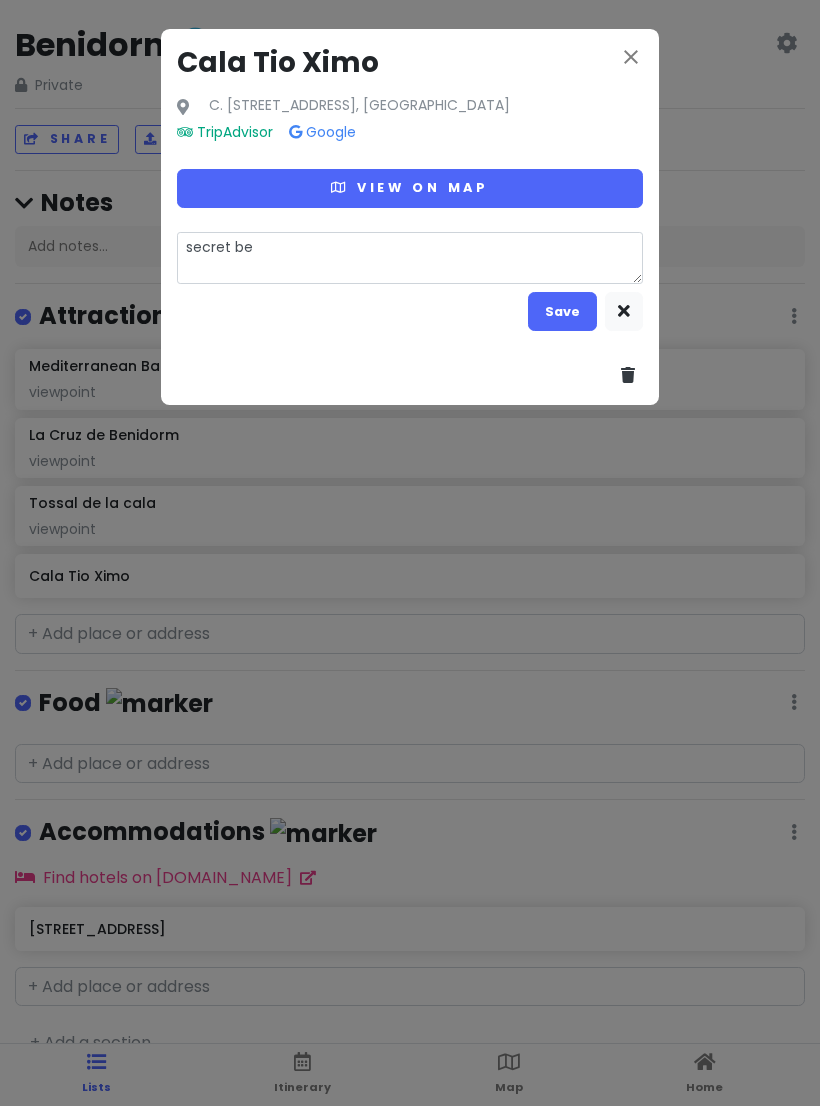 type on "x" 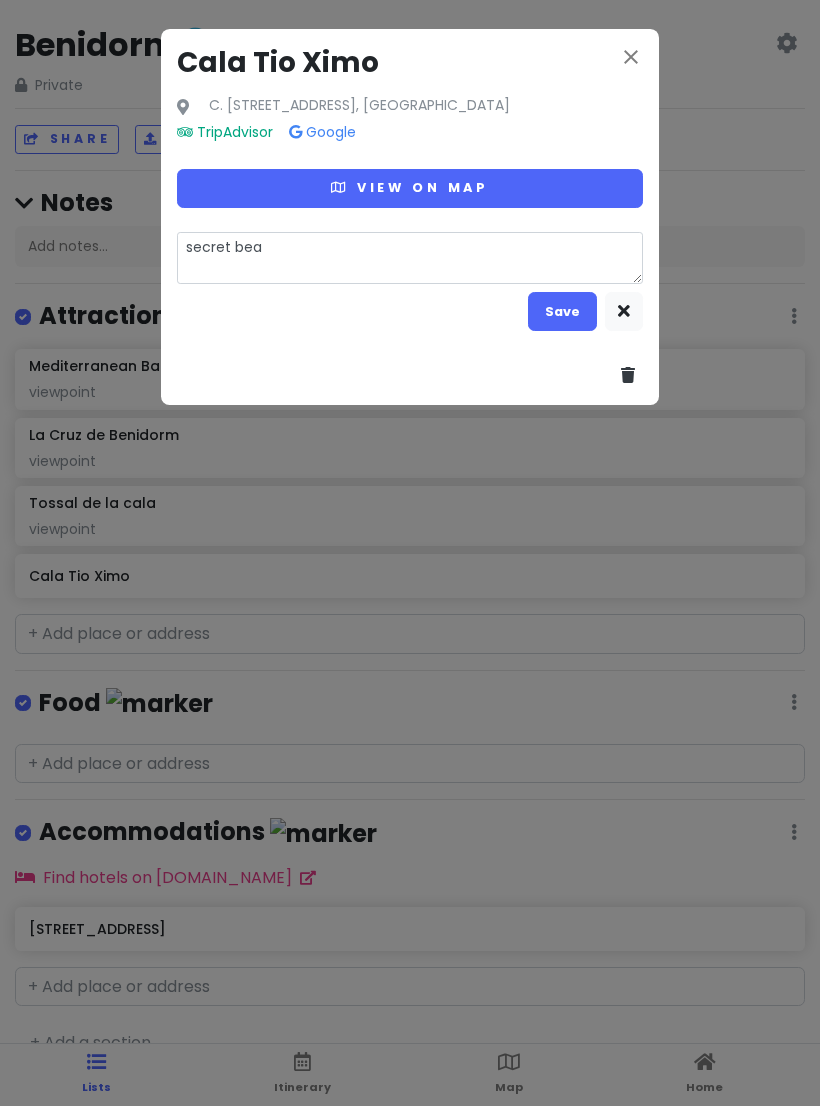 type on "x" 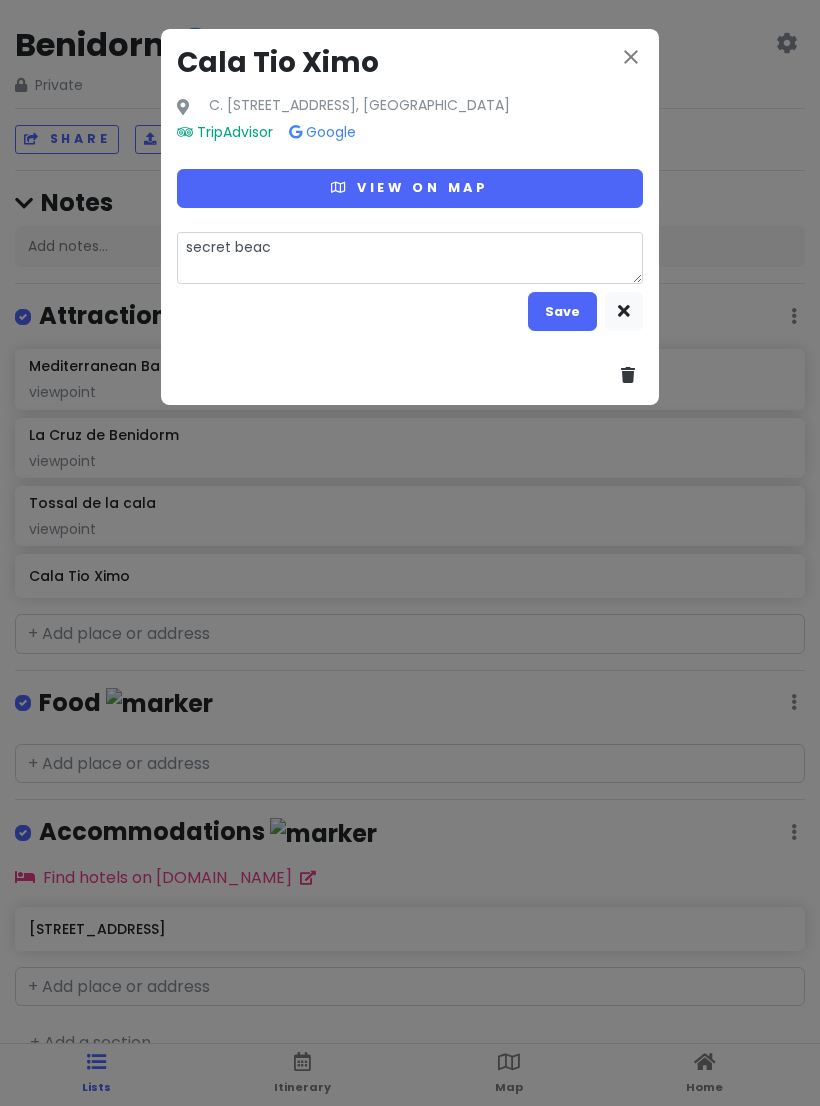 type on "x" 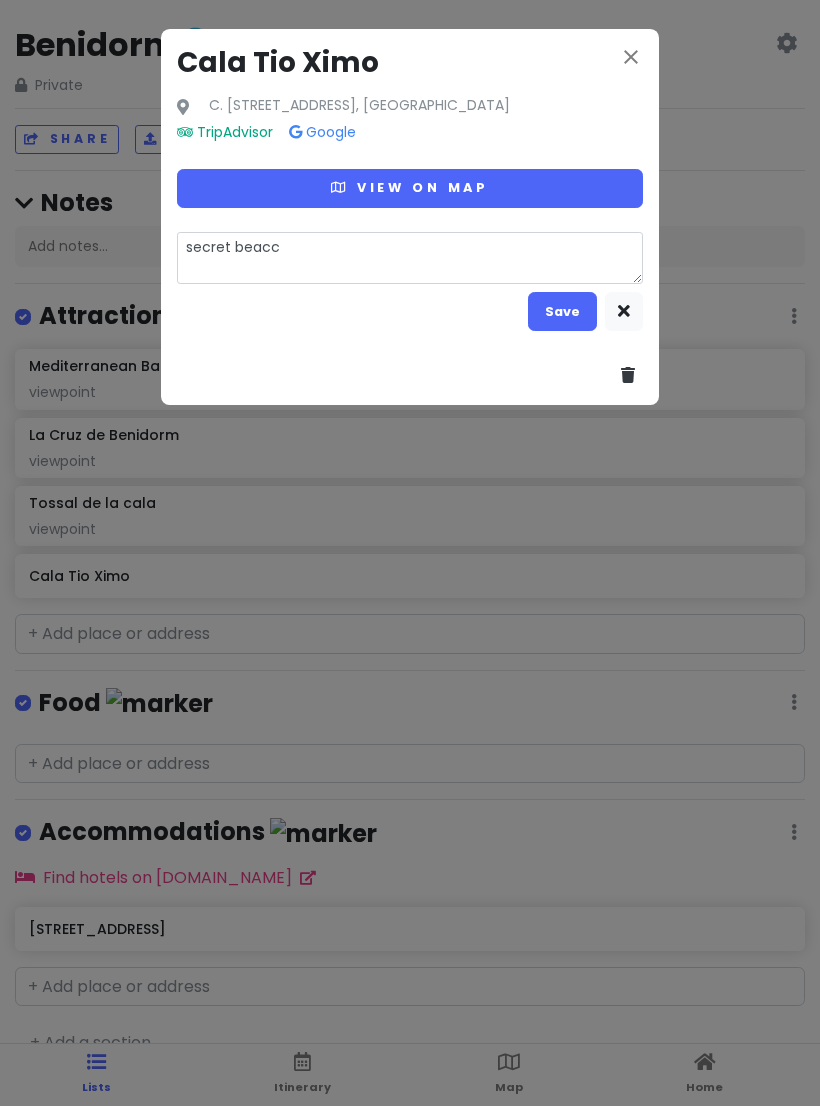 type on "secret beac" 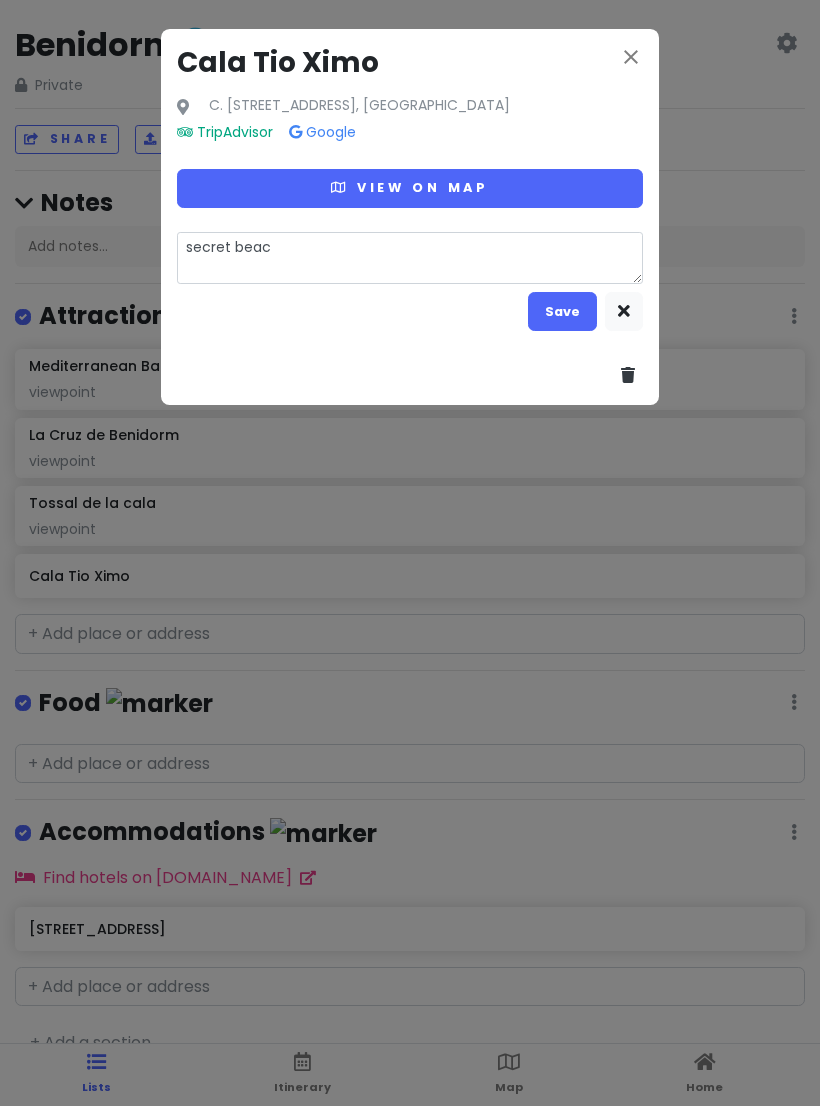 type on "x" 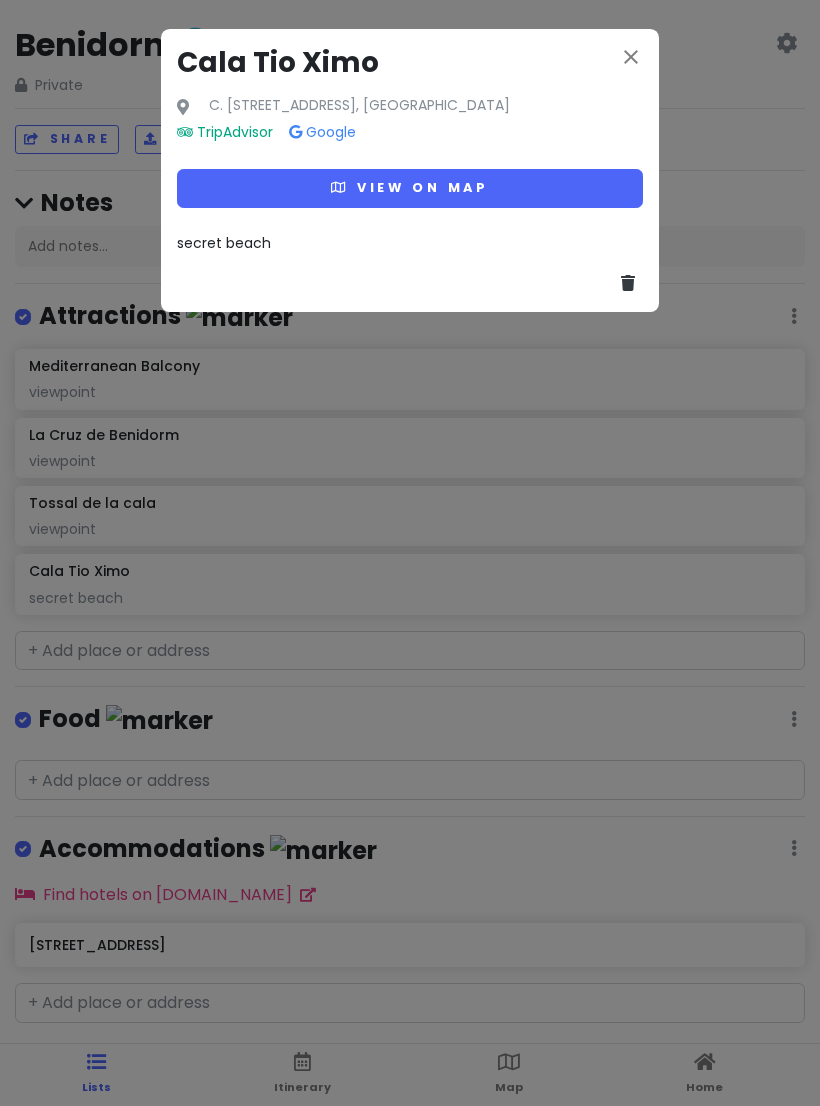 click on "close Cala Tio Ximo C. [STREET_ADDRESS], [GEOGRAPHIC_DATA]  TripAdvisor  Google View on map secret beach" at bounding box center [410, 170] 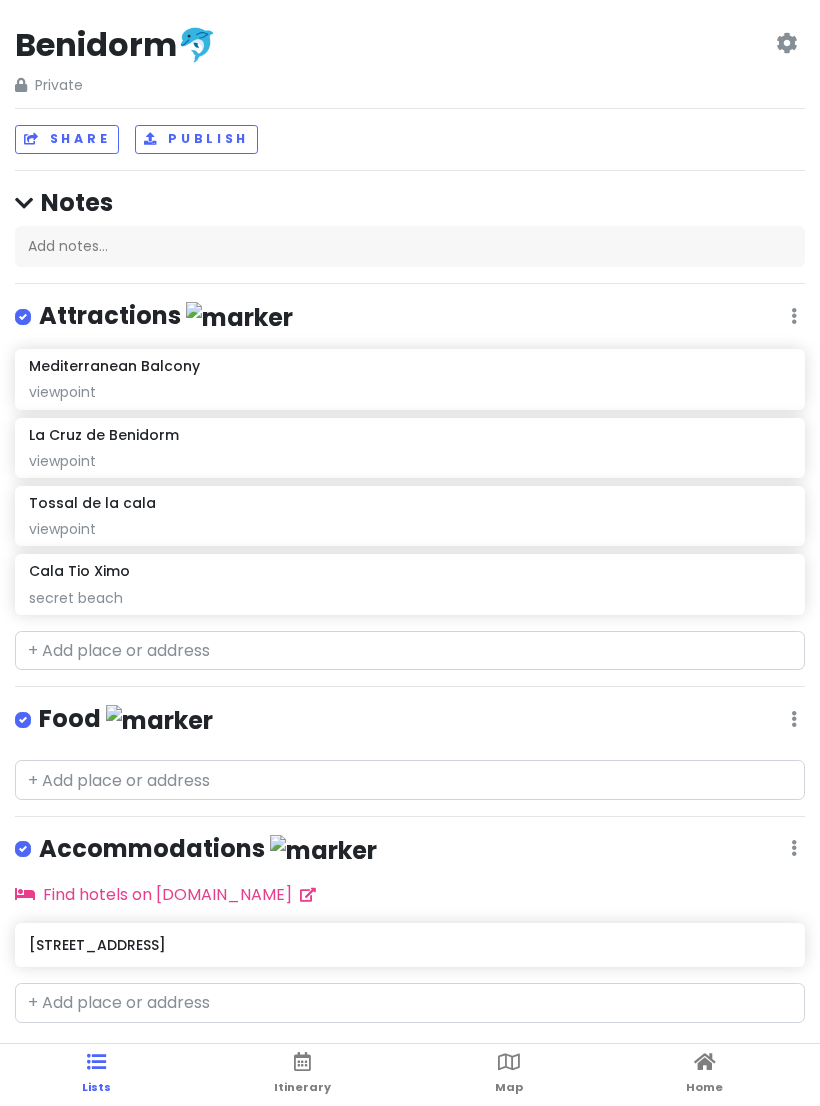 click at bounding box center (509, 1062) 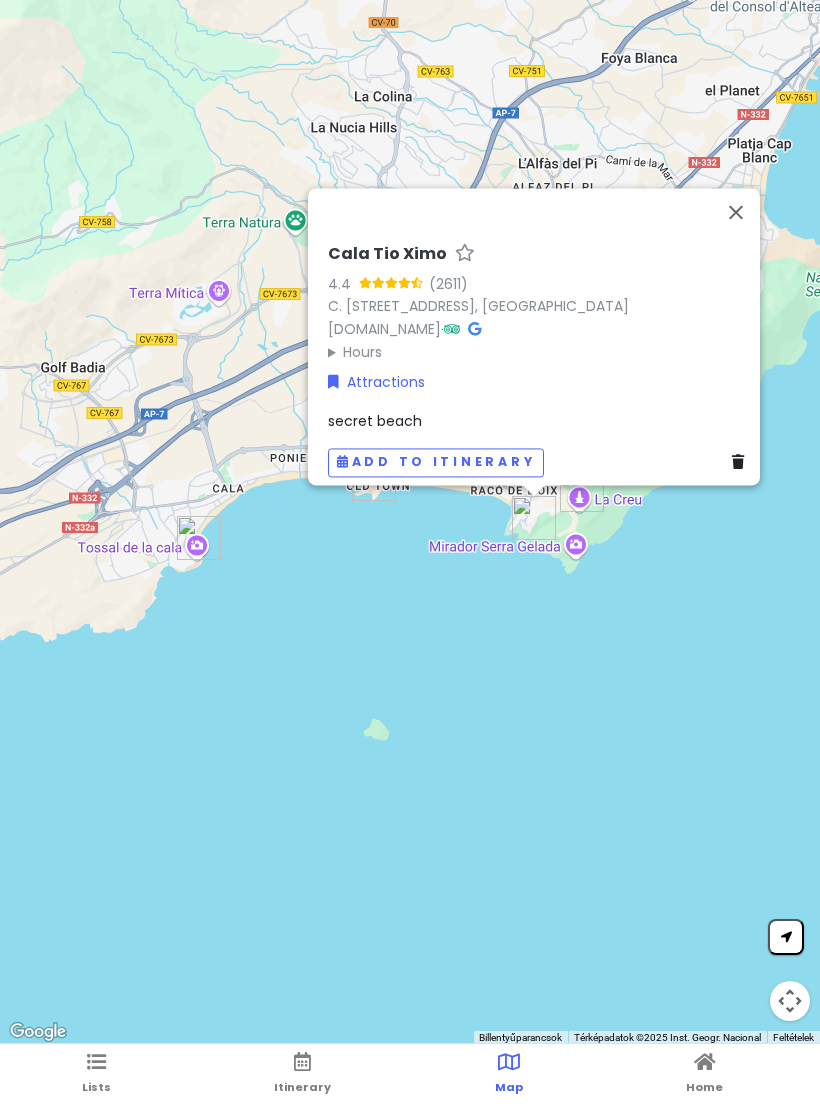click at bounding box center (736, 212) 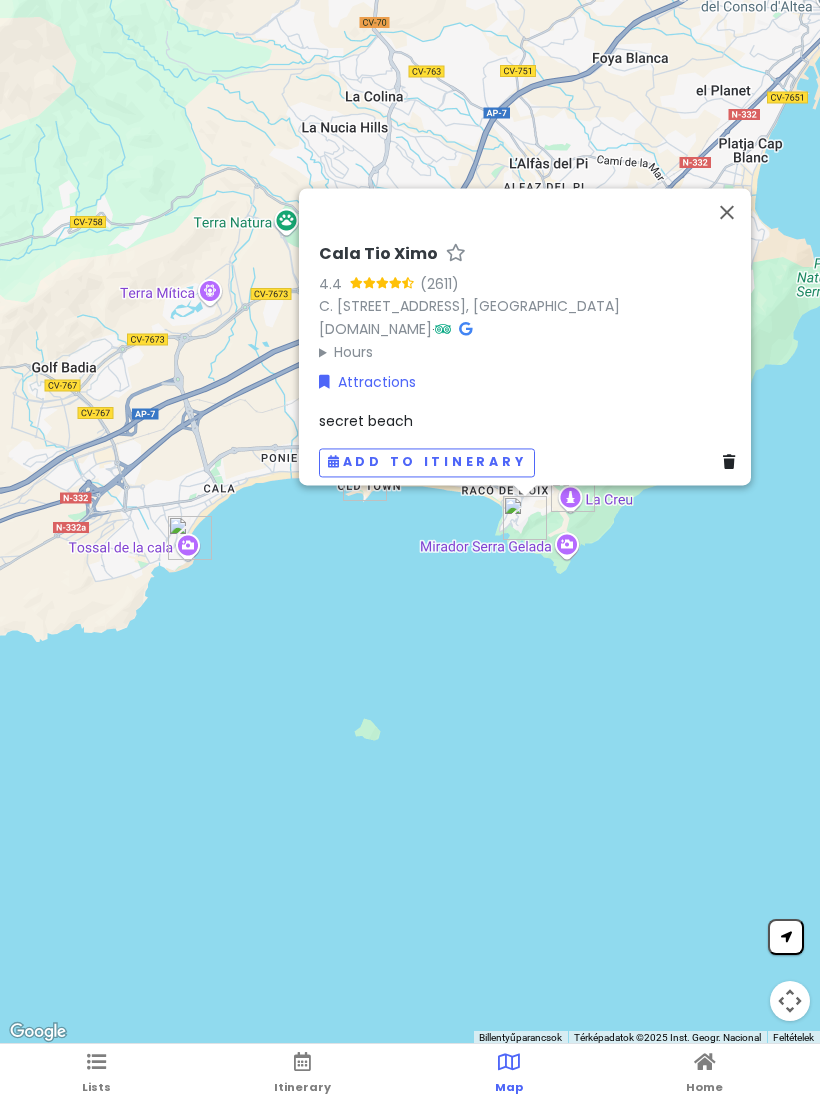 click at bounding box center [727, 212] 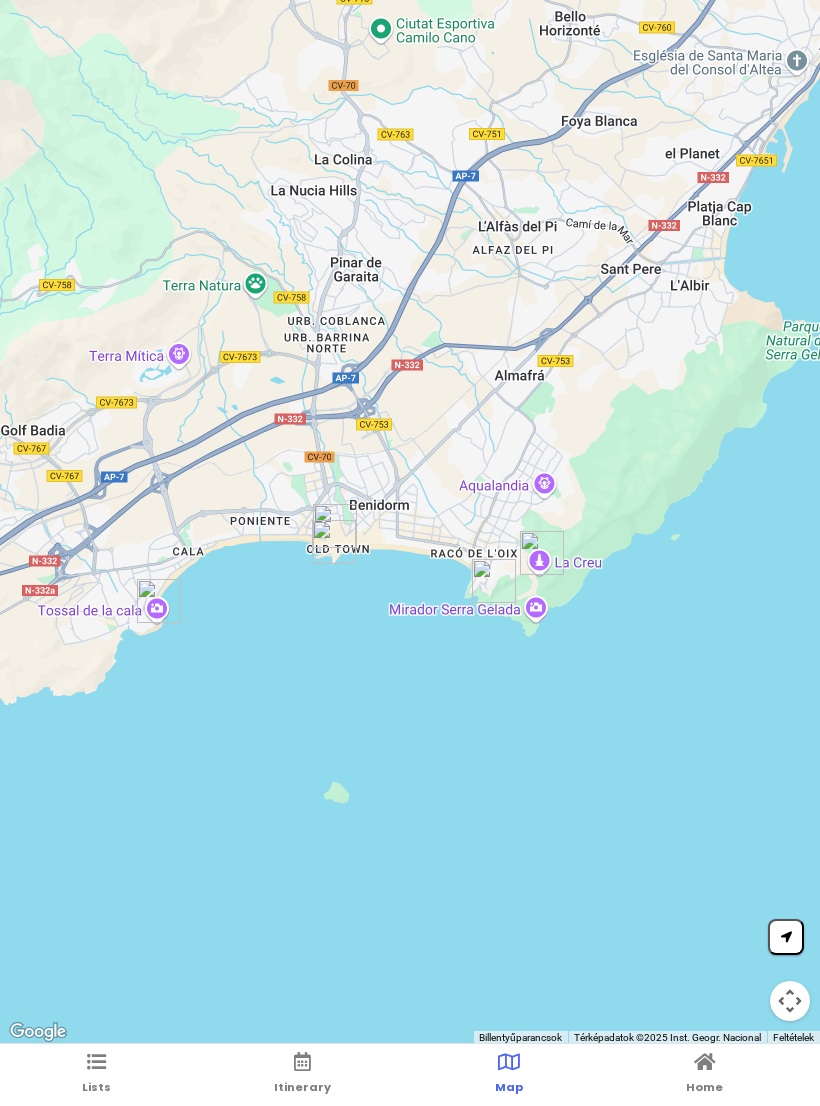 click on "Lists" at bounding box center (96, 1075) 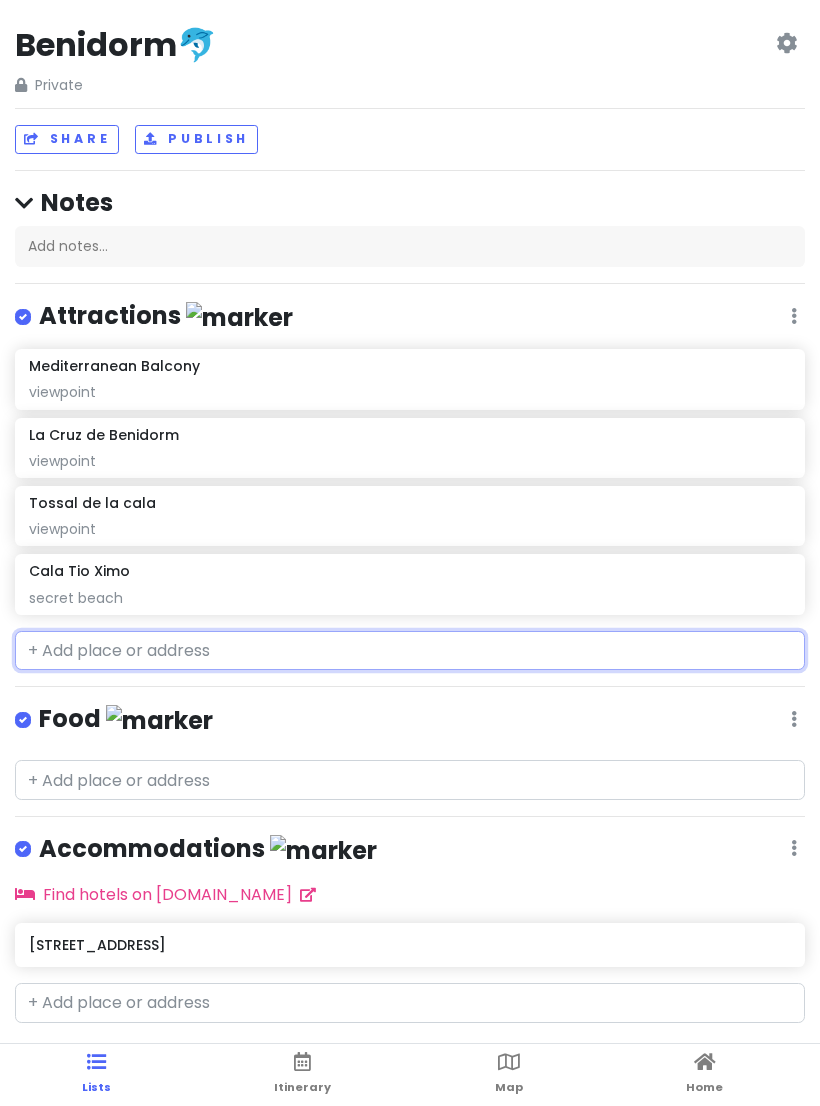 click at bounding box center (410, 651) 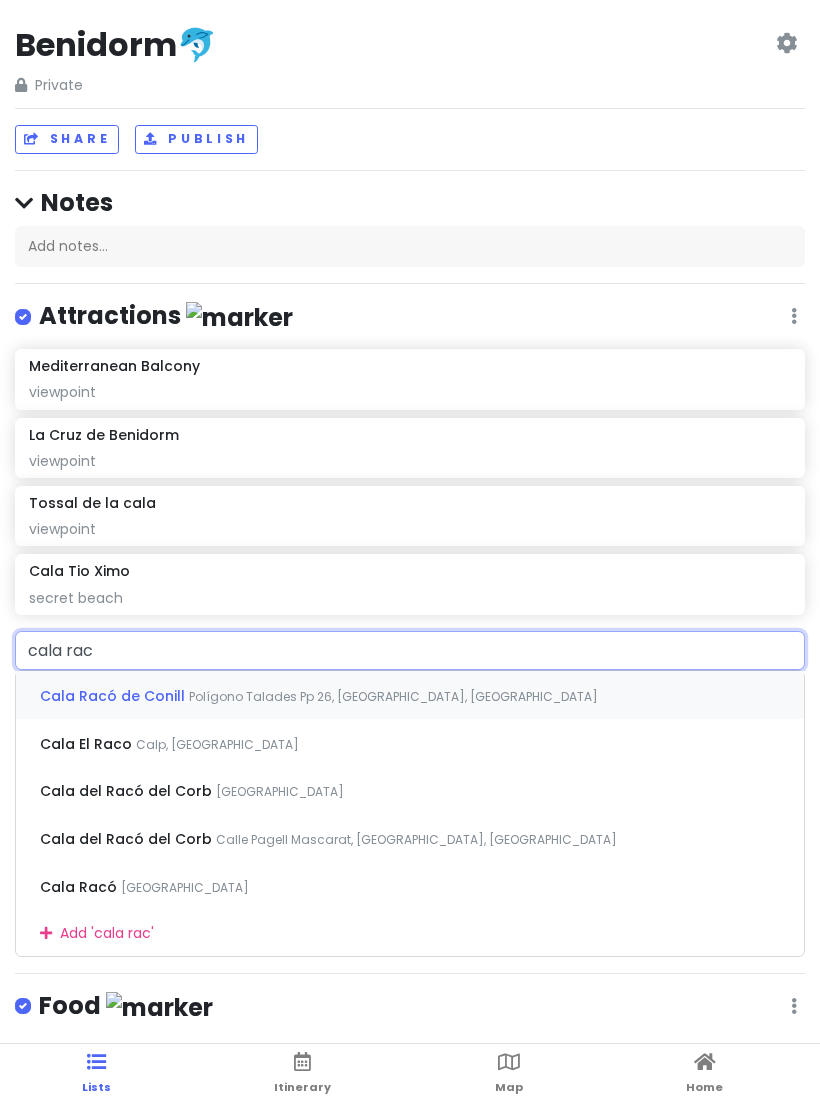 type on "cala raco" 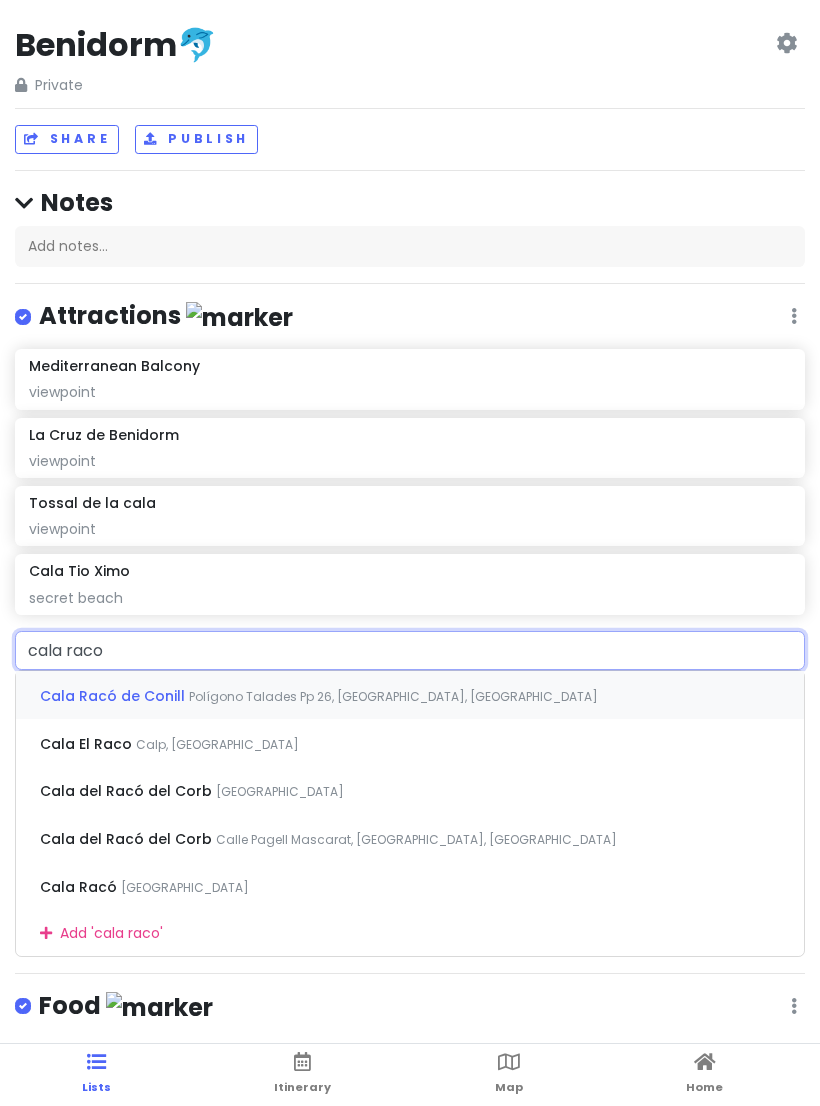 click on "Cala Racó de Conill   Polígono Talades Pp 26, [GEOGRAPHIC_DATA], [GEOGRAPHIC_DATA]" at bounding box center (410, 695) 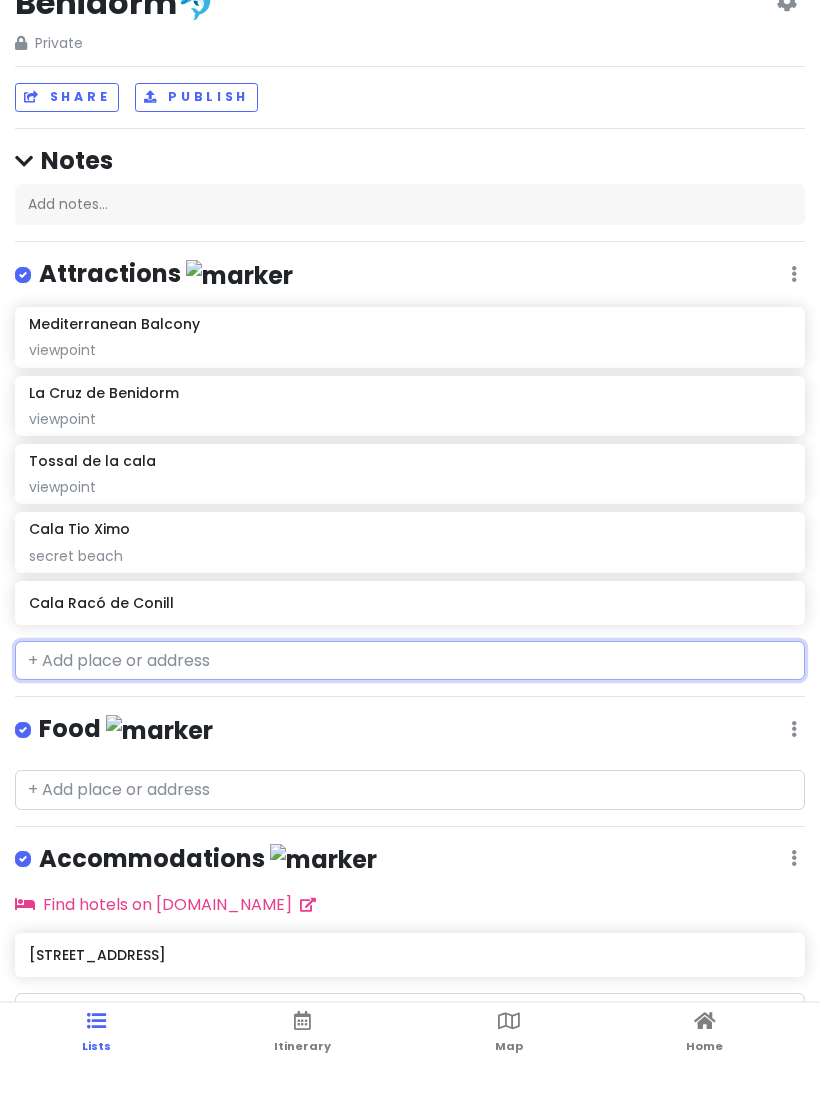 click on "Cala Racó de Conill" at bounding box center [409, 645] 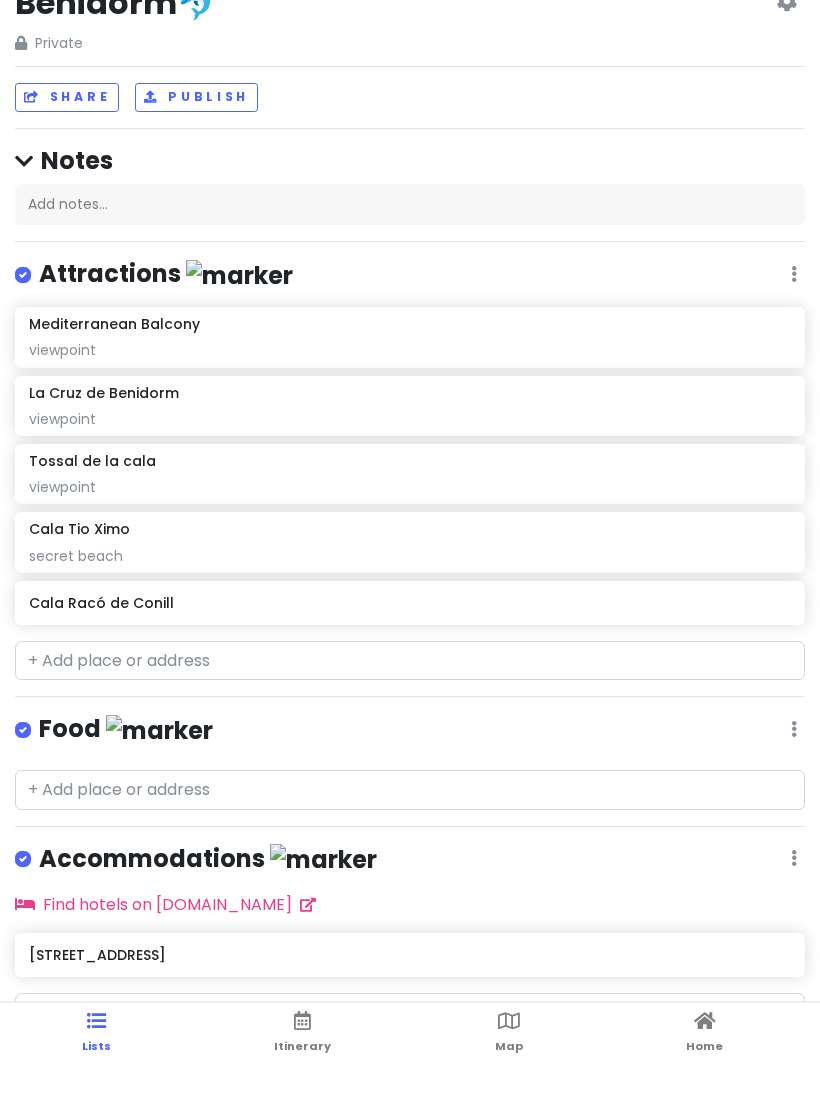 scroll, scrollTop: 42, scrollLeft: 0, axis: vertical 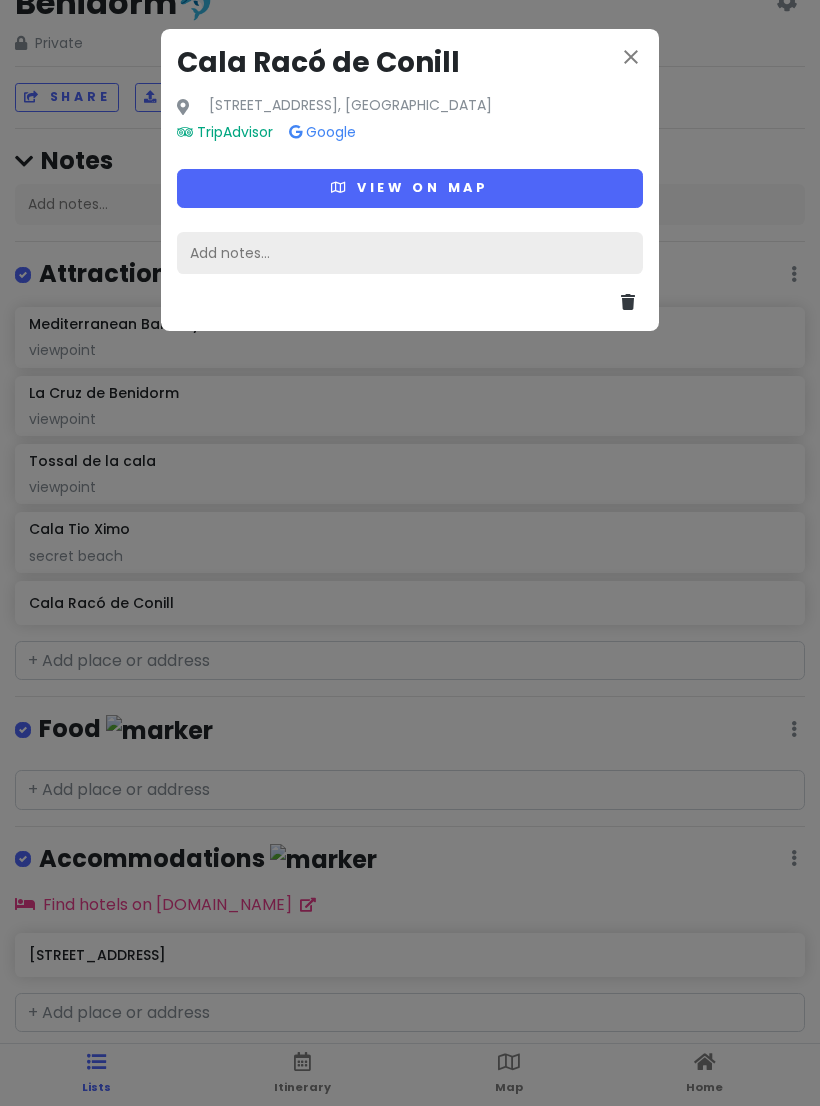 click on "Add notes..." at bounding box center [410, 253] 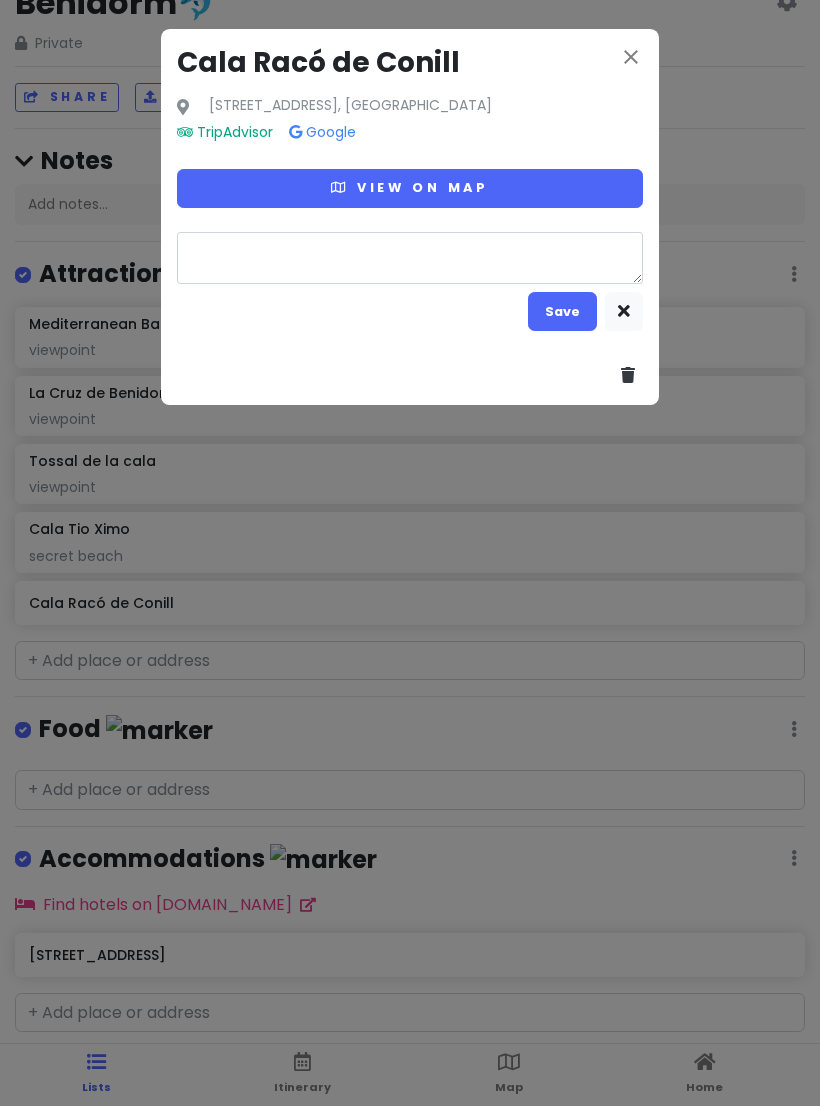 scroll, scrollTop: 41, scrollLeft: 0, axis: vertical 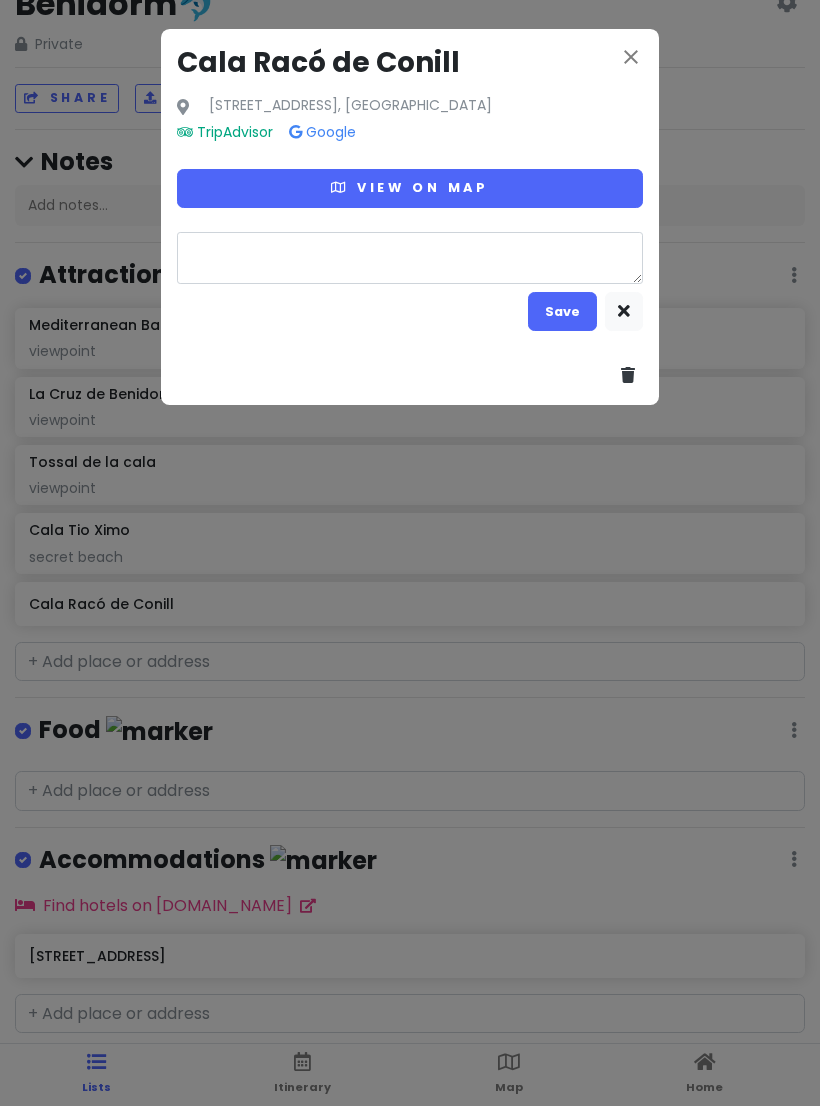 type on "x" 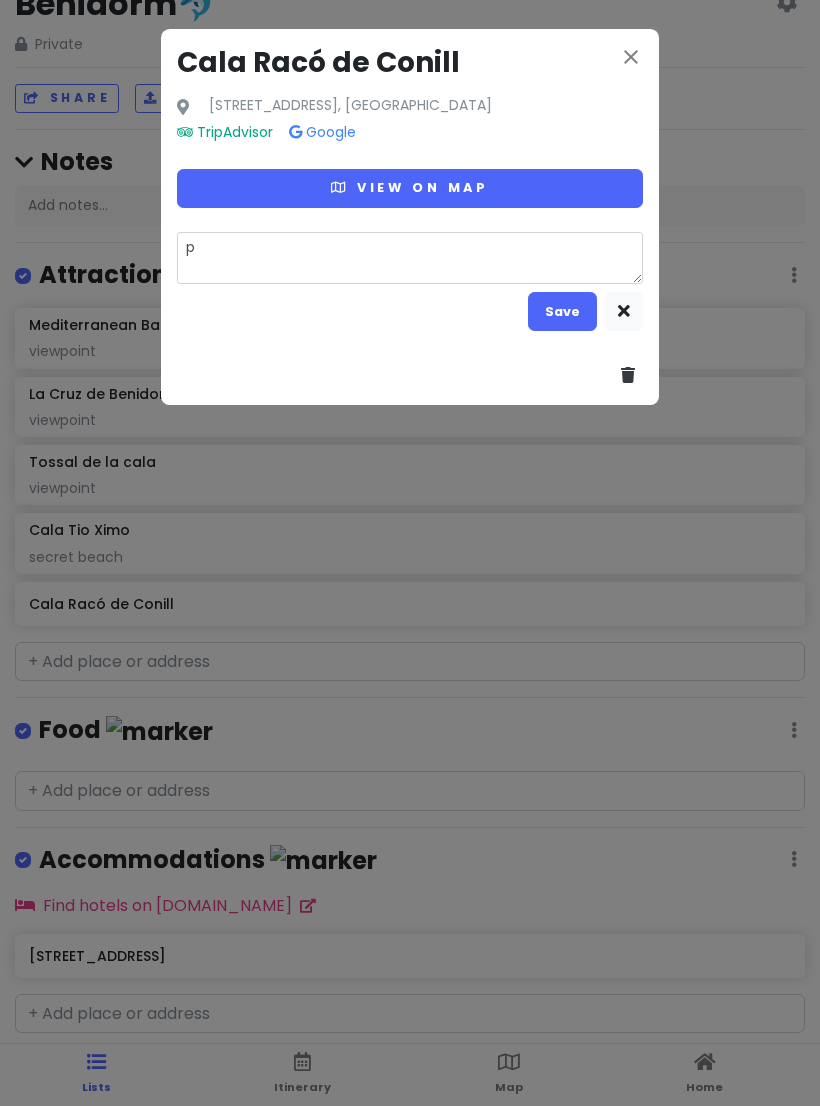 type on "pr" 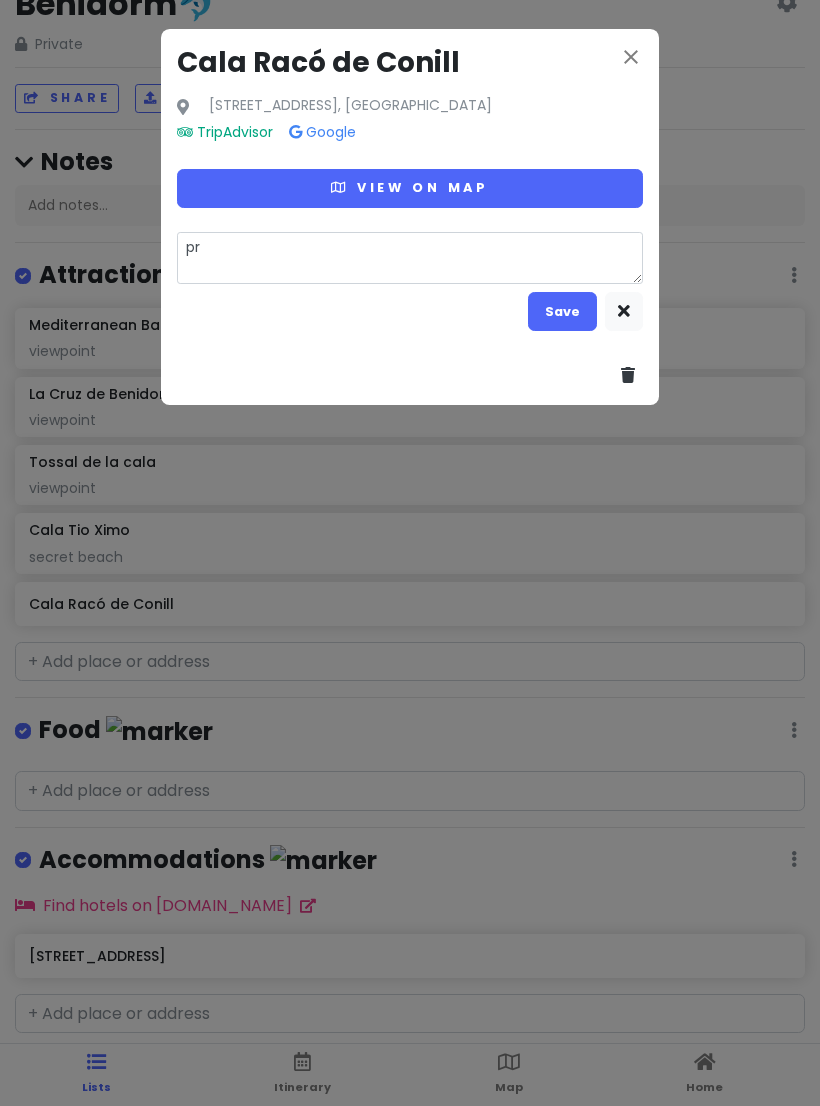 type on "x" 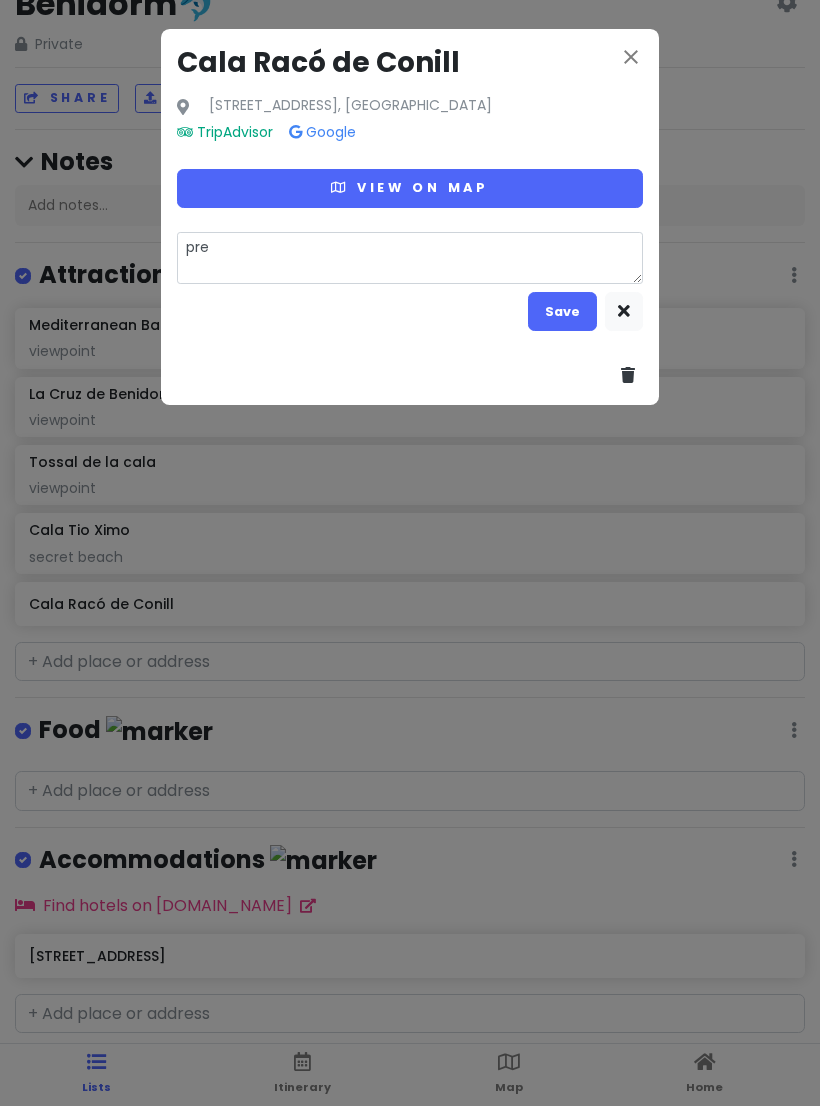 type on "x" 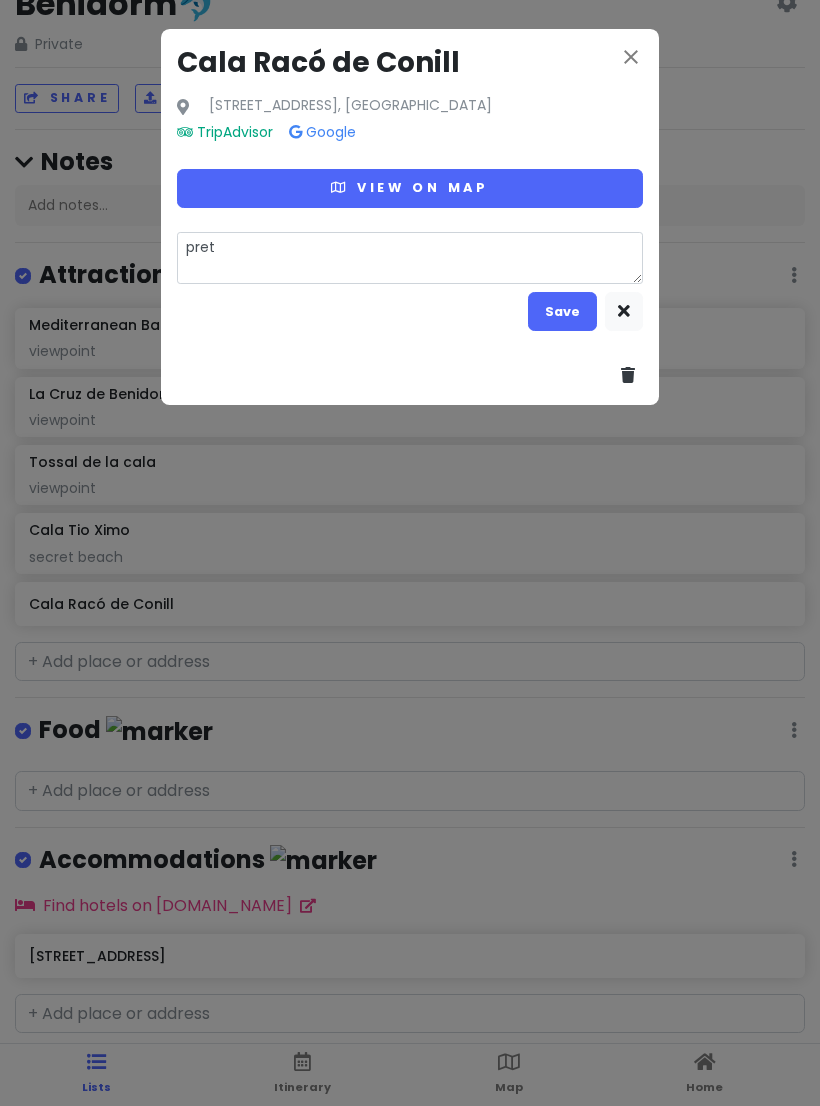 type on "x" 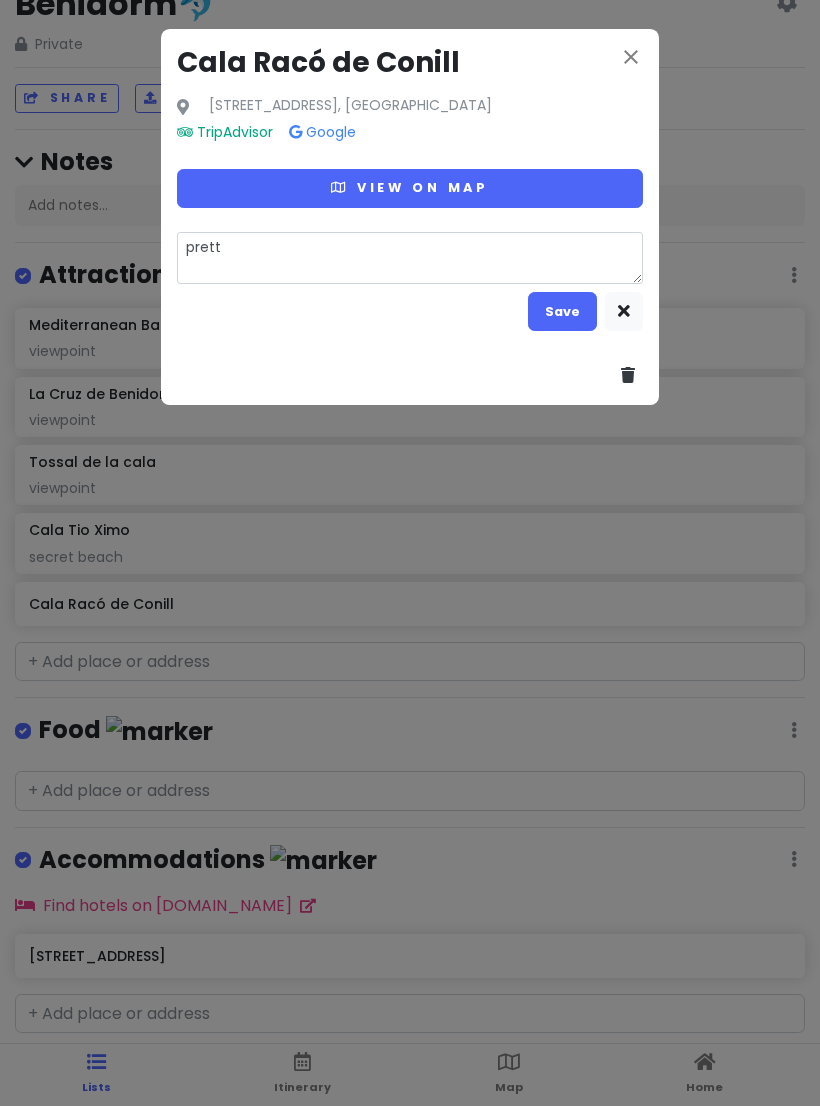 type on "x" 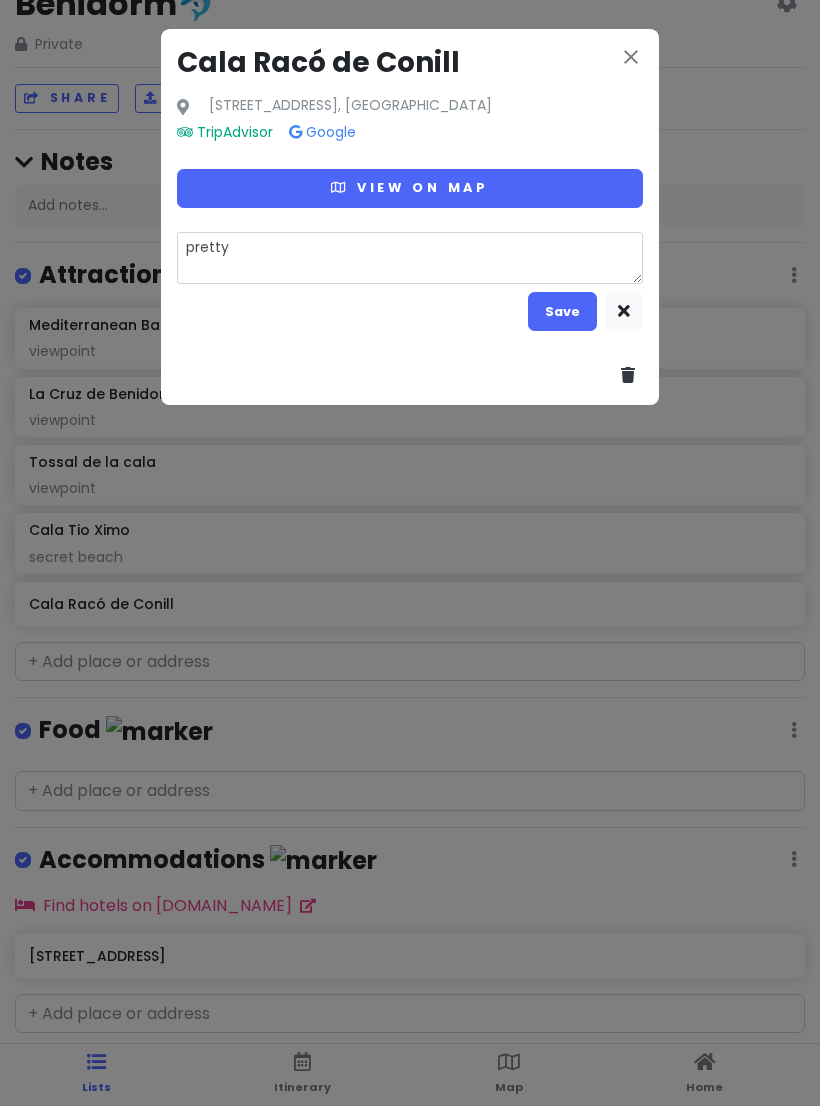 type on "x" 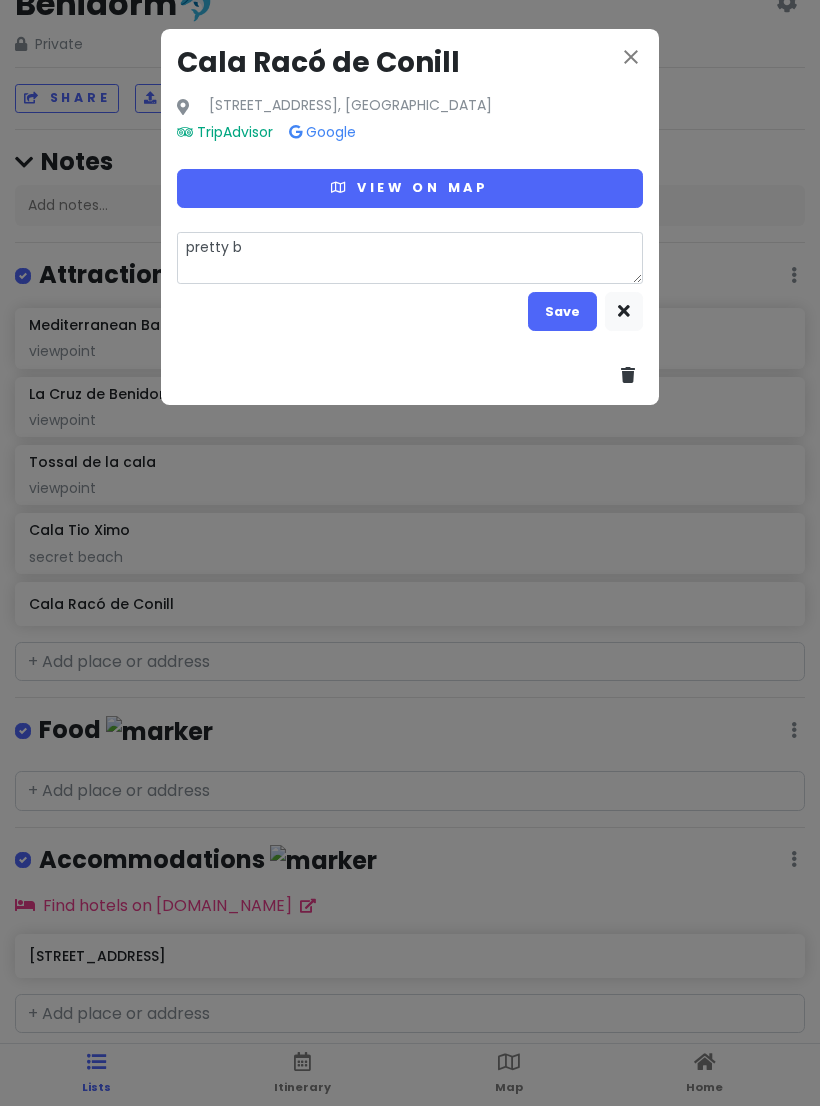 type on "x" 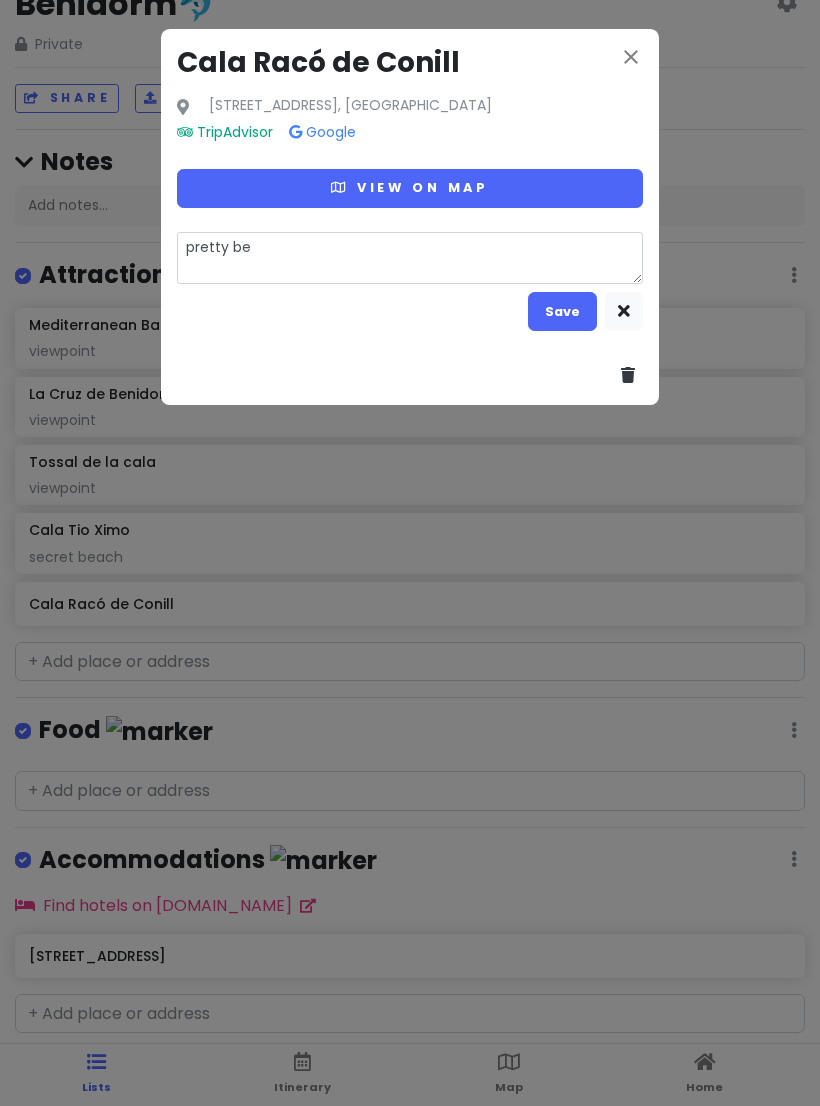 type on "pretty bea" 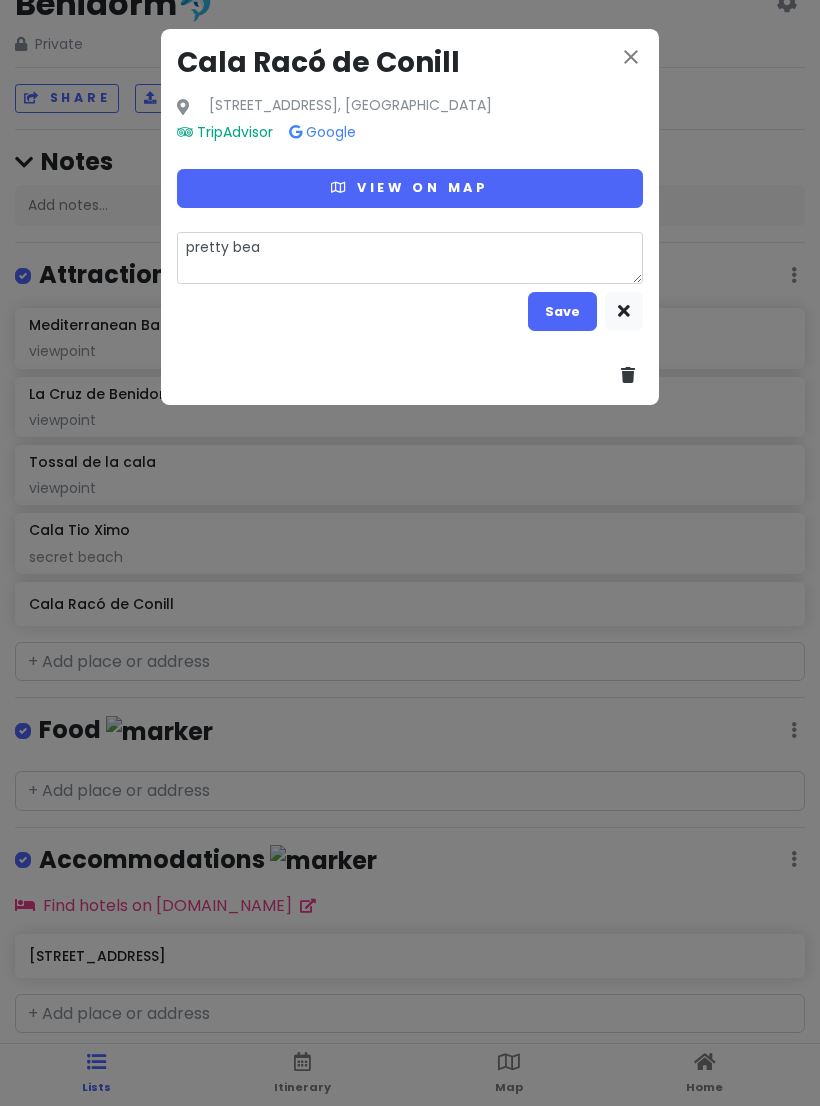 type on "x" 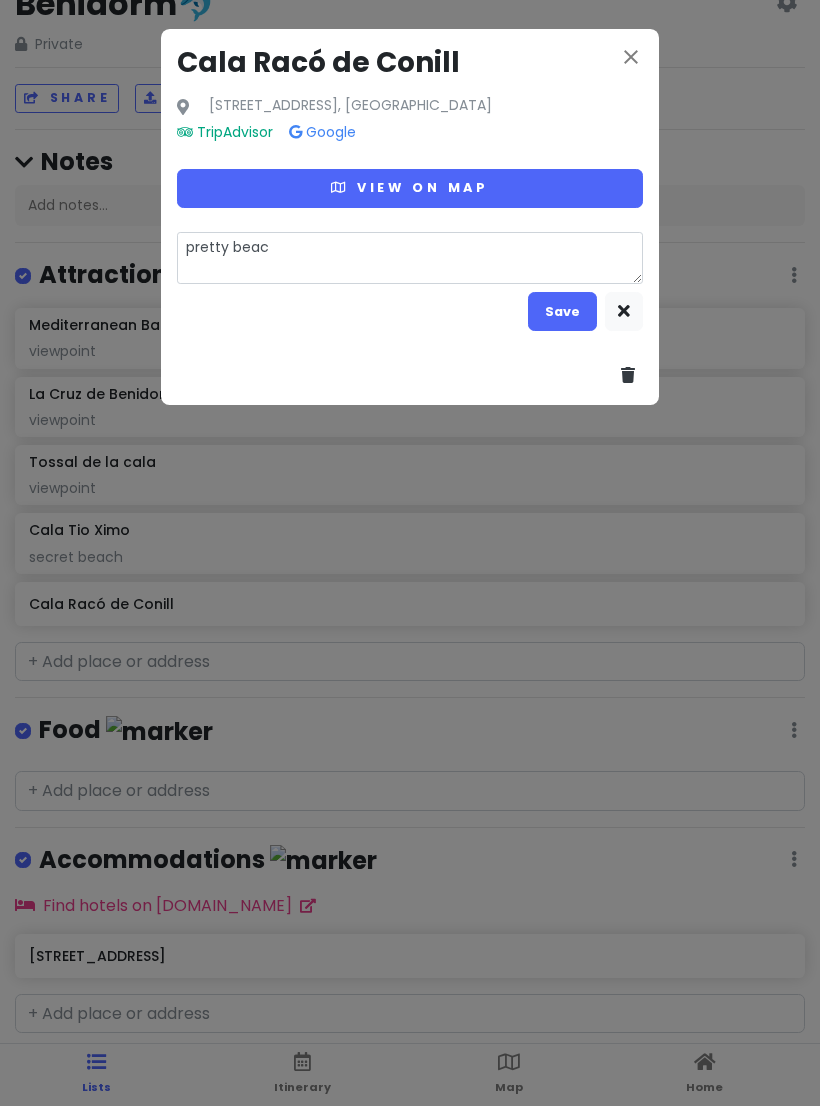type on "x" 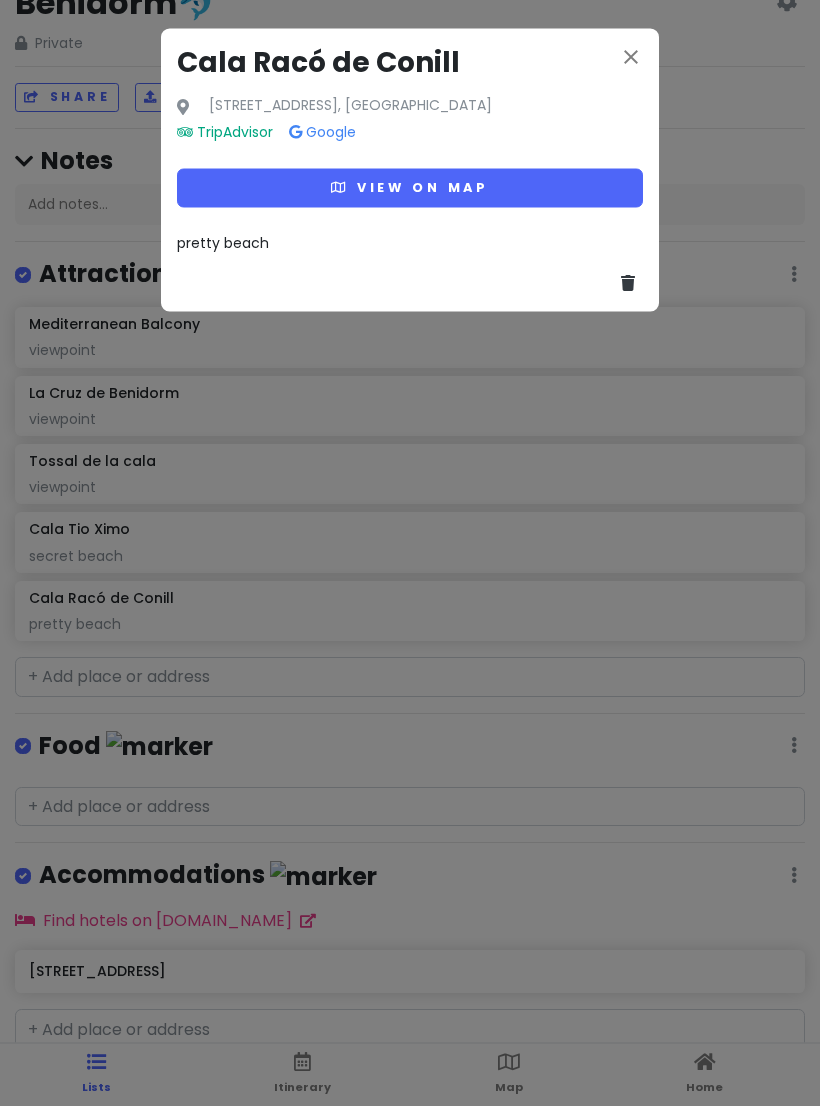 click on "close" at bounding box center (631, 57) 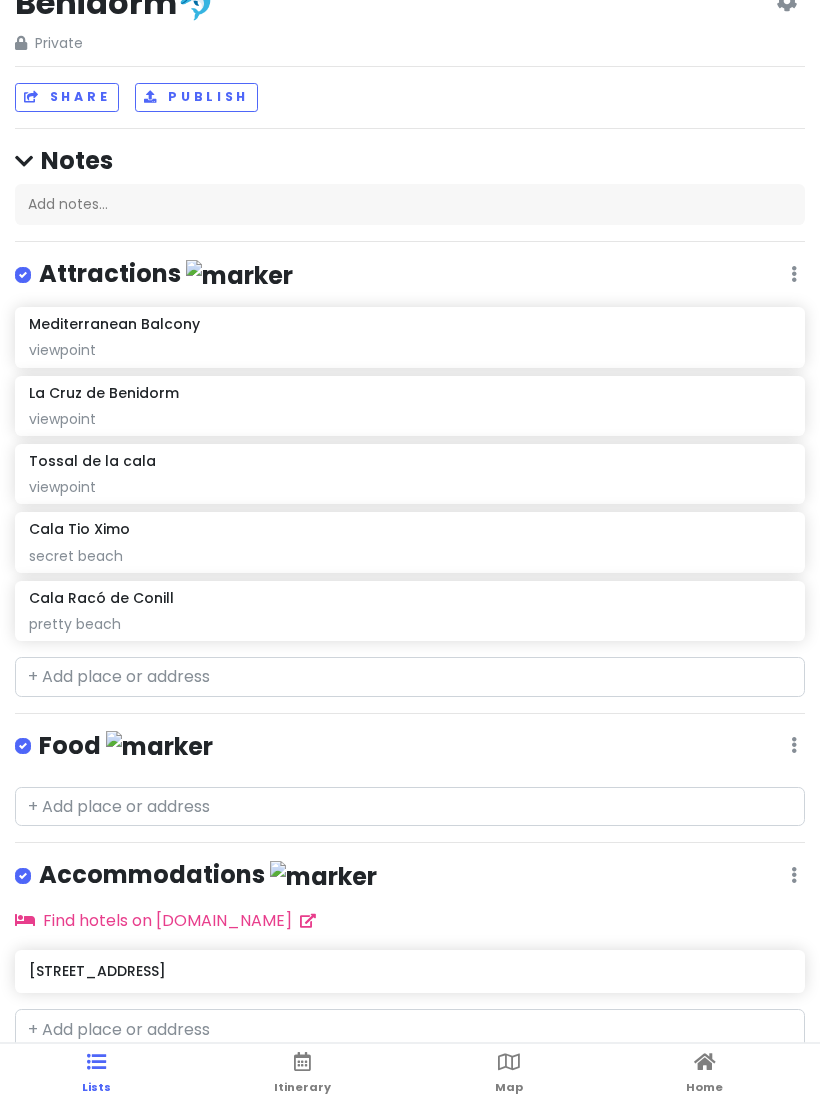 scroll, scrollTop: 42, scrollLeft: 0, axis: vertical 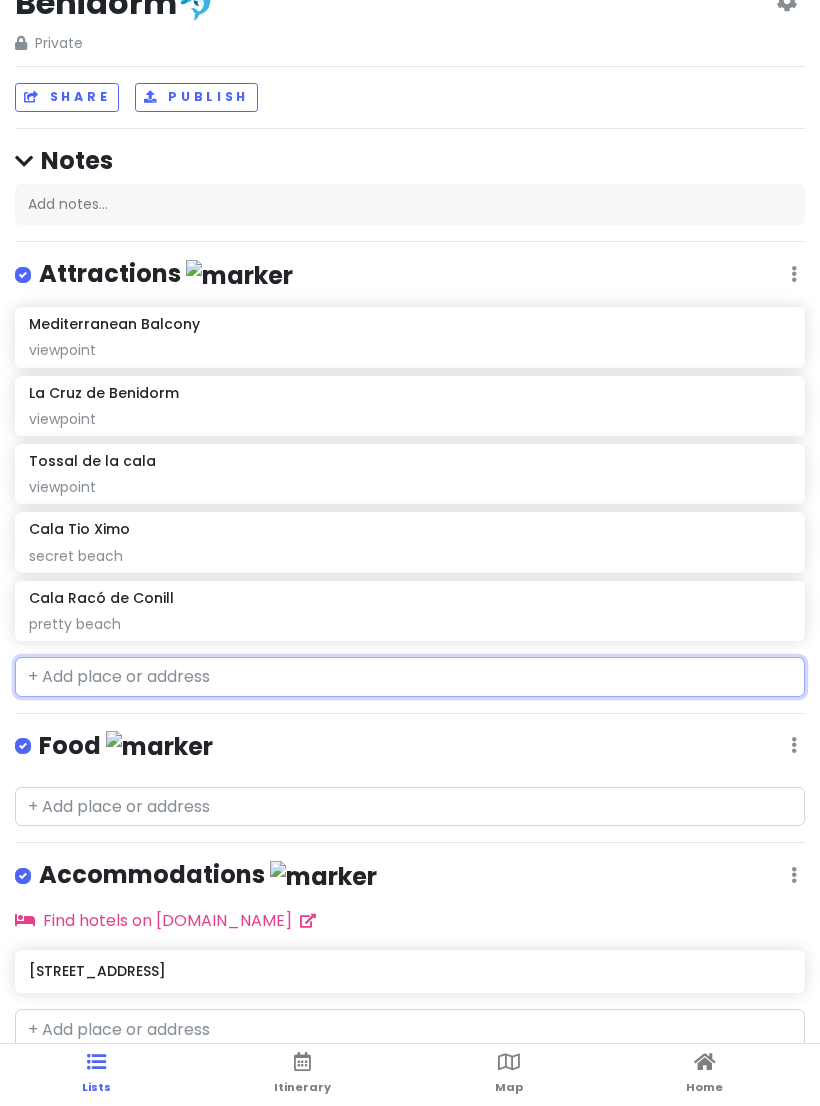 click on "Cala Tio Ximo" at bounding box center [409, 529] 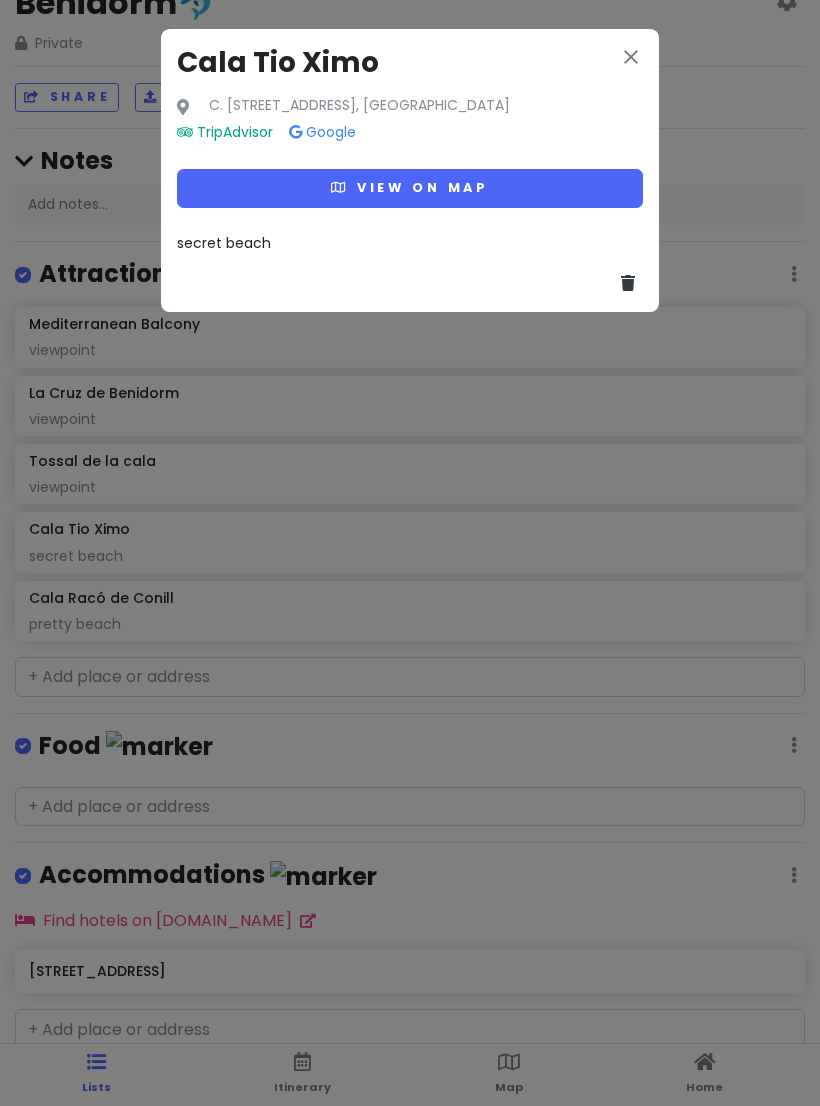 click on "secret beach" at bounding box center (224, 243) 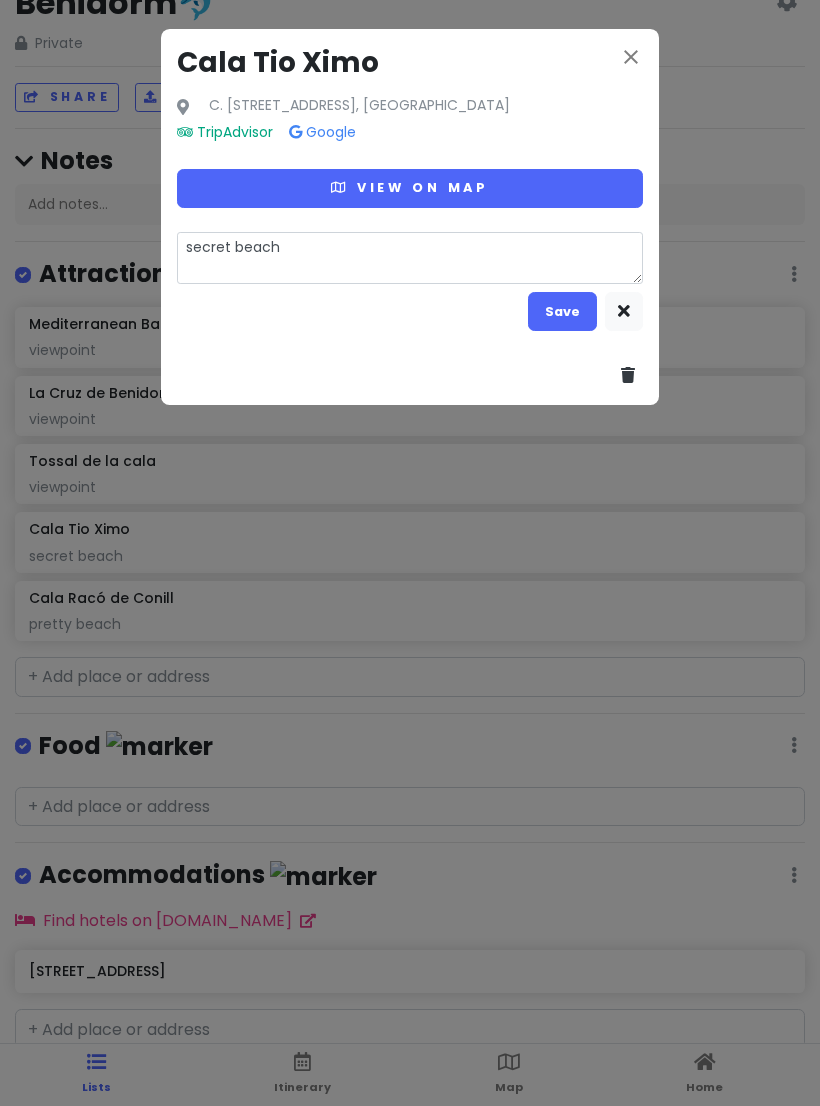 scroll, scrollTop: 41, scrollLeft: 0, axis: vertical 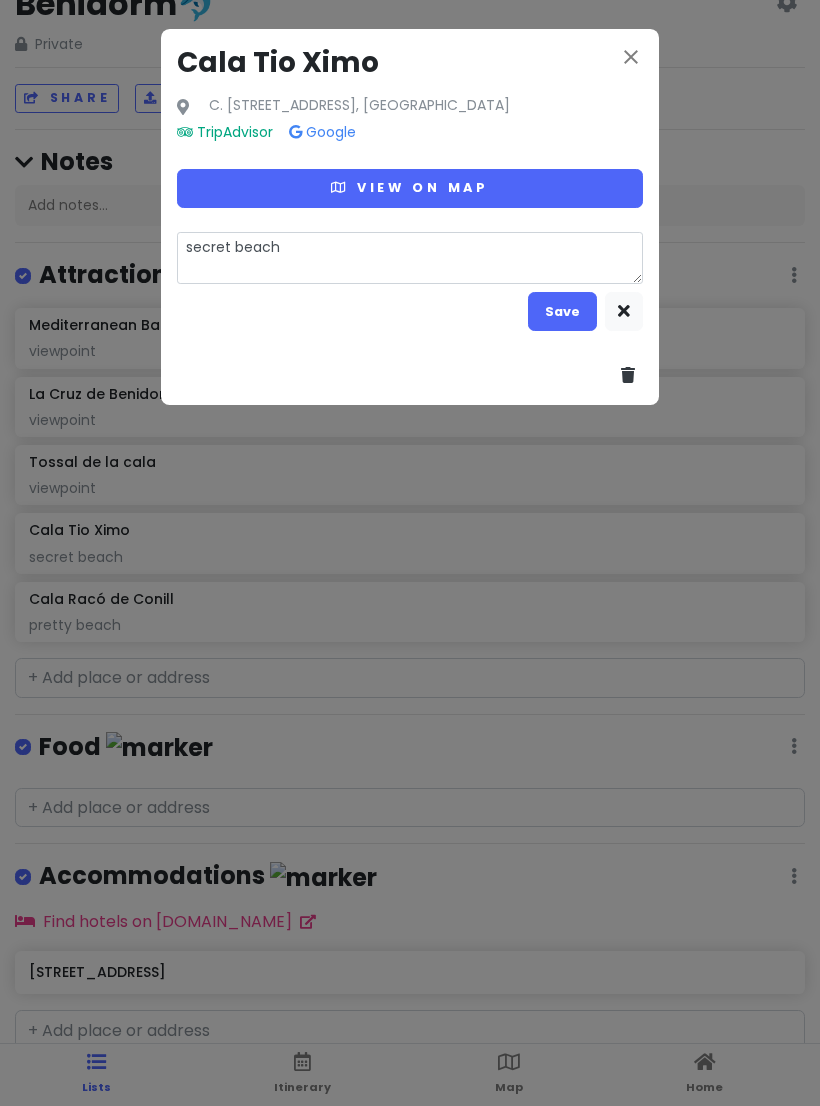 click on "secret beach" at bounding box center (410, 258) 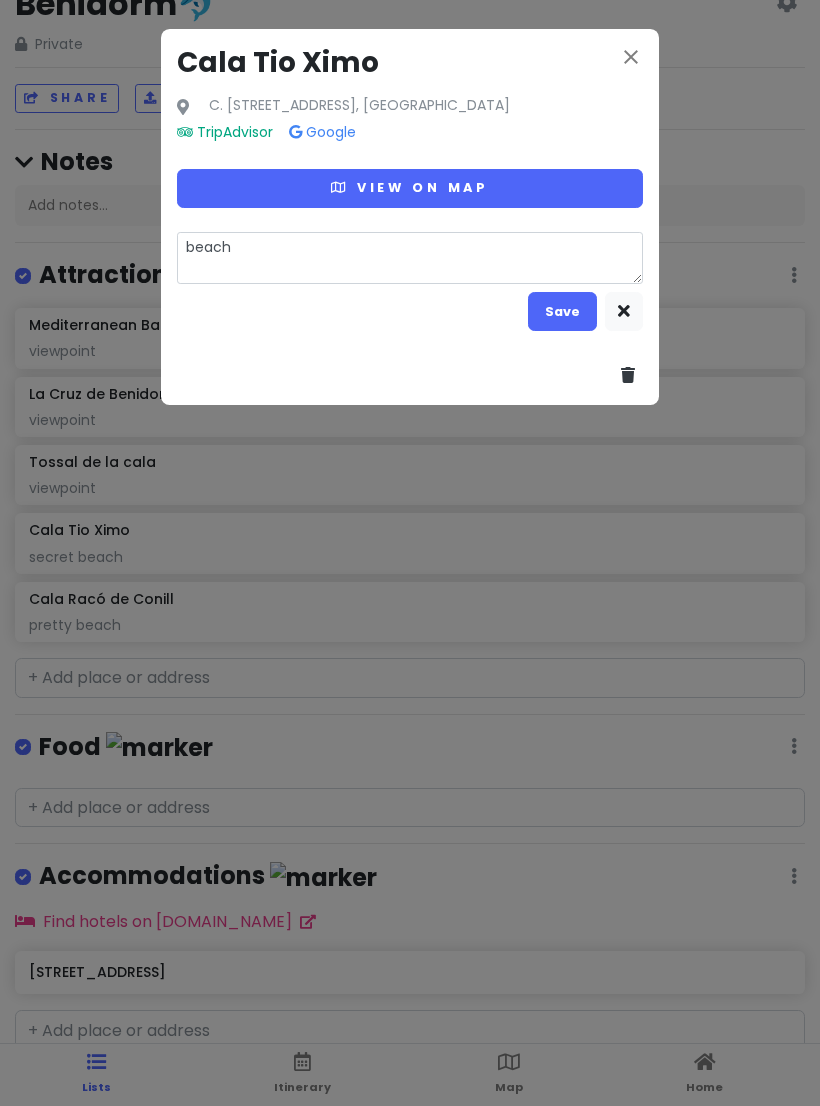type on "x" 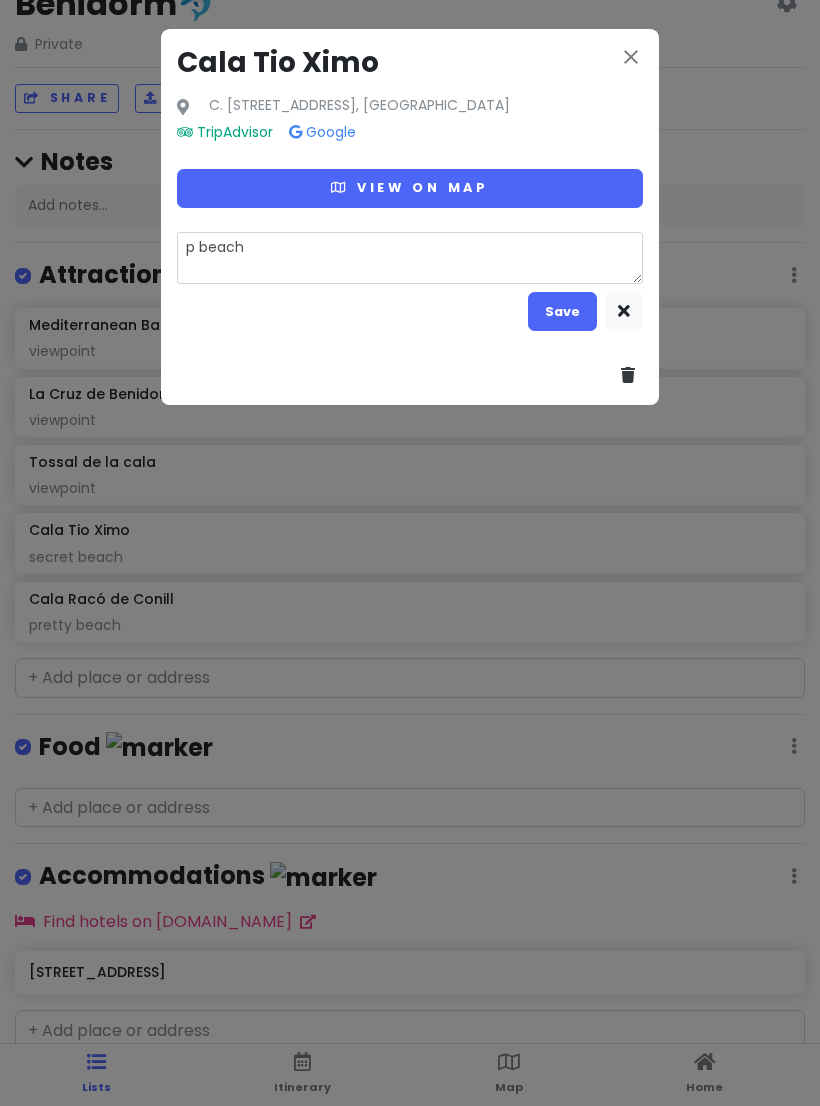type on "x" 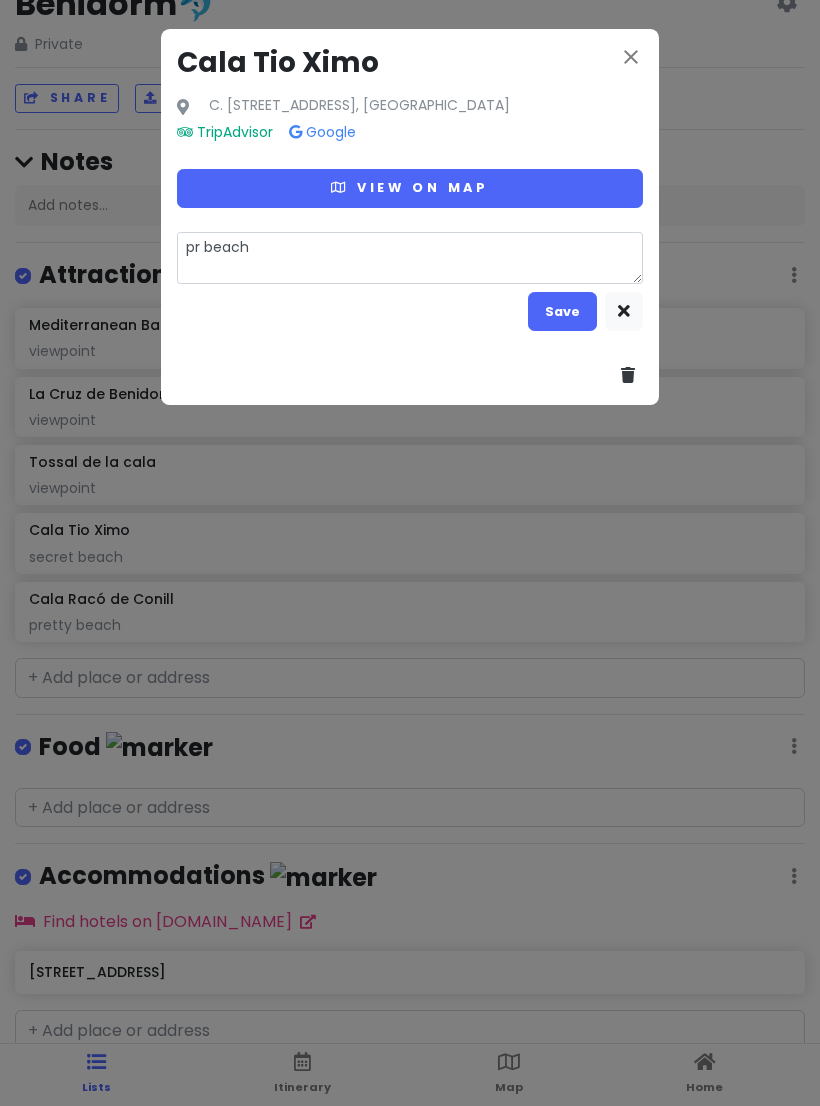 type on "x" 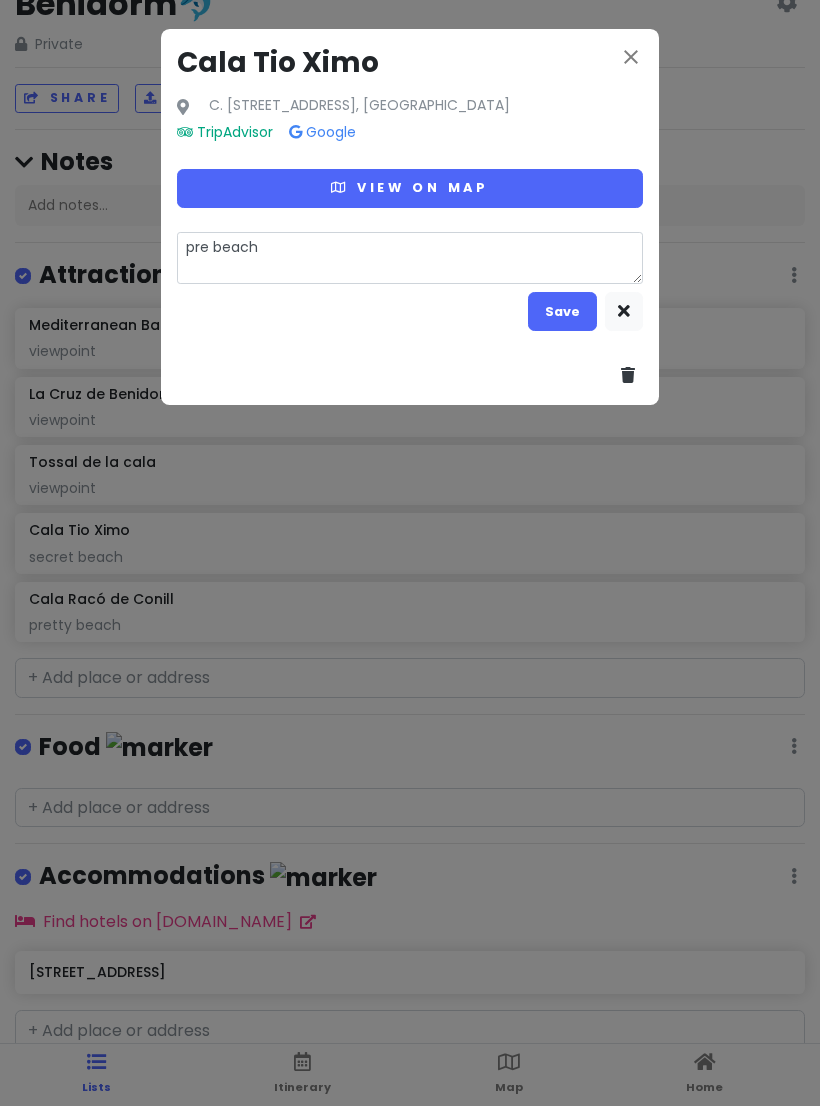 type on "x" 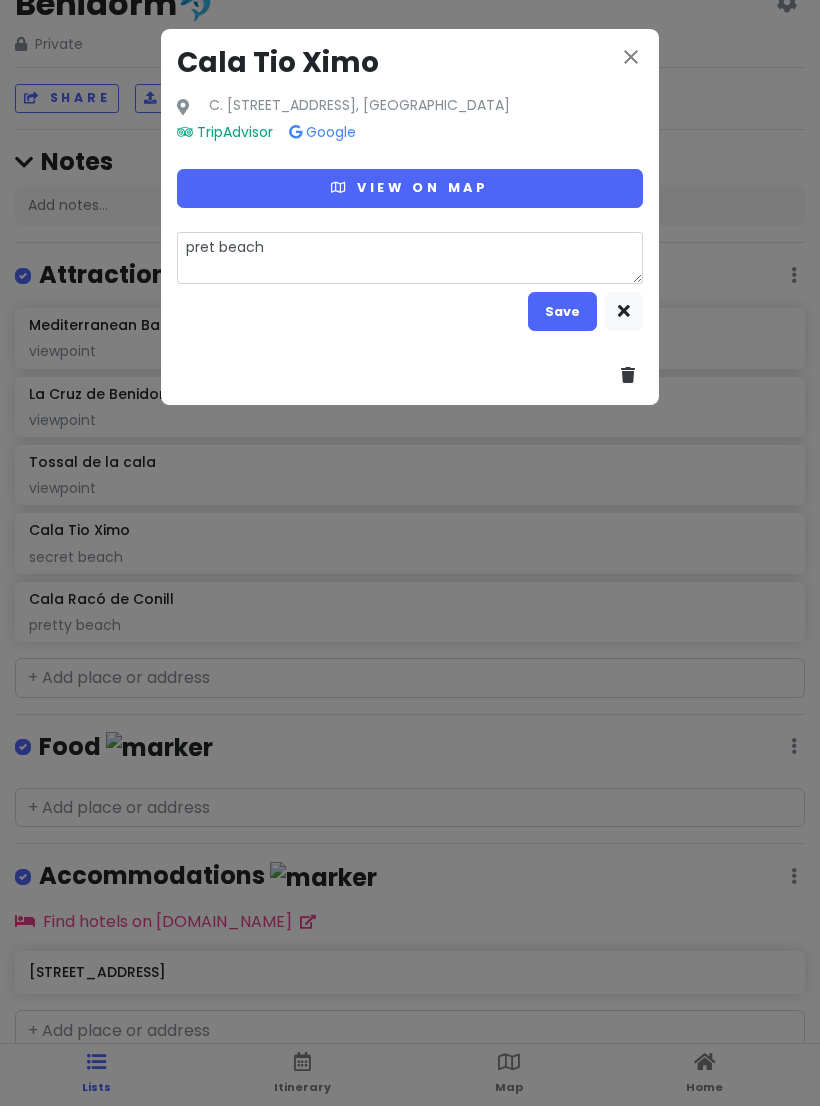 type on "prett beach" 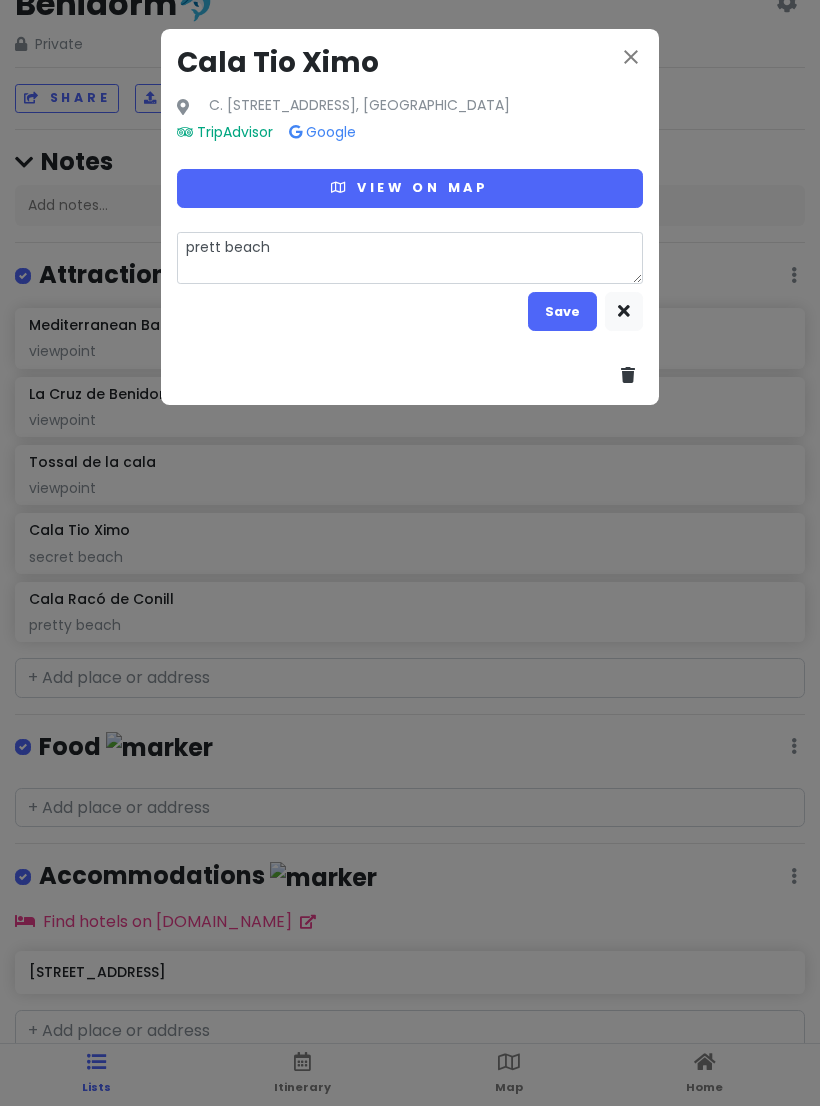 type on "x" 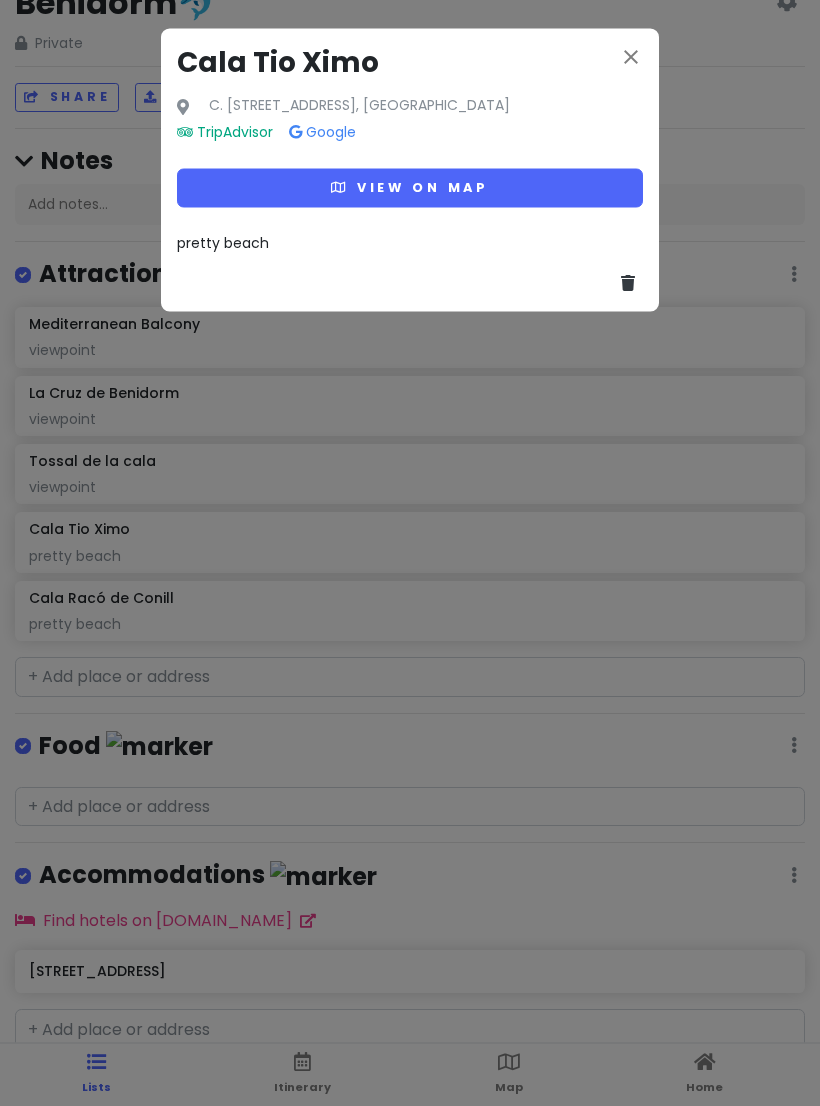 click on "close" at bounding box center [631, 57] 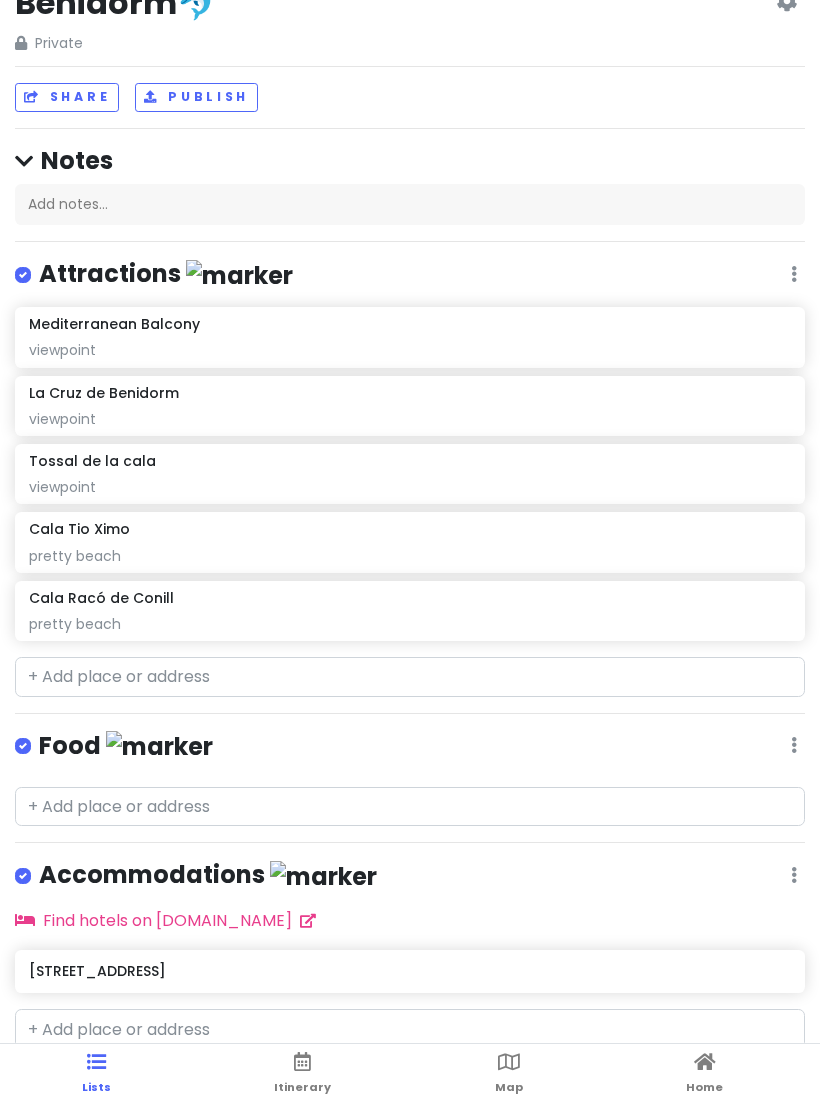 click on "Lists Itinerary Map Home" at bounding box center [410, 1075] 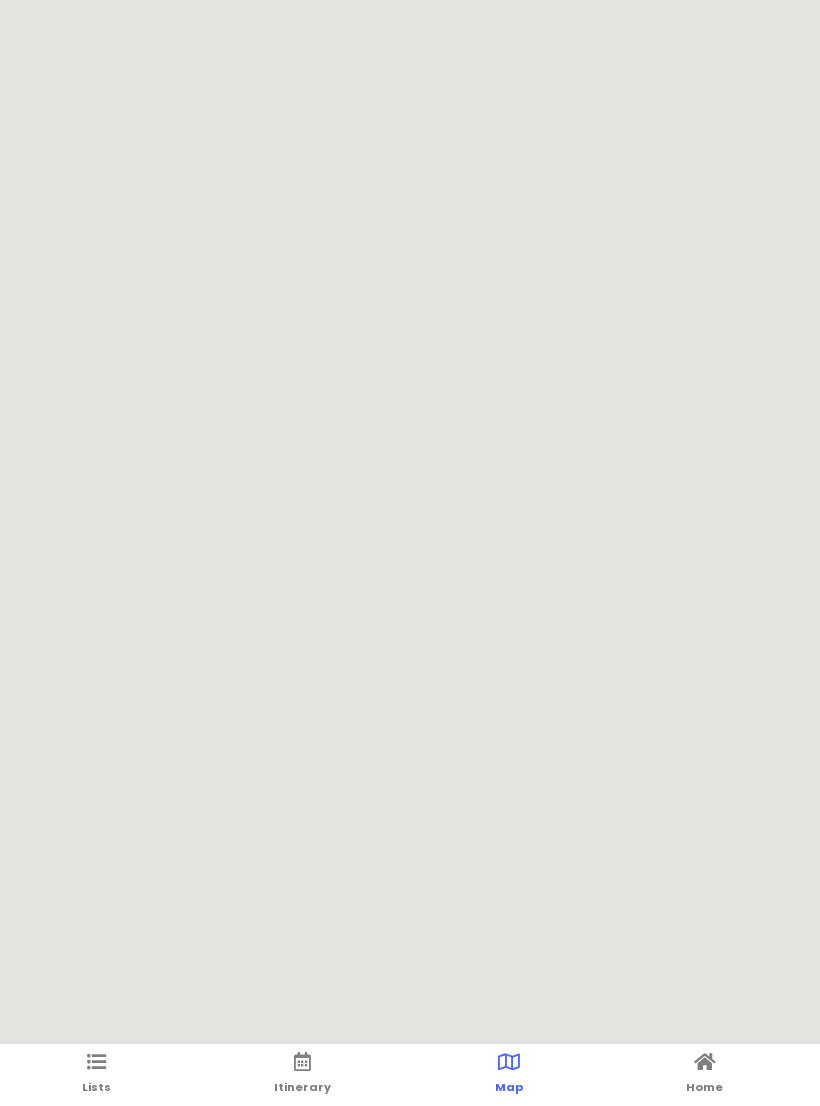 scroll, scrollTop: 0, scrollLeft: 0, axis: both 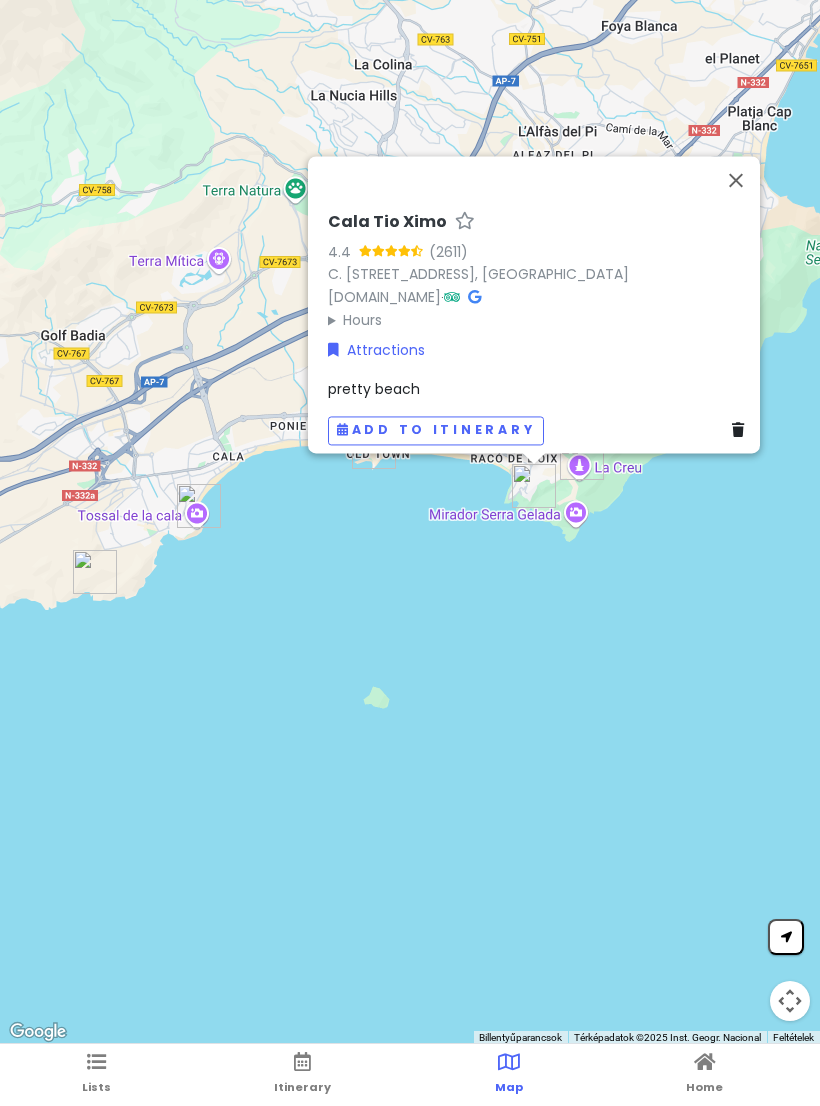 click at bounding box center (736, 180) 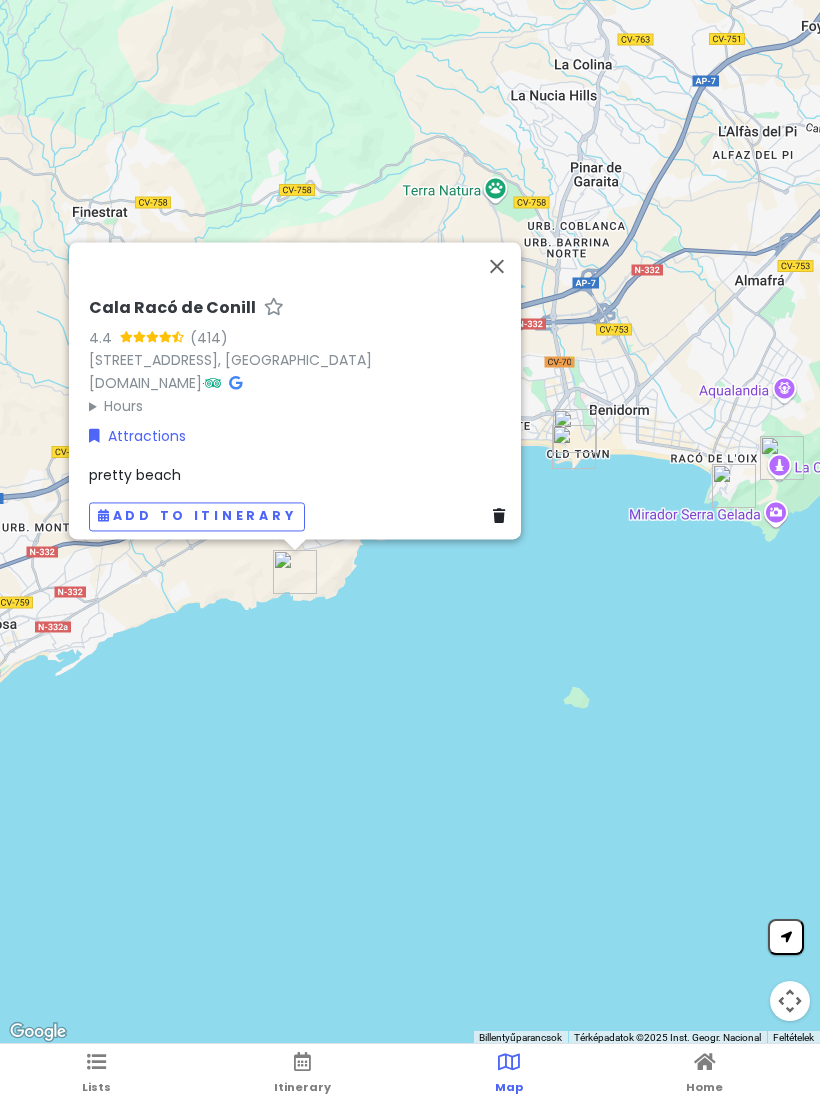 click at bounding box center (497, 266) 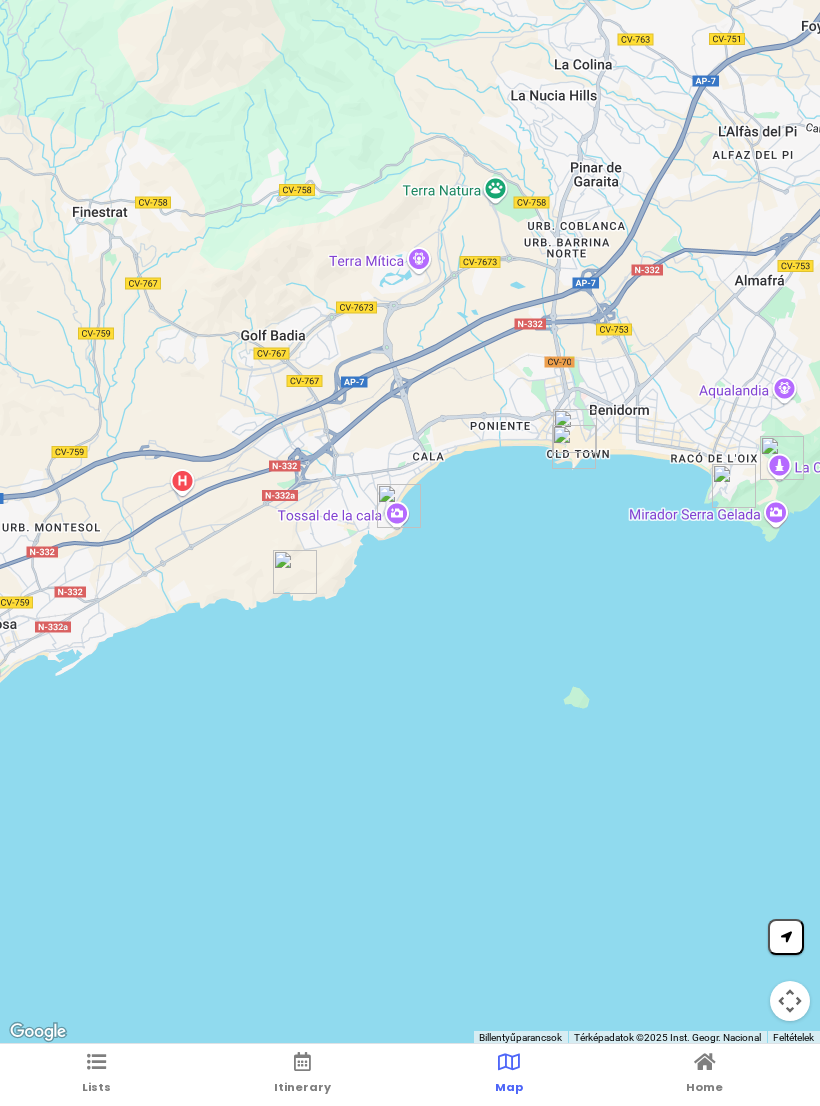 click on "Lists" at bounding box center [96, 1087] 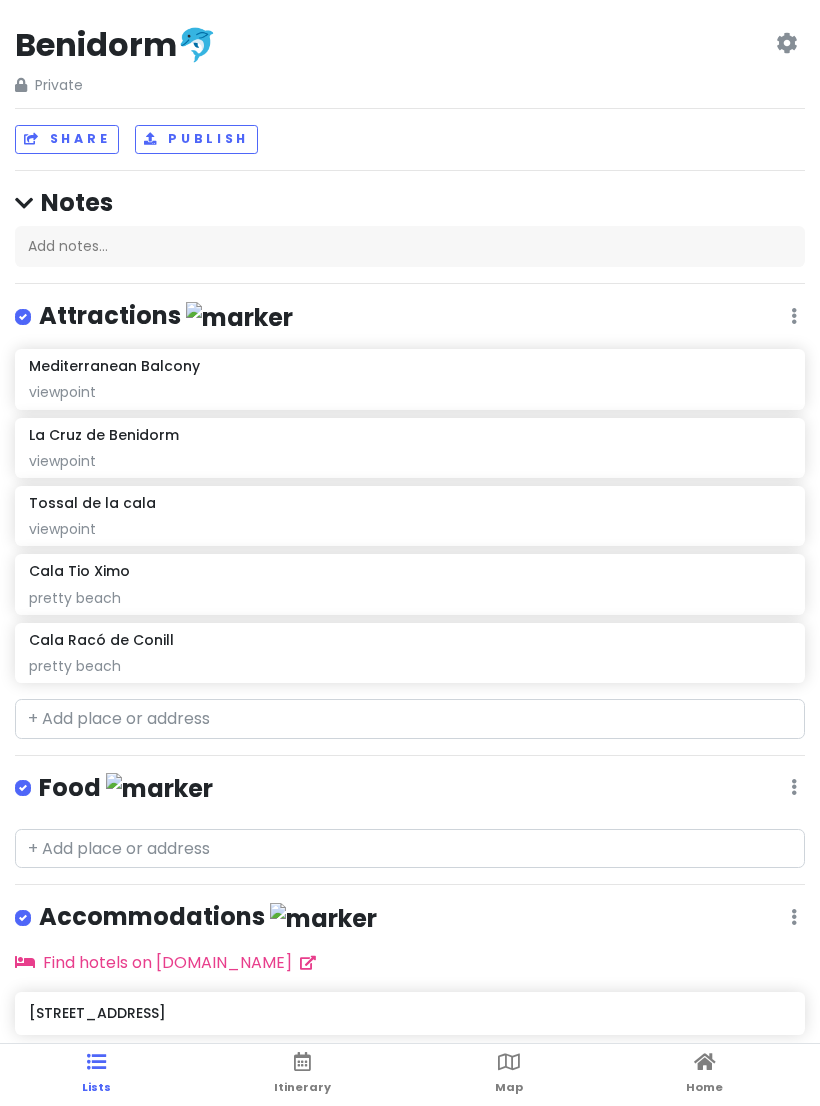click on "pretty beach" at bounding box center (409, 392) 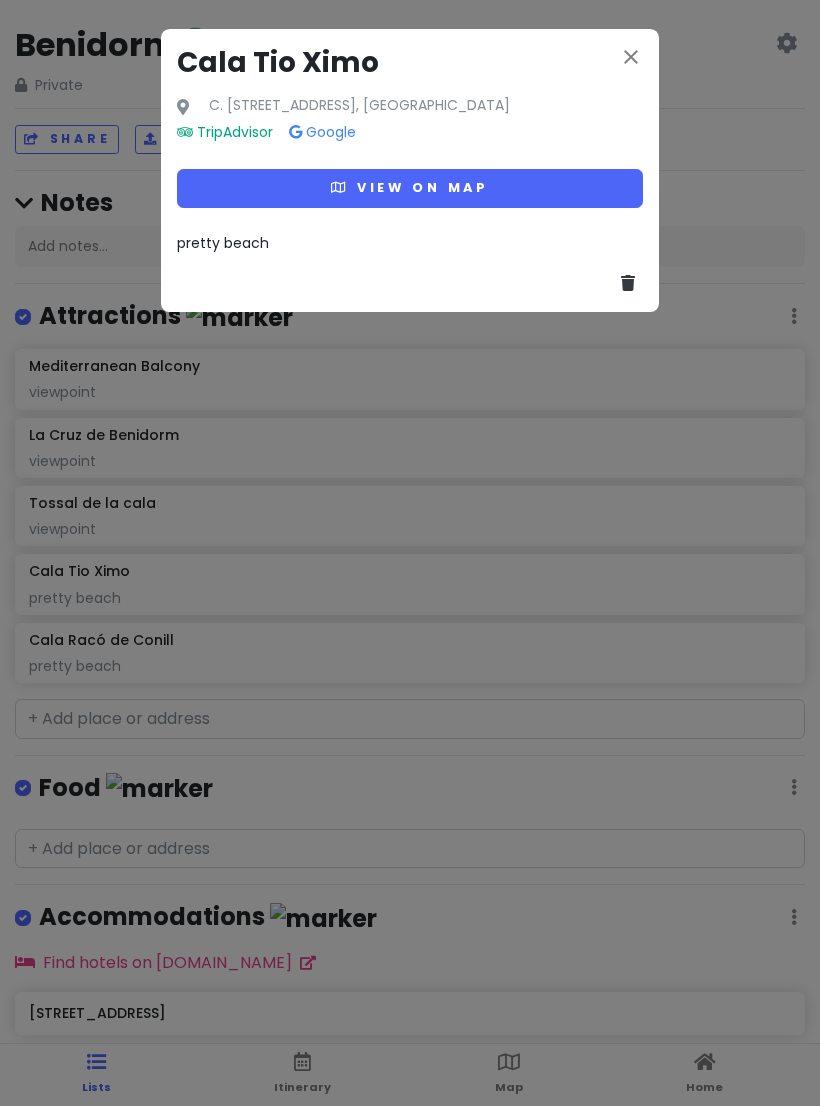 click on "pretty beach" at bounding box center (223, 243) 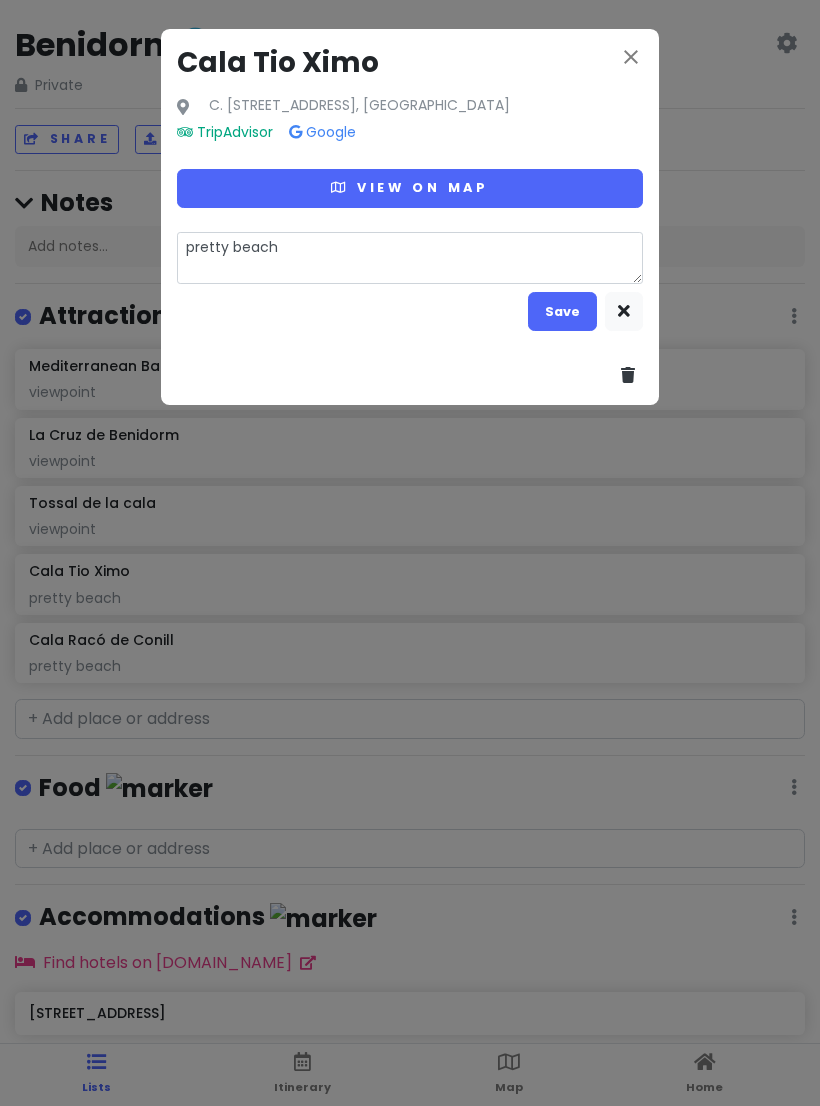 click on "pretty beach" at bounding box center [410, 258] 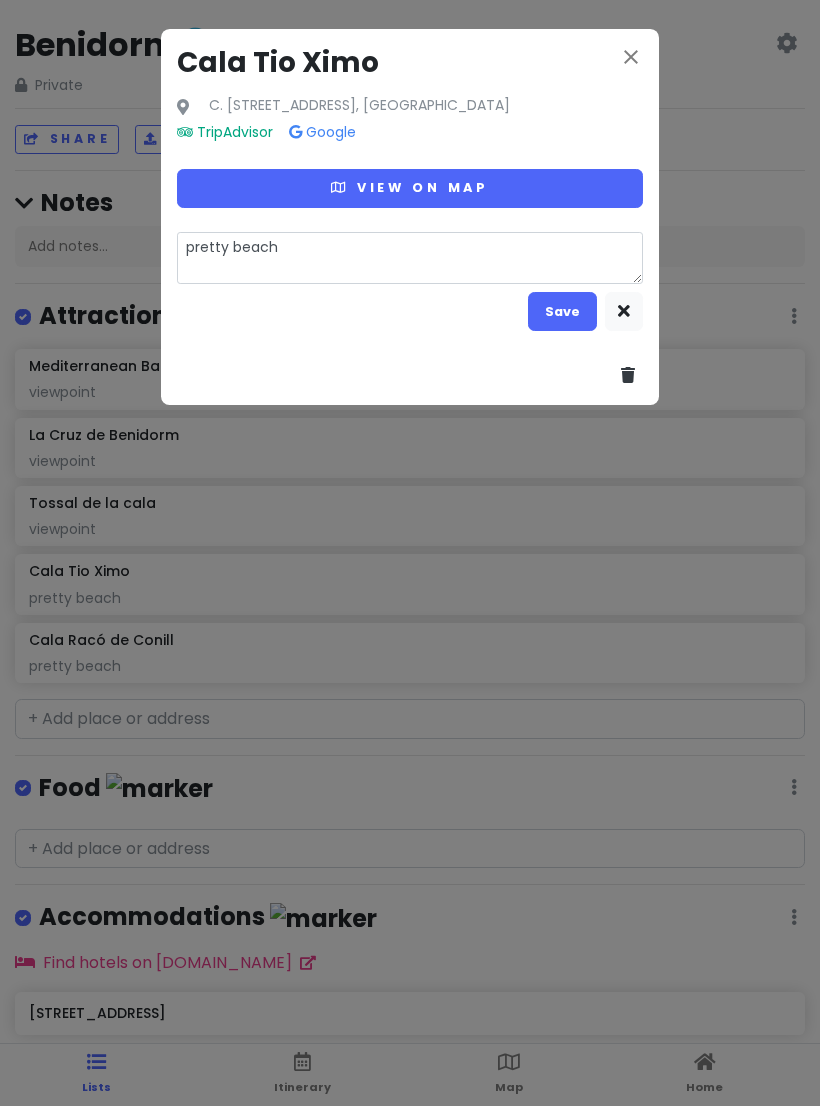 type on "pretty  beach" 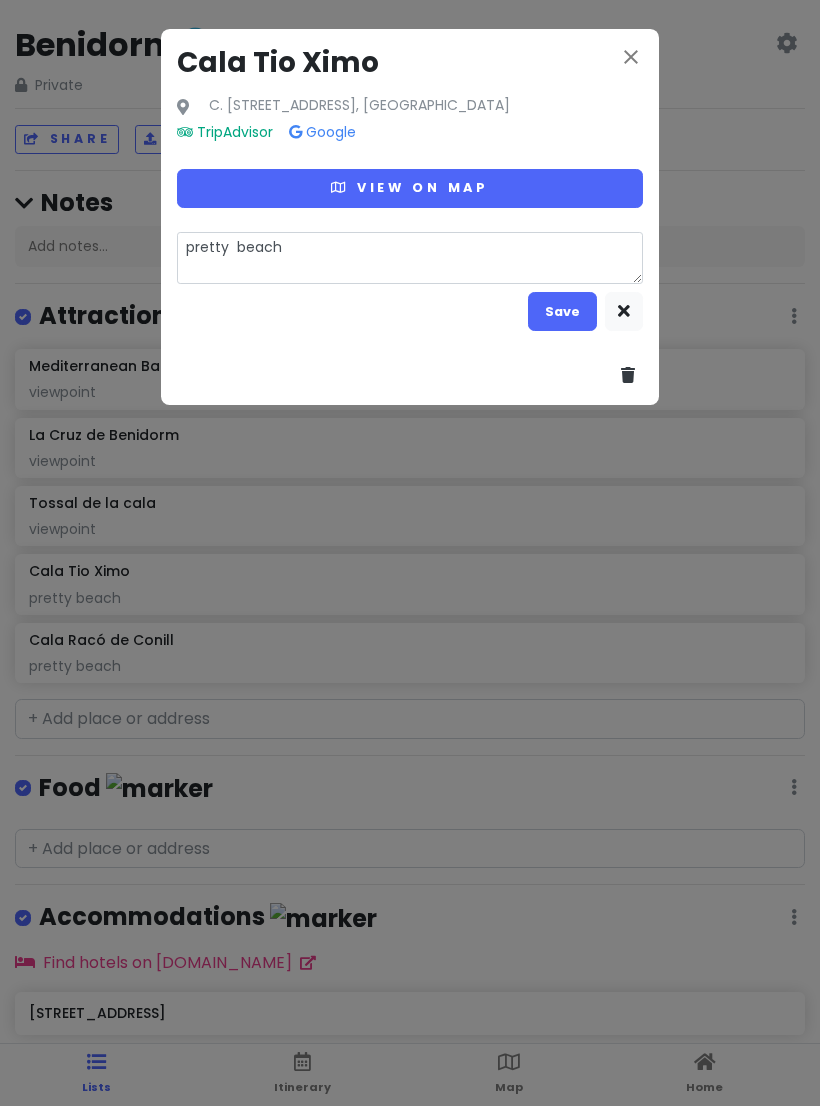 type on "x" 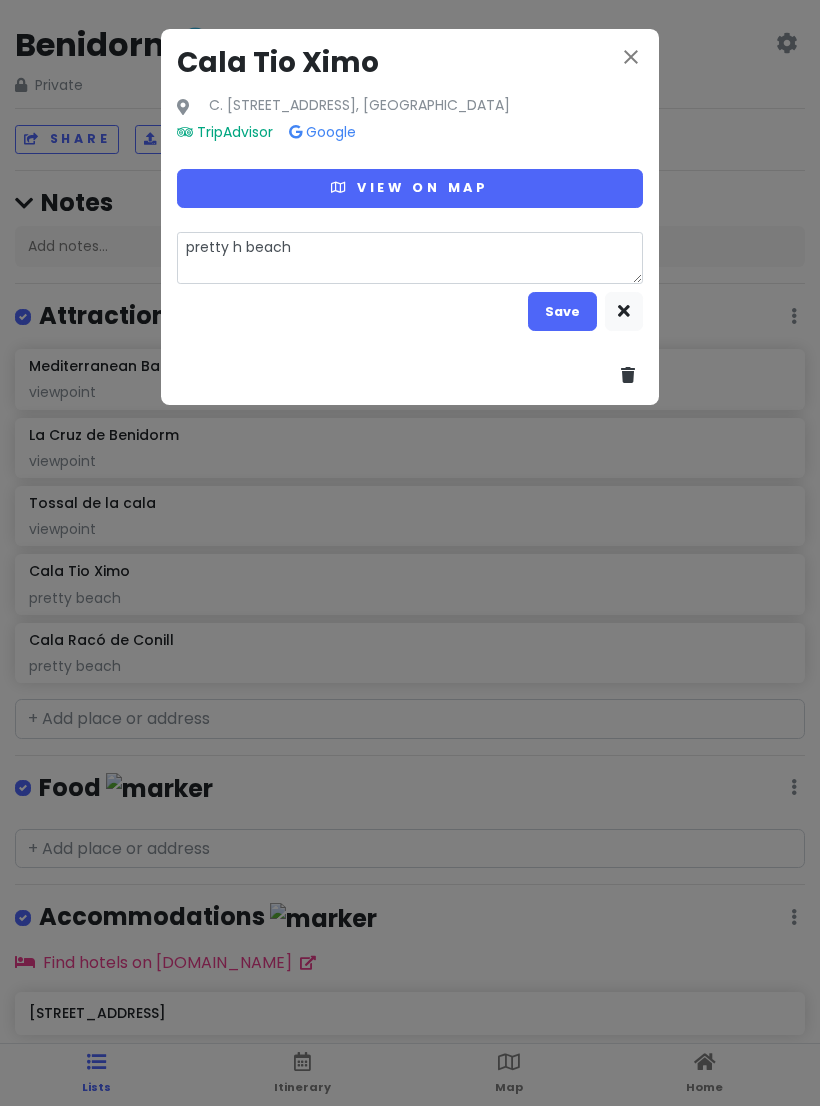 type on "x" 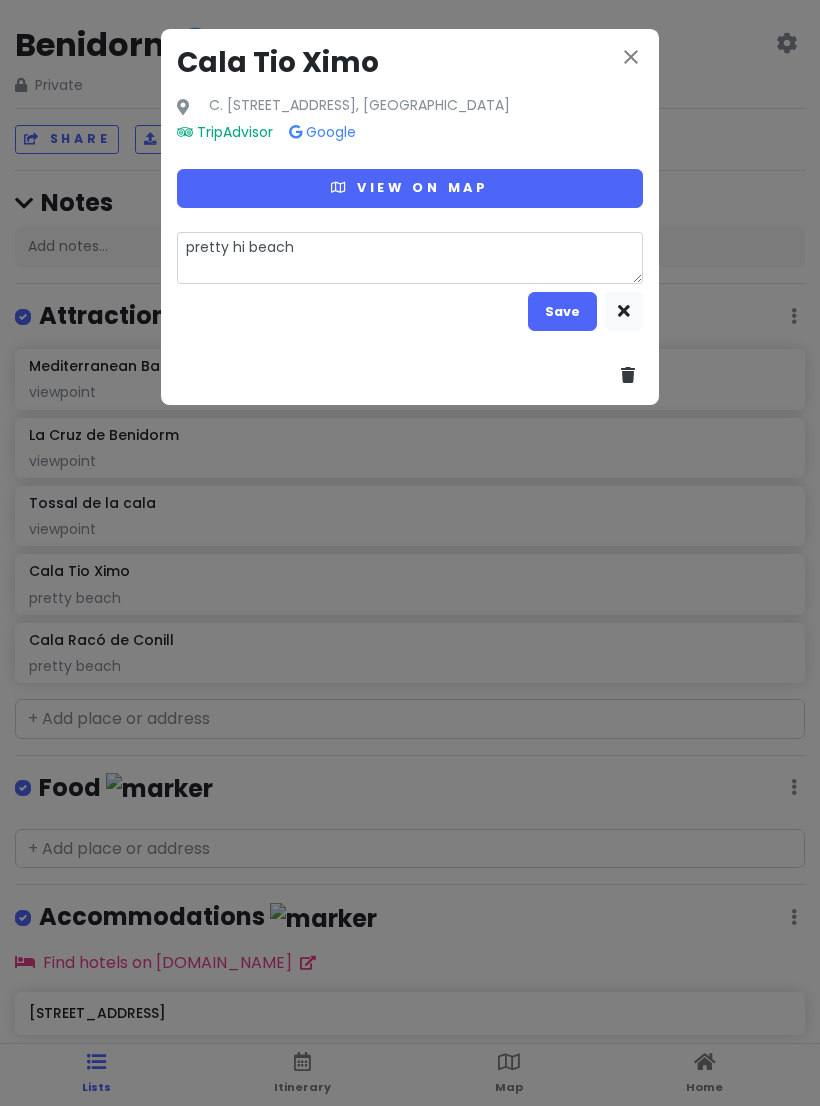 type on "x" 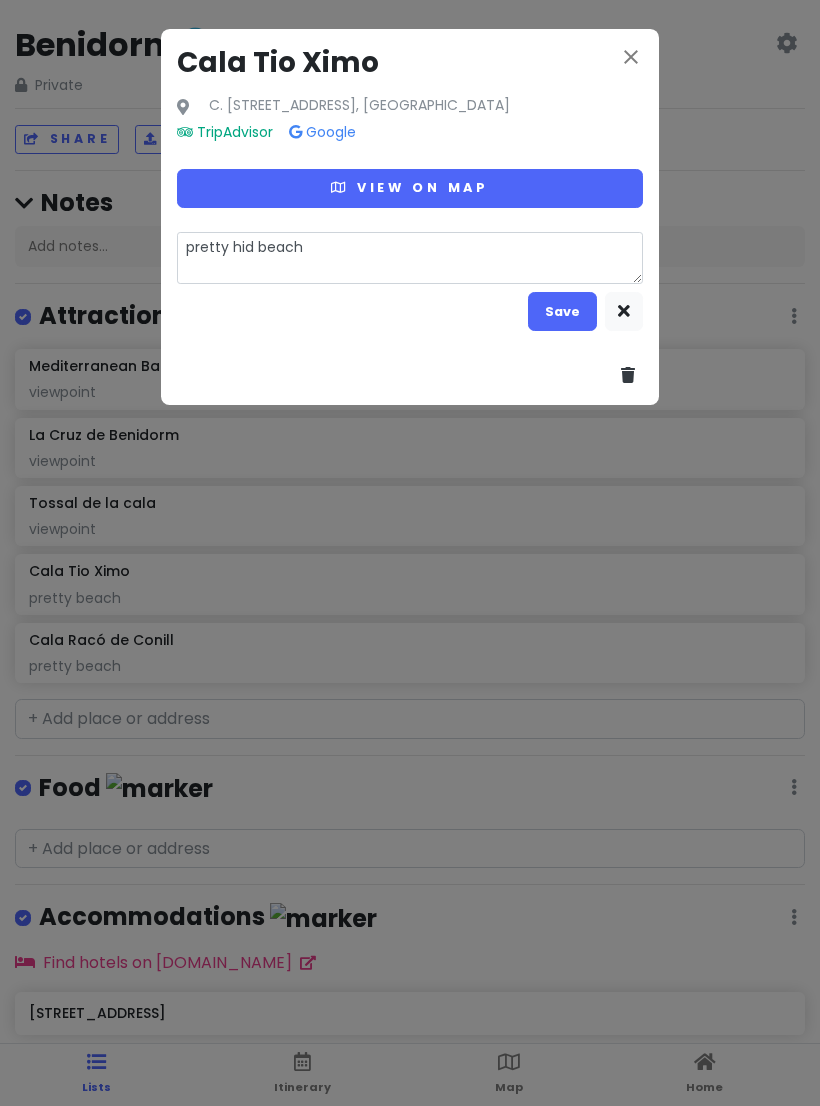 type on "x" 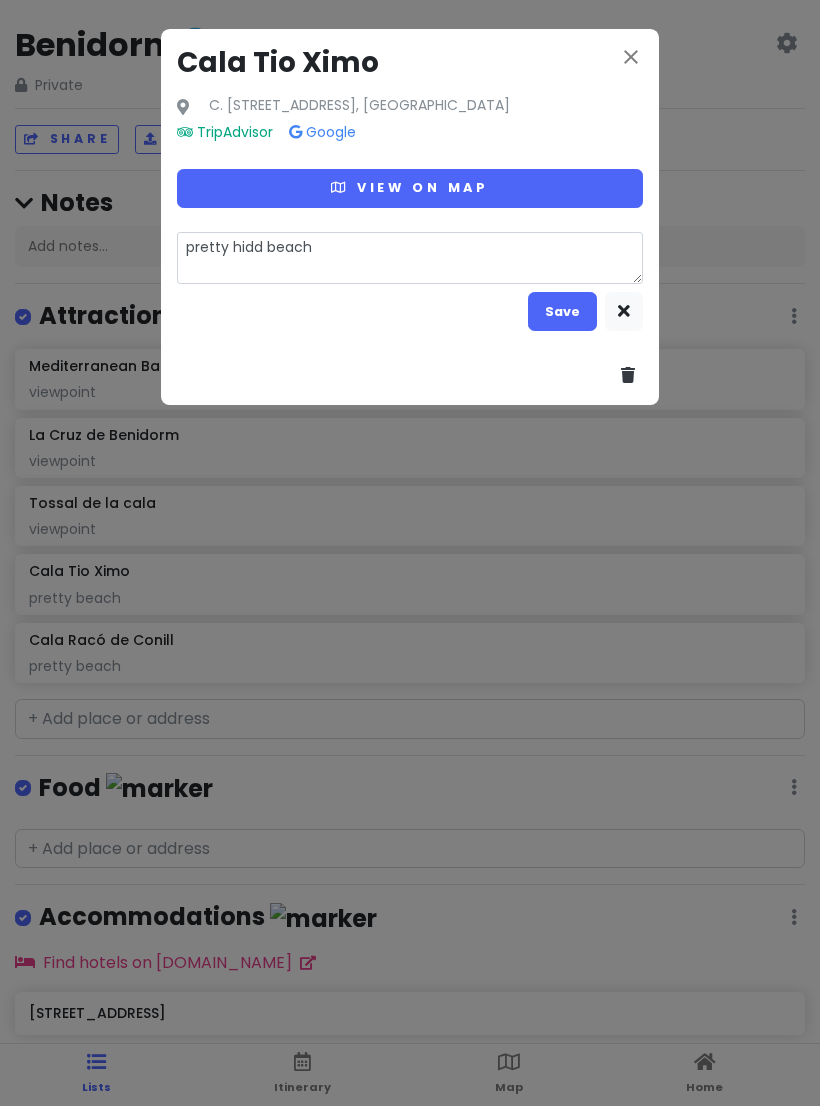type on "x" 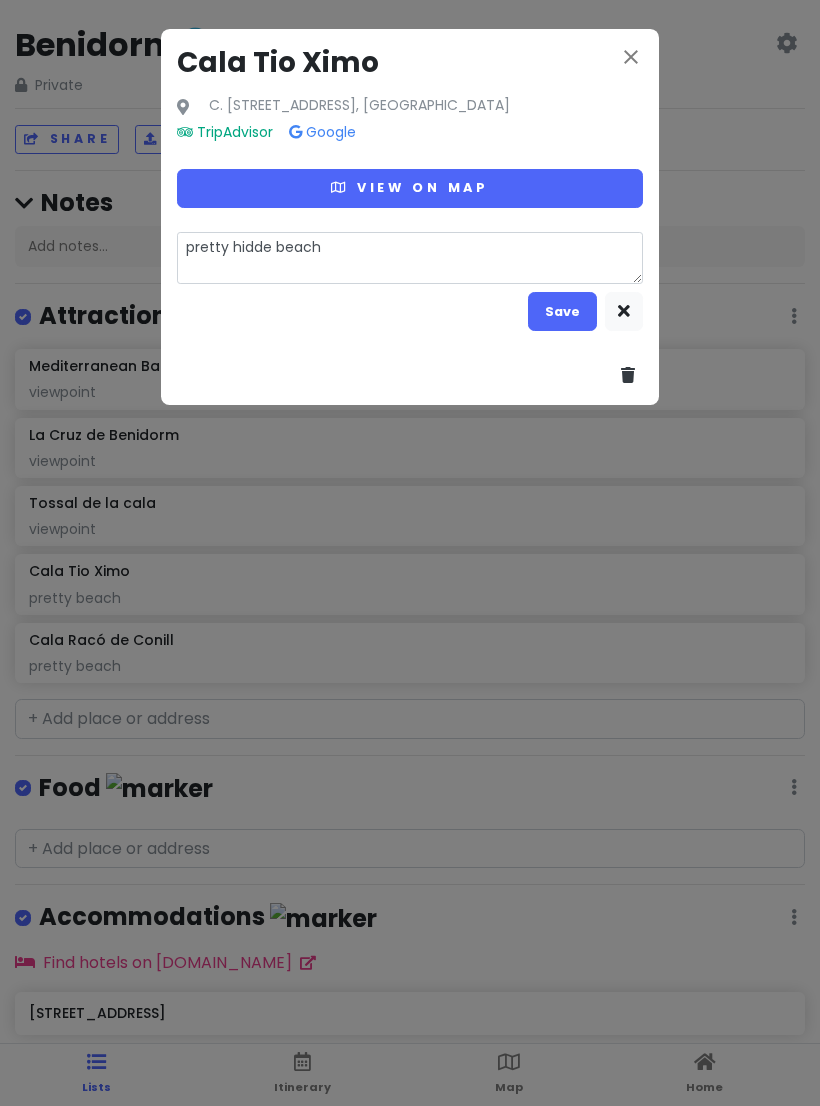 type on "x" 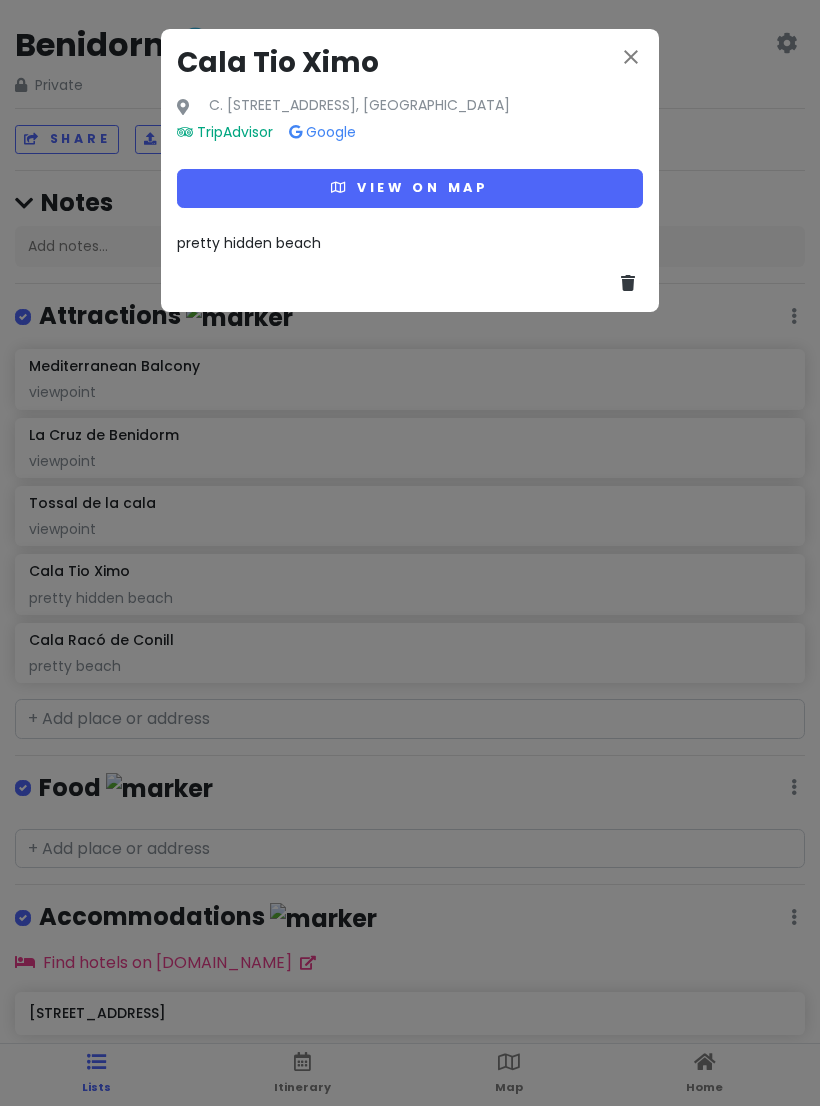 click on "close Cala Tio Ximo C. [STREET_ADDRESS], [GEOGRAPHIC_DATA]  TripAdvisor  Google View on map pretty hidden beach" at bounding box center (410, 553) 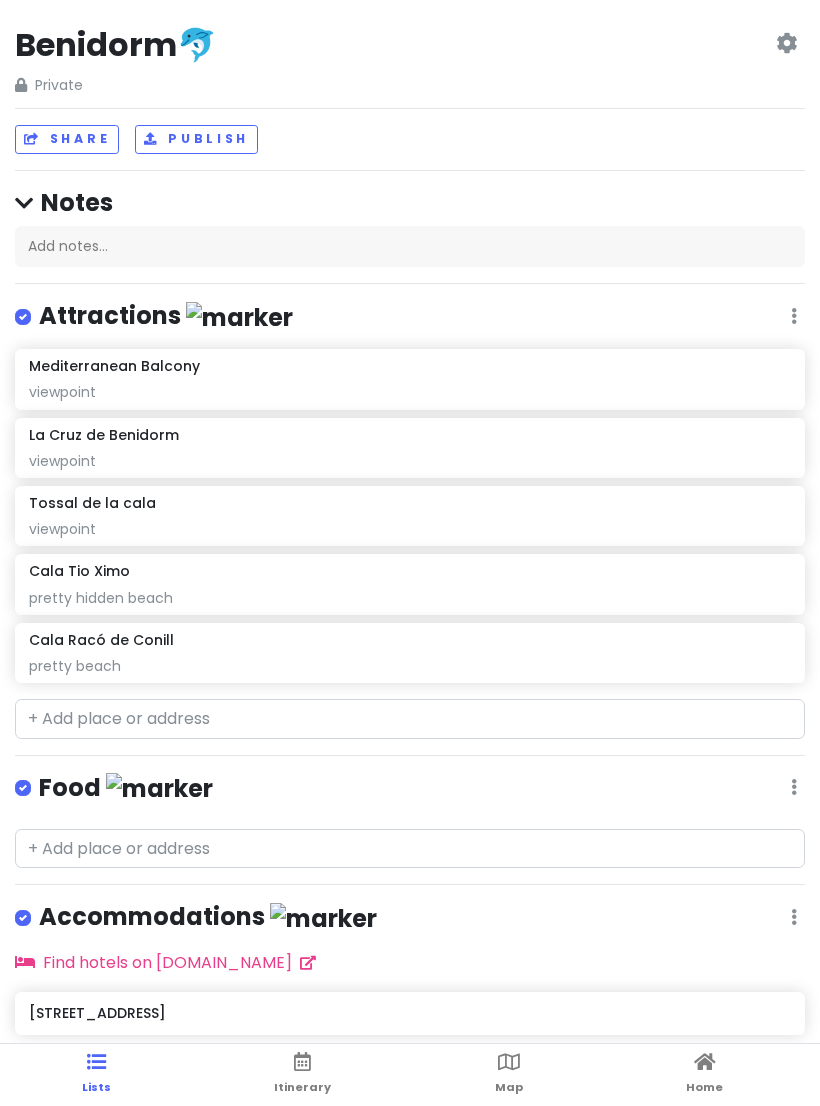 click on "pretty beach" at bounding box center [409, 392] 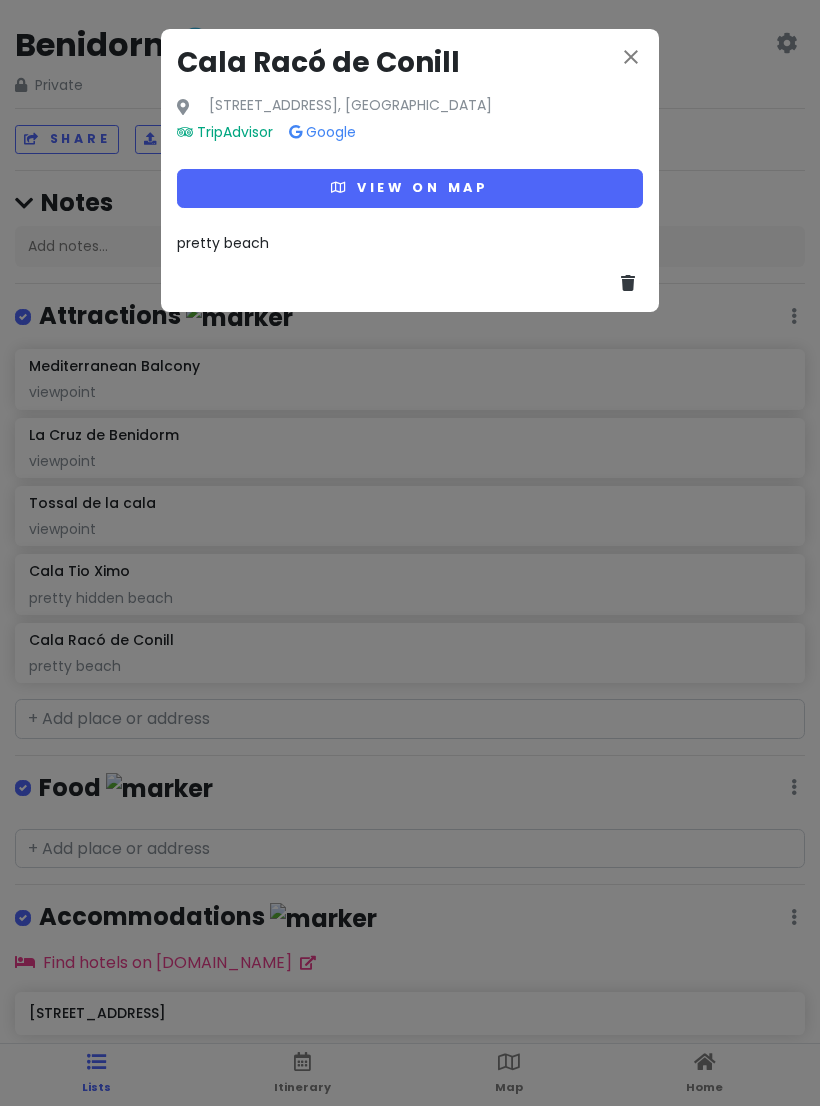 click on "pretty beach" at bounding box center [410, 243] 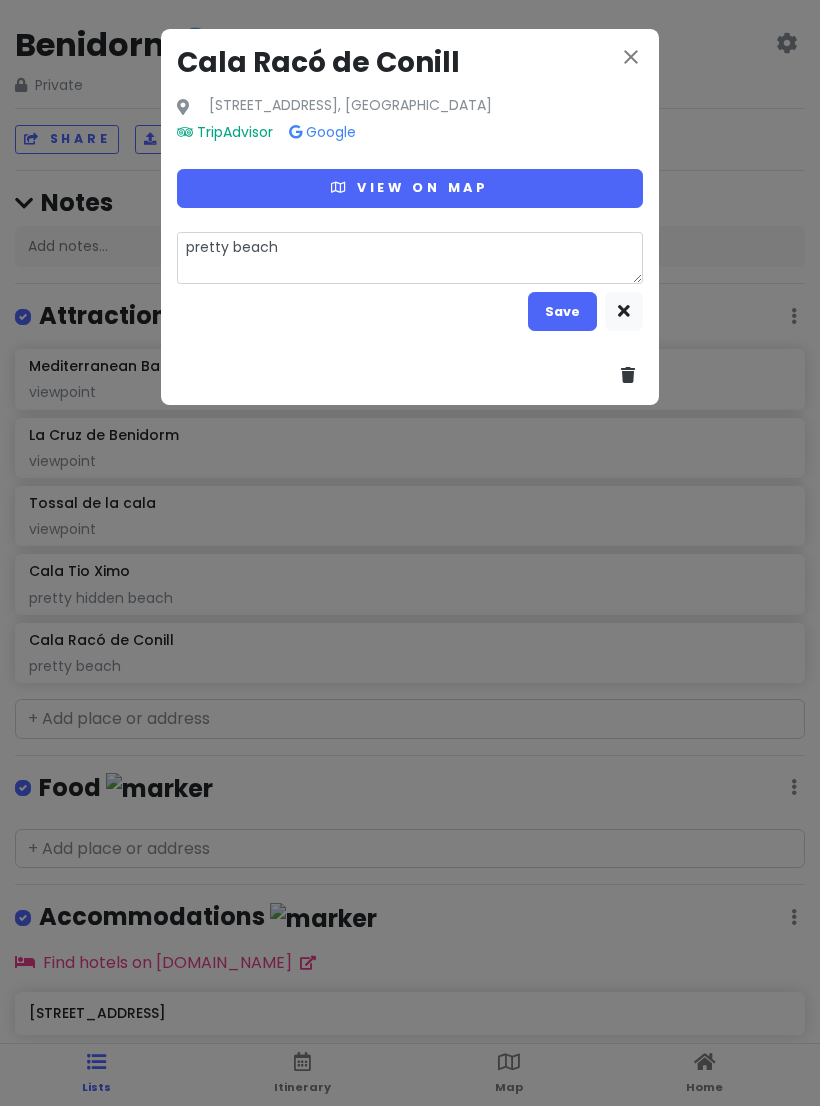 click on "pretty beach" at bounding box center (410, 258) 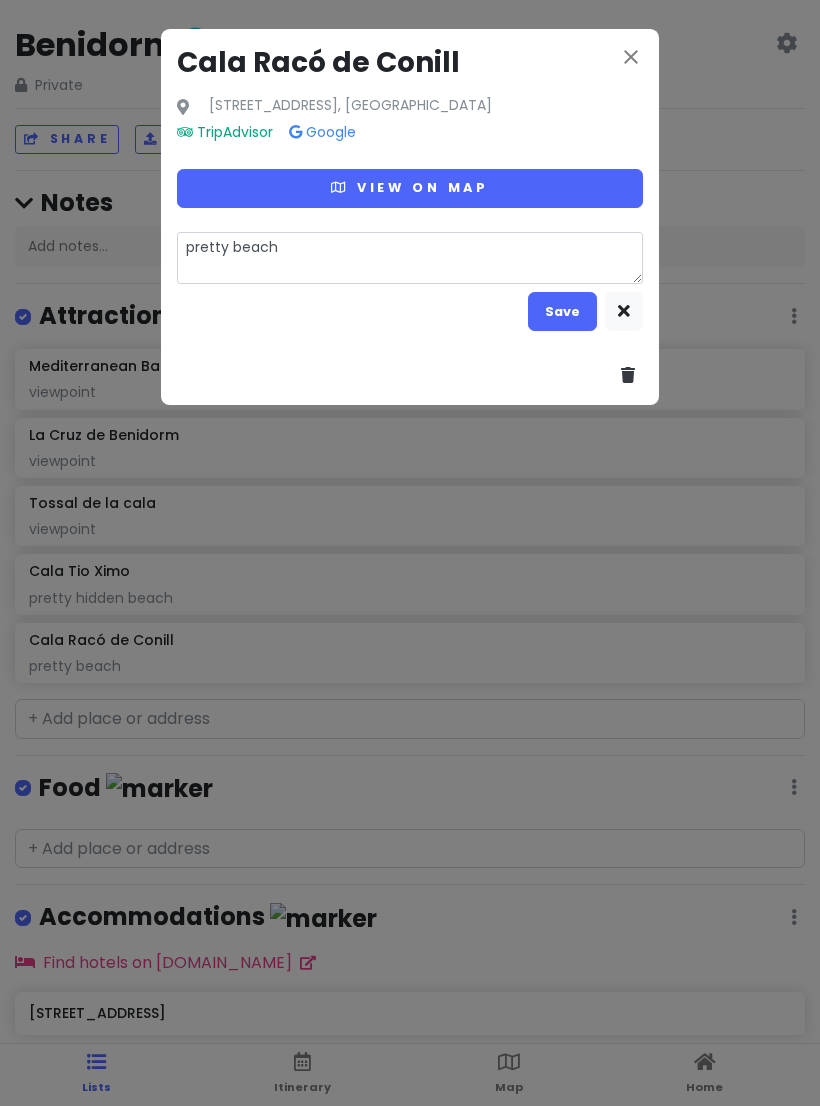click on "close Cala Racó de Conill Polígono Talades [STREET_ADDRESS], [GEOGRAPHIC_DATA]  TripAdvisor  Google View on map pretty beach Save" at bounding box center [410, 553] 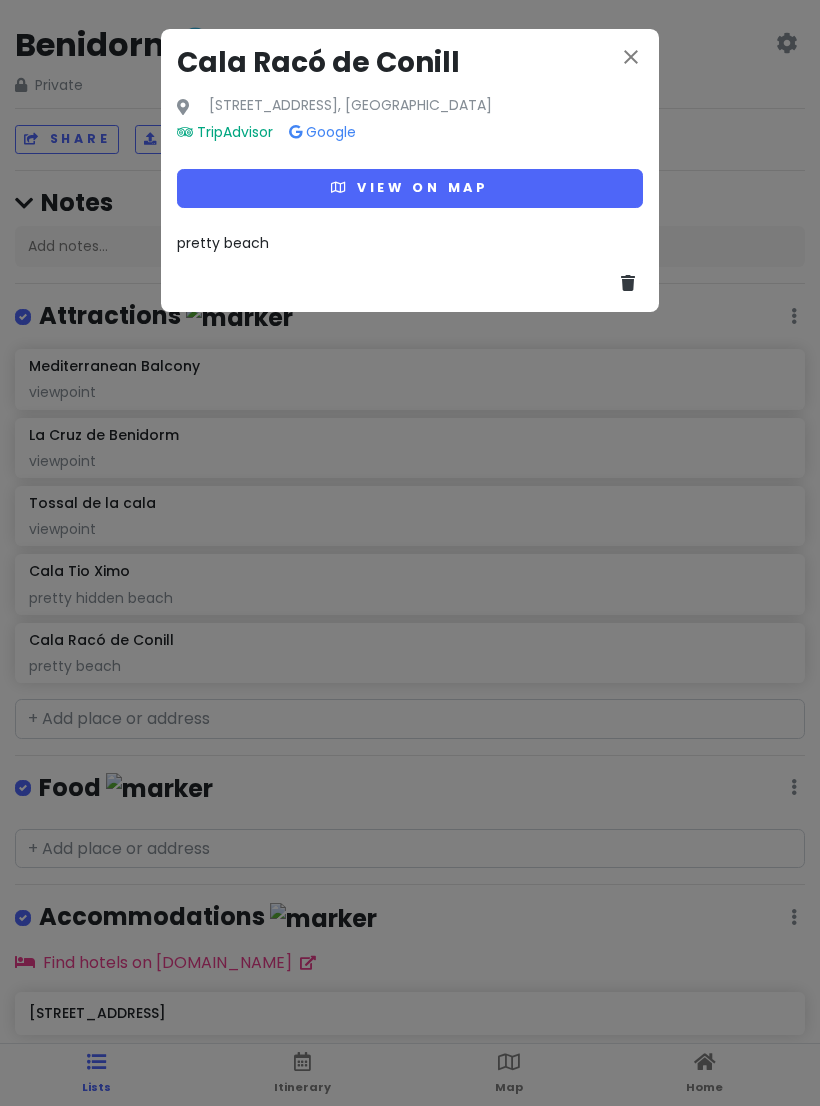 click on "pretty beach" at bounding box center [223, 243] 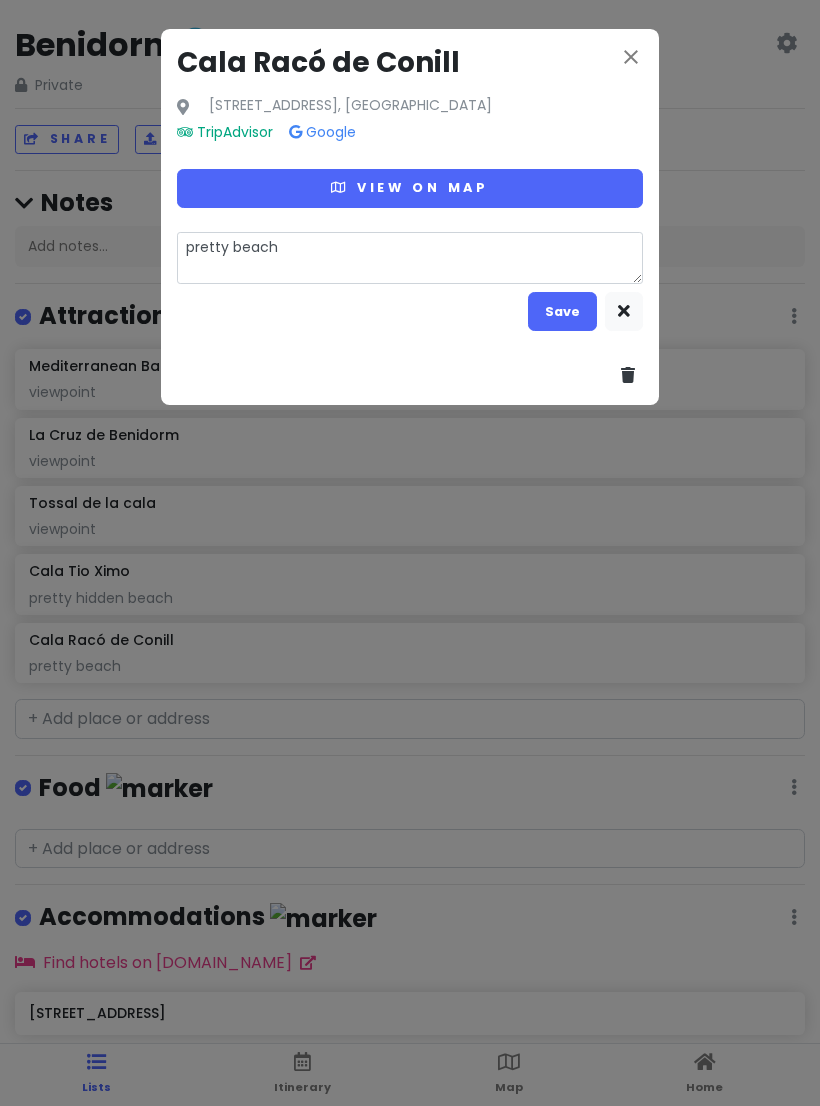 click on "pretty beach" at bounding box center (410, 258) 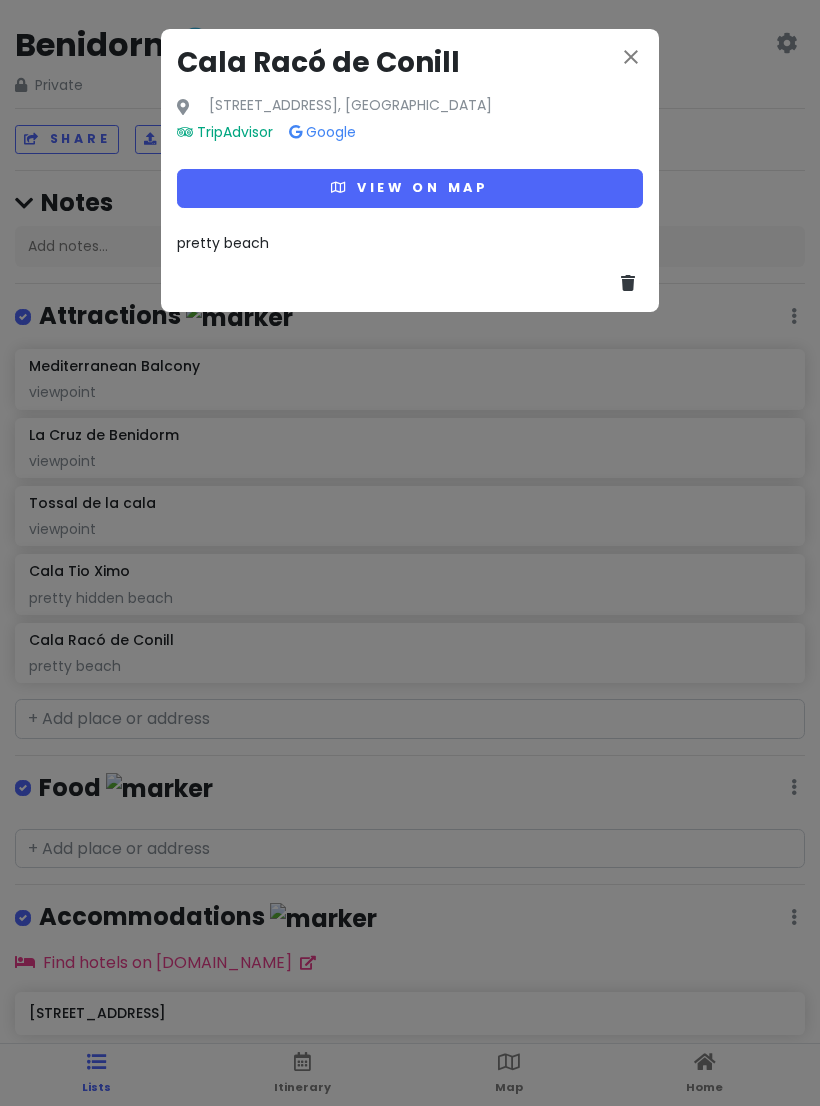 click on "pretty beach" at bounding box center [223, 243] 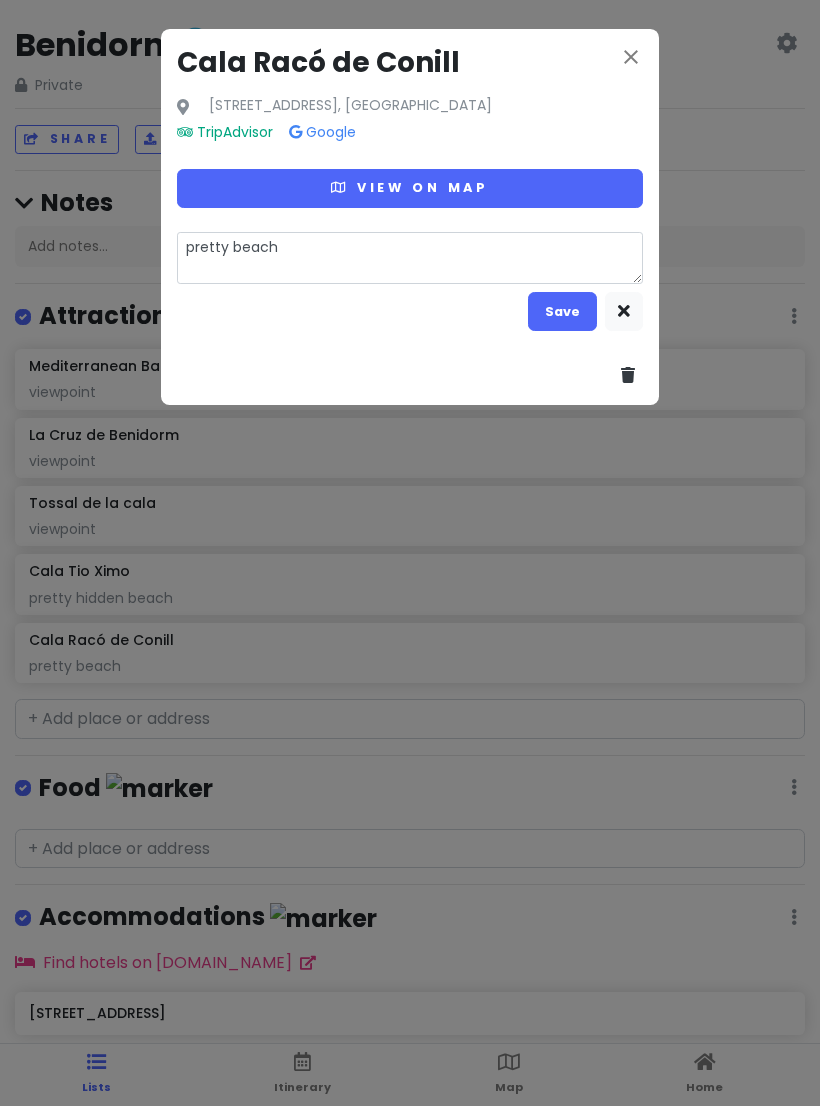 click on "pretty beach" at bounding box center (410, 258) 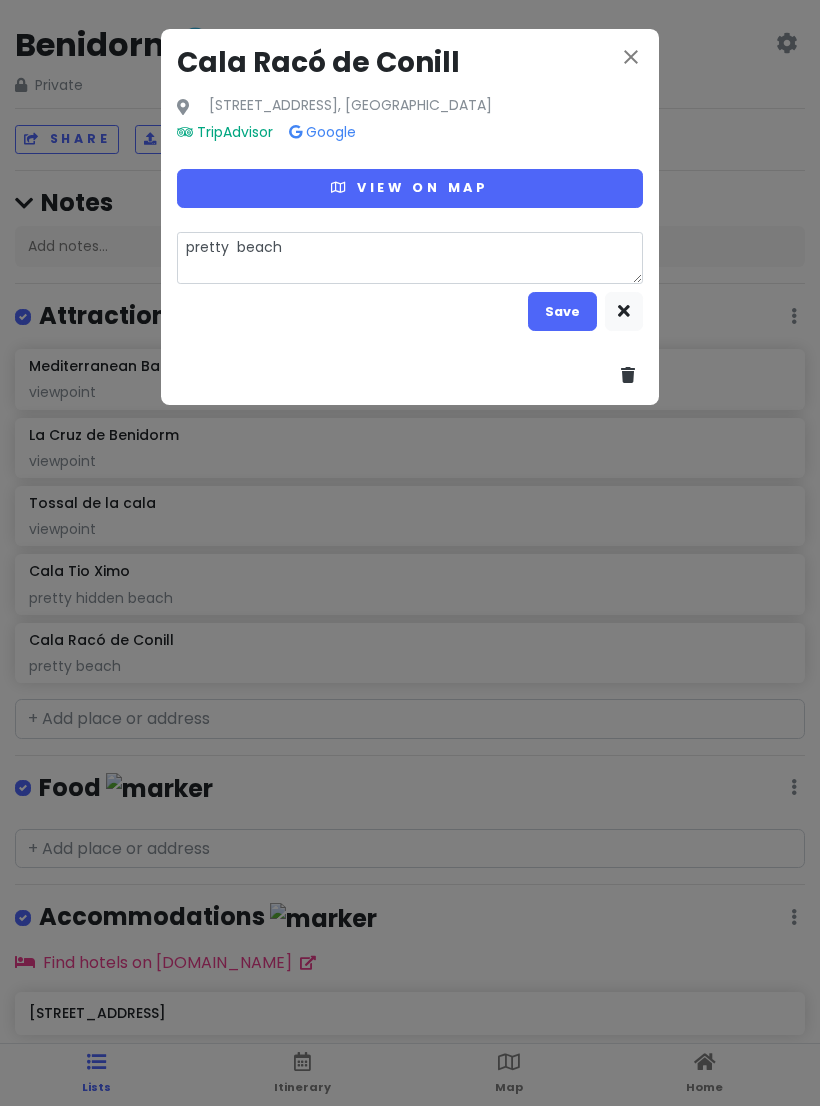 type on "x" 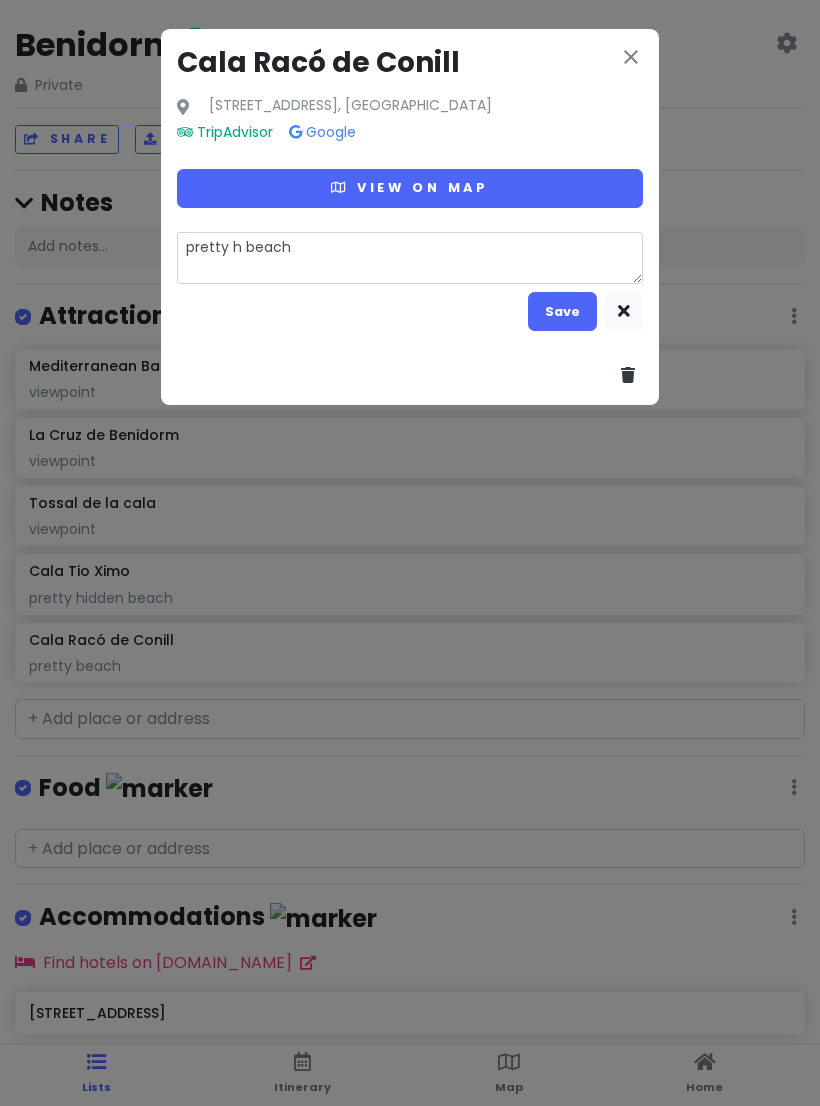 type on "x" 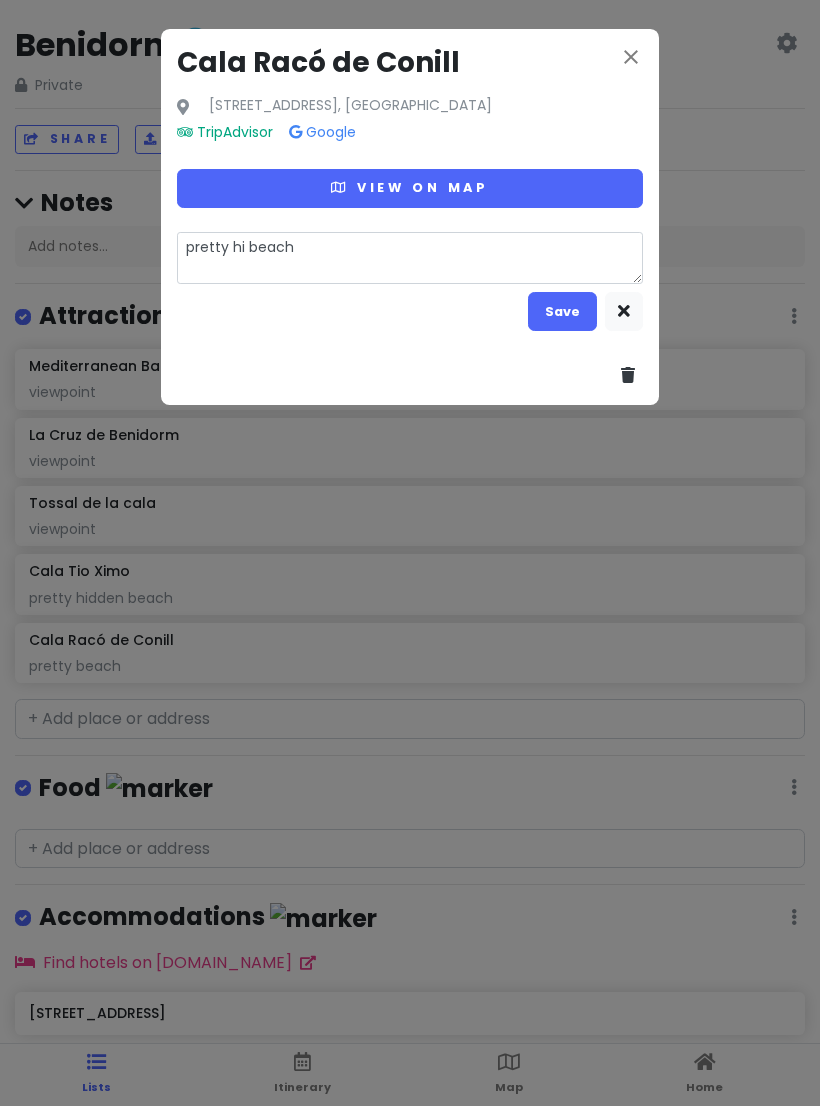 type on "x" 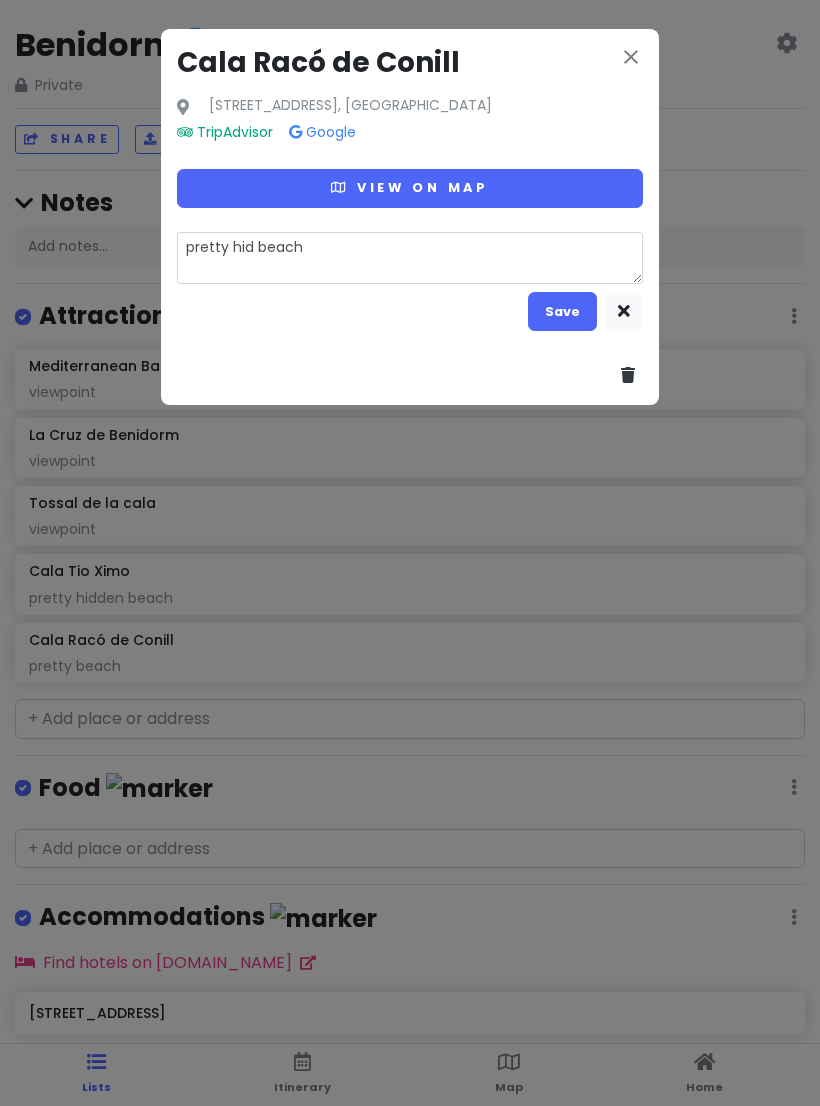 type on "x" 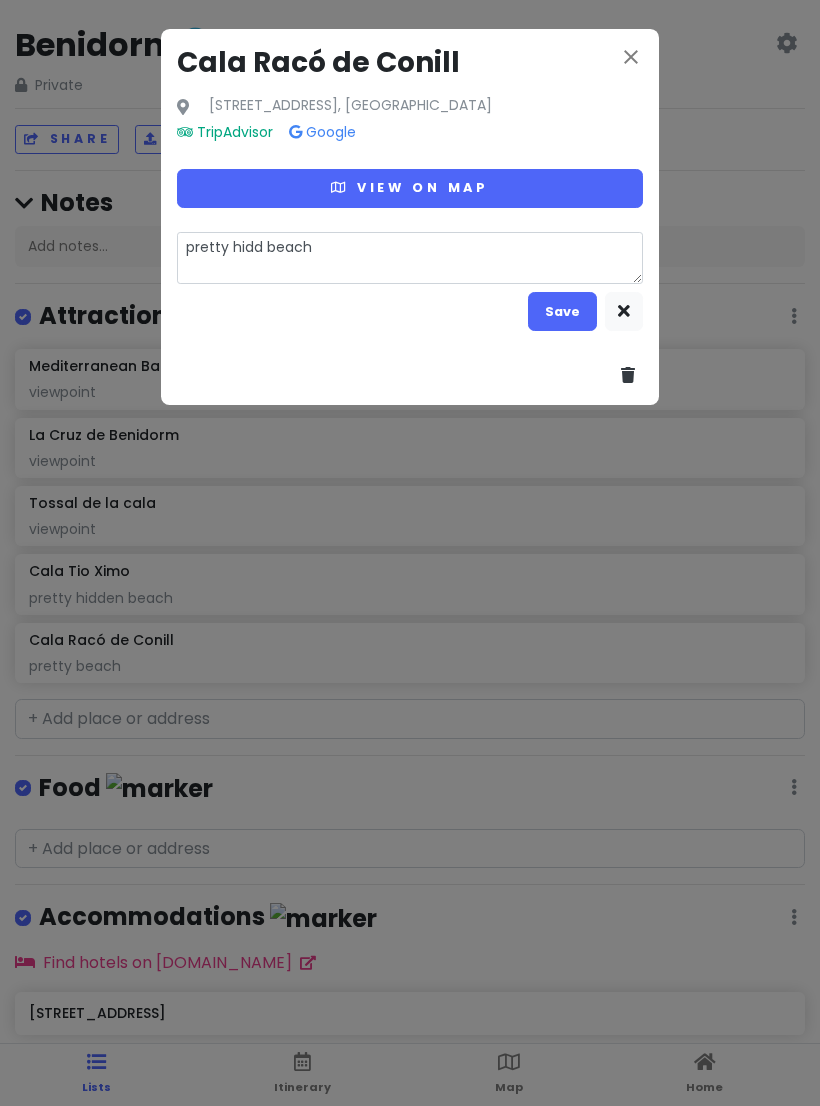 type on "x" 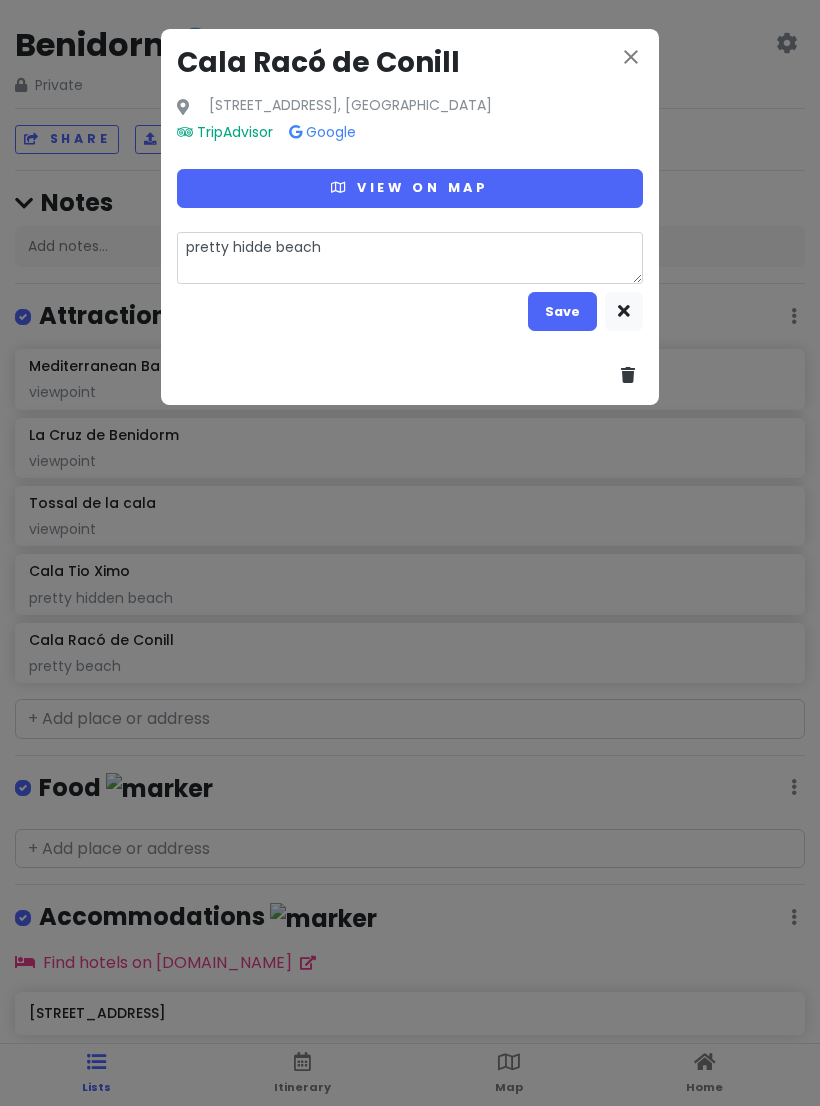 type on "x" 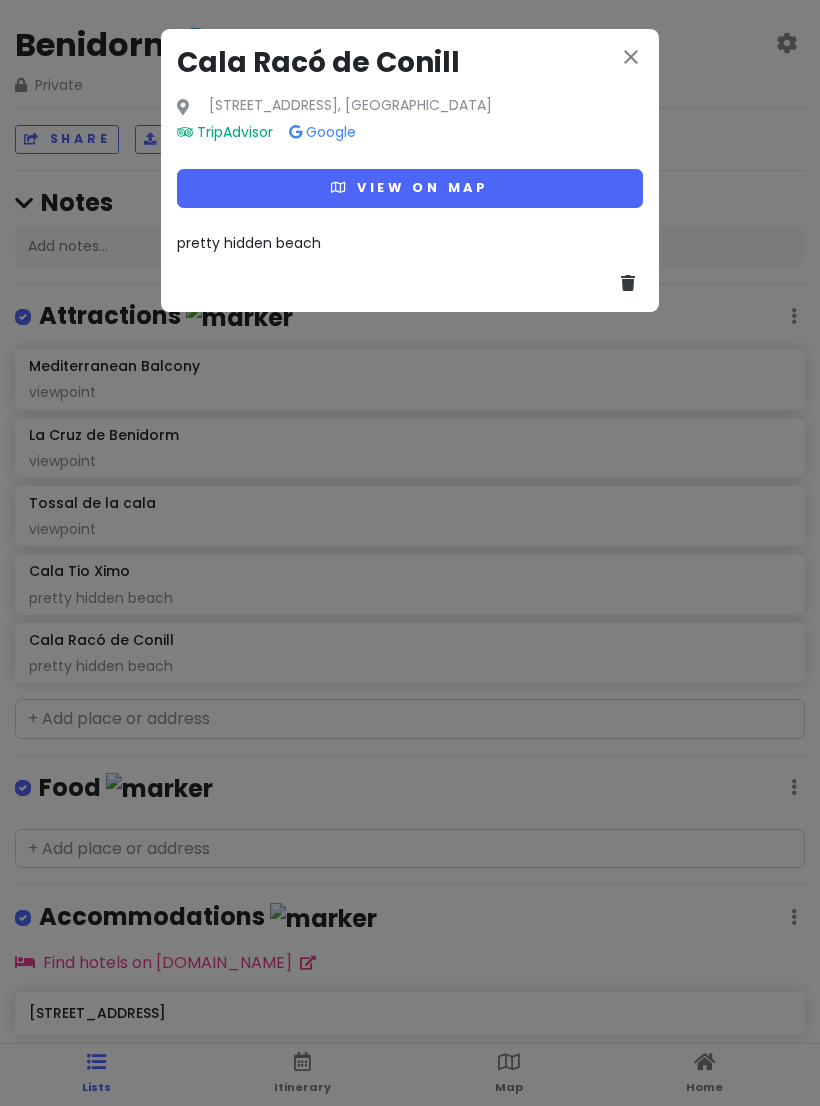 click on "close" at bounding box center (631, 57) 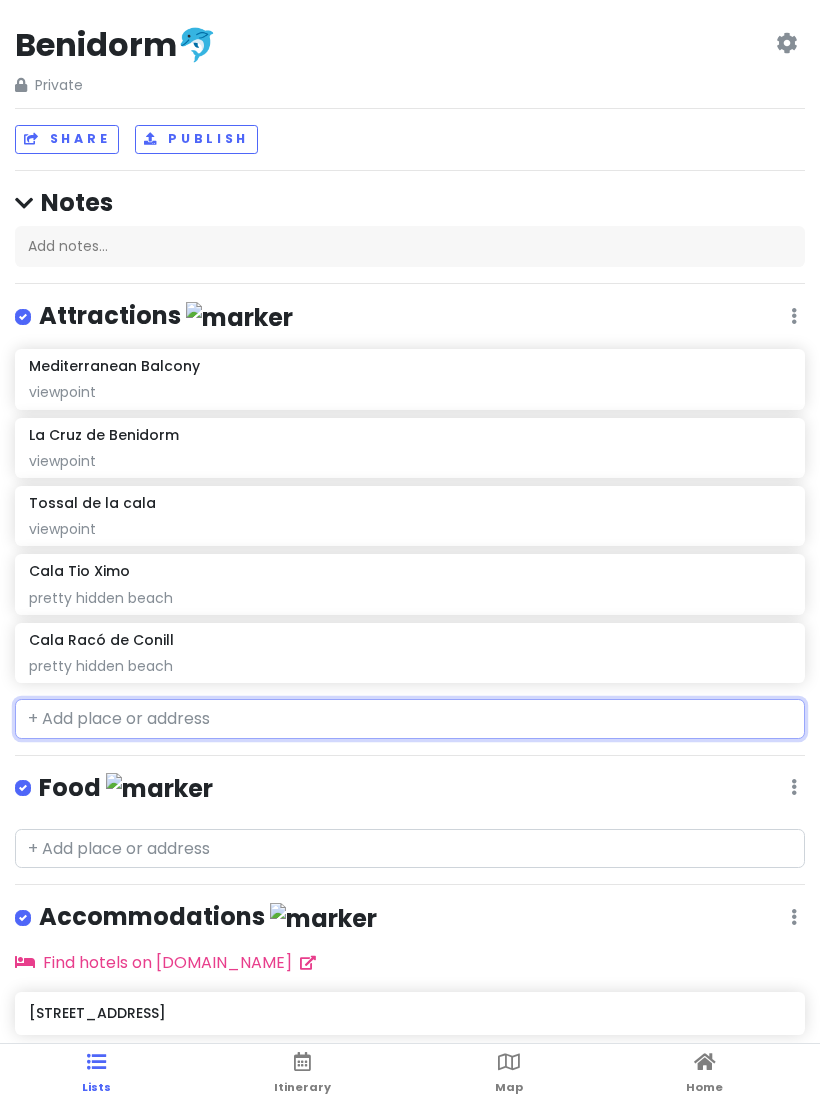click at bounding box center (410, 719) 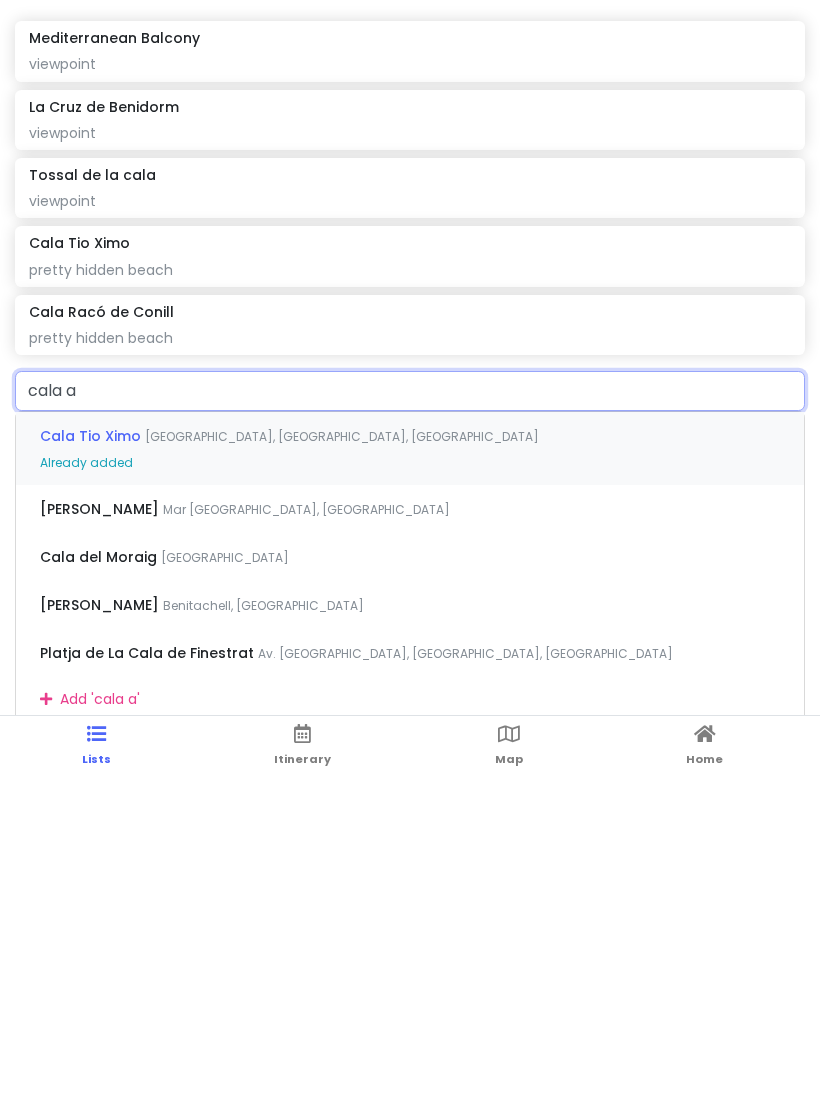 type on "cala al" 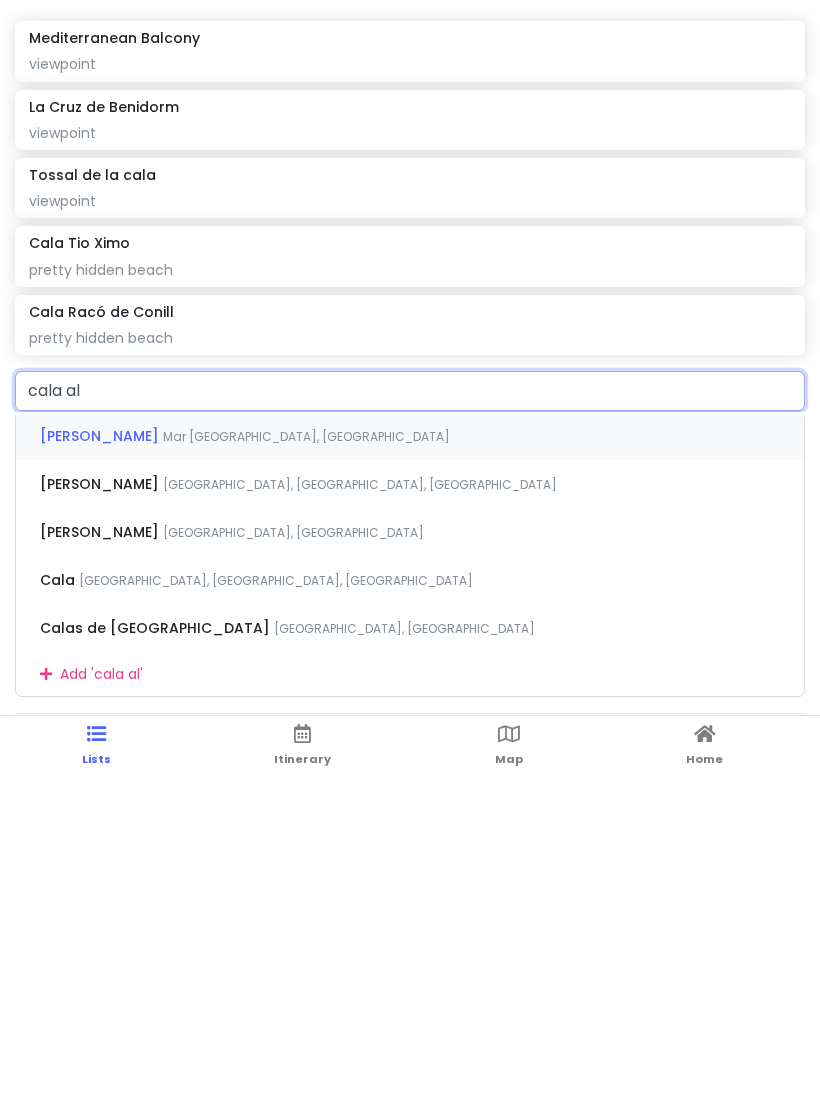 click on "Cala Almadraba   Mar Mediterráneo, [GEOGRAPHIC_DATA]" at bounding box center [410, 764] 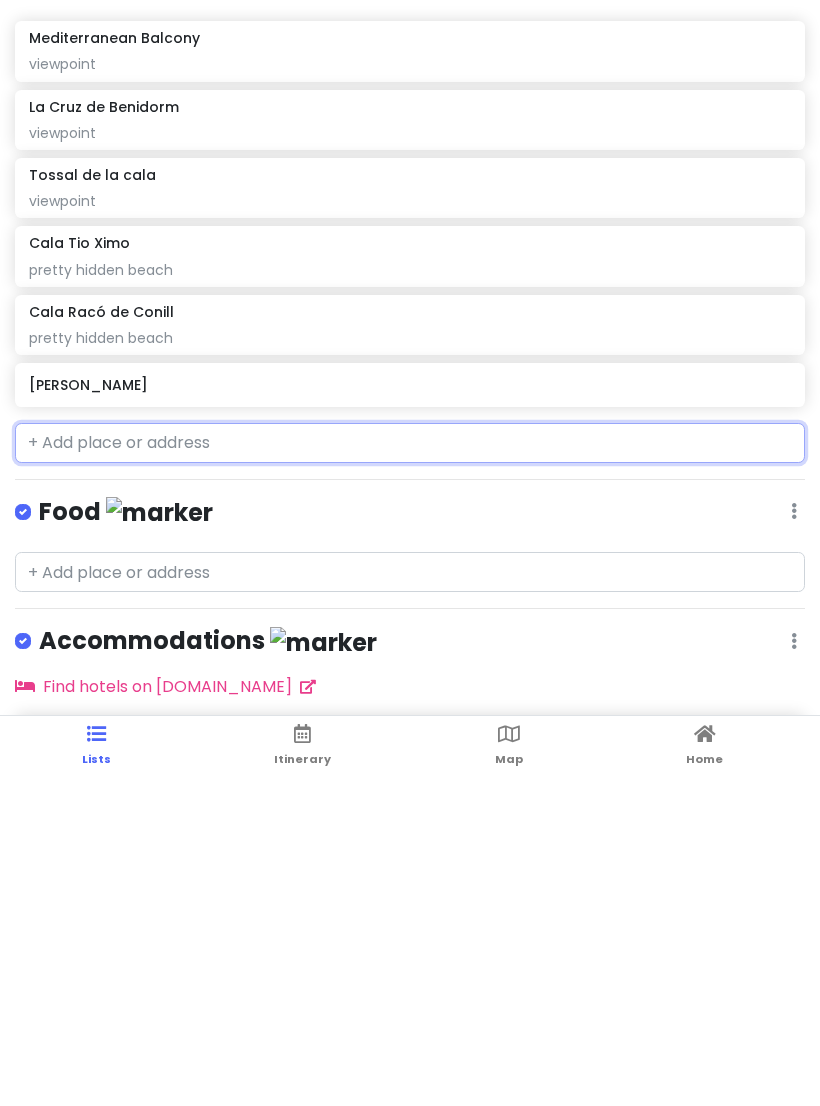click on "[PERSON_NAME]" at bounding box center [409, 713] 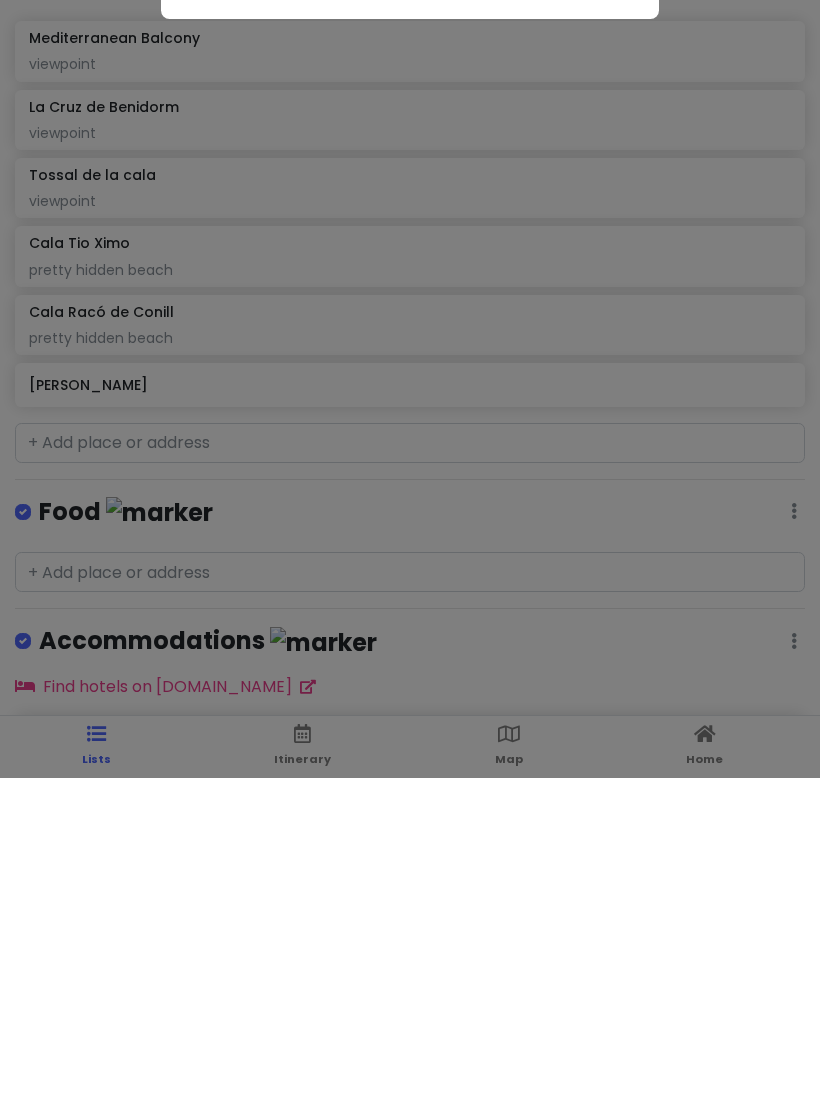 scroll, scrollTop: 92, scrollLeft: 0, axis: vertical 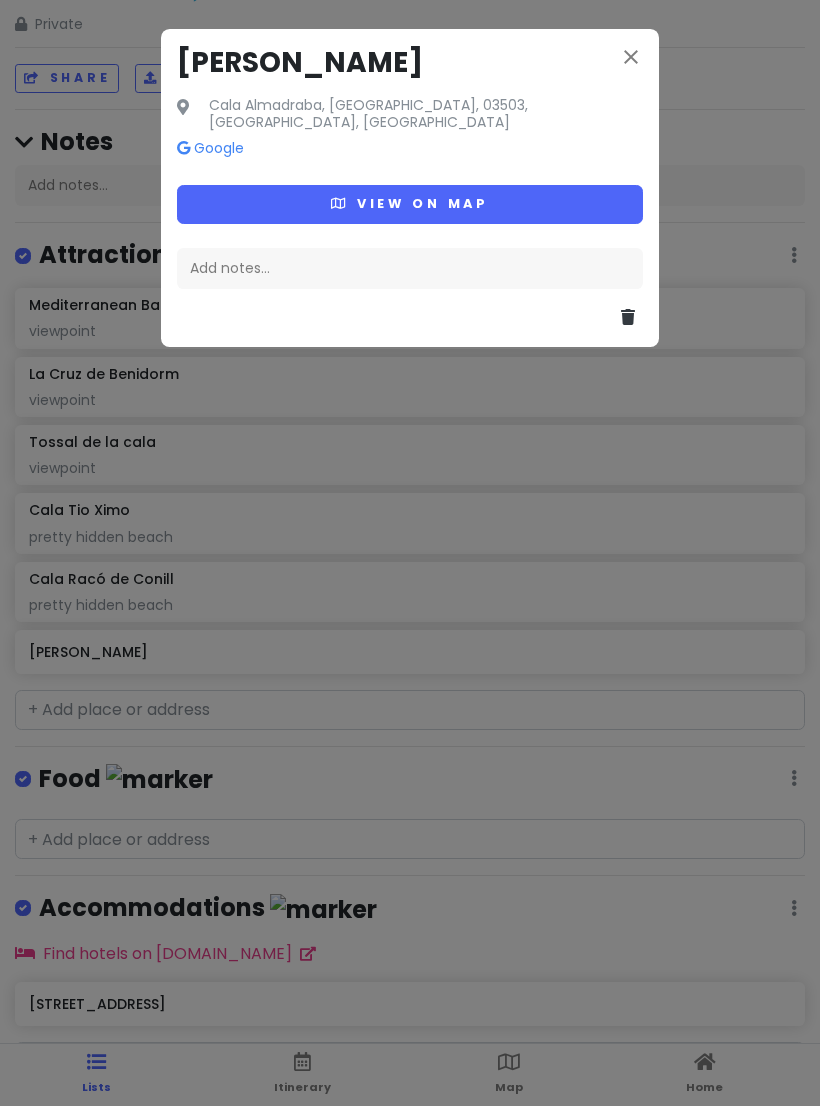 click on "View on map" at bounding box center [410, 204] 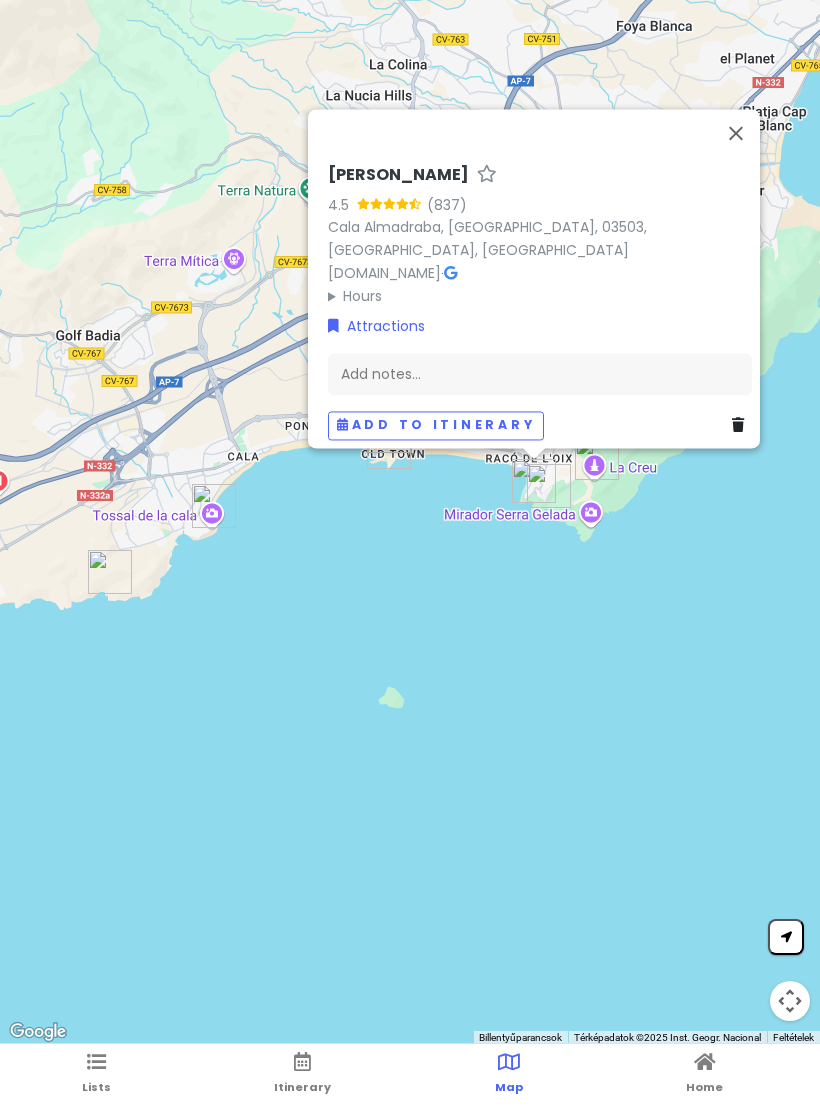 click at bounding box center (736, 133) 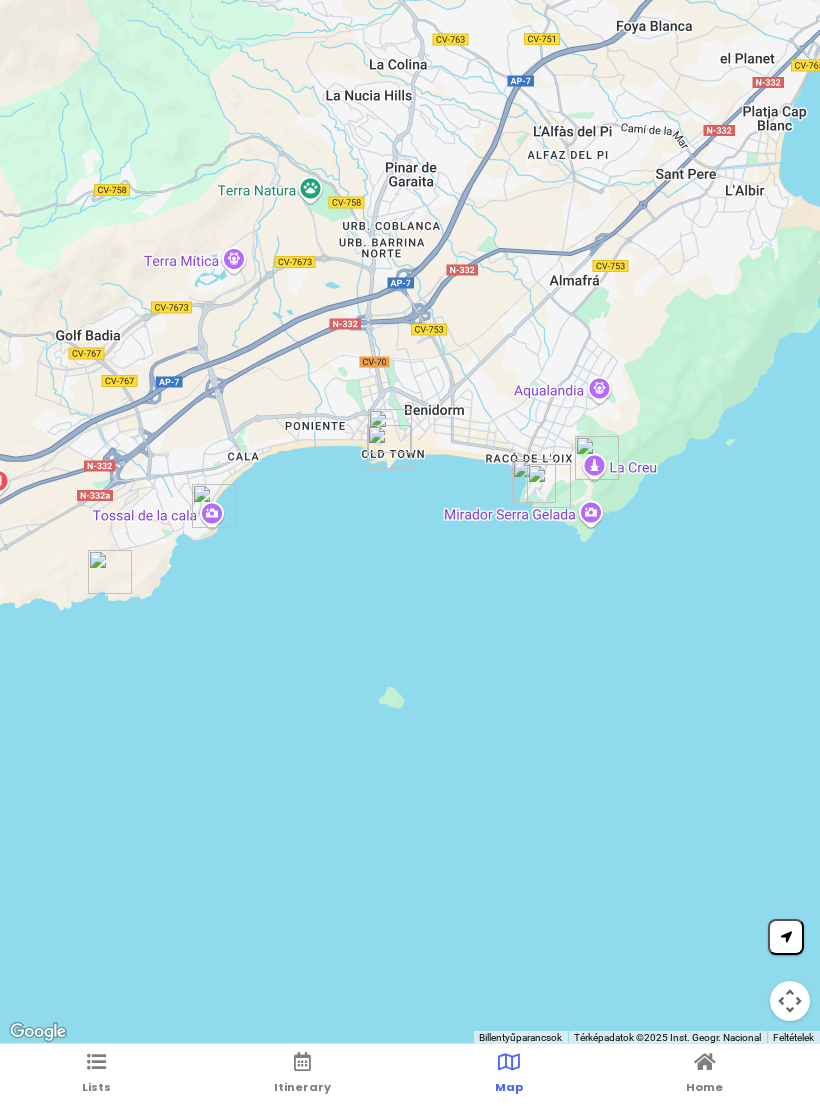 click at bounding box center (96, 1062) 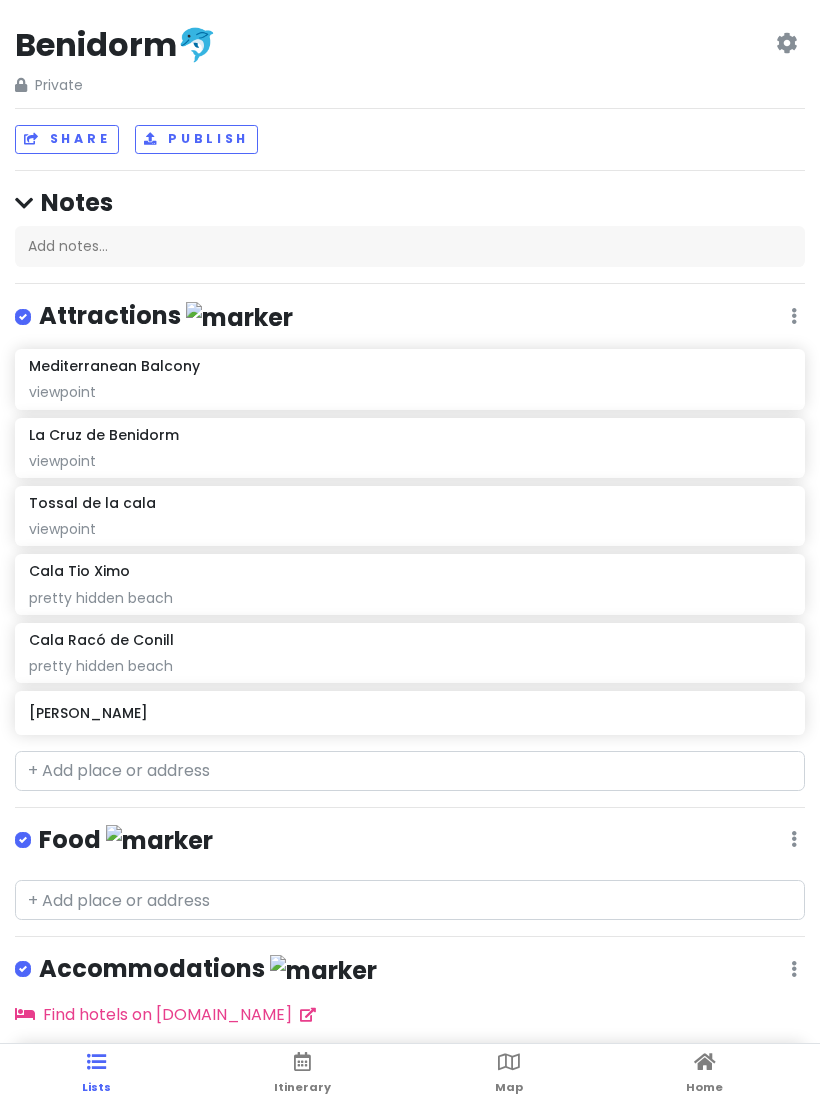 click on "[PERSON_NAME]" at bounding box center [410, 713] 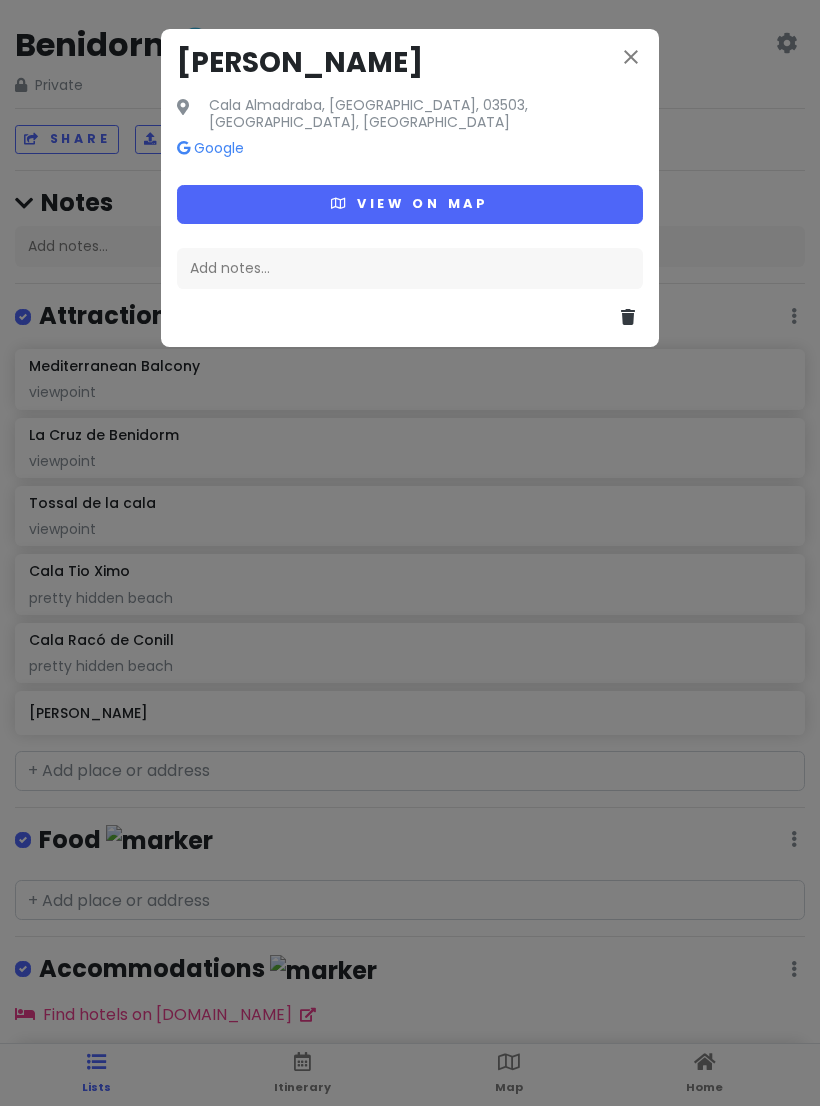 click on "Add notes..." at bounding box center [410, 269] 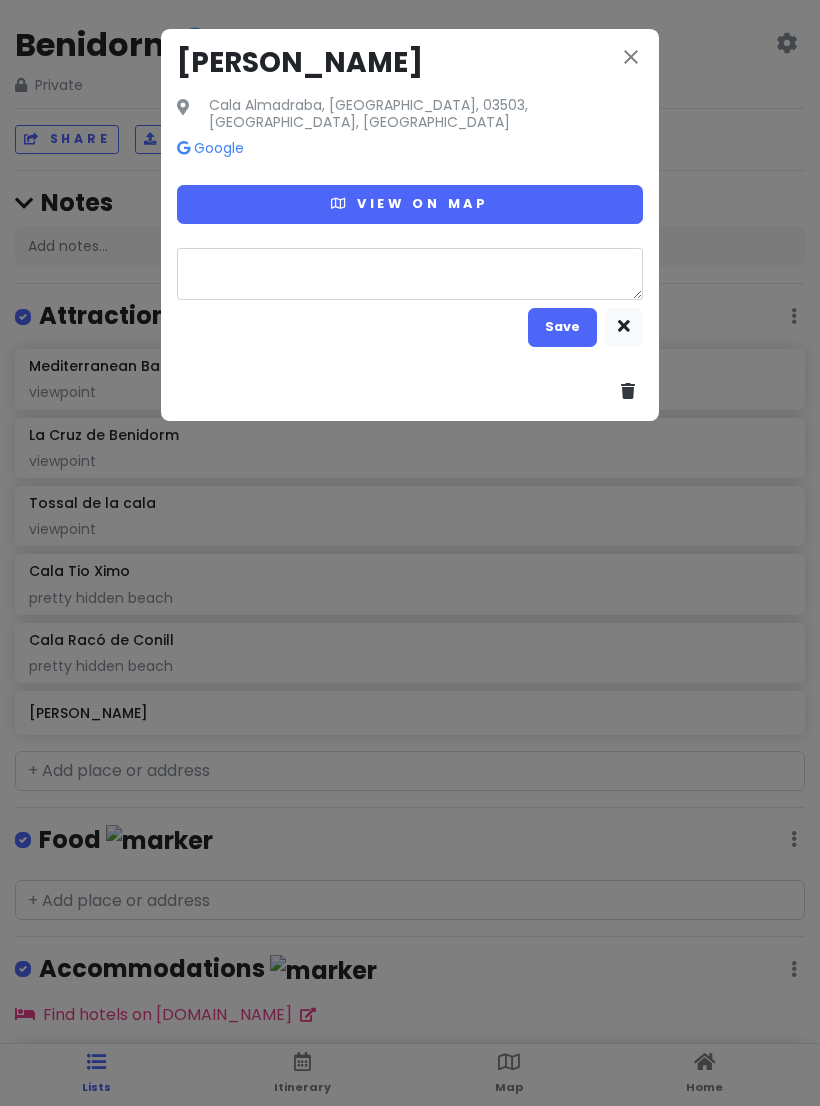 type on "x" 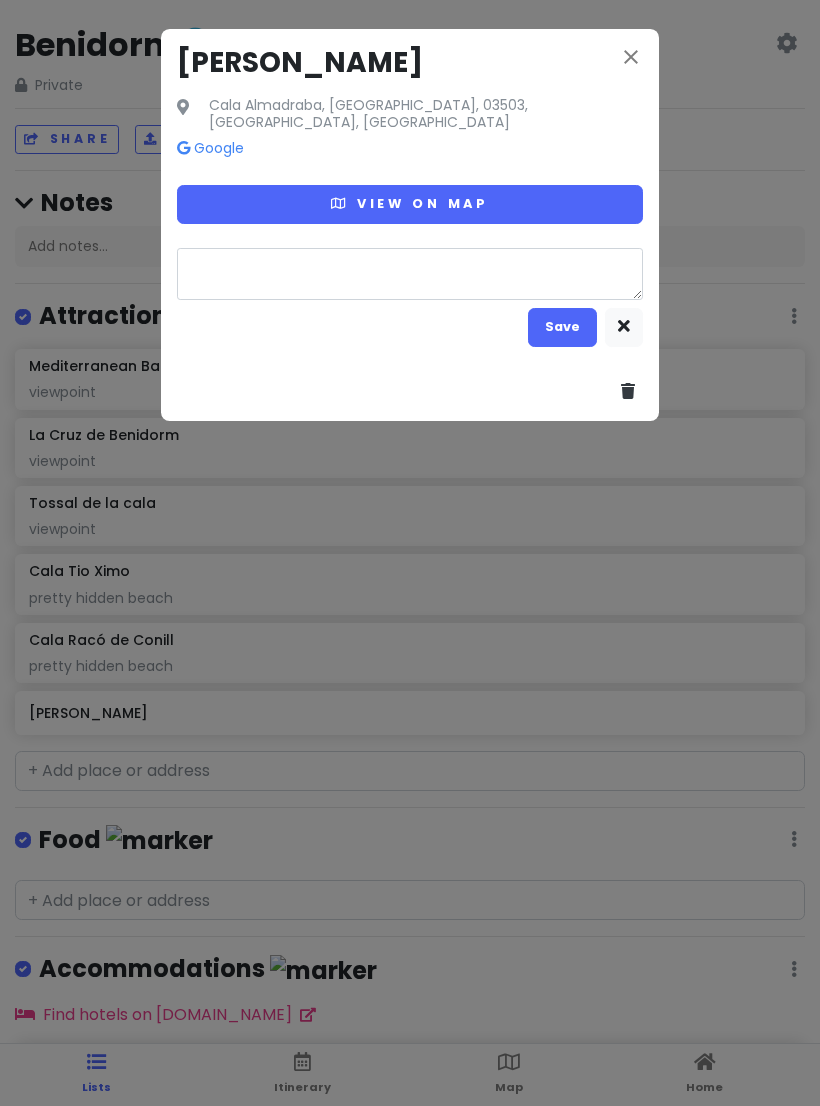 type on "p" 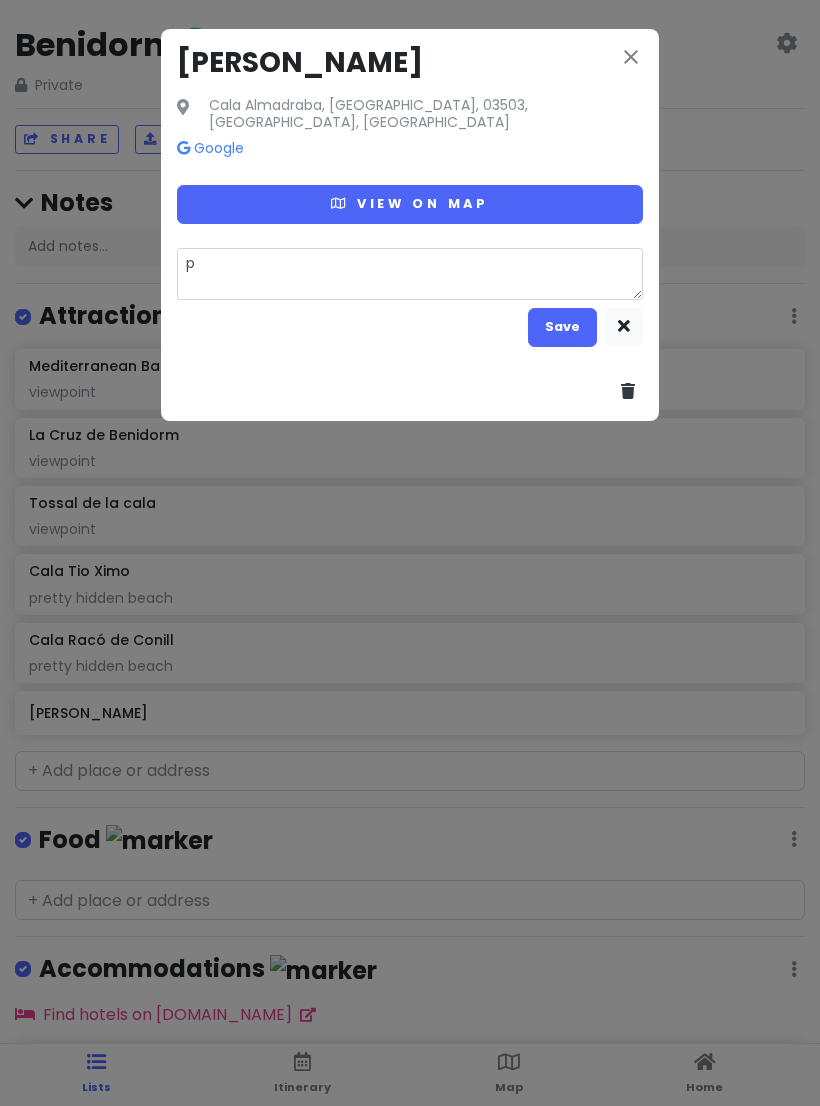 type on "x" 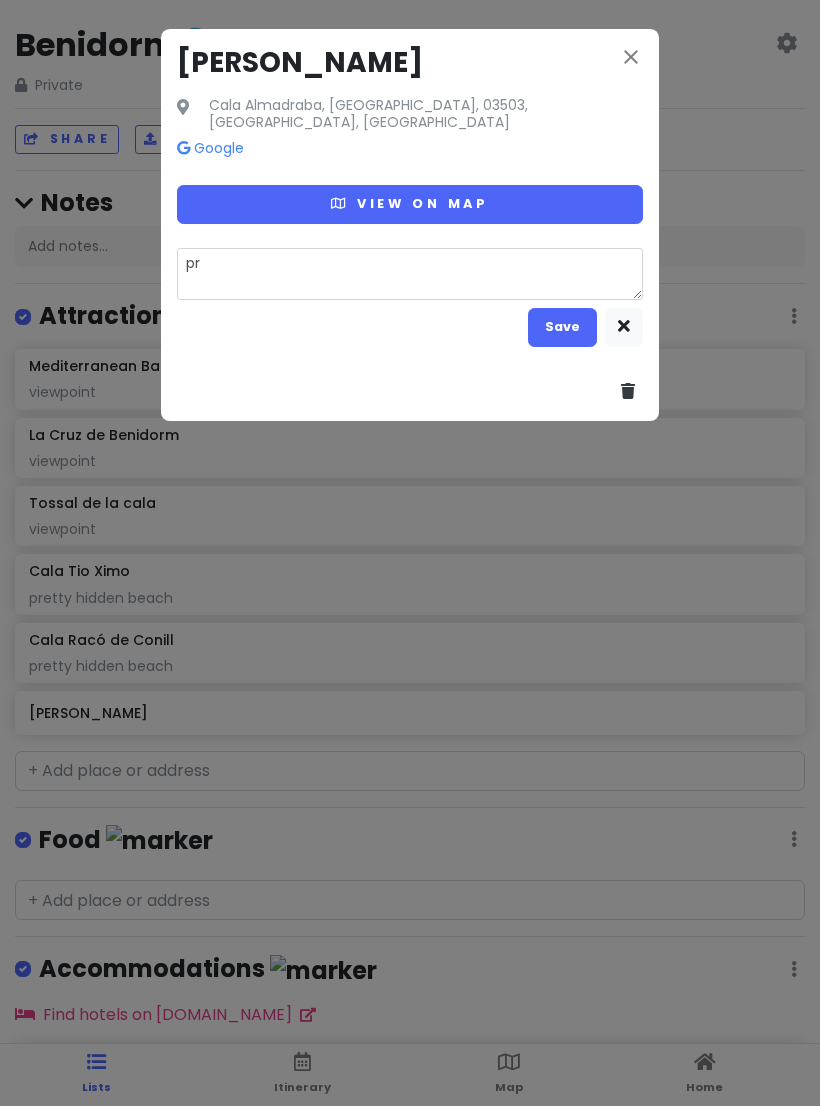 type on "x" 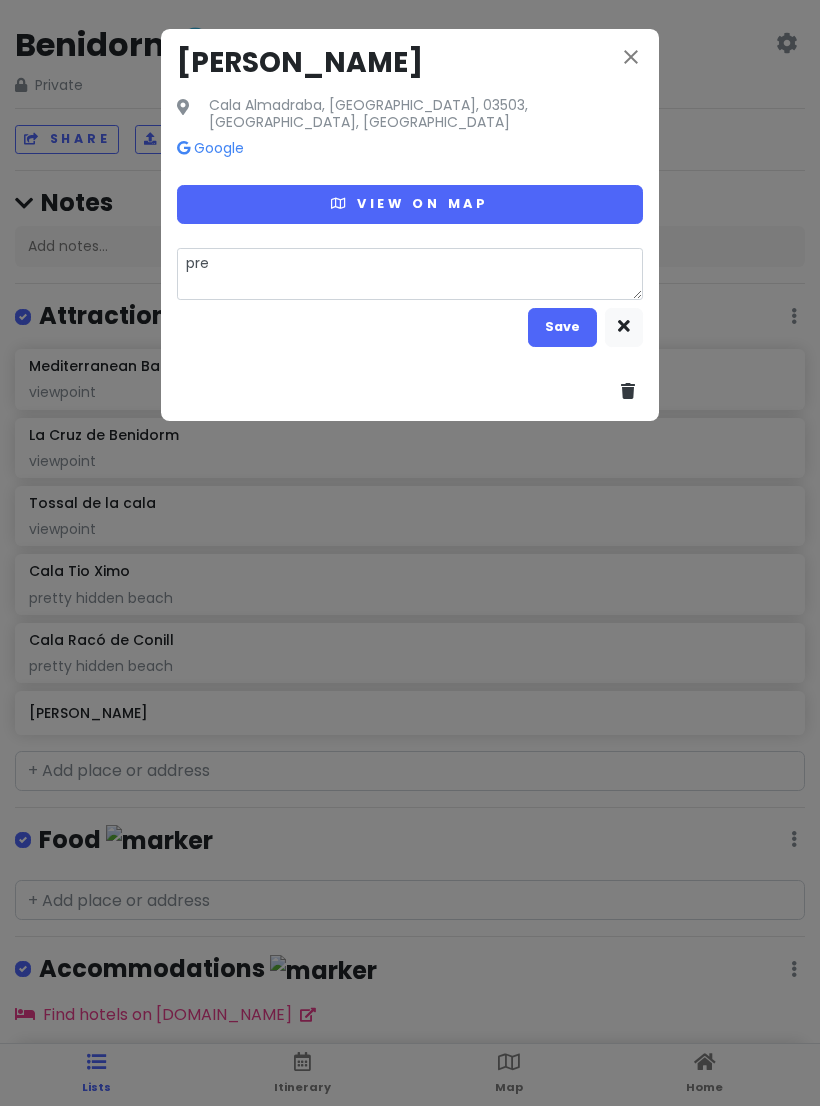 type on "pret" 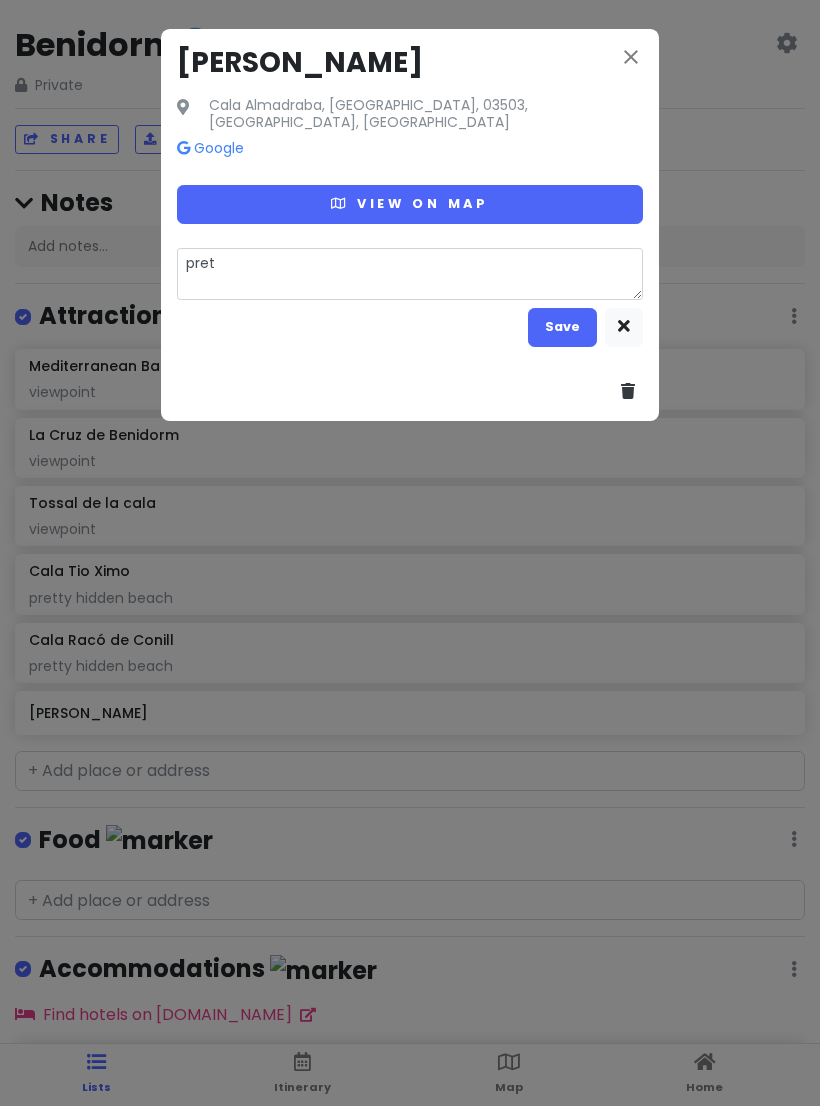 type on "x" 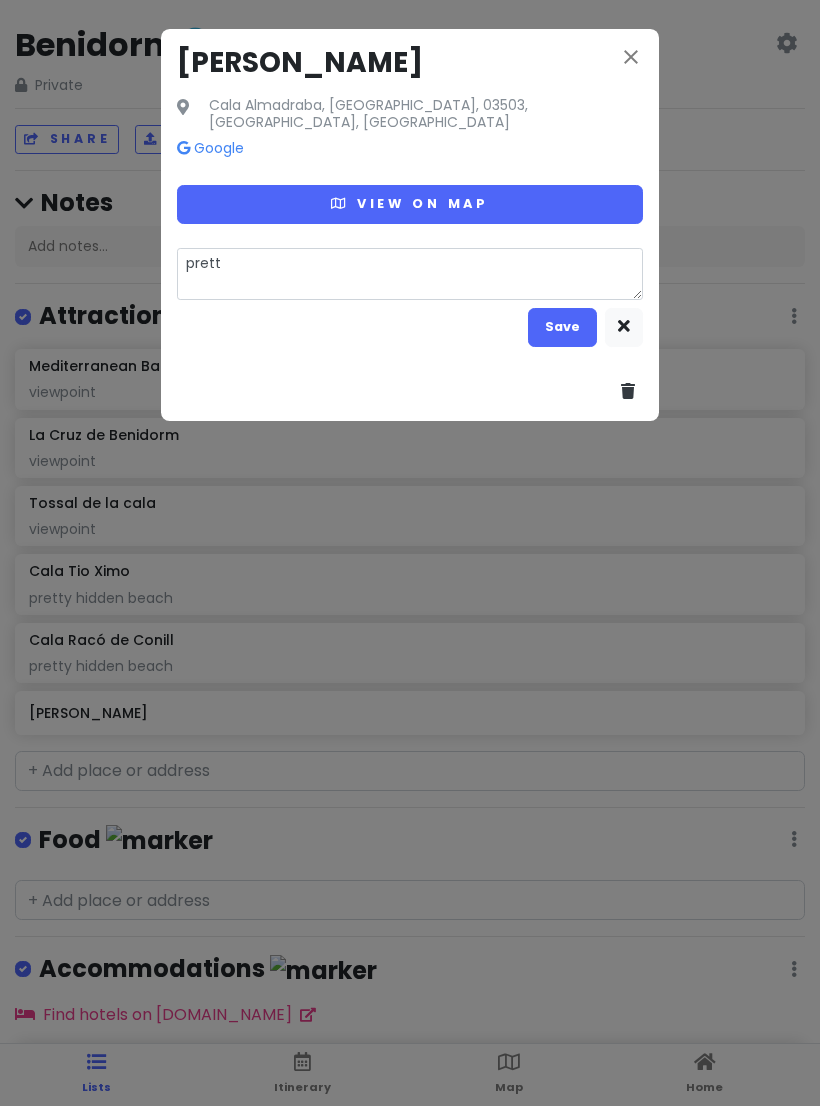 type on "x" 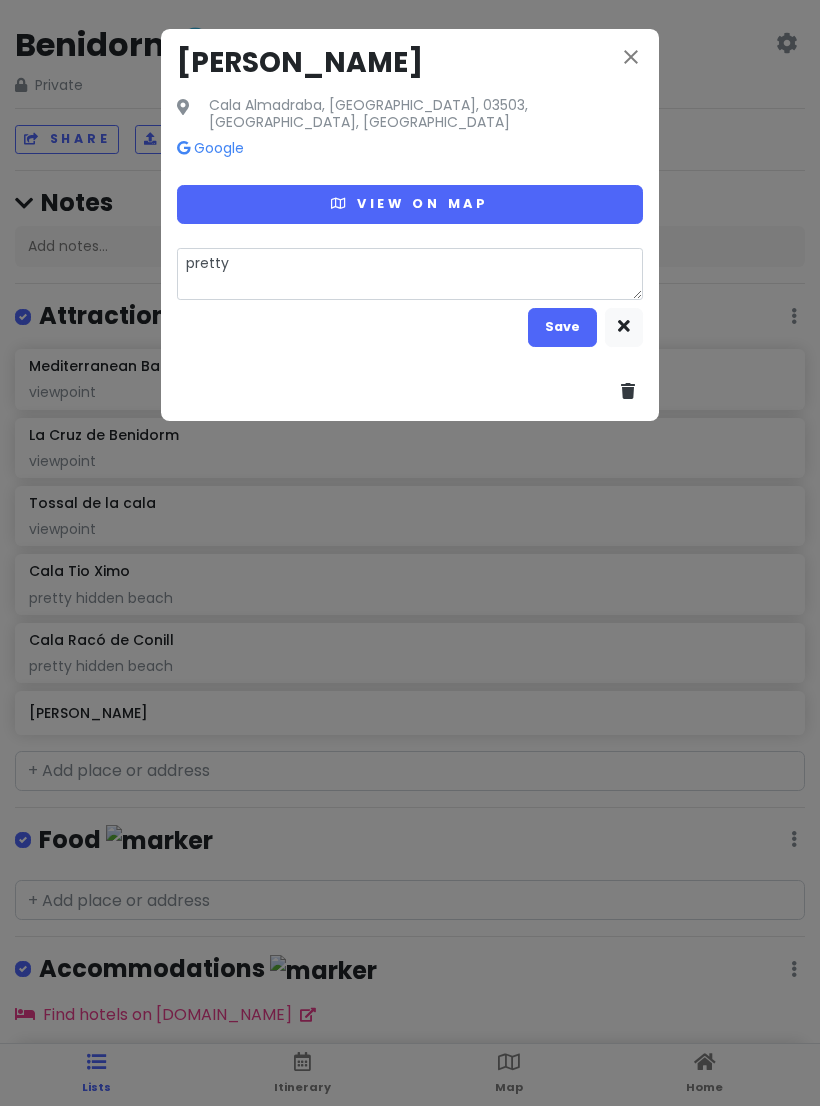type on "pretty" 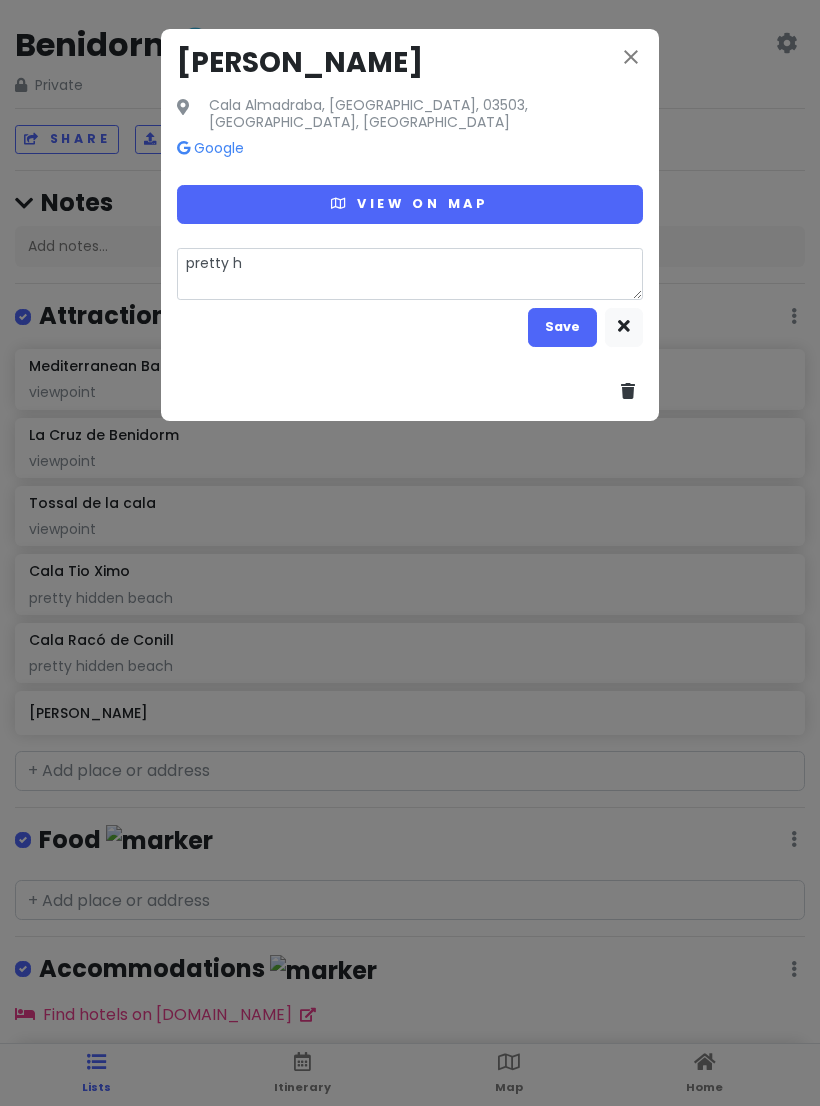 type on "x" 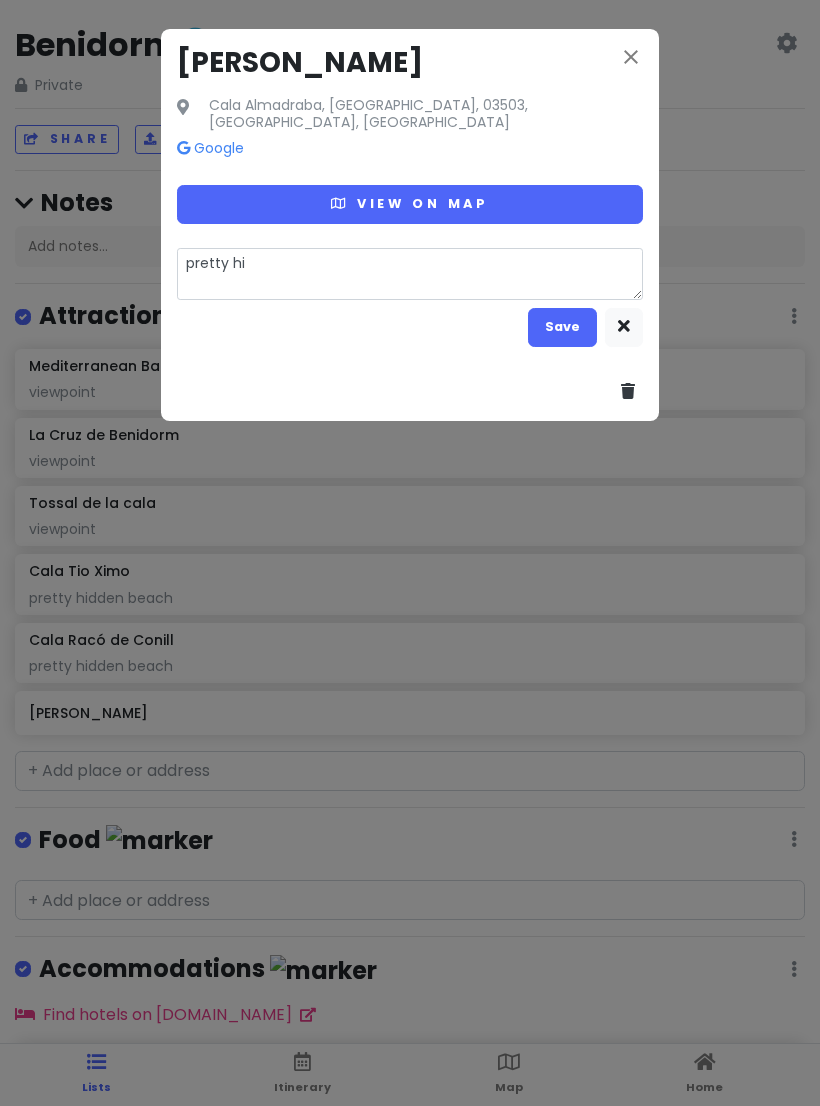 type on "x" 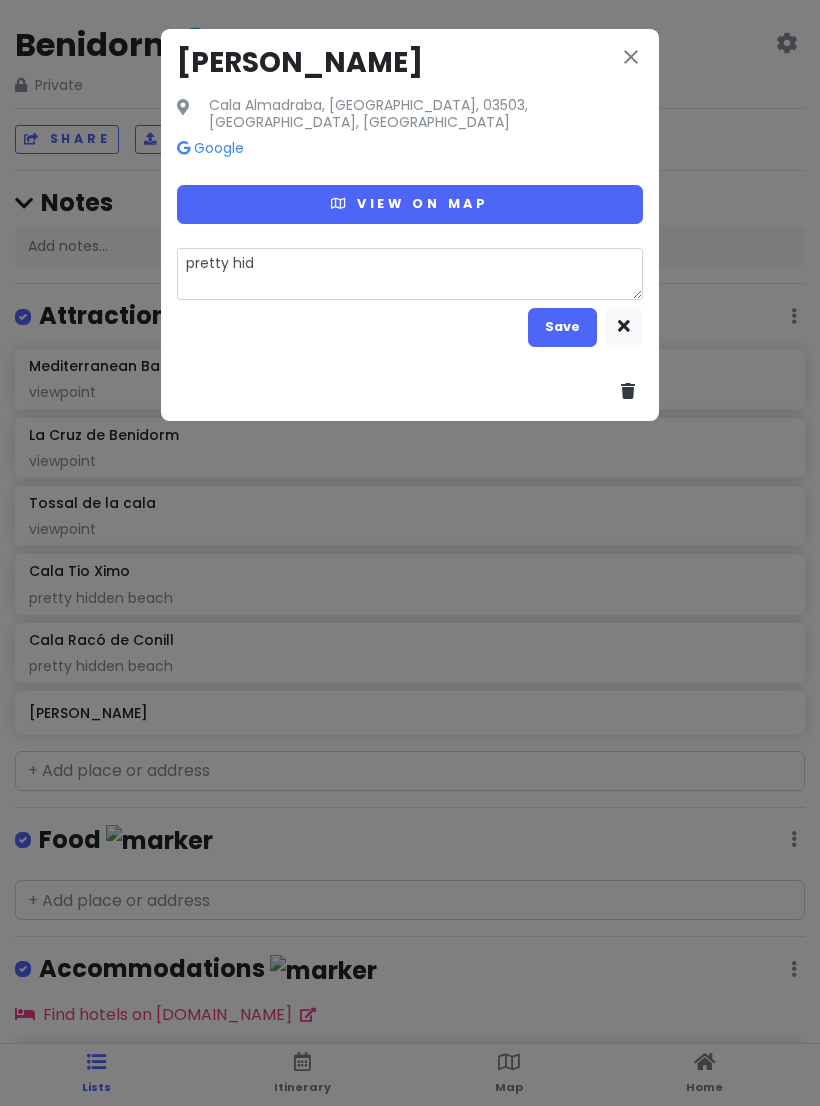 type on "x" 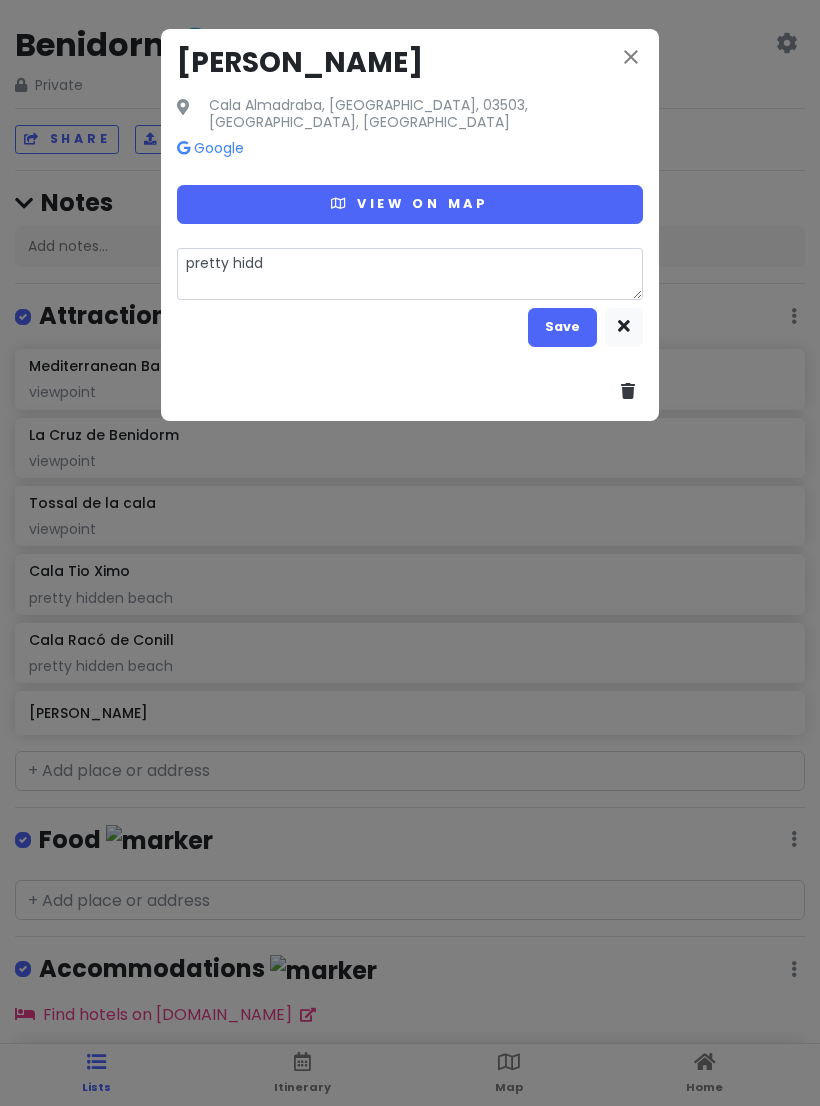 type on "pretty hidde" 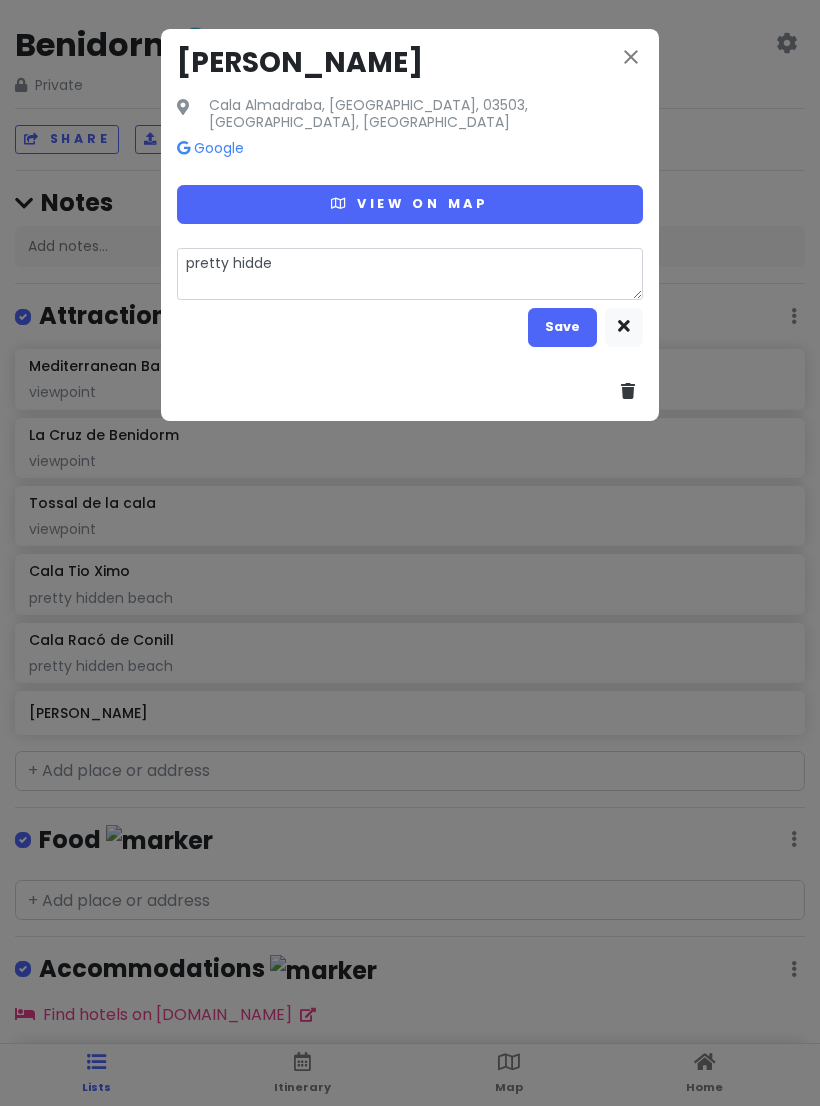 type on "x" 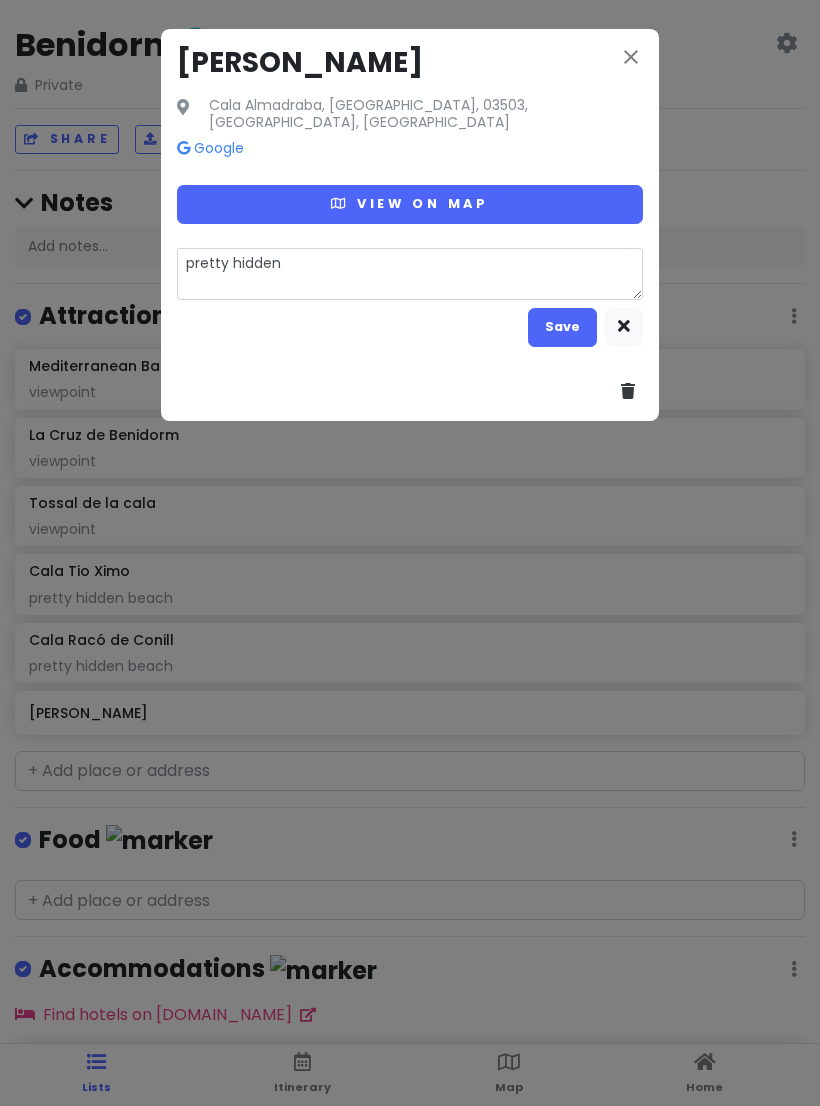 type on "pretty hidden" 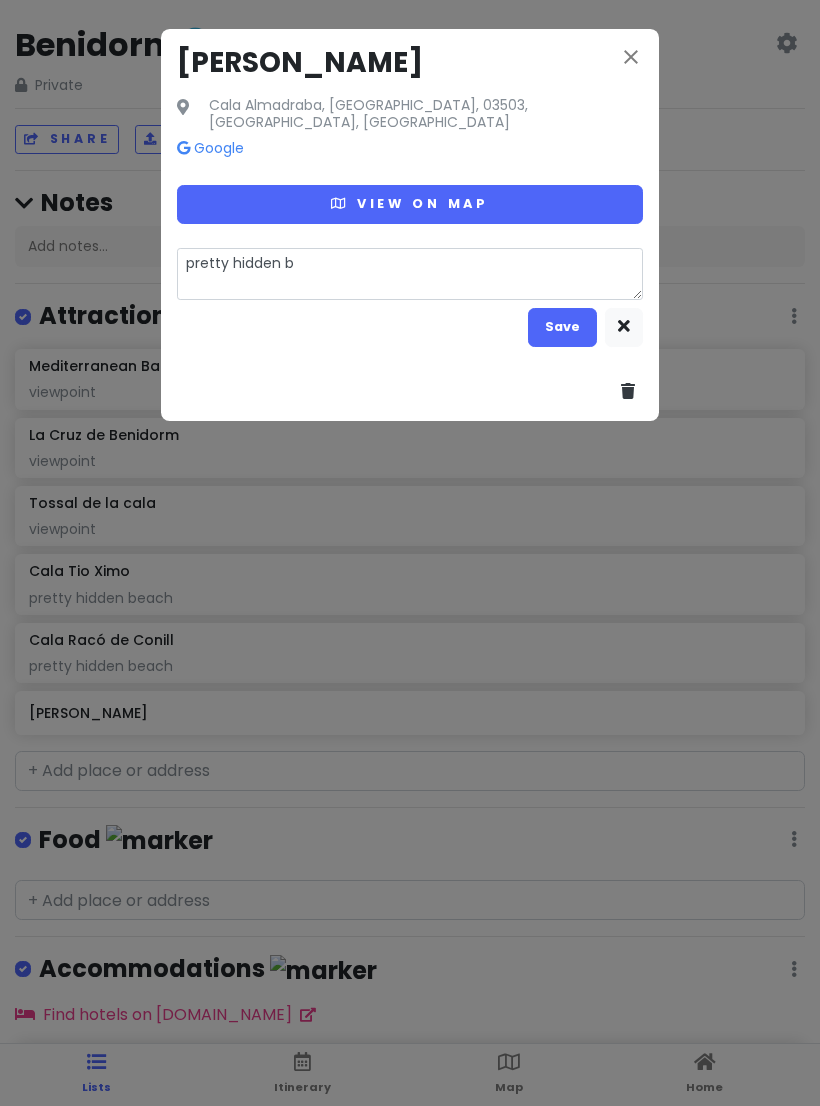 type on "x" 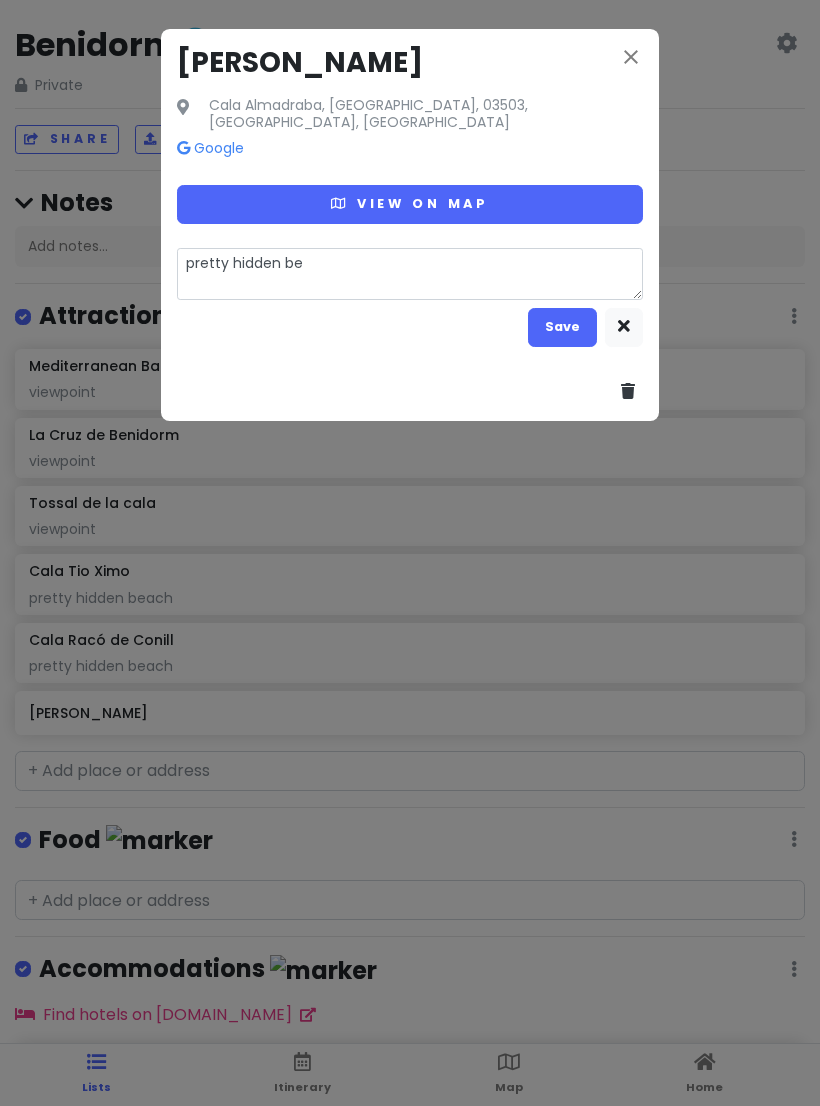 type on "x" 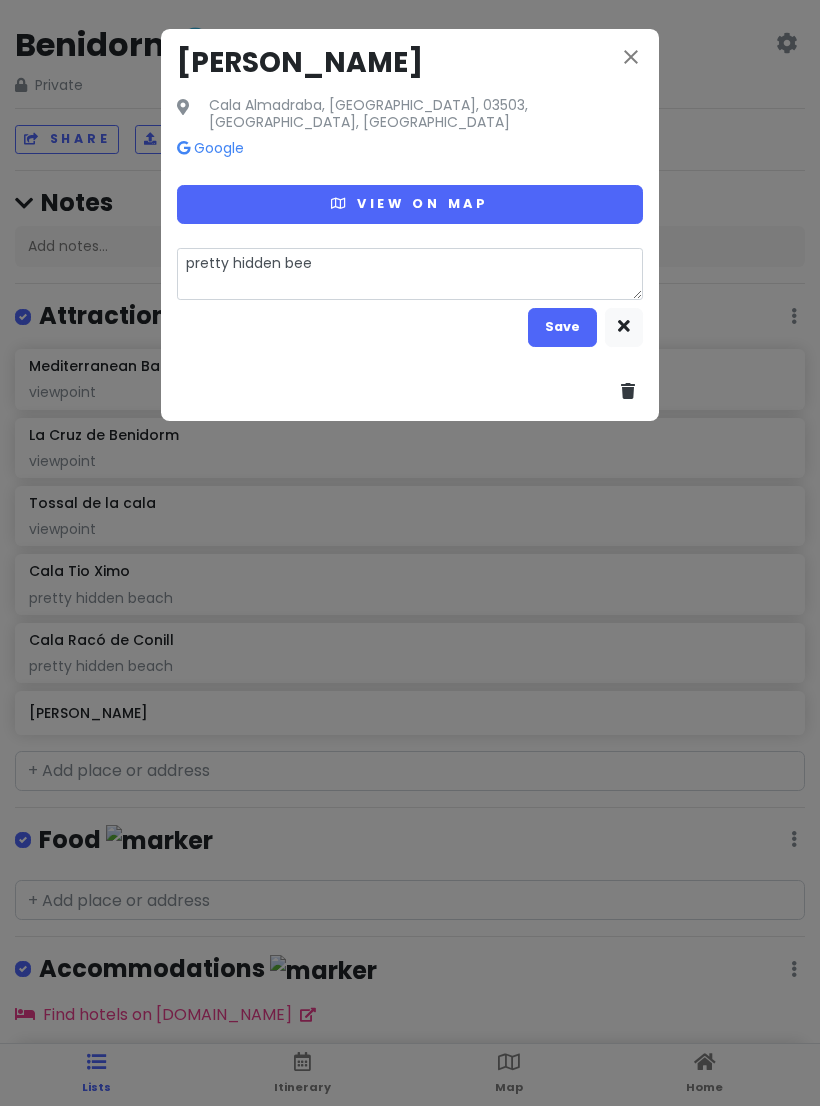 type on "pretty hidden beep" 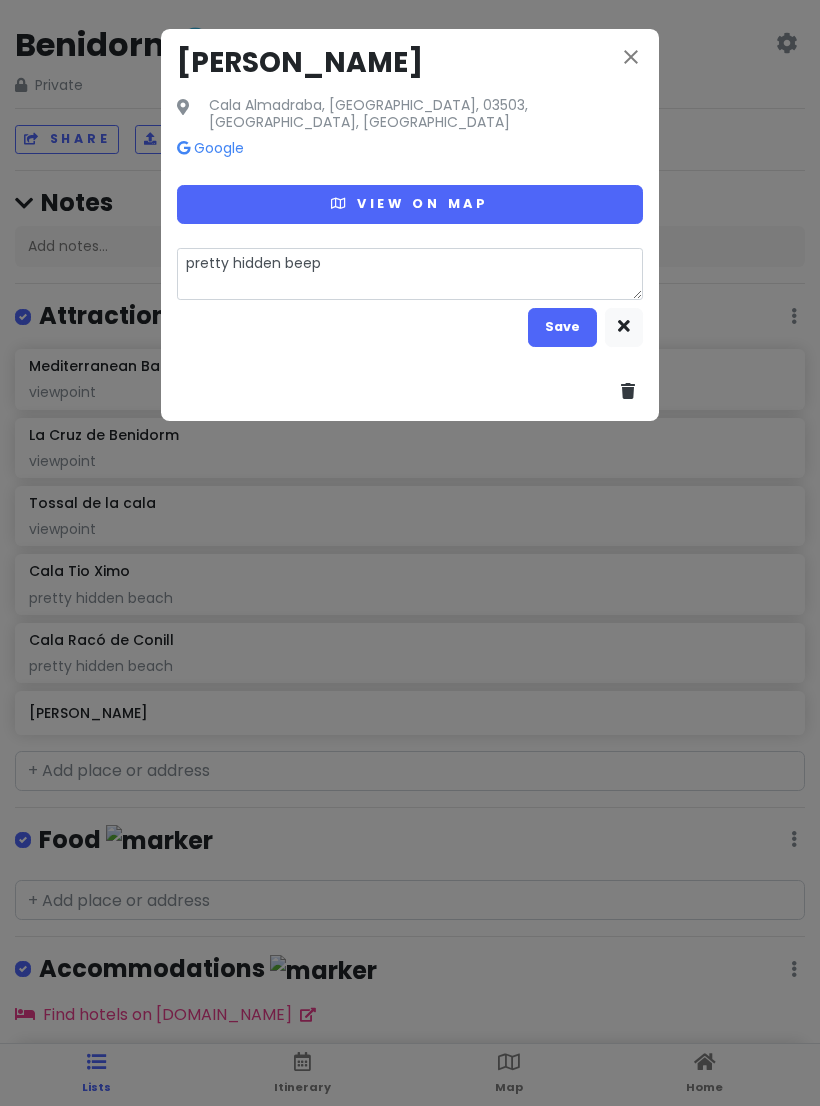 type on "x" 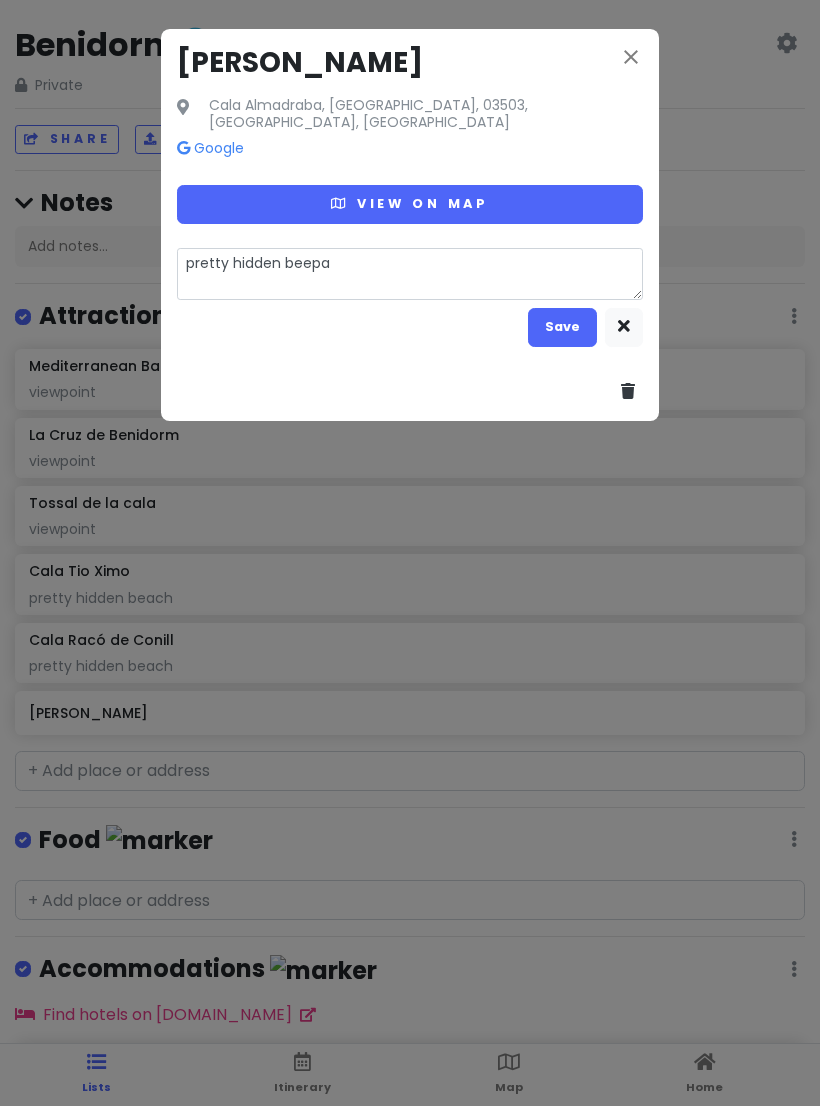 type on "pretty hidden beepac" 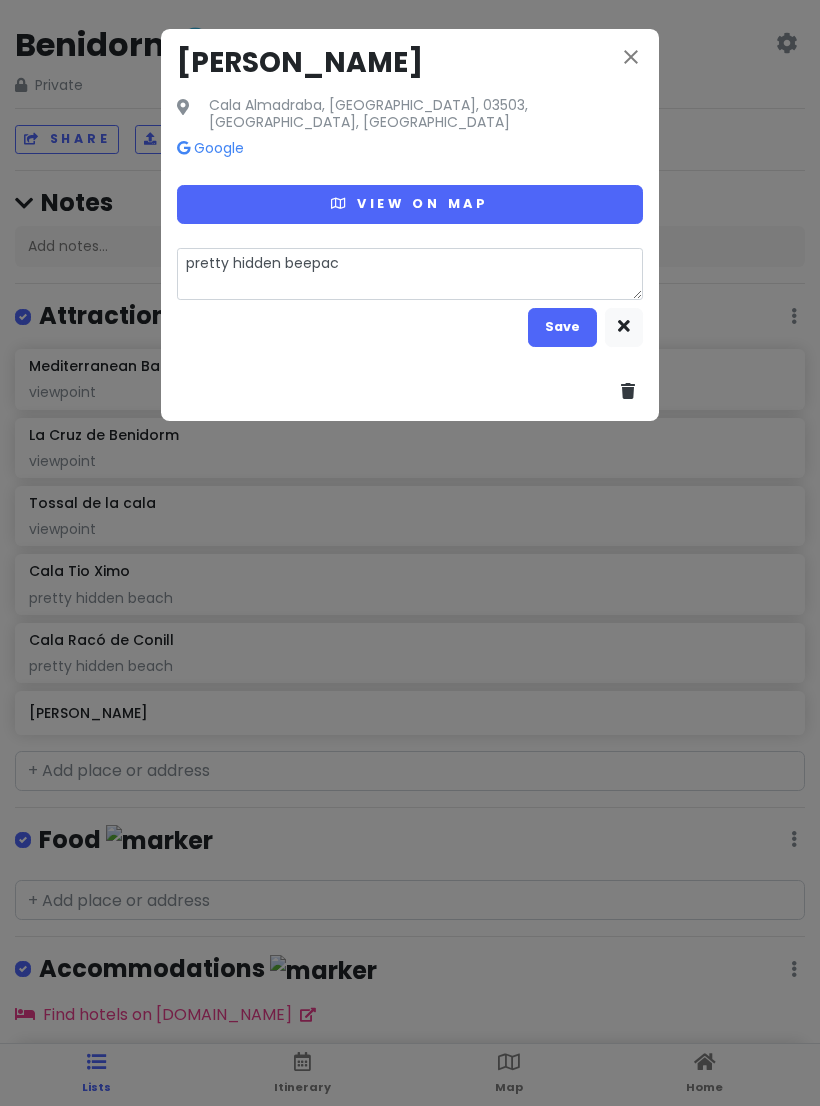 type on "x" 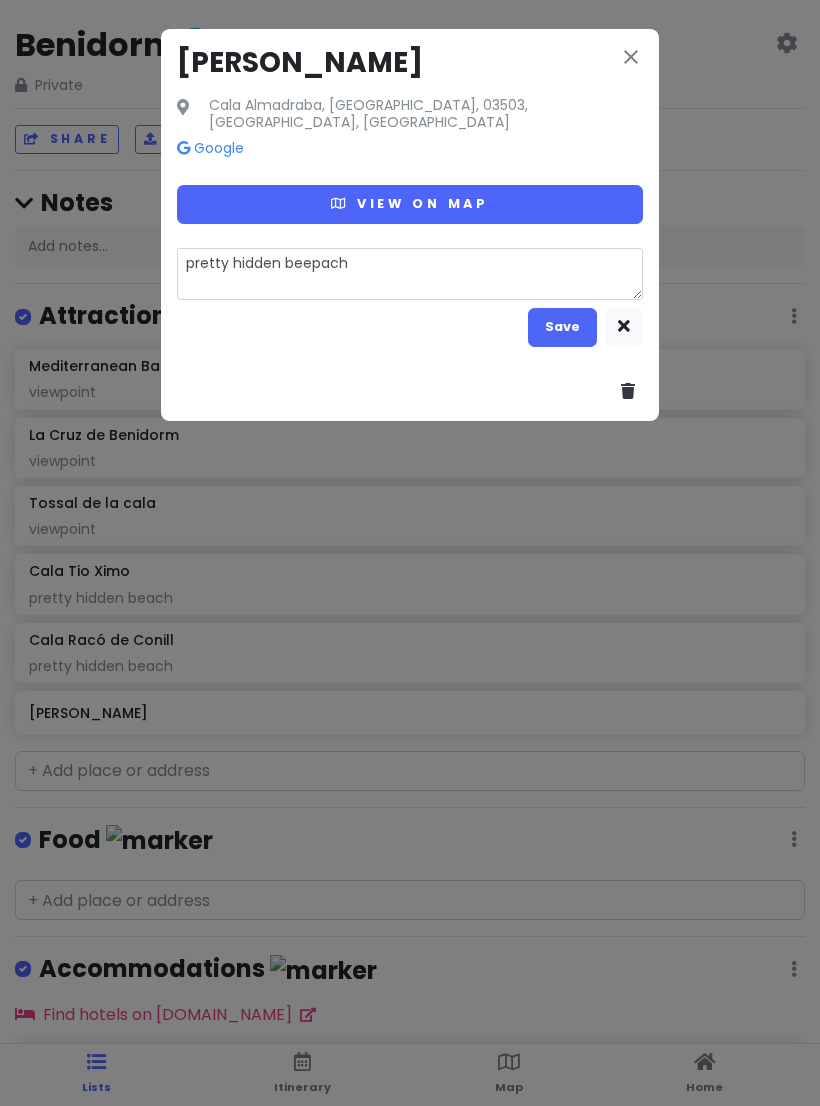type on "x" 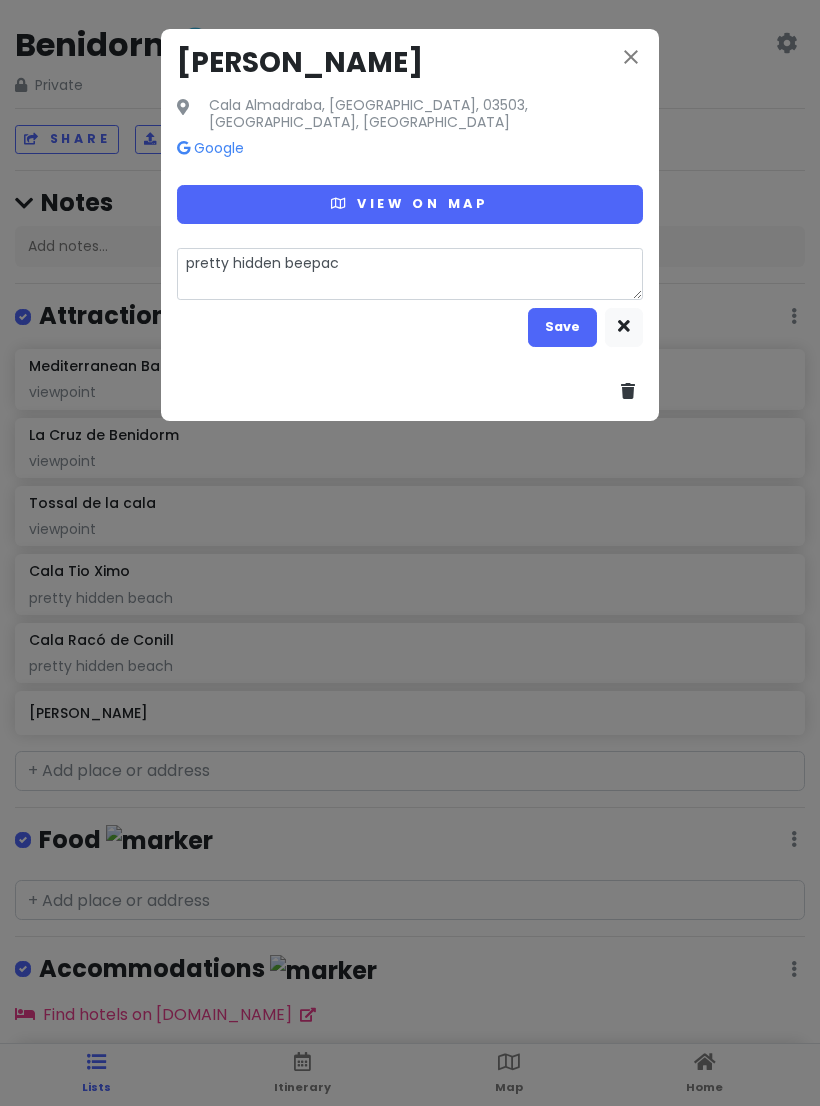 type on "x" 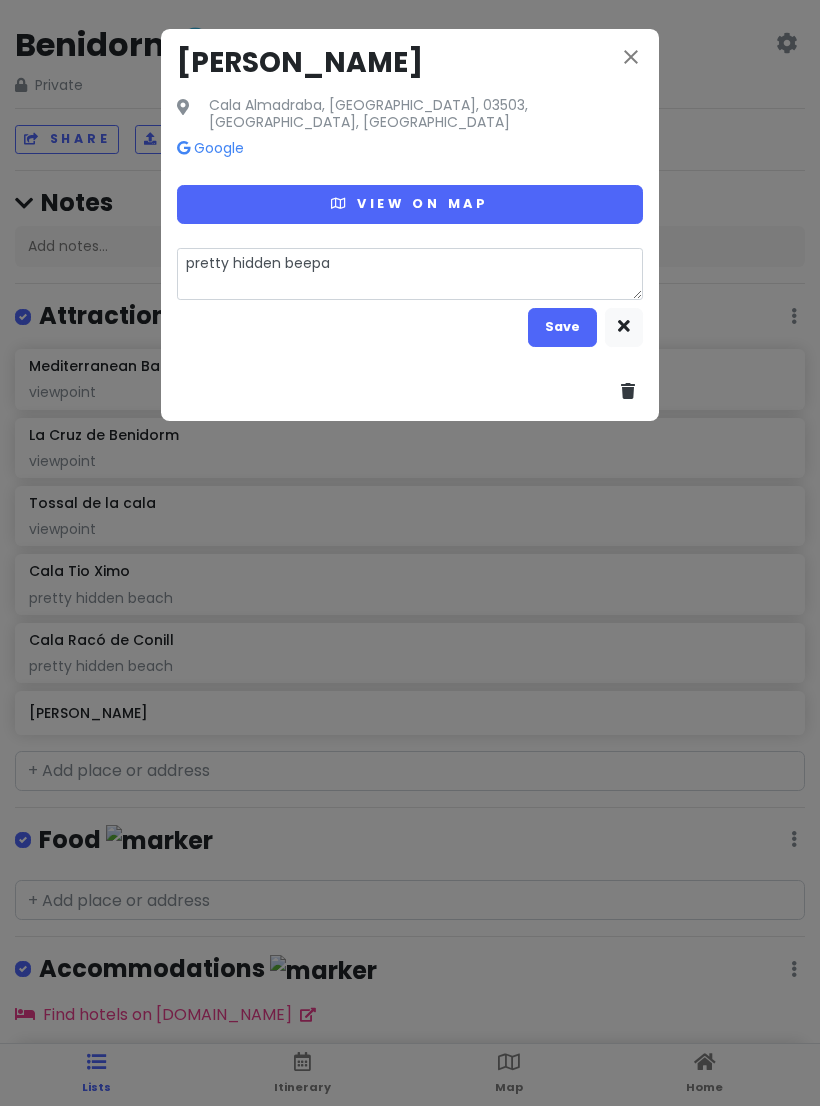 type on "x" 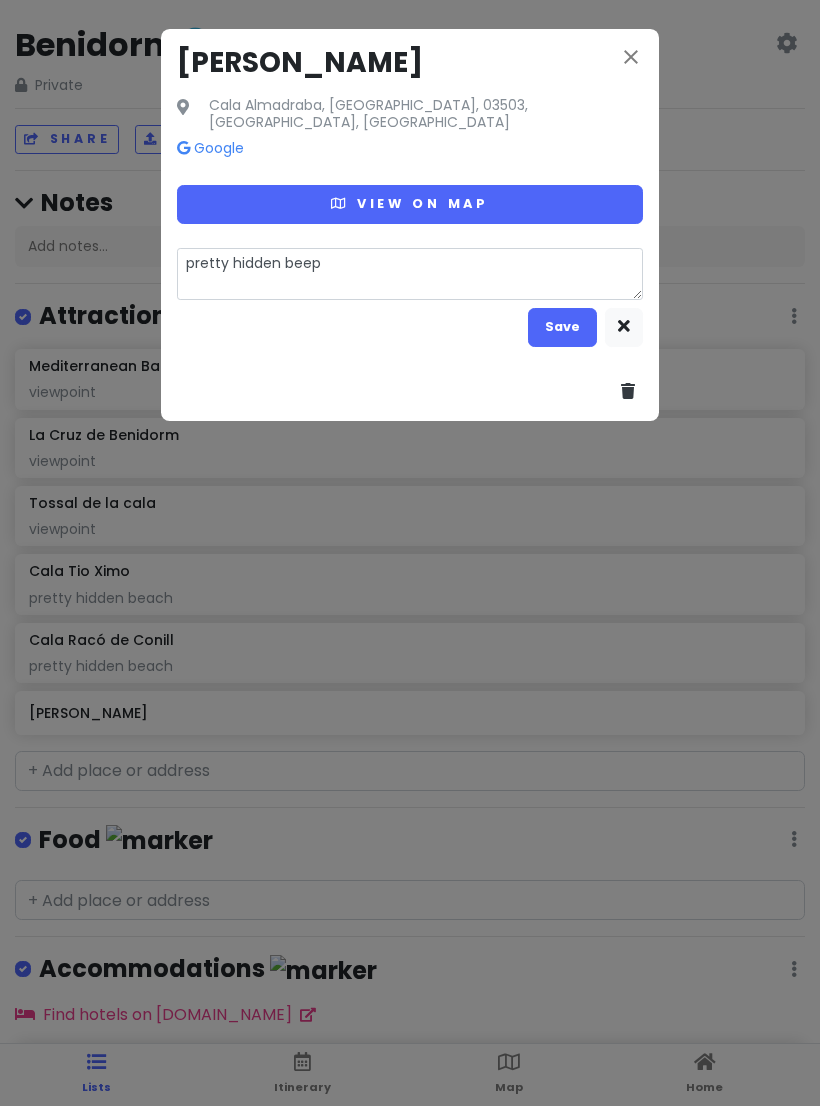 type 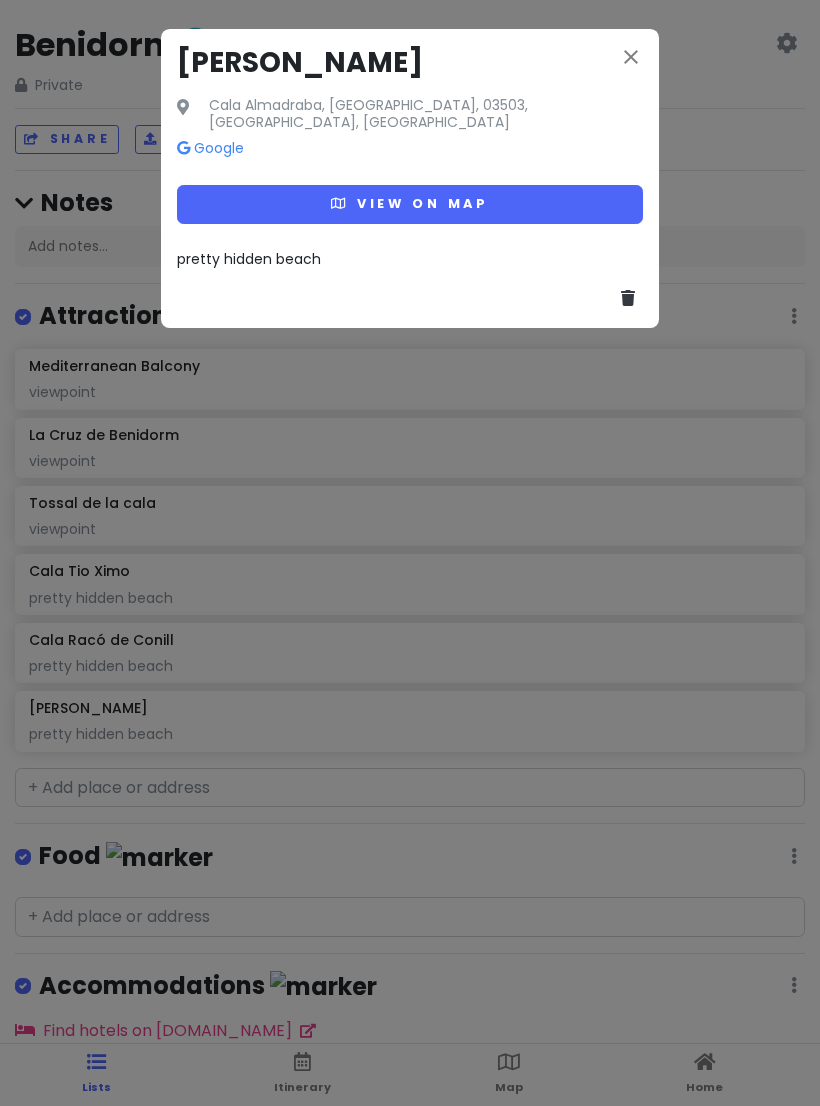 click on "close" at bounding box center [631, 57] 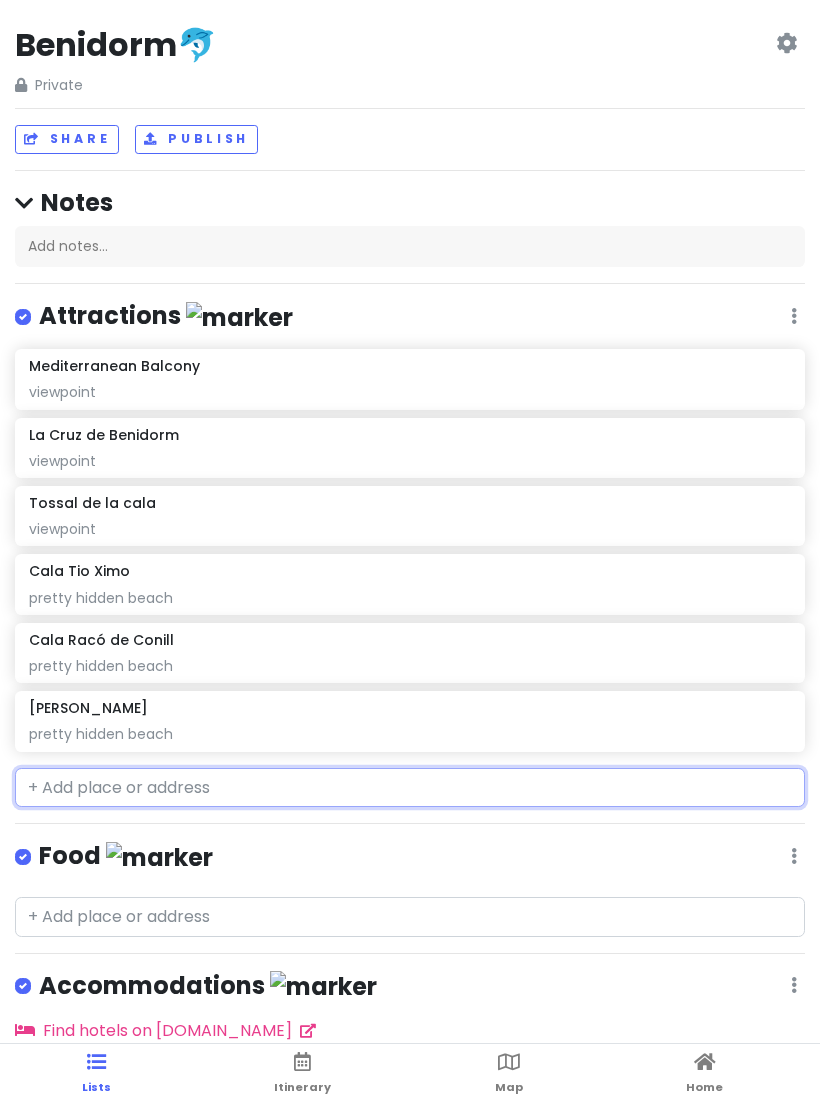 click at bounding box center (410, 788) 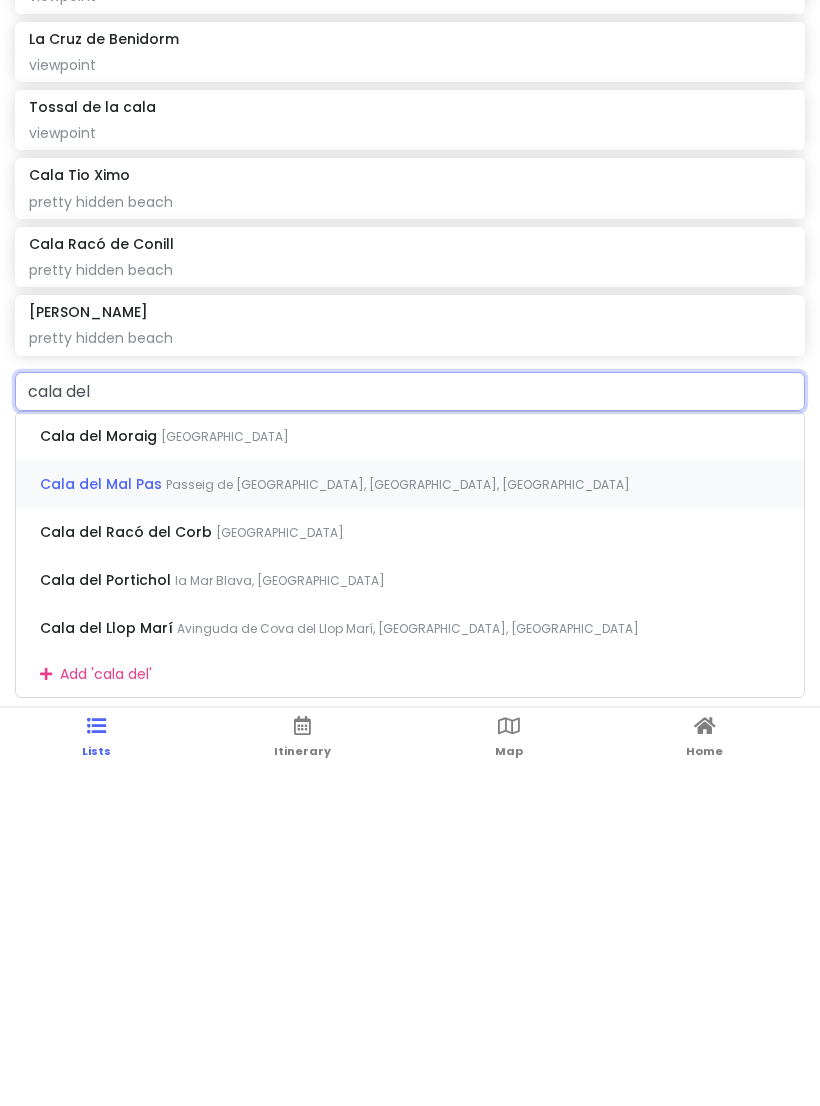 click on "Passeig de [GEOGRAPHIC_DATA], [GEOGRAPHIC_DATA], [GEOGRAPHIC_DATA]" at bounding box center [225, 773] 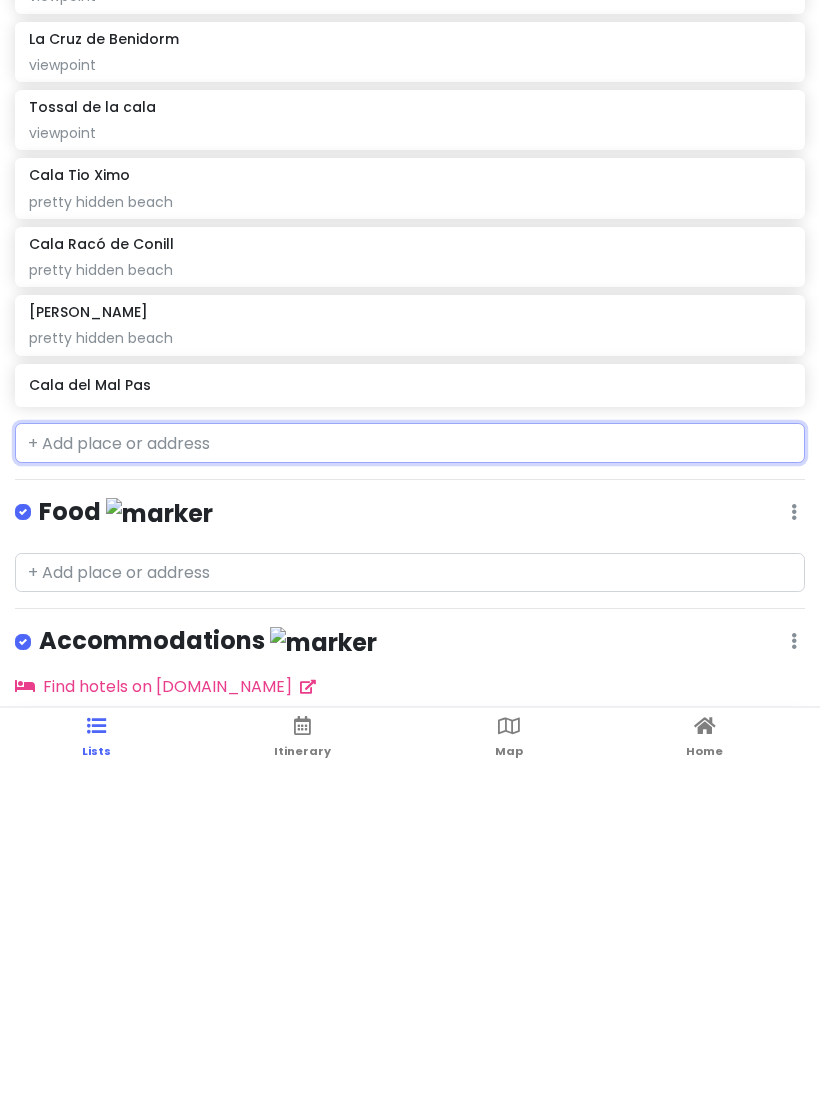 click on "Cala del Mal Pas" at bounding box center (409, 722) 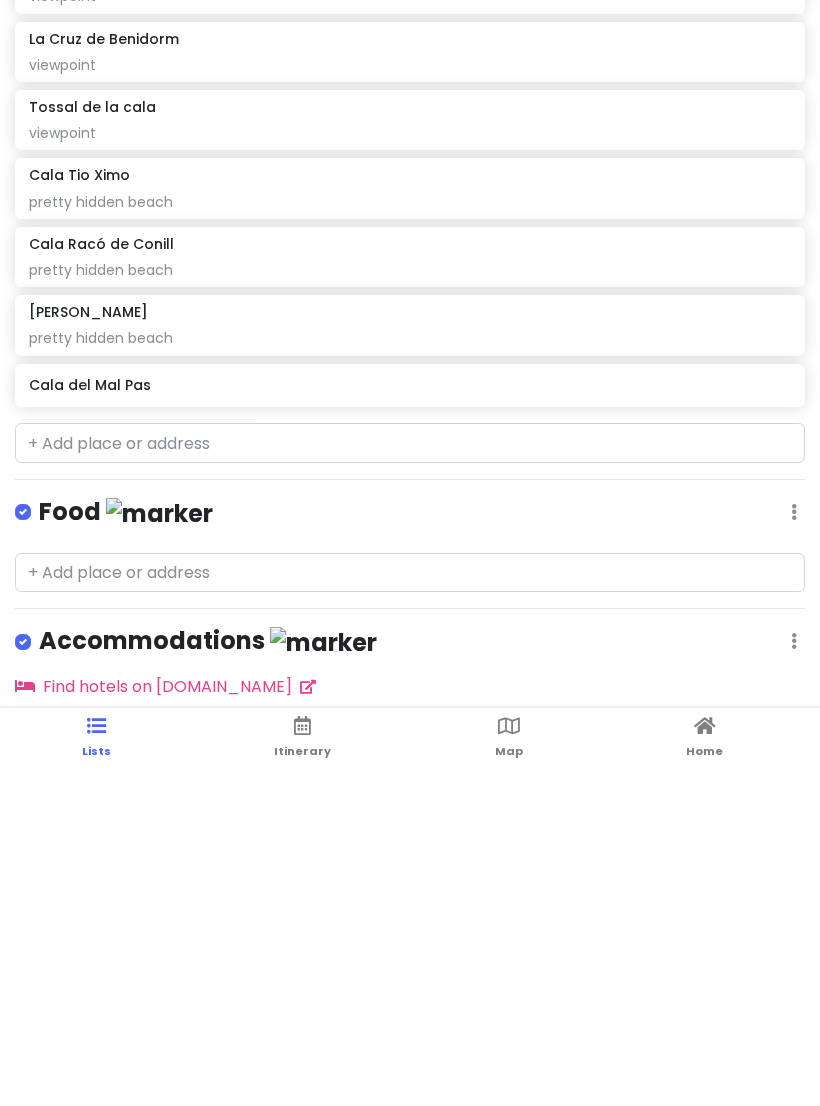 scroll, scrollTop: 92, scrollLeft: 0, axis: vertical 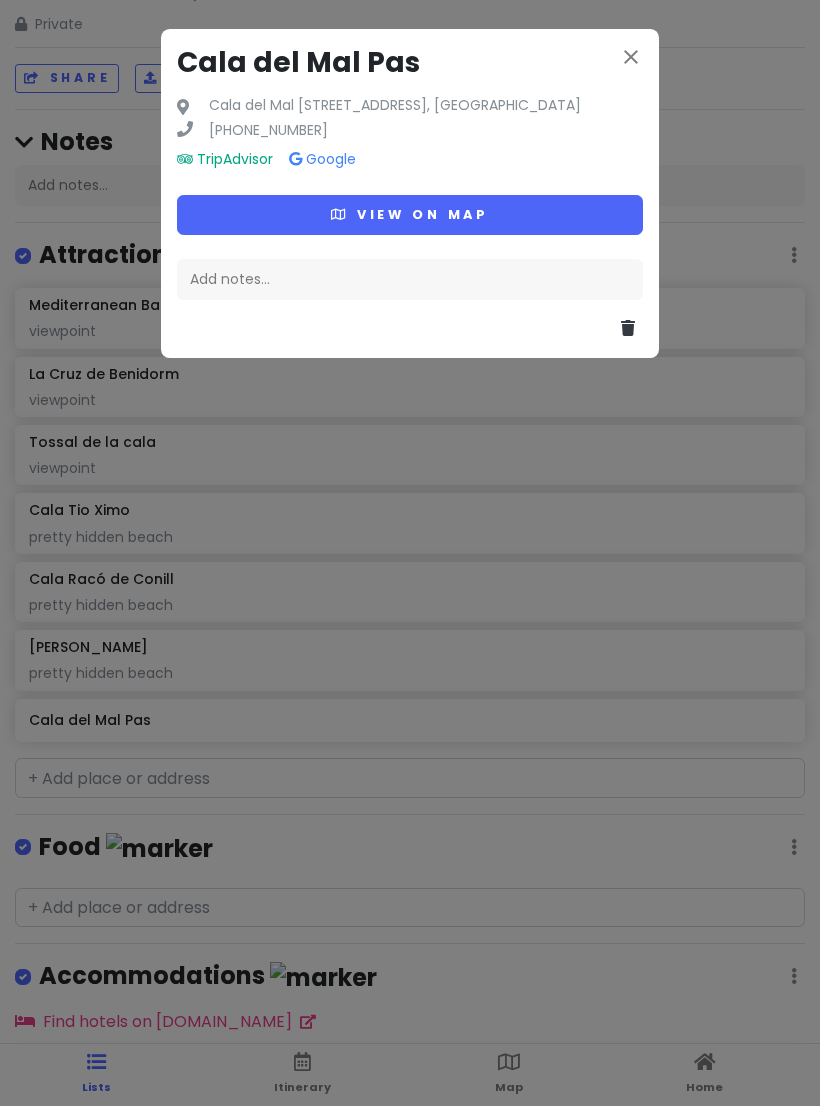 click on "View on map" at bounding box center (410, 214) 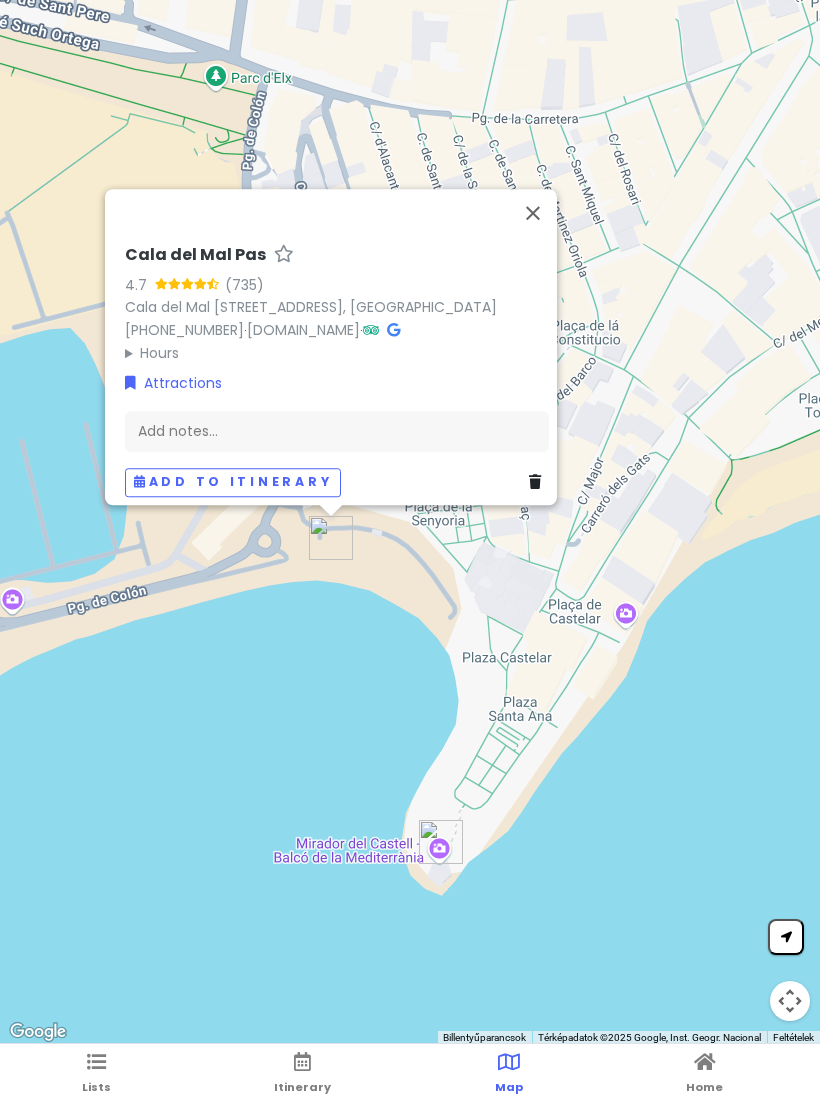 click at bounding box center [533, 213] 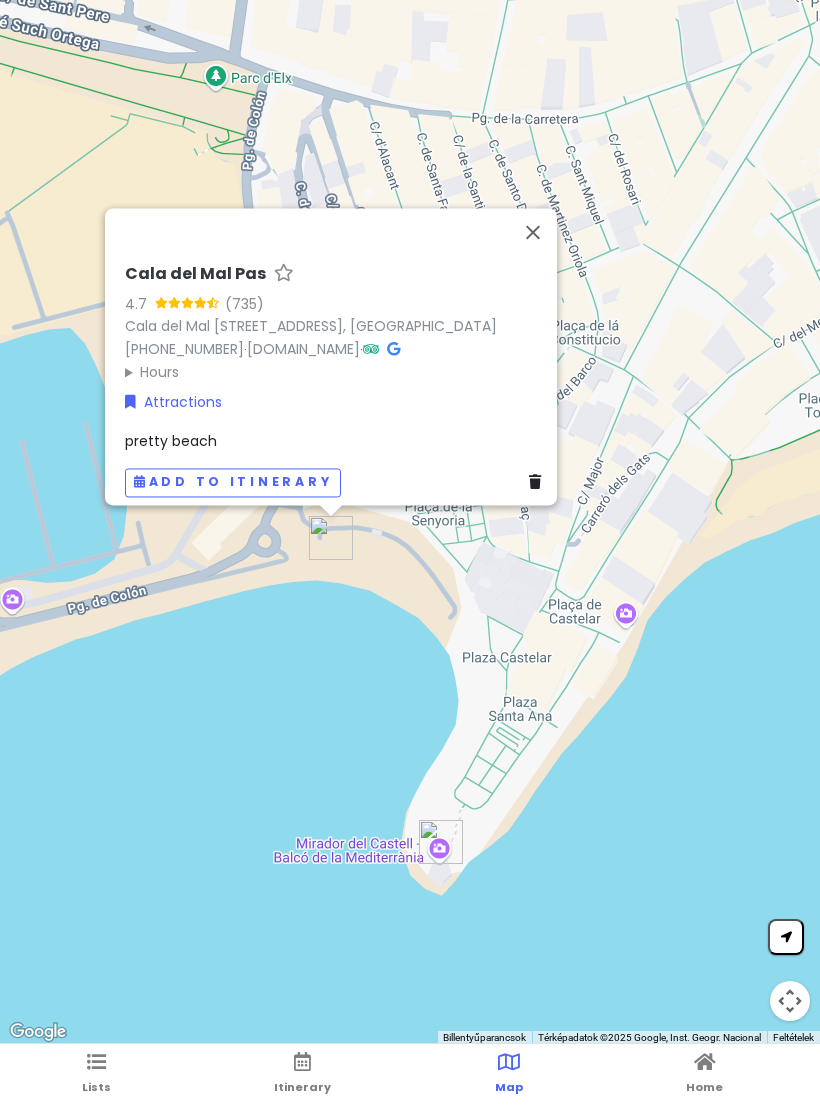 click at bounding box center (533, 232) 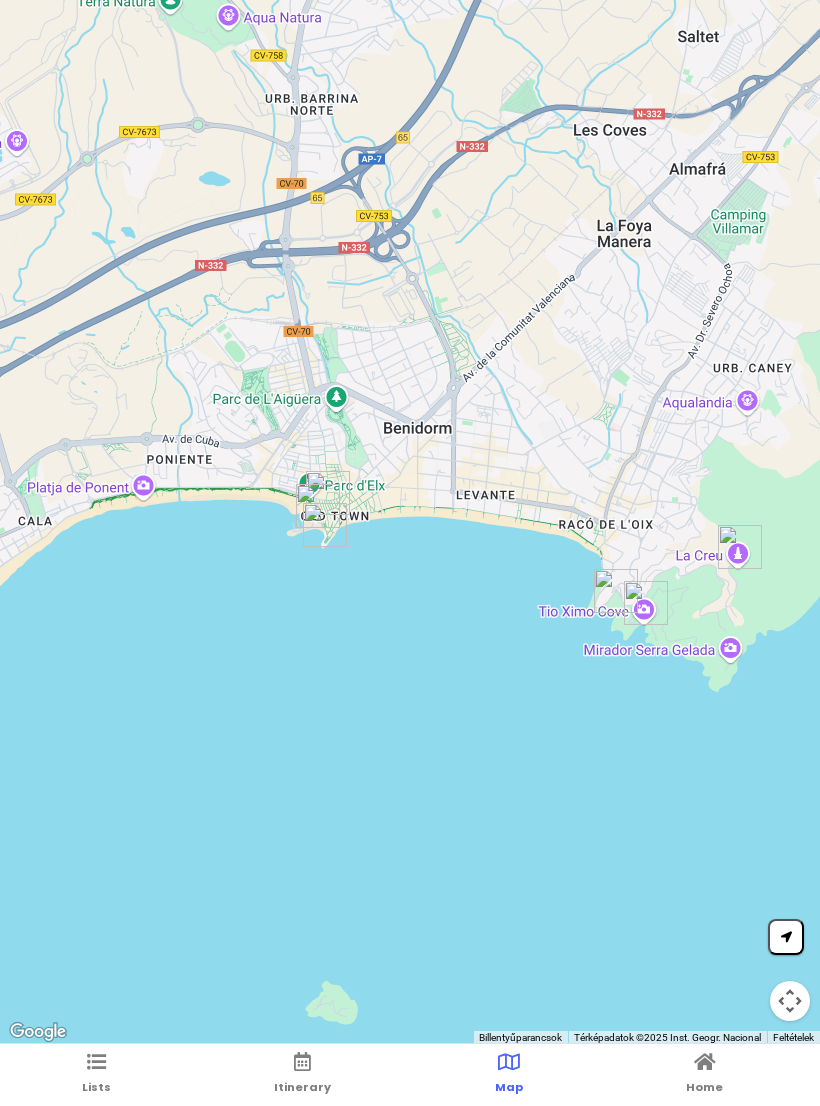 click on "Lists Itinerary Map Home" at bounding box center [410, 1075] 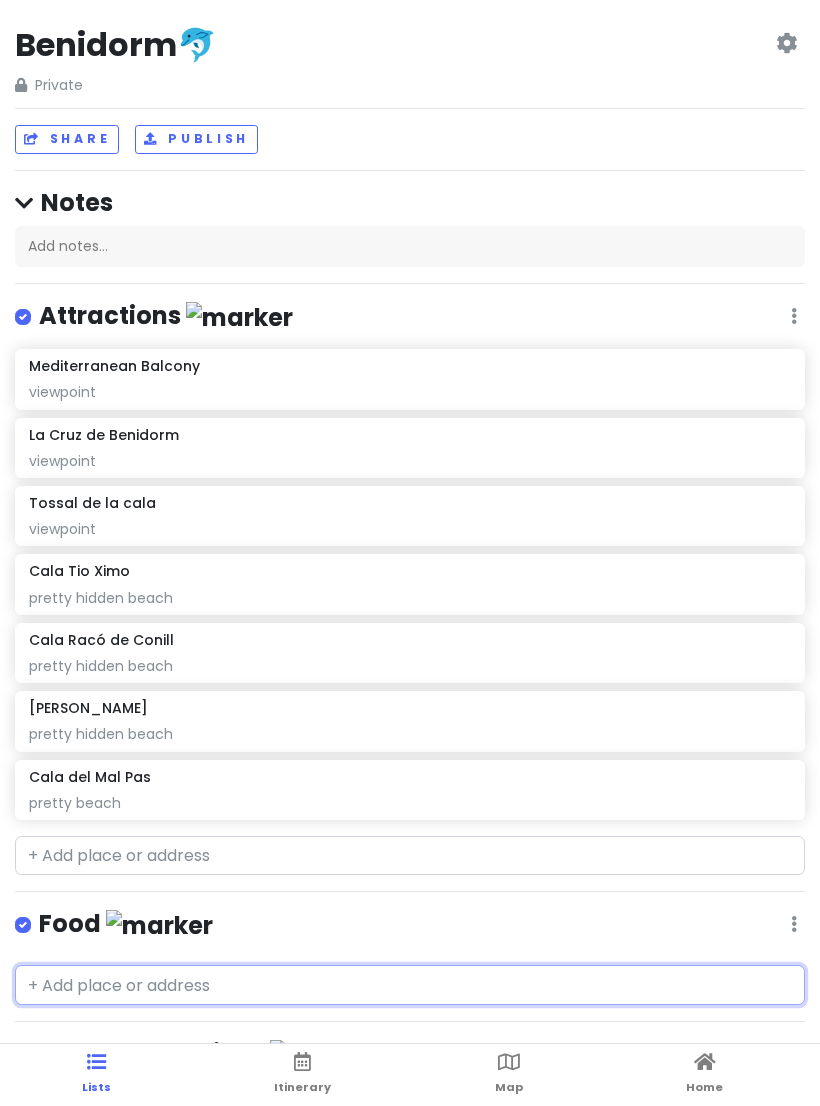 click at bounding box center (410, 985) 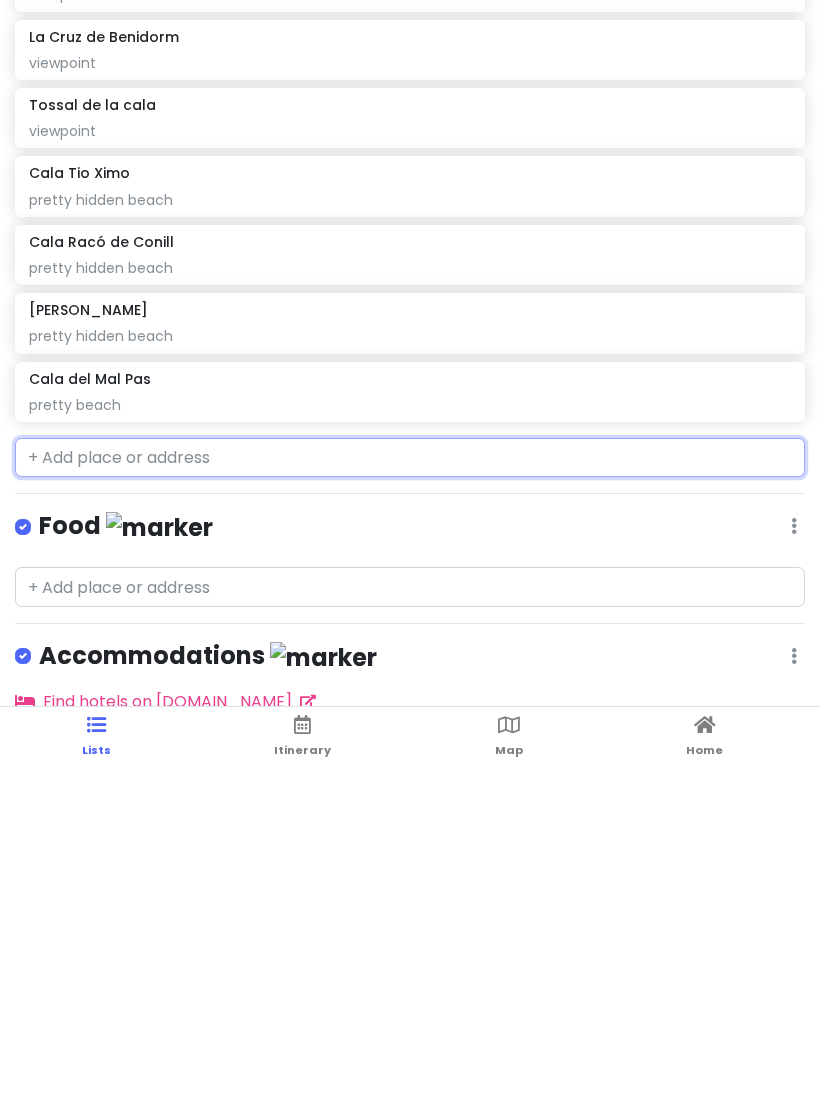 click at bounding box center [410, 795] 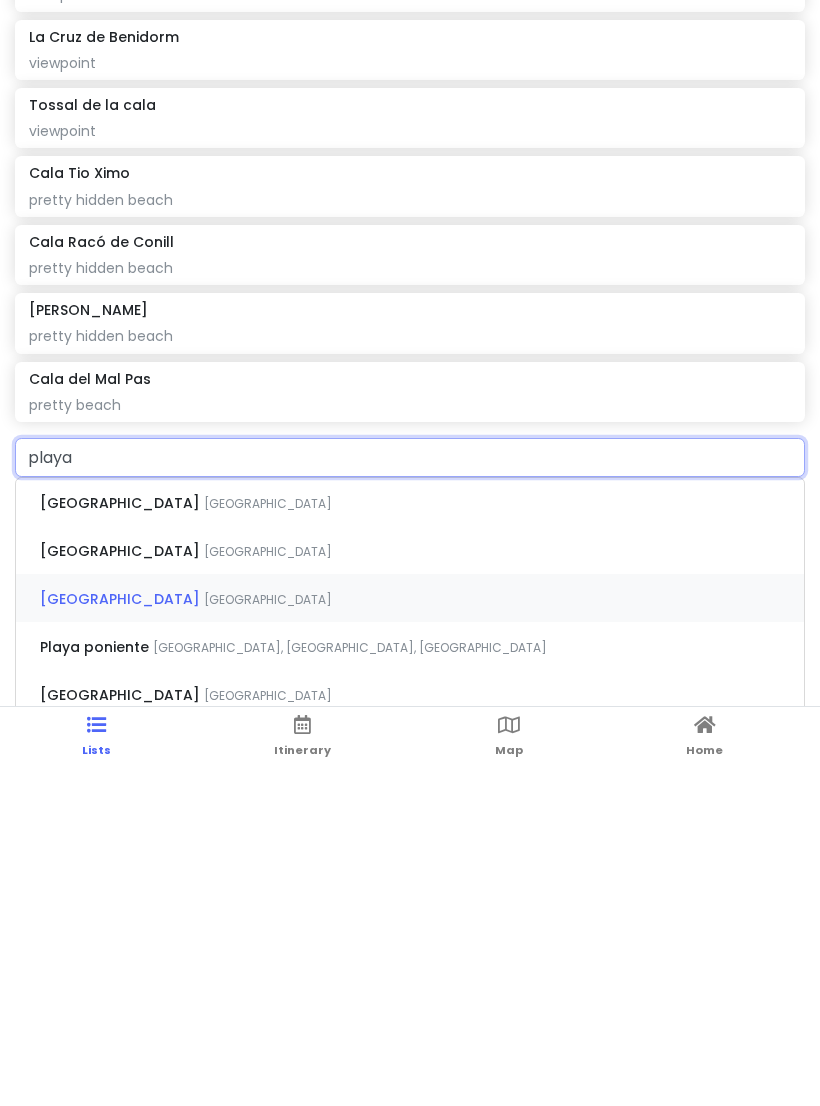 click on "[GEOGRAPHIC_DATA]" at bounding box center (268, 840) 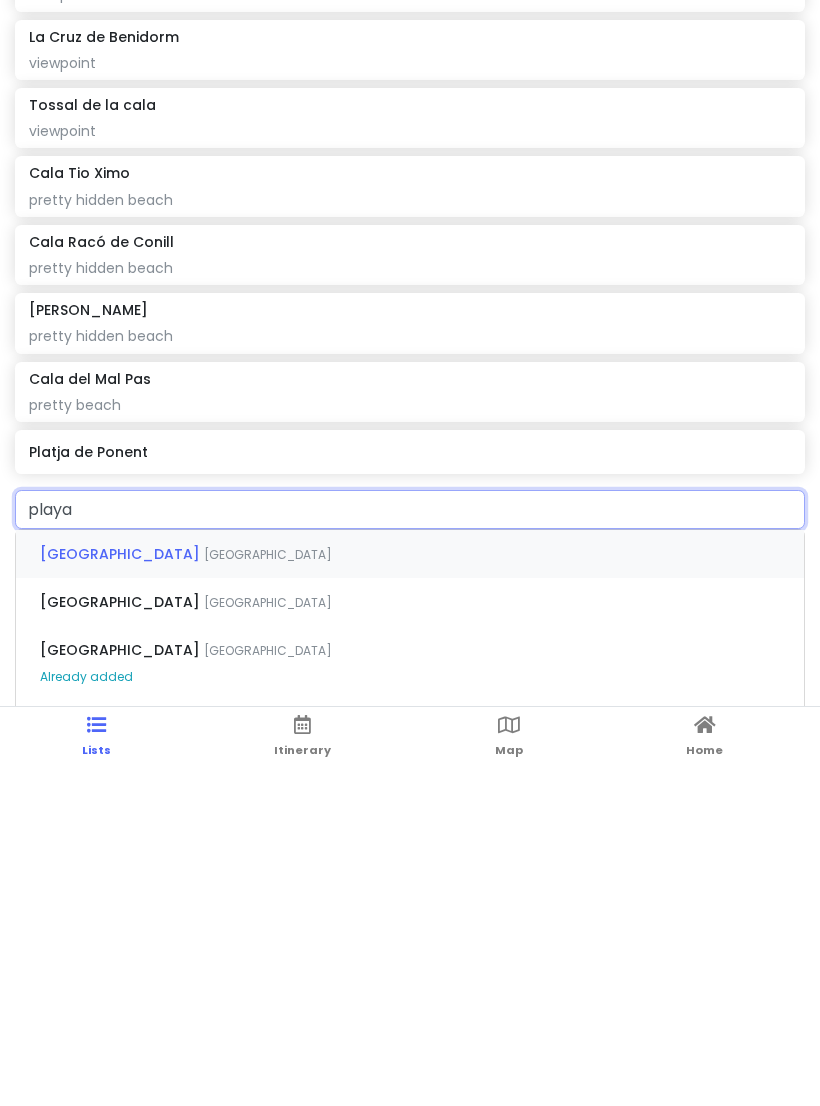 click on "[GEOGRAPHIC_DATA]   [GEOGRAPHIC_DATA]" at bounding box center (410, 891) 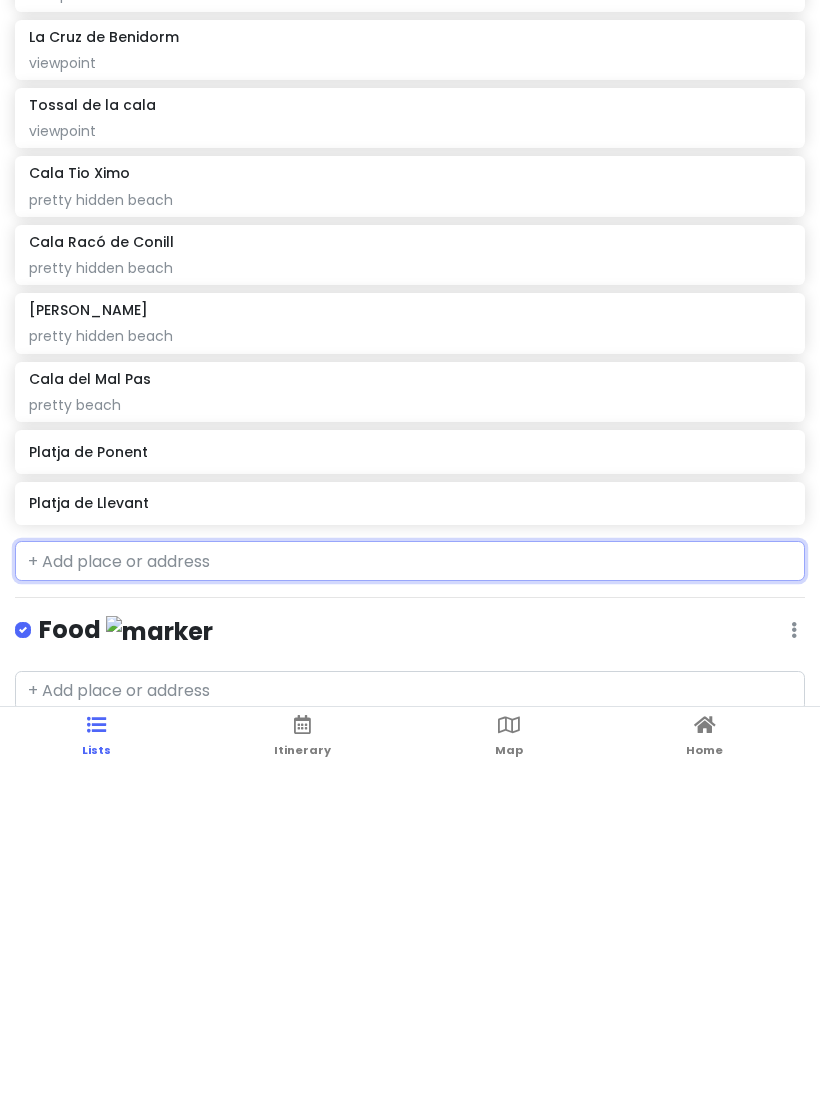 click on "Platja de Ponent" at bounding box center (409, 789) 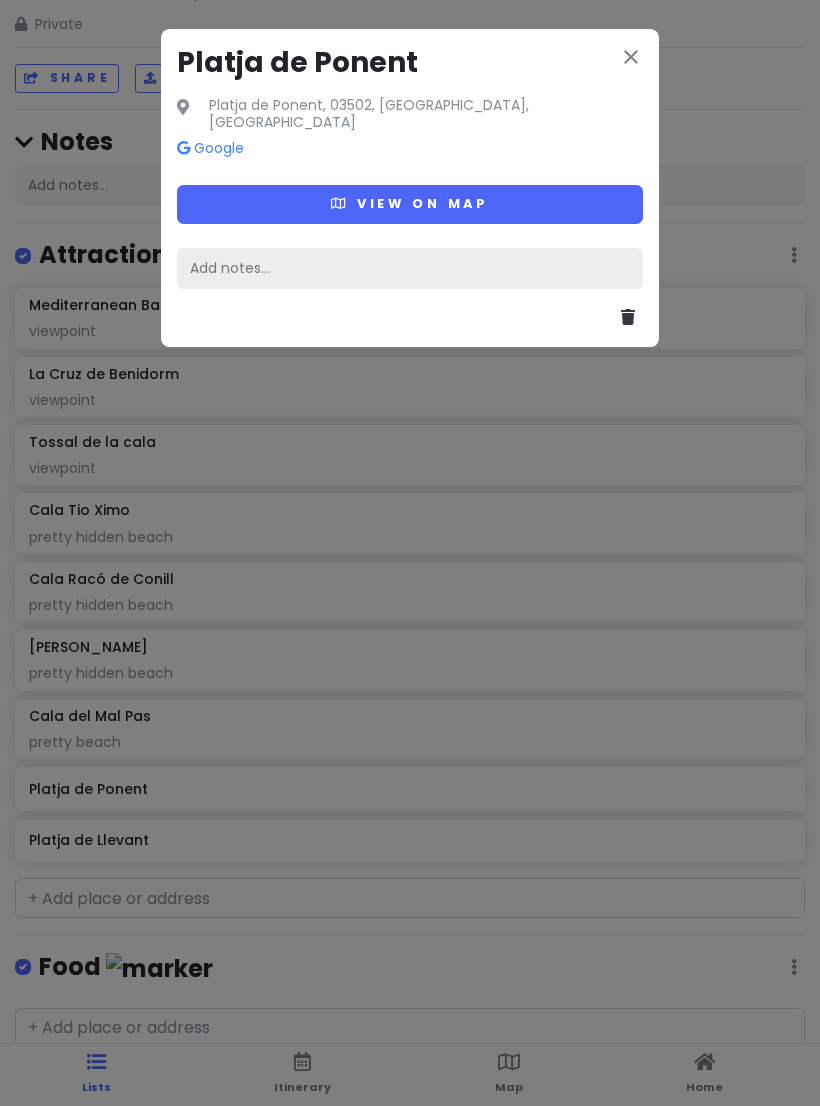 click on "Add notes..." at bounding box center (410, 269) 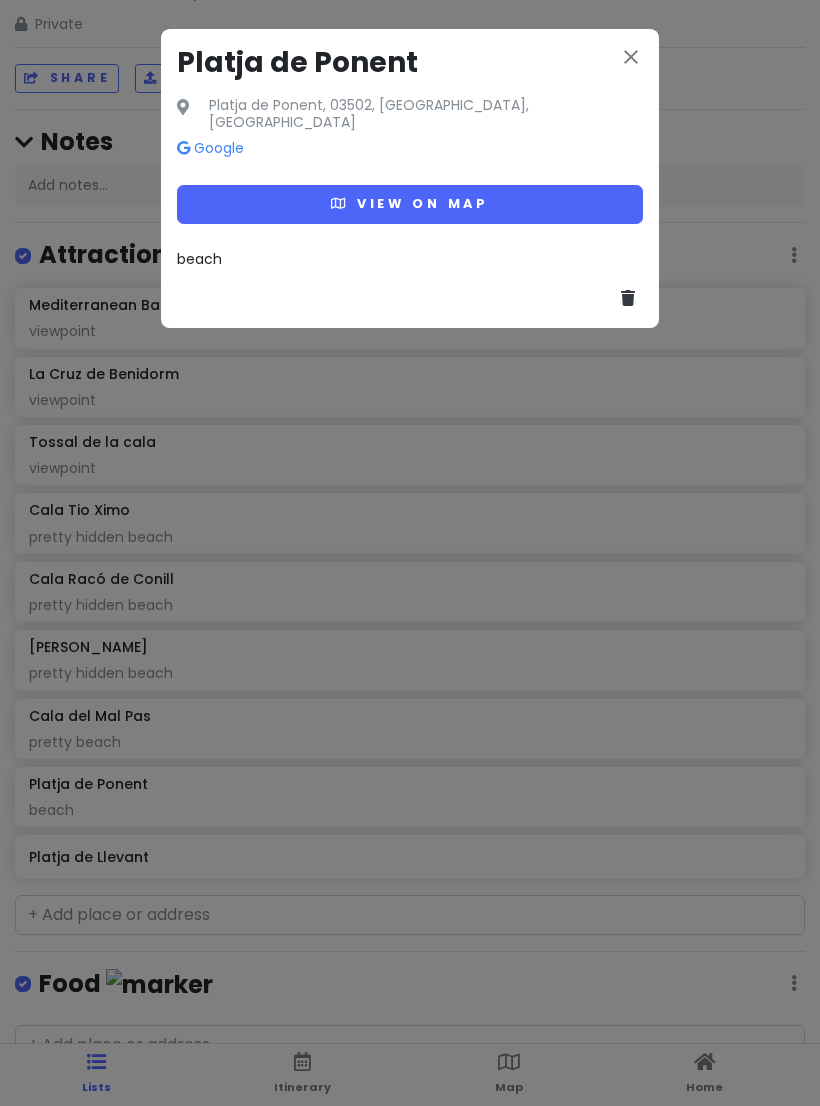 click on "close" at bounding box center [631, 57] 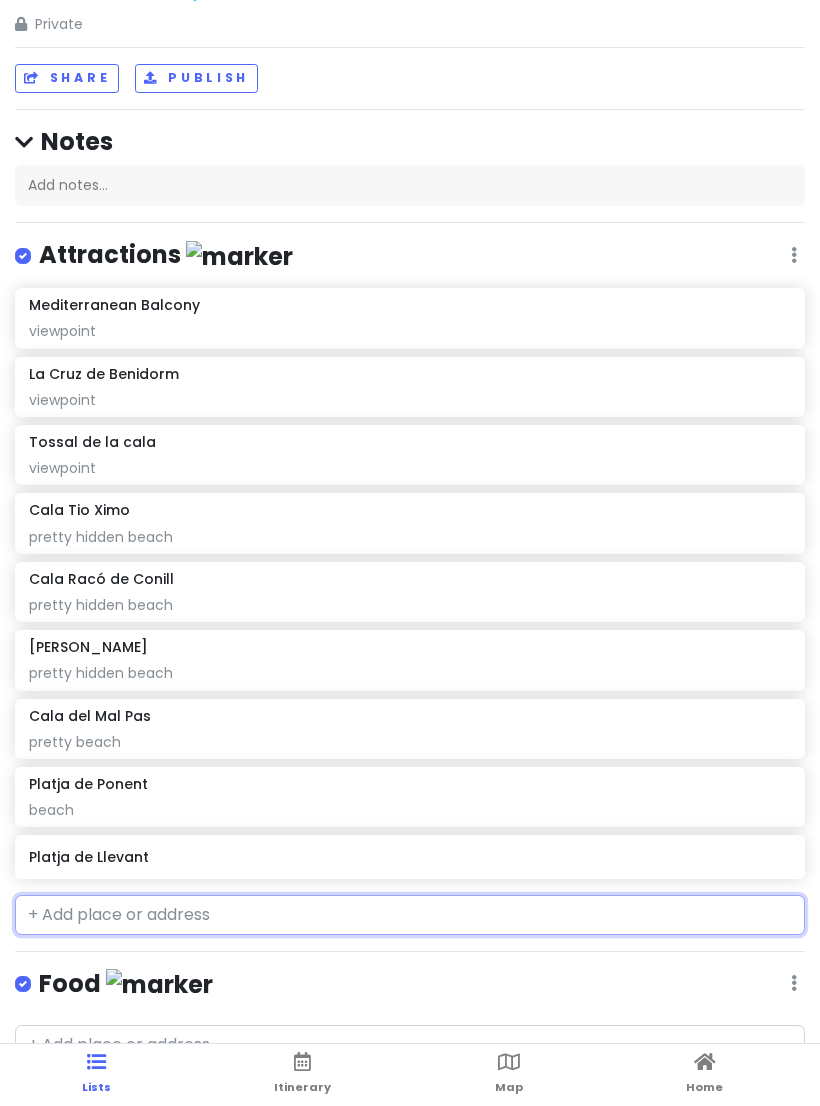 click on "Platja de Llevant" at bounding box center (409, 857) 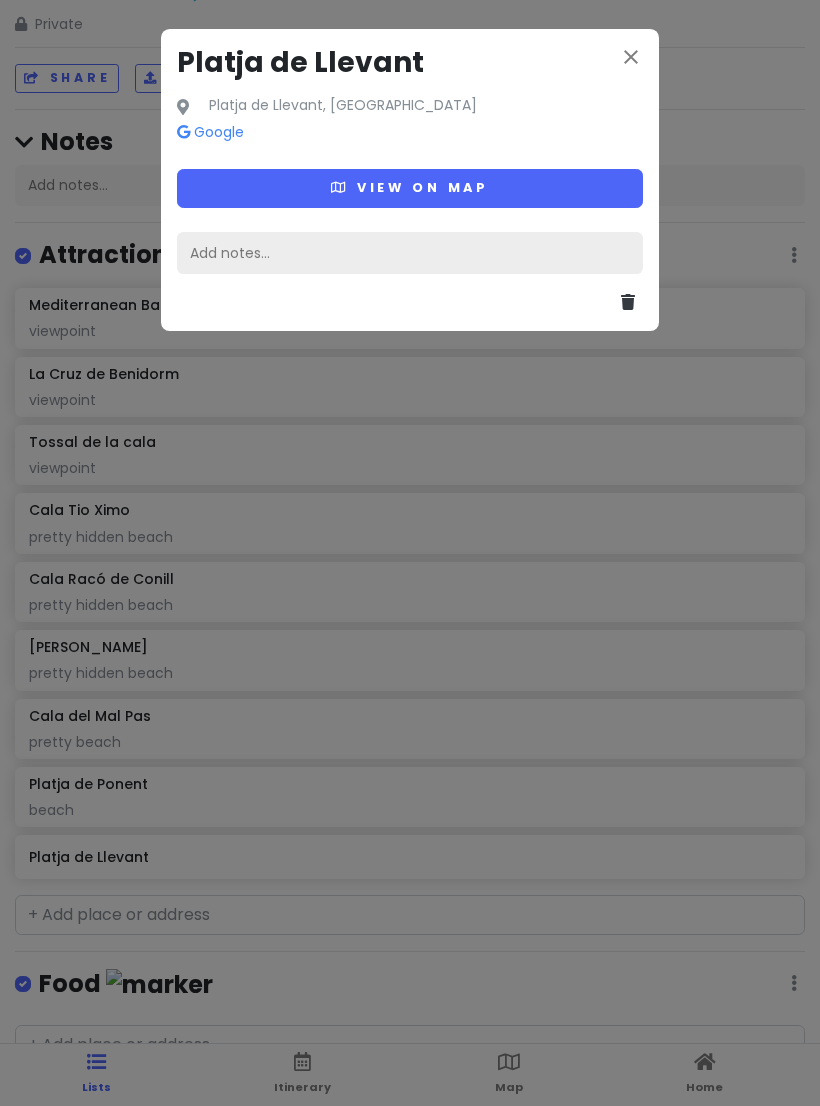 click on "Add notes..." at bounding box center (410, 253) 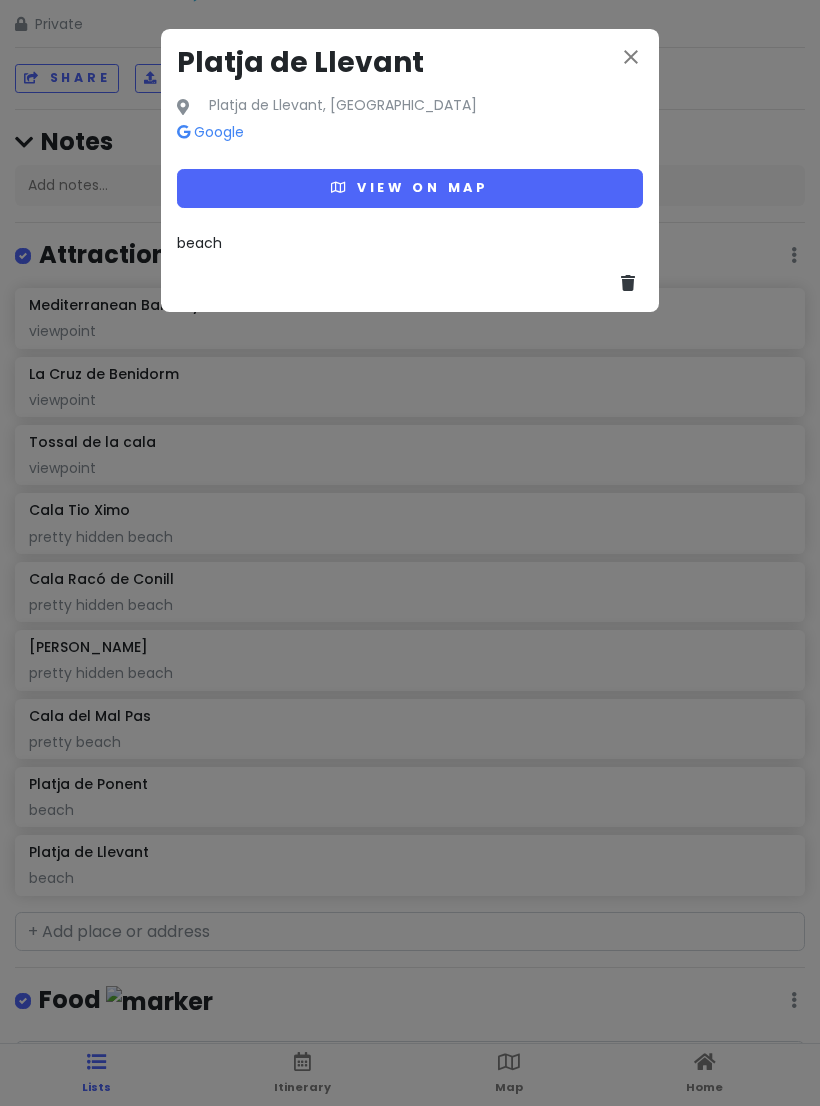 click on "close" at bounding box center (631, 57) 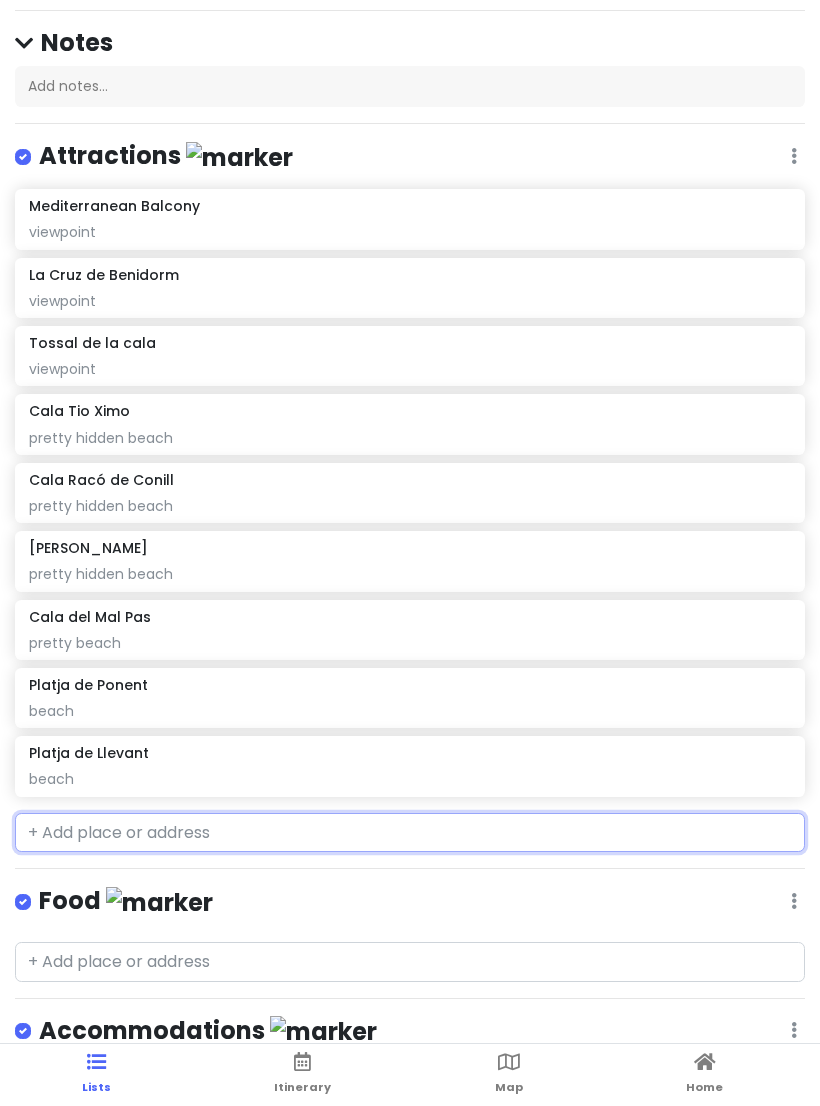 scroll, scrollTop: 146, scrollLeft: 0, axis: vertical 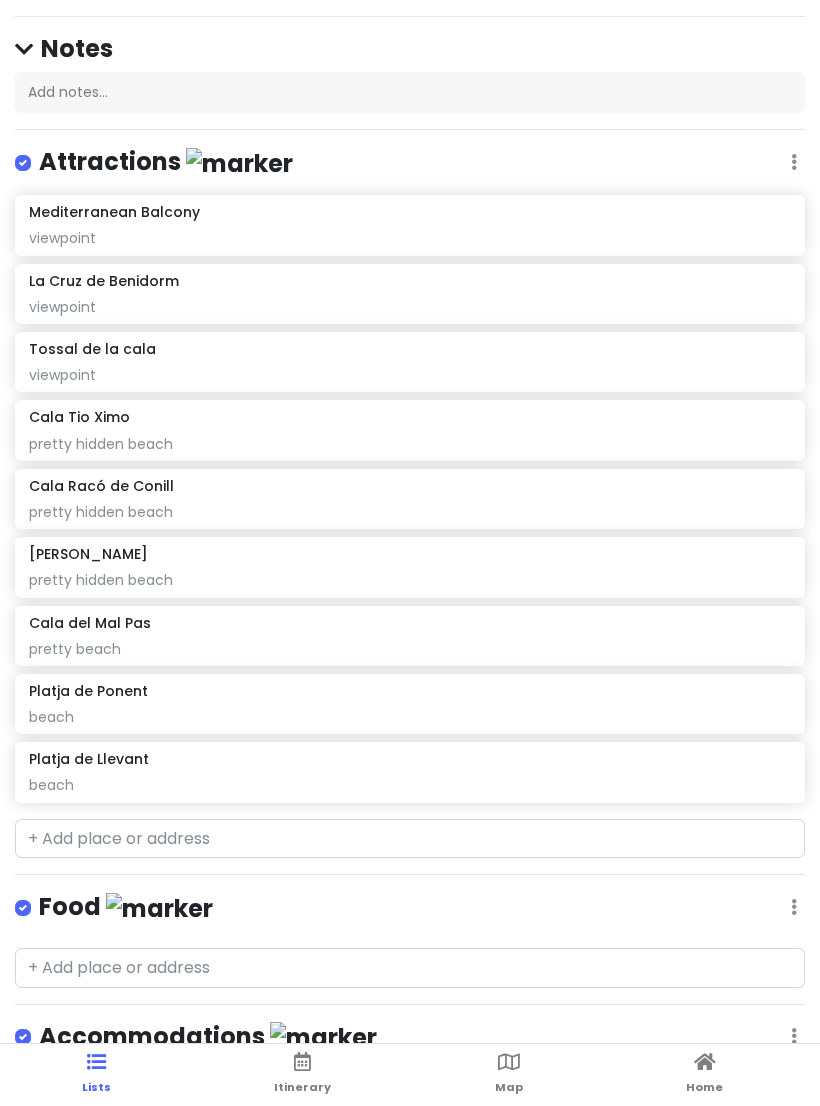 click at bounding box center (509, 1062) 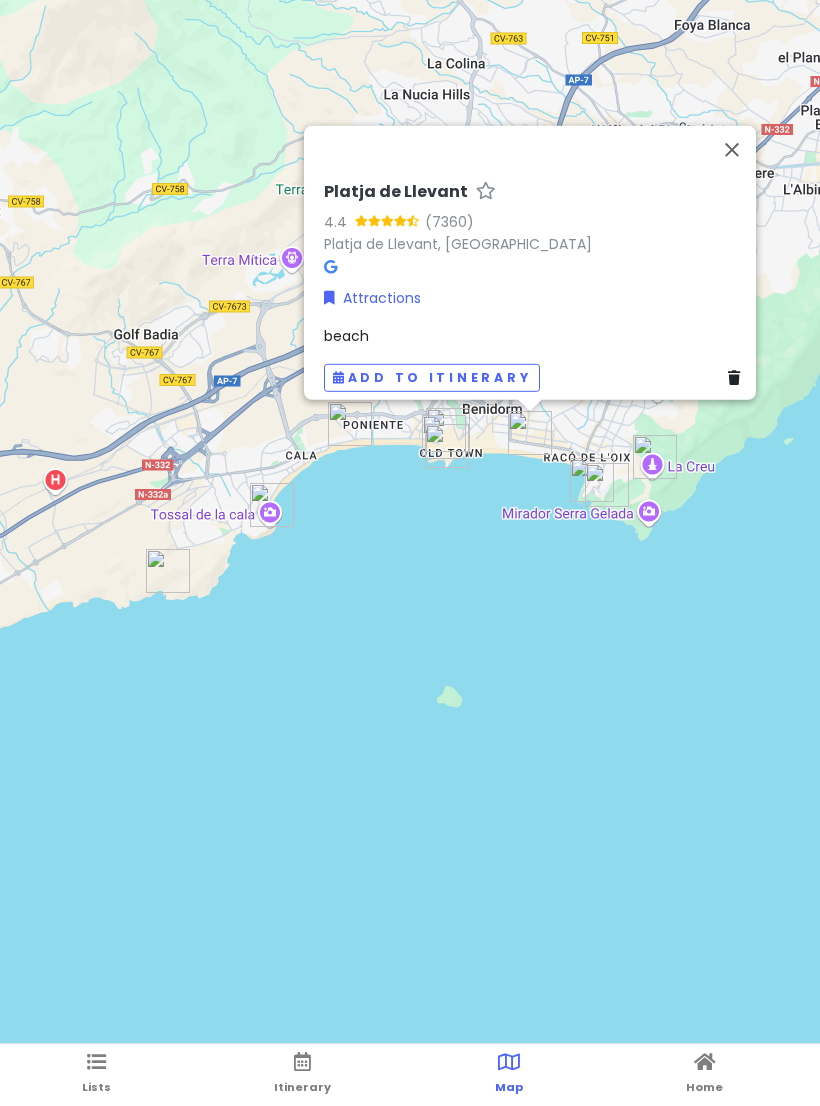 scroll, scrollTop: 16, scrollLeft: 0, axis: vertical 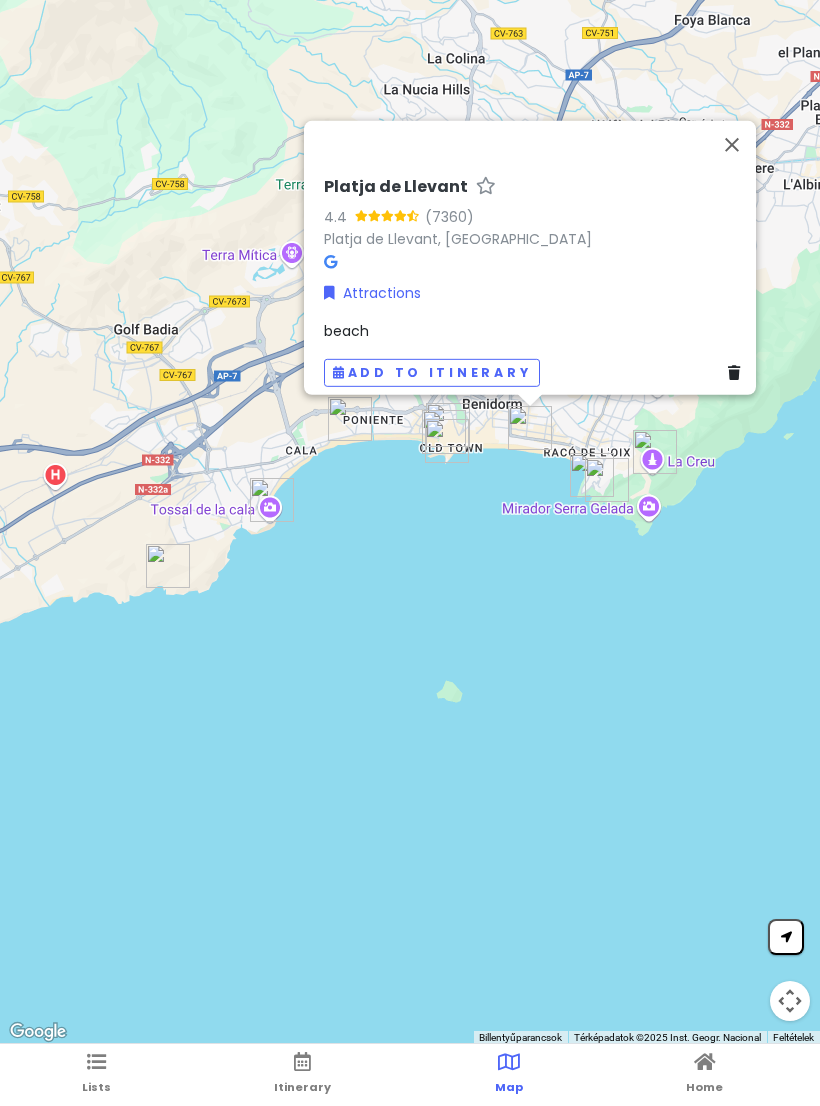 click on "Lists" at bounding box center [96, 1075] 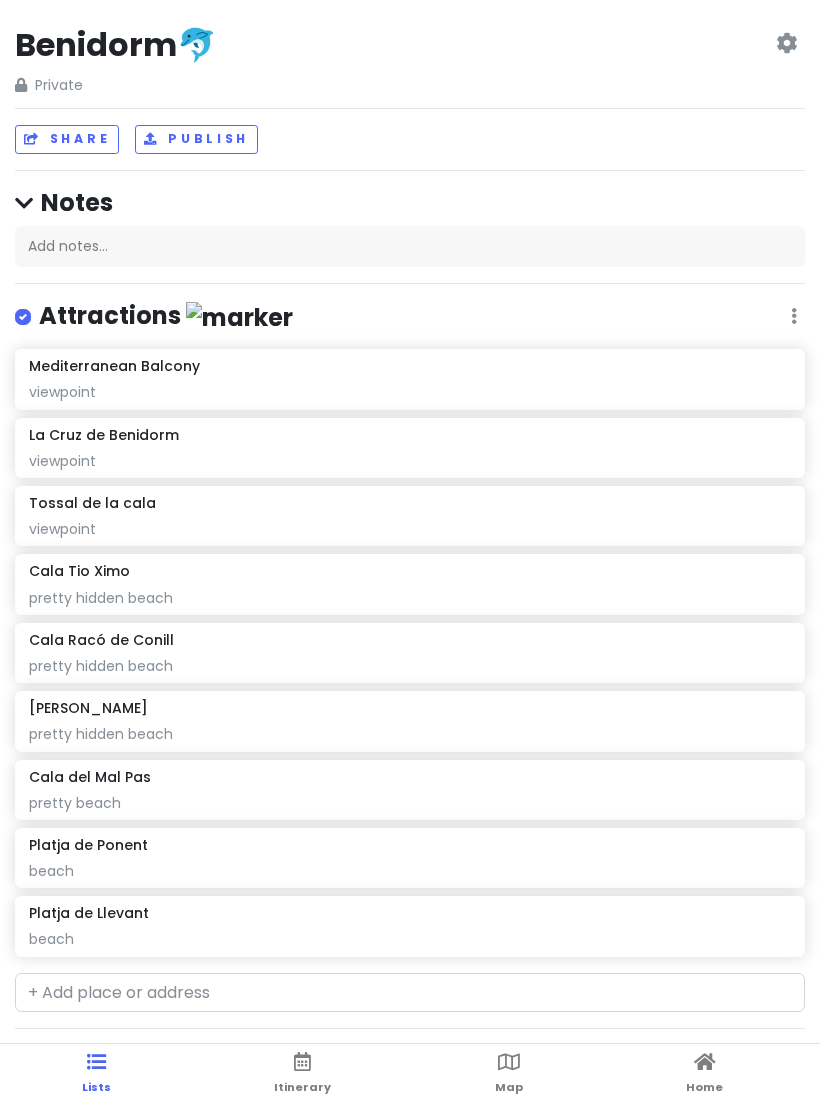 click on "Mediterranean Balcony" at bounding box center [409, 366] 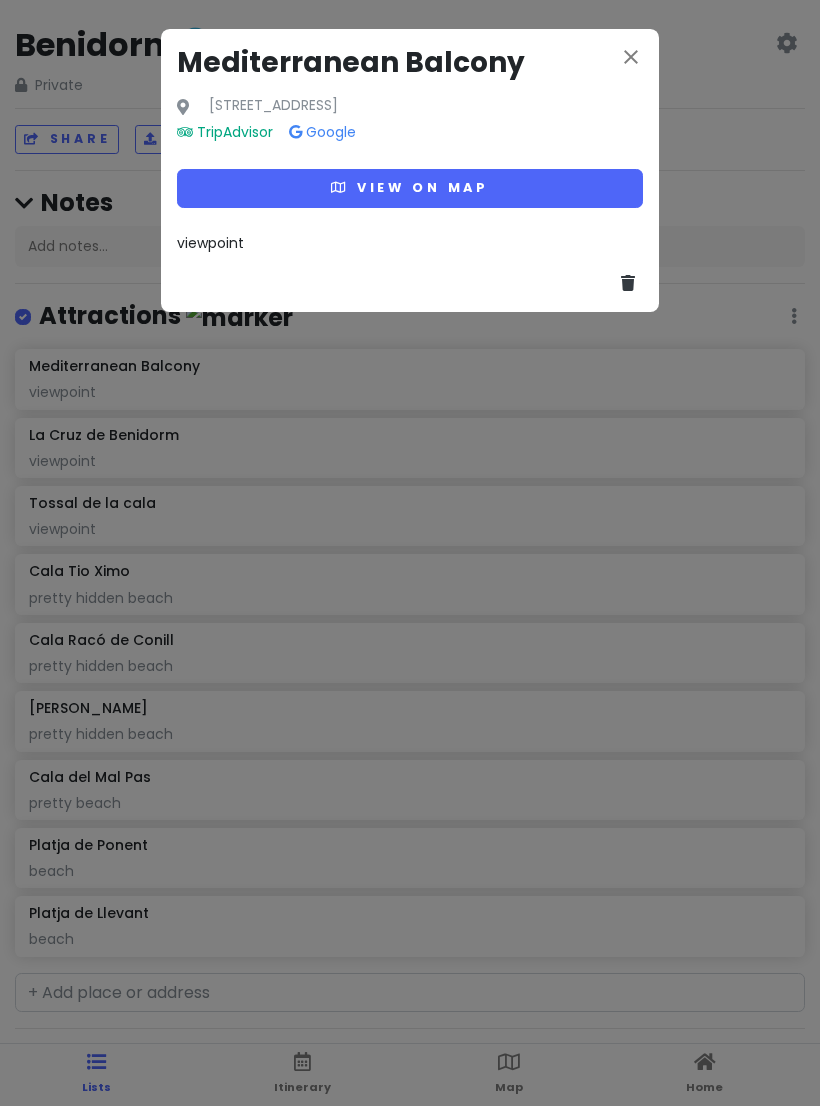 click on "viewpoint" at bounding box center (410, 243) 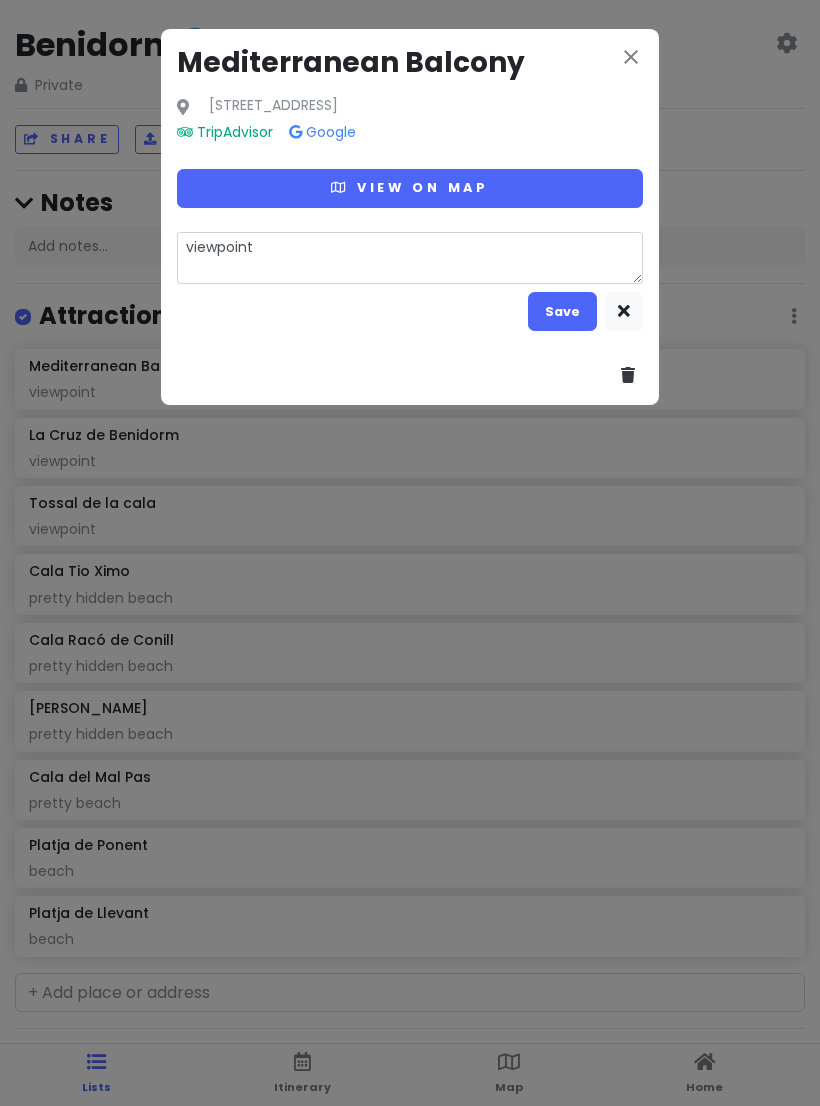 scroll, scrollTop: 16, scrollLeft: 0, axis: vertical 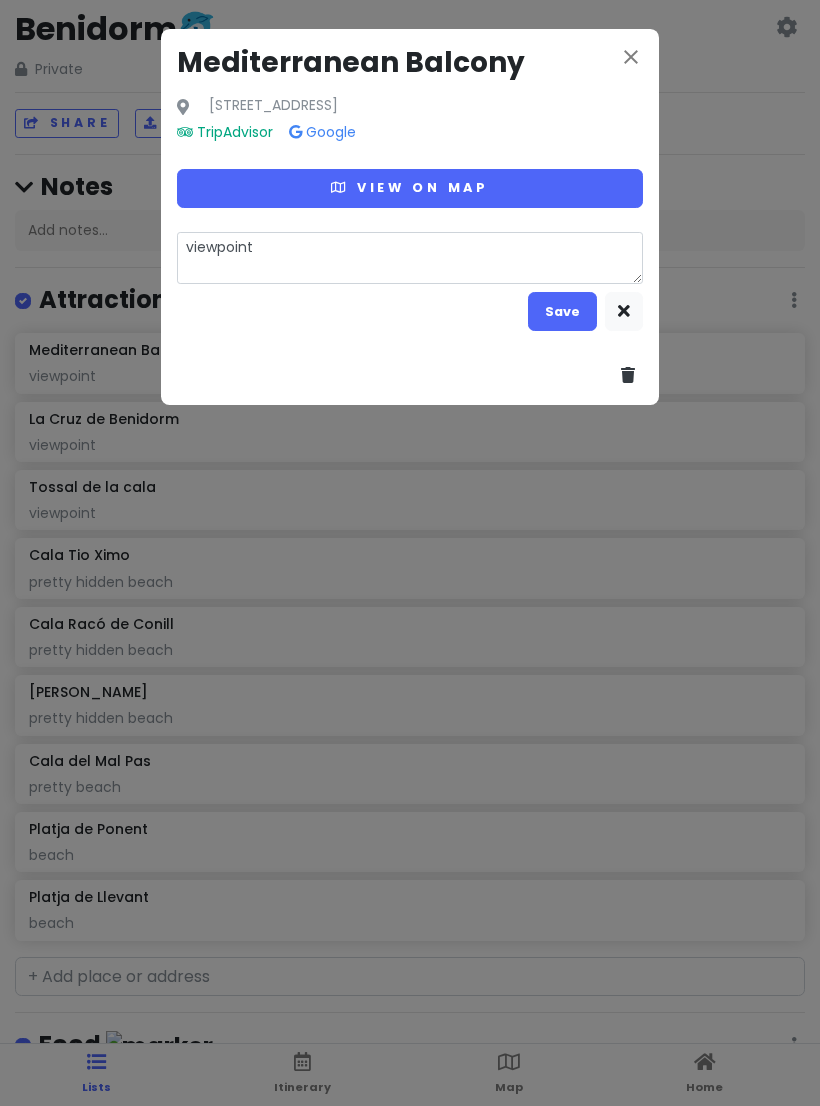 click on "viewpoint" at bounding box center [410, 258] 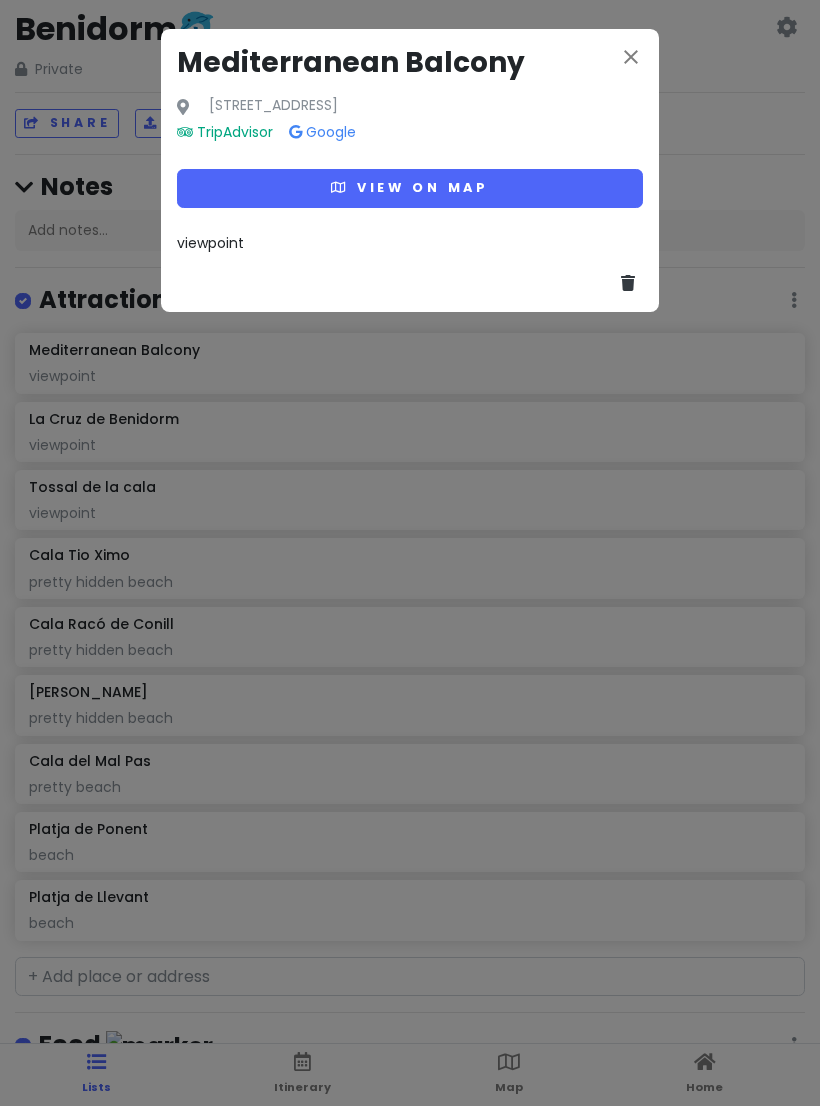 click on "viewpoint" at bounding box center [410, 243] 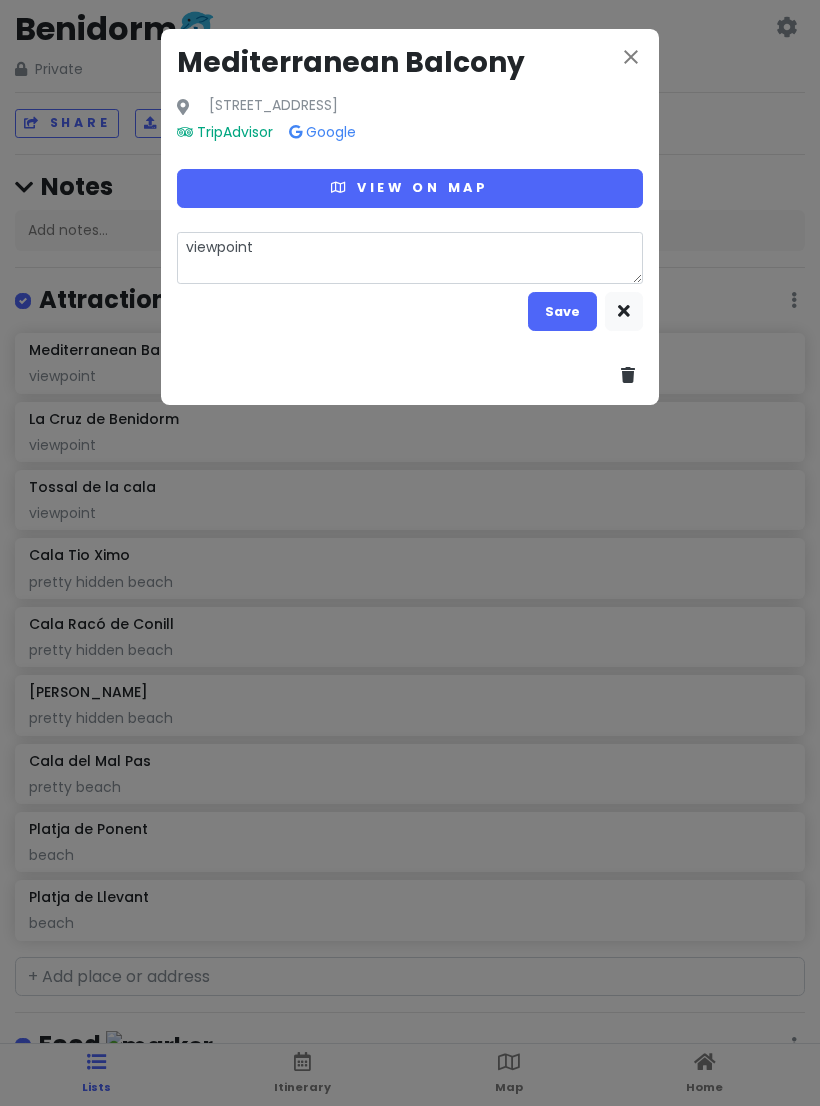 click on "viewpoint" at bounding box center (410, 258) 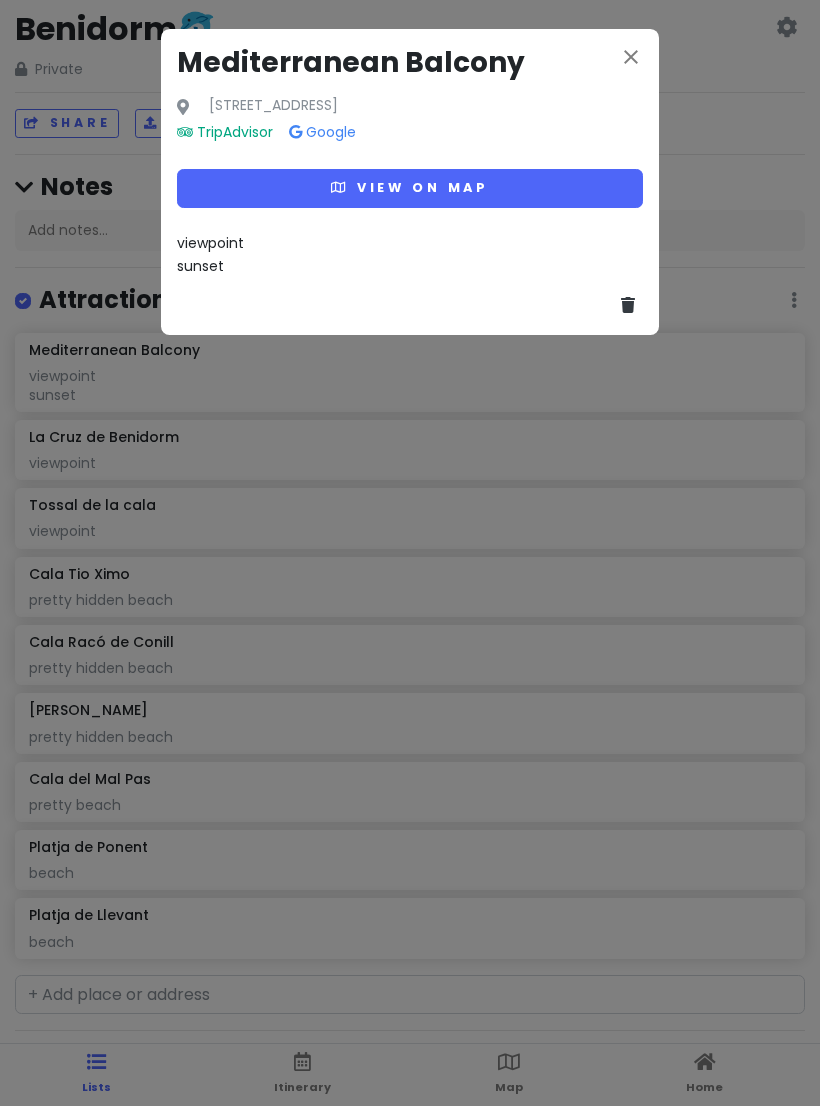 click on "close" at bounding box center [631, 57] 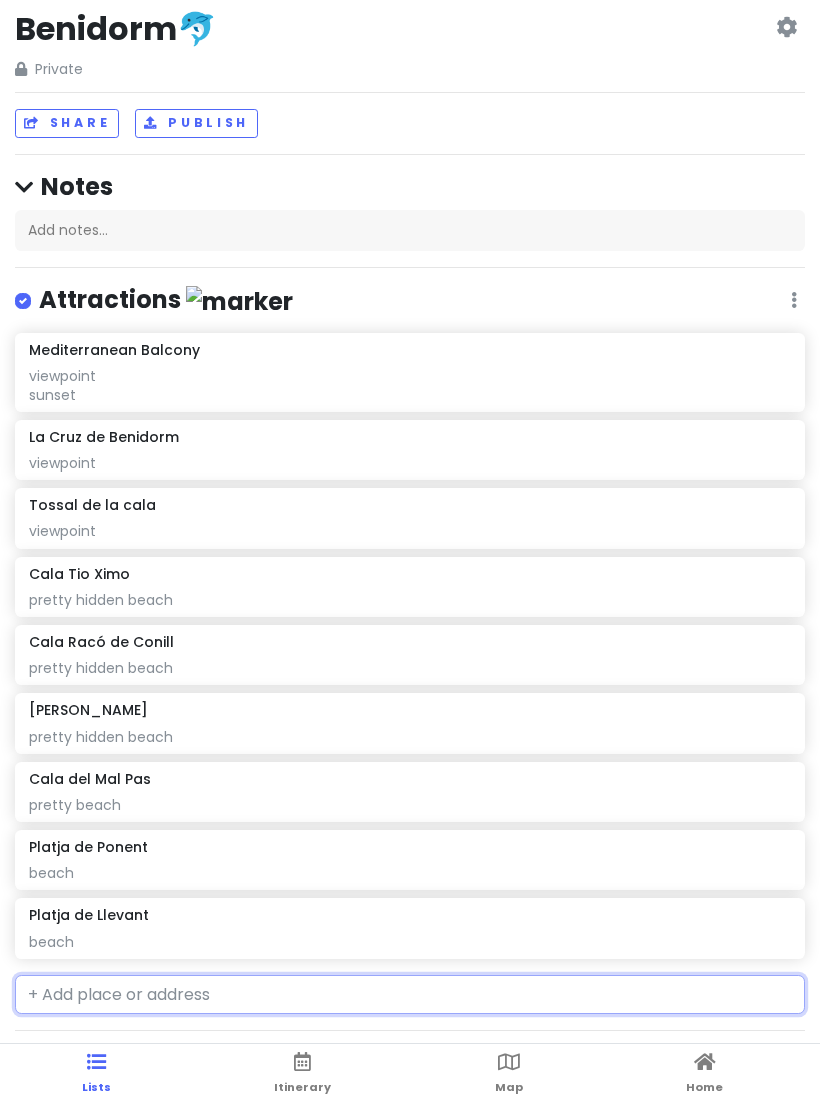 click at bounding box center [410, 995] 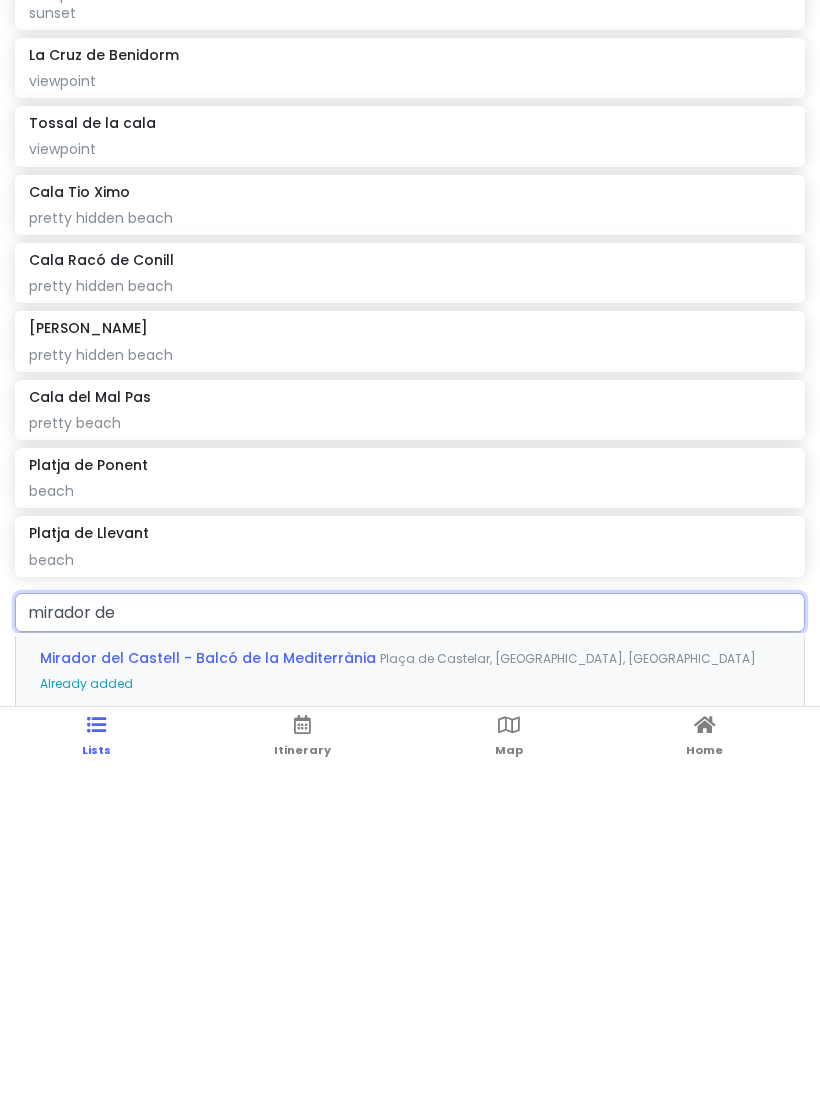 click on "Carrer de la Ermita, [GEOGRAPHIC_DATA], [GEOGRAPHIC_DATA]" at bounding box center (568, 995) 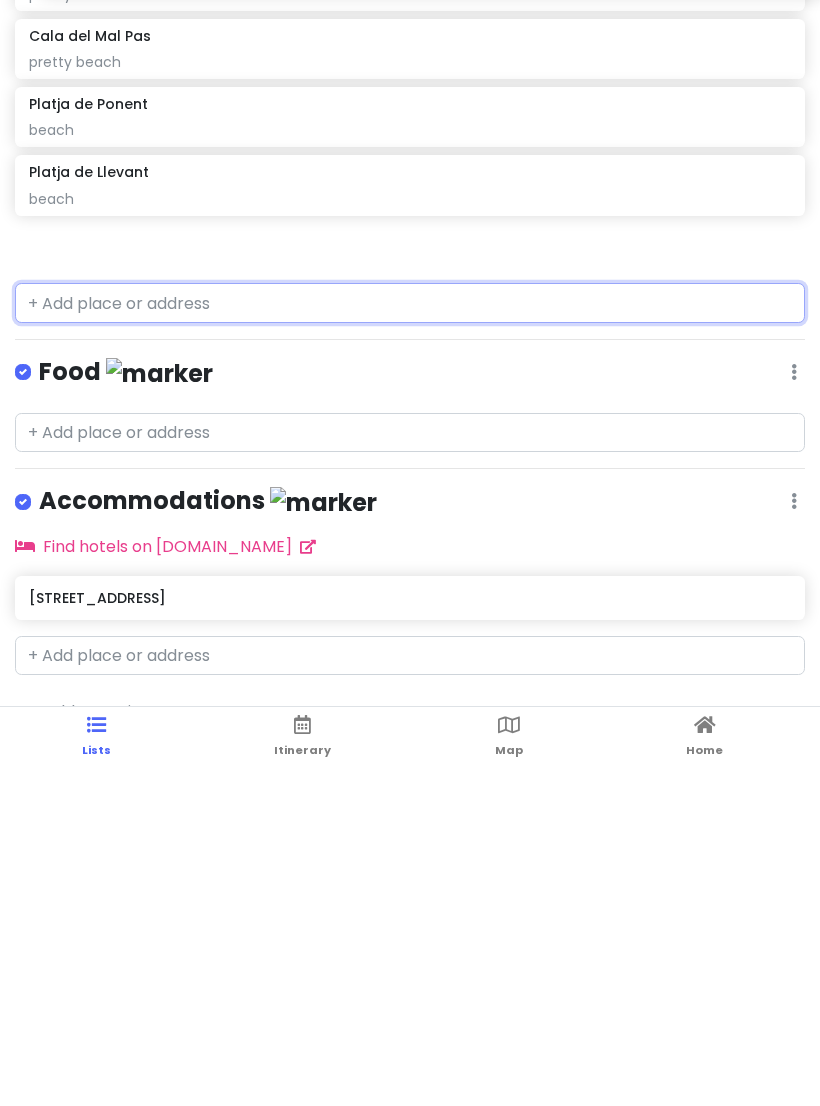 scroll, scrollTop: 358, scrollLeft: 0, axis: vertical 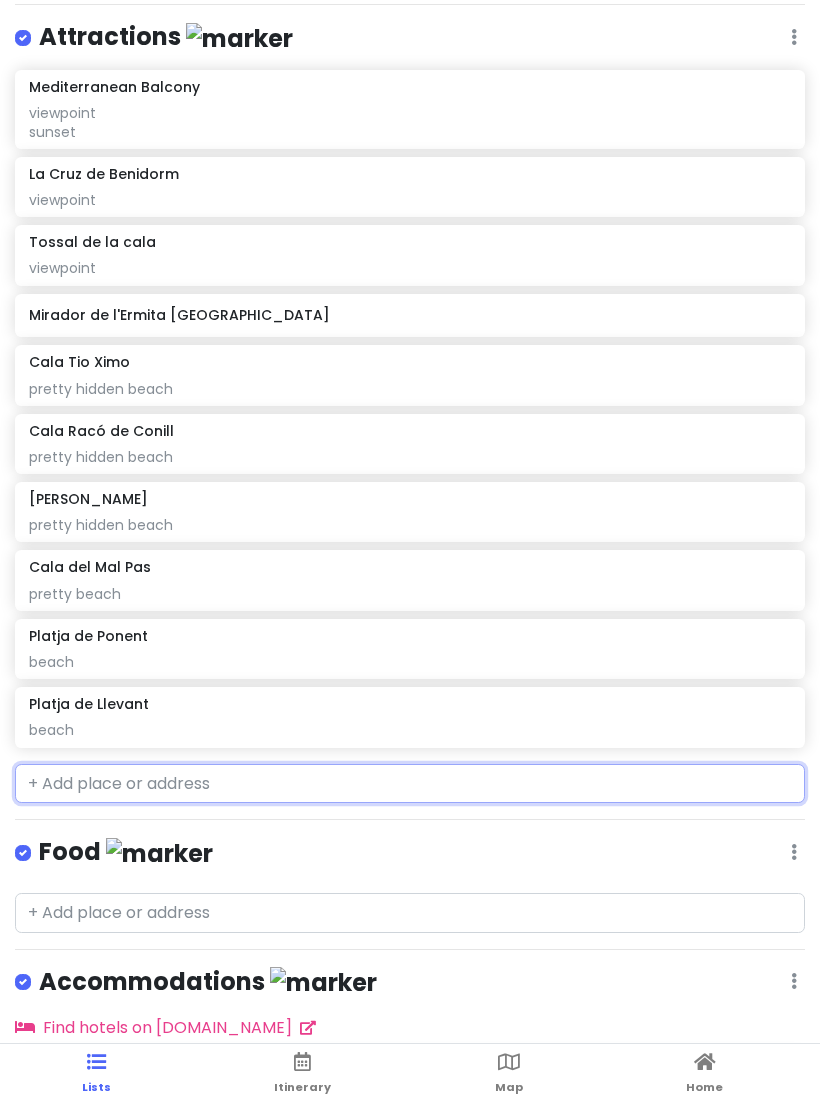 click on "Mirador de l'Ermita [GEOGRAPHIC_DATA]" at bounding box center [409, 315] 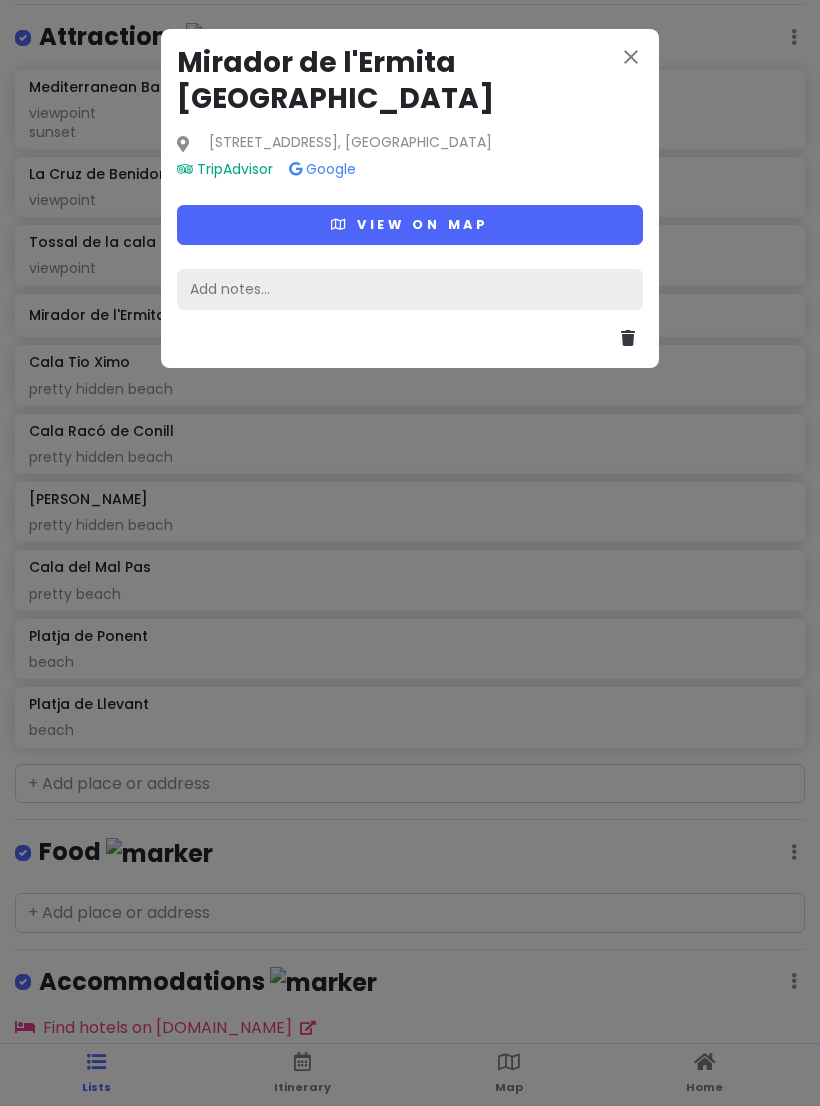 click on "Add notes..." at bounding box center (410, 290) 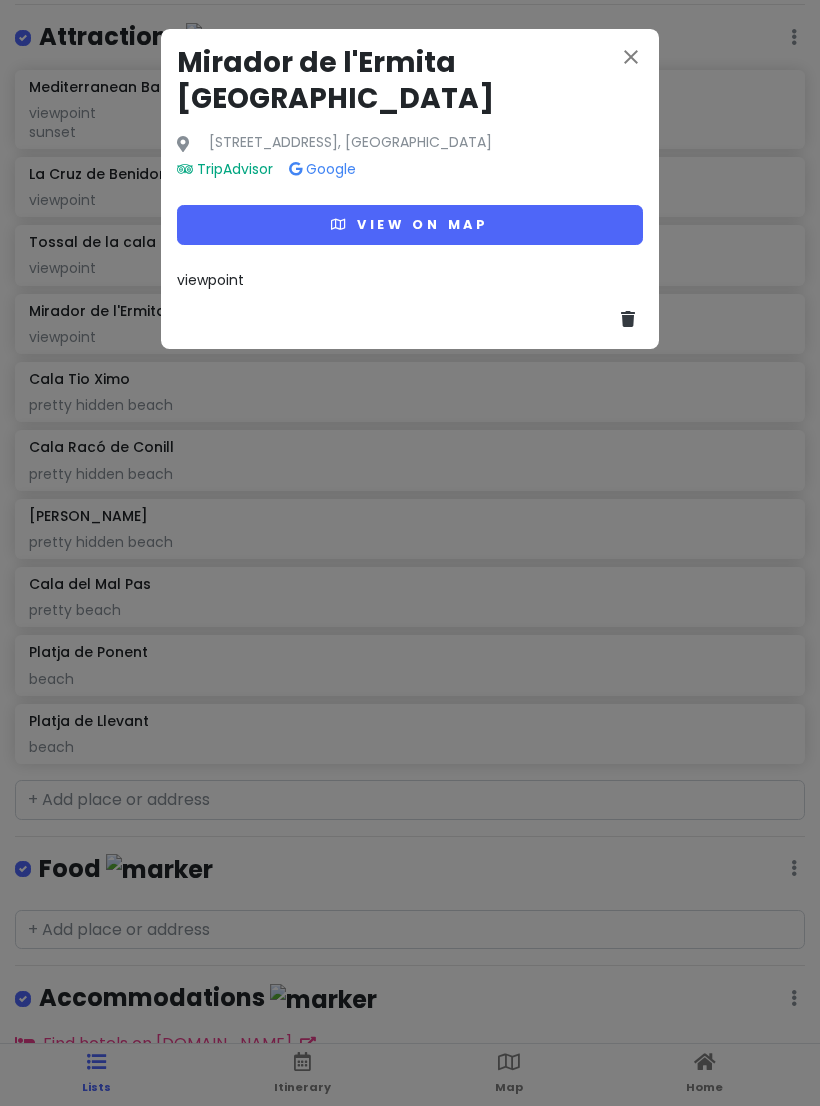 click on "close" at bounding box center [631, 57] 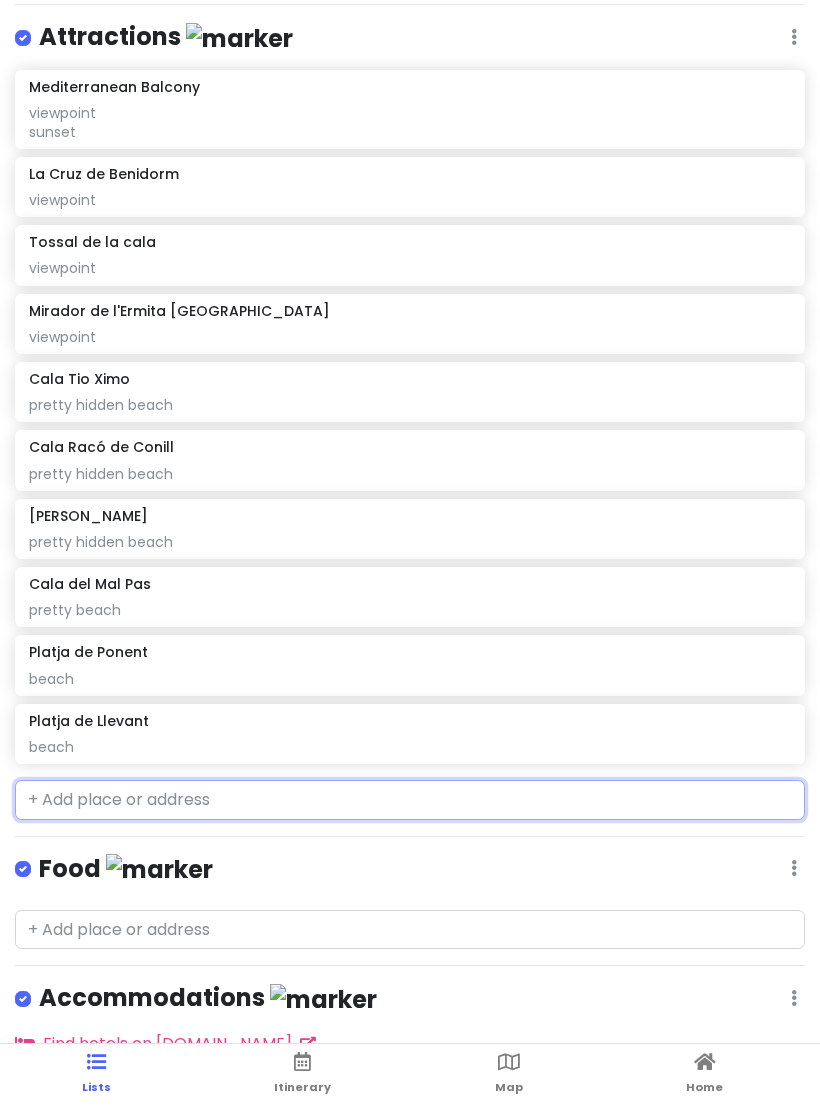 click on "Mirador de l'Ermita Verge del [GEOGRAPHIC_DATA]" 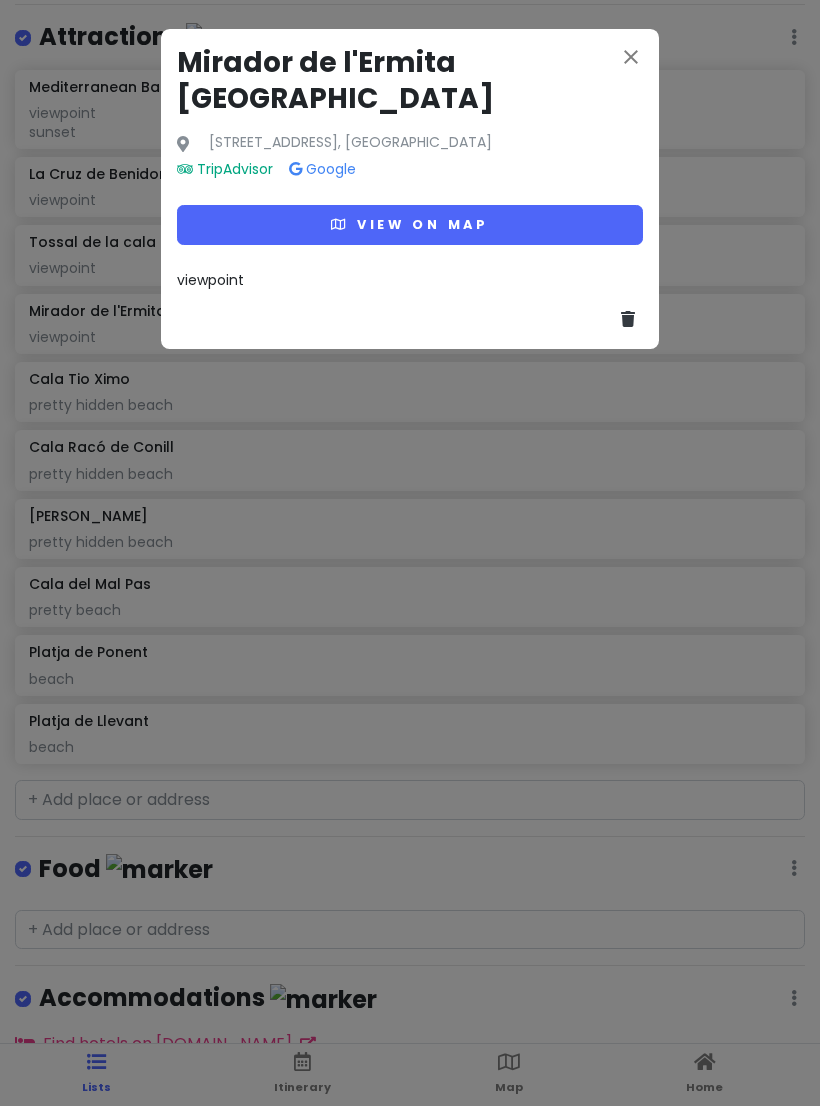 click on "View on map" at bounding box center (410, 224) 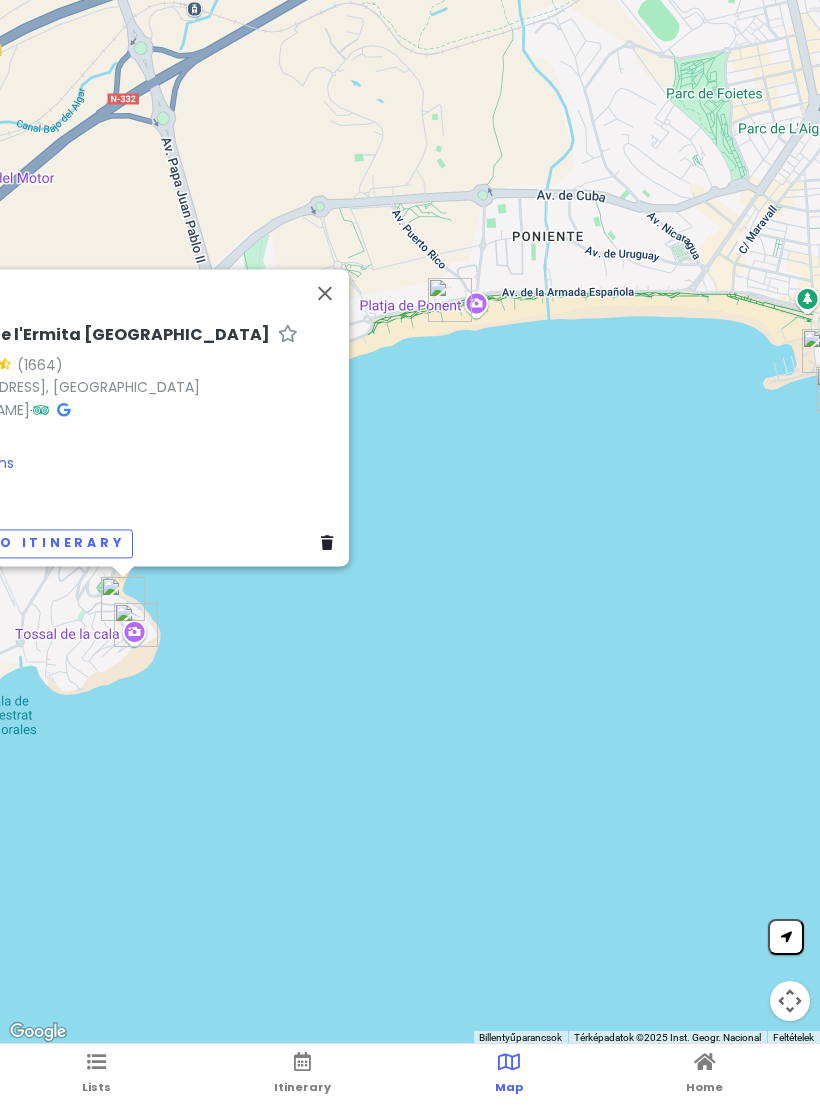 click at bounding box center (325, 293) 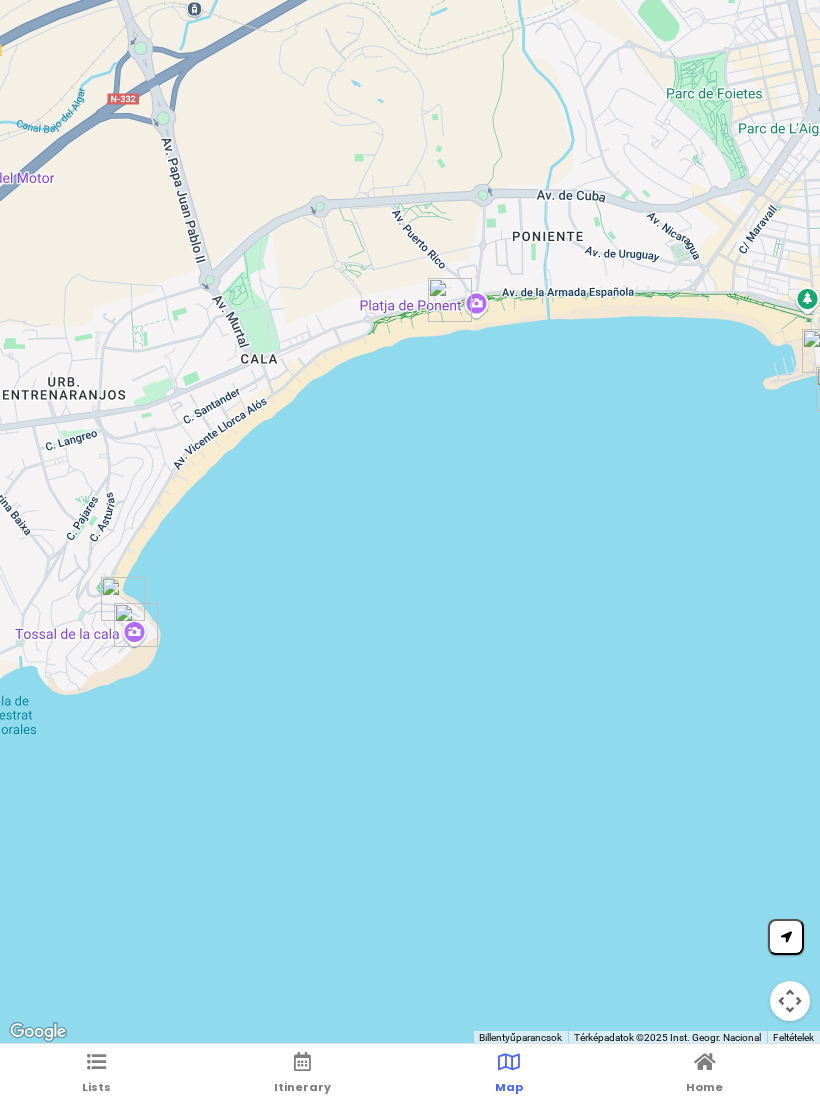 click at bounding box center [96, 1062] 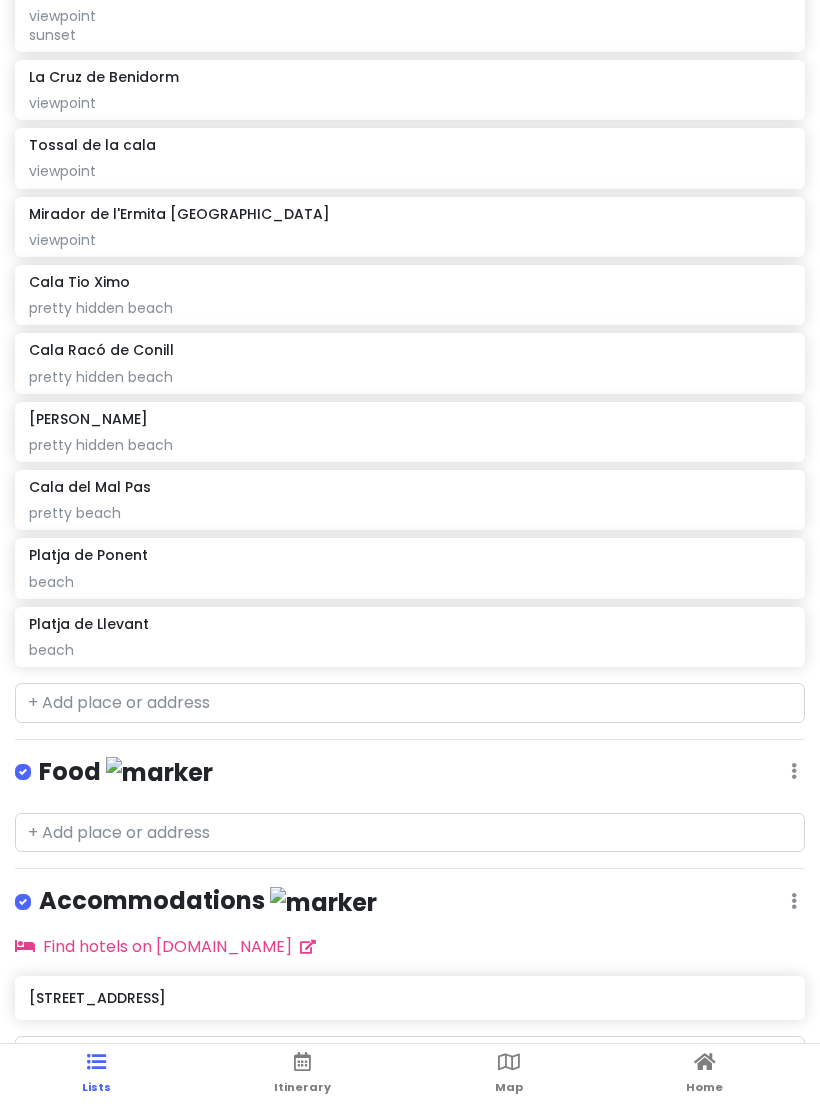 scroll, scrollTop: 375, scrollLeft: 0, axis: vertical 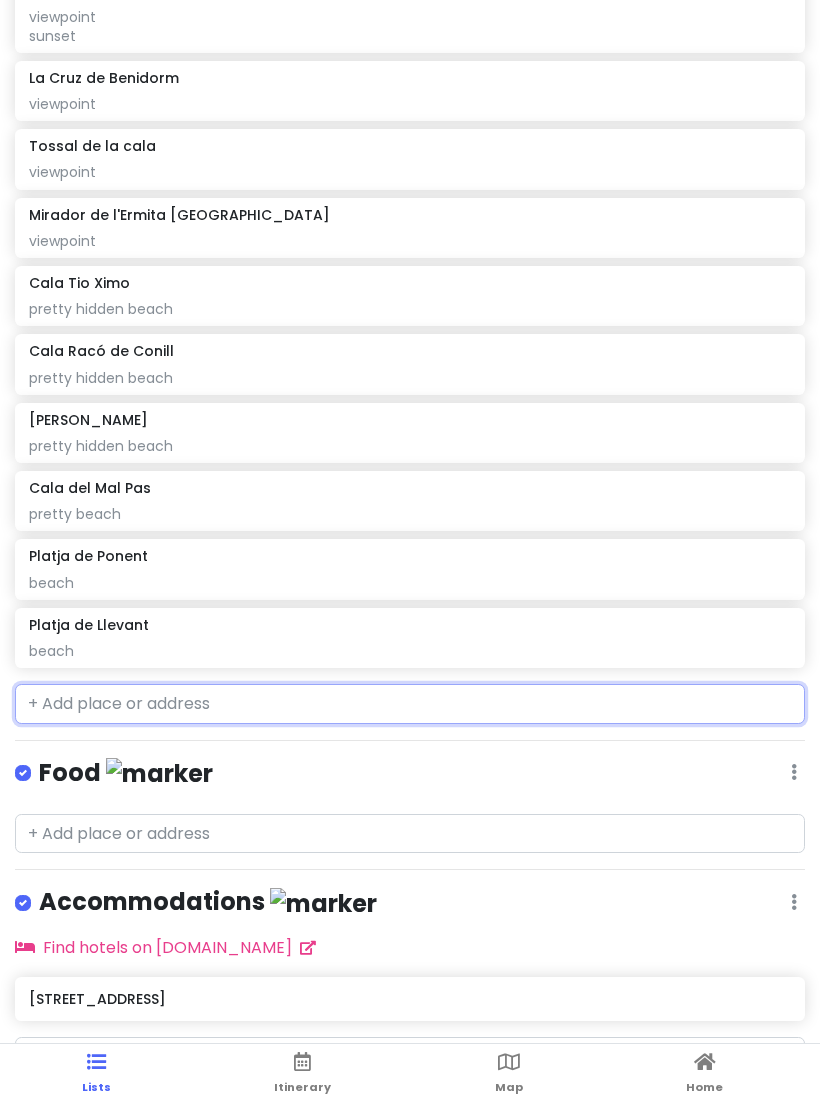 click at bounding box center [410, 704] 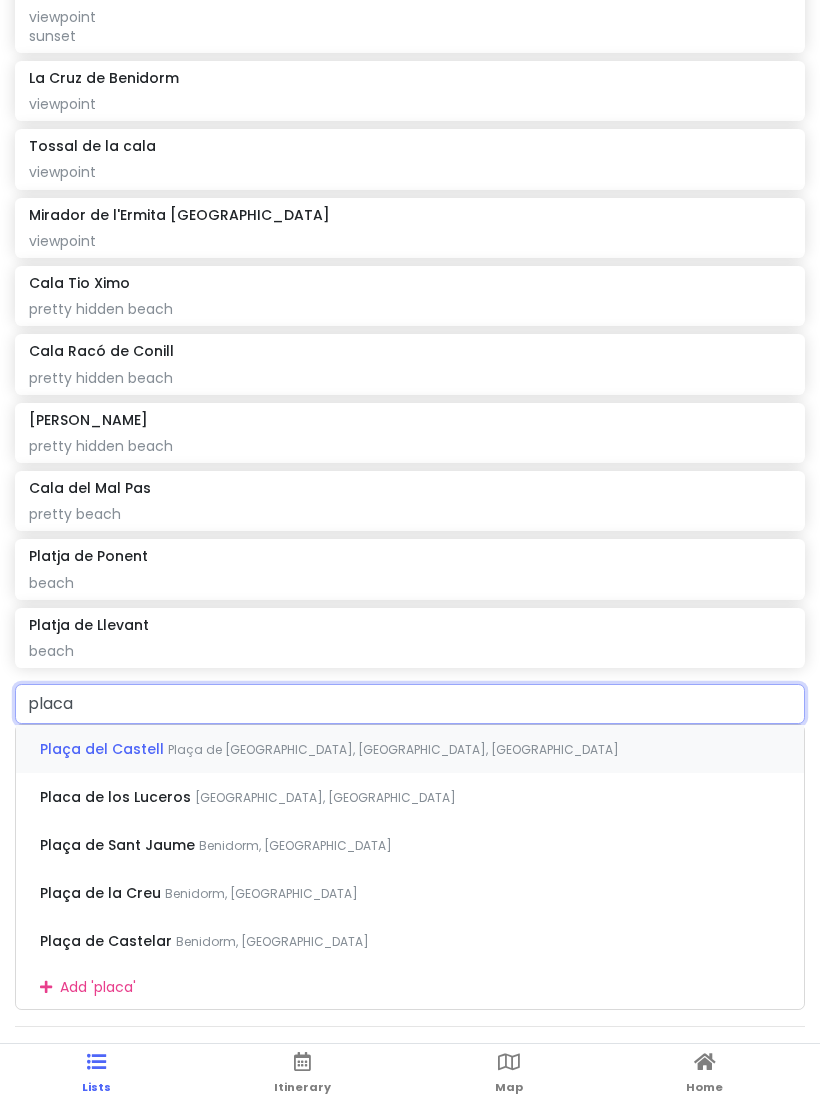click on "Plaça de [GEOGRAPHIC_DATA], [GEOGRAPHIC_DATA], [GEOGRAPHIC_DATA]" at bounding box center [393, 749] 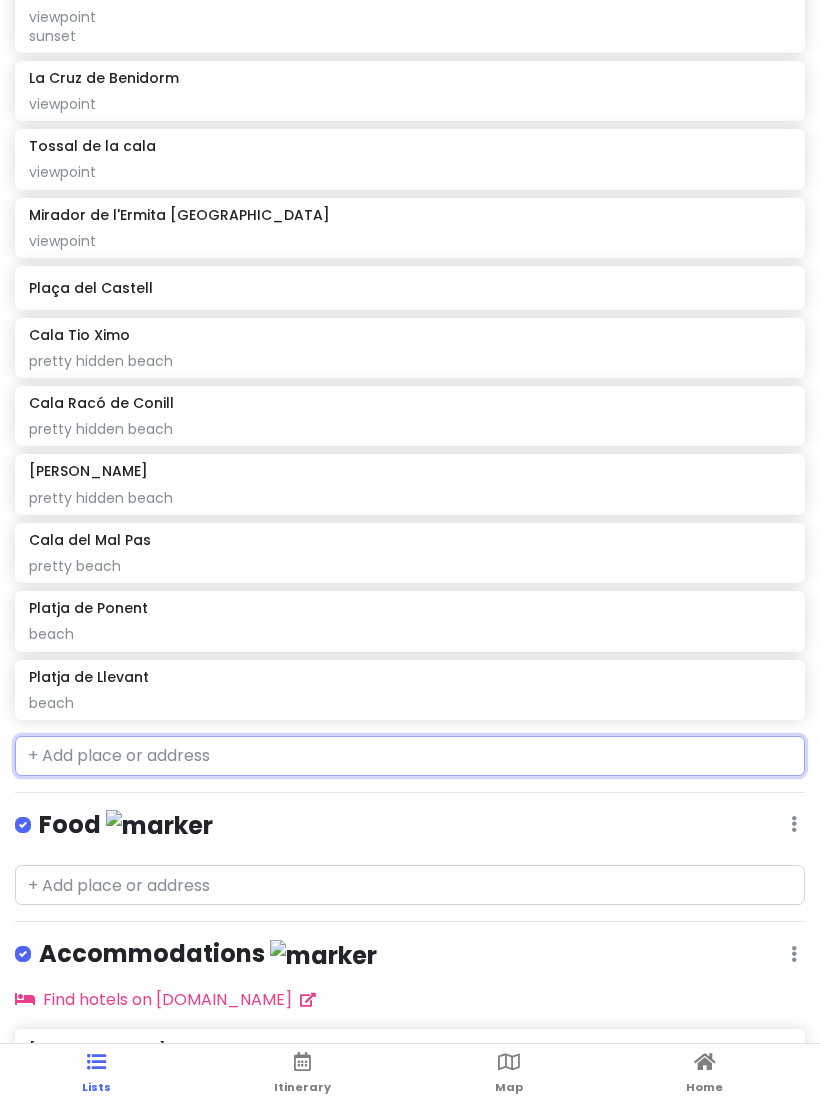 click on "Plaça del Castell" 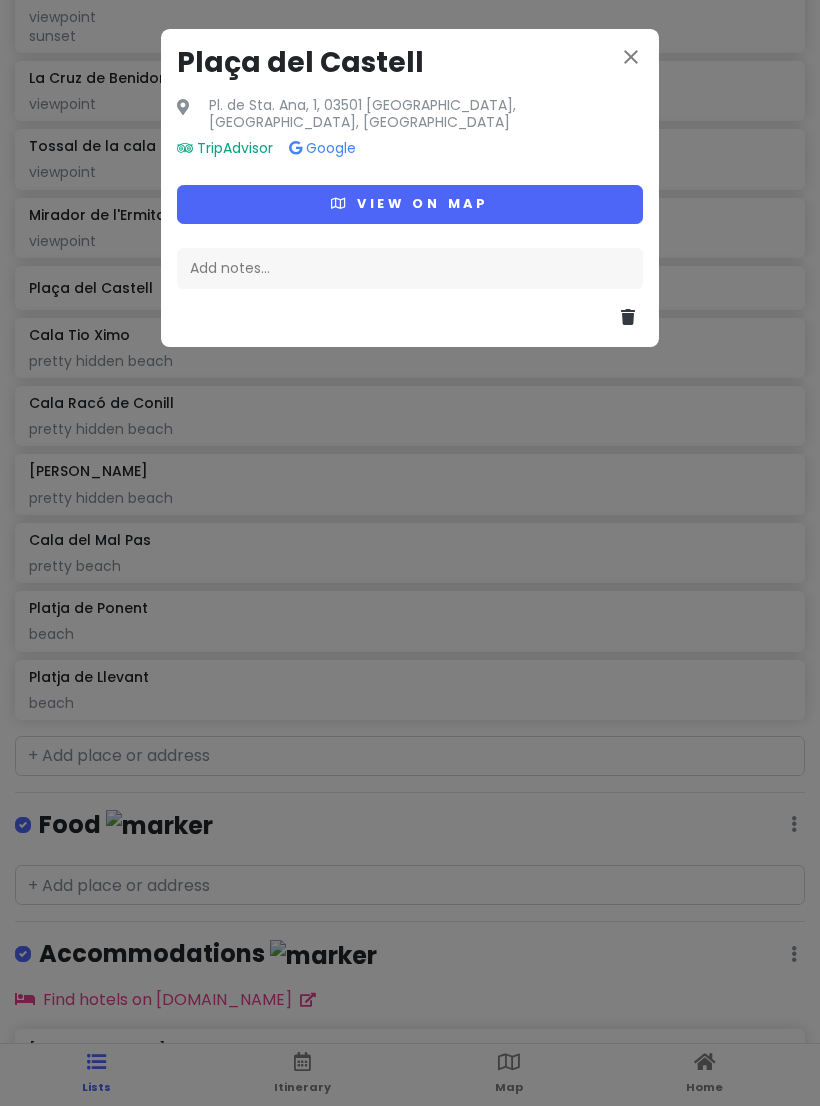 click on "Add notes..." at bounding box center (410, 269) 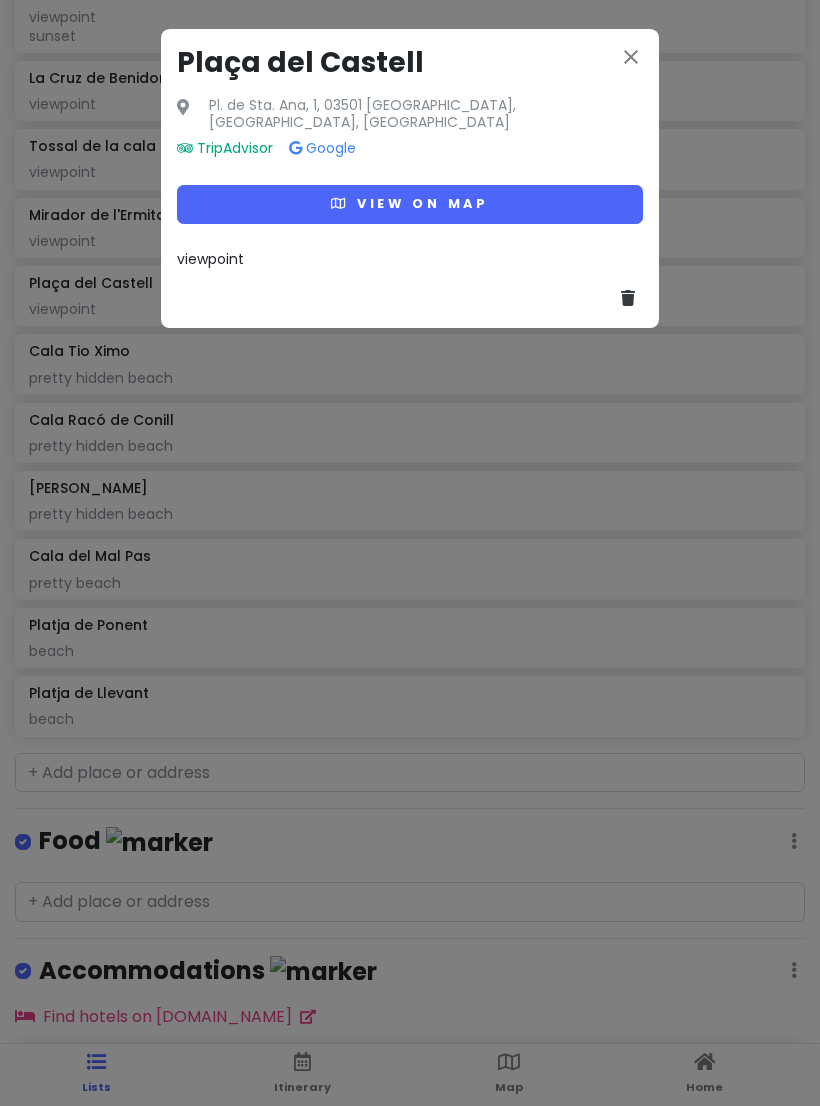 click on "close" at bounding box center (631, 57) 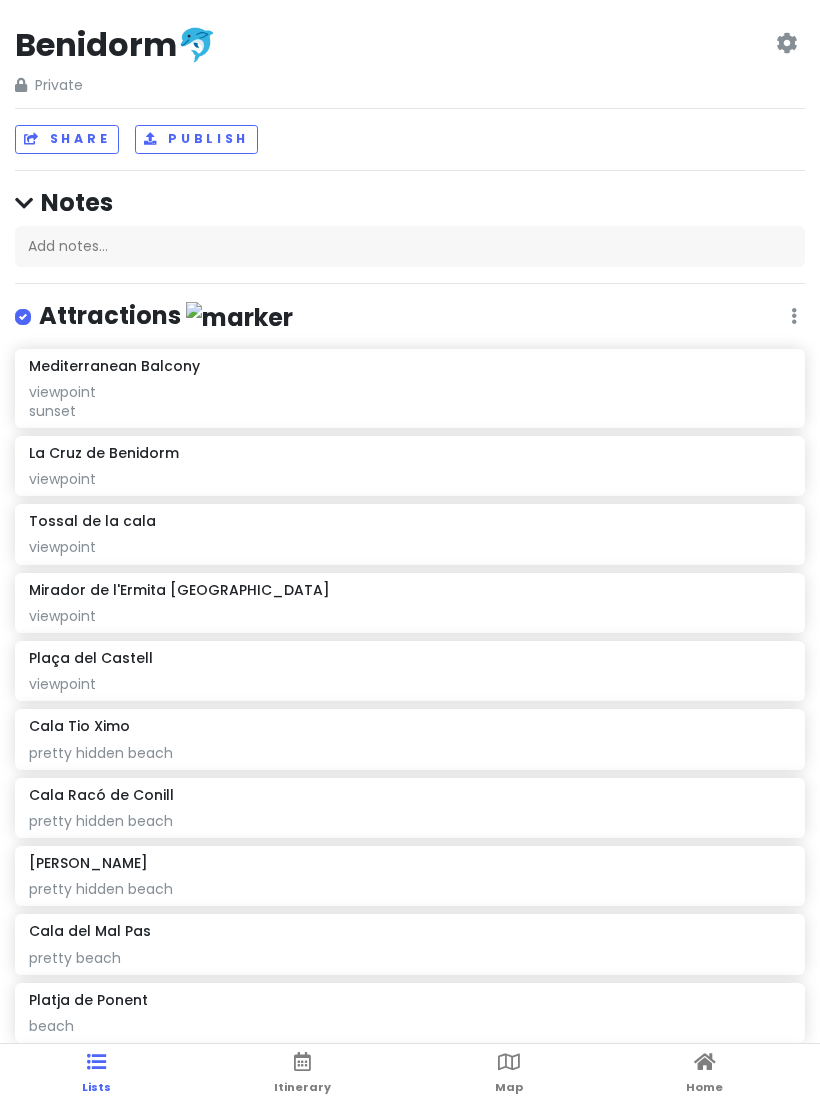 scroll, scrollTop: 15, scrollLeft: 0, axis: vertical 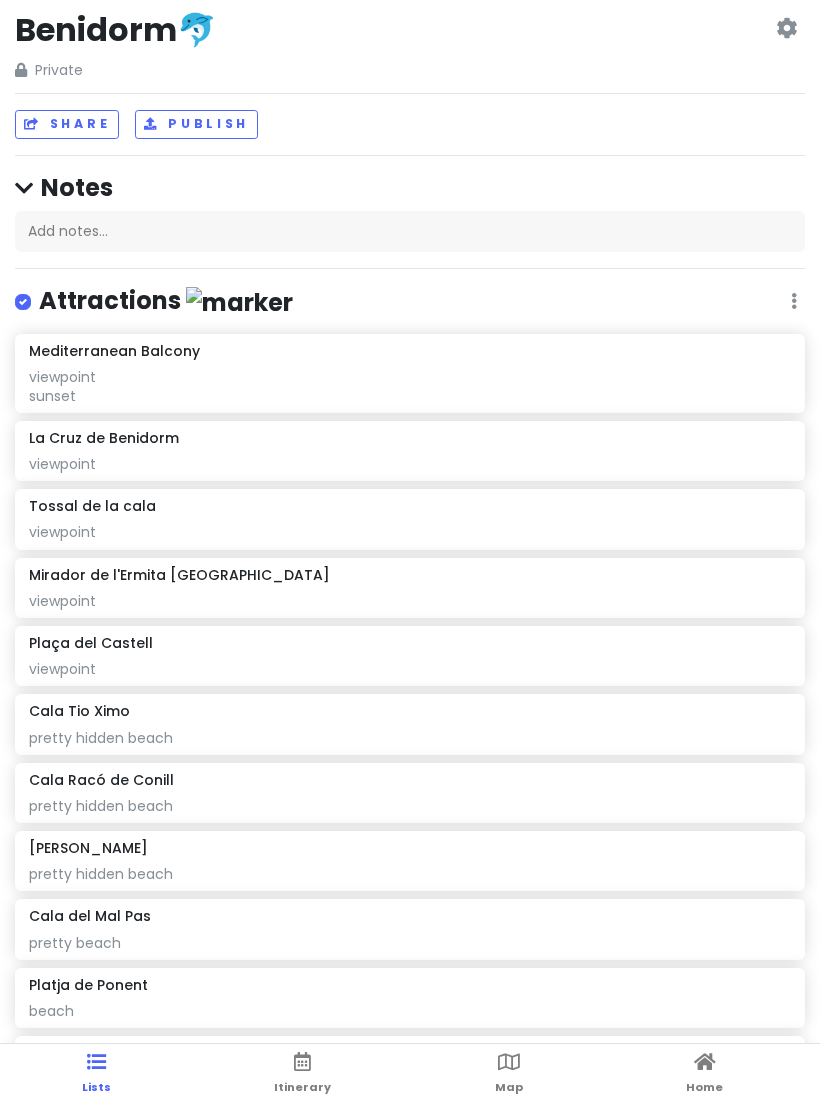 click on "viewpoint" at bounding box center (409, 386) 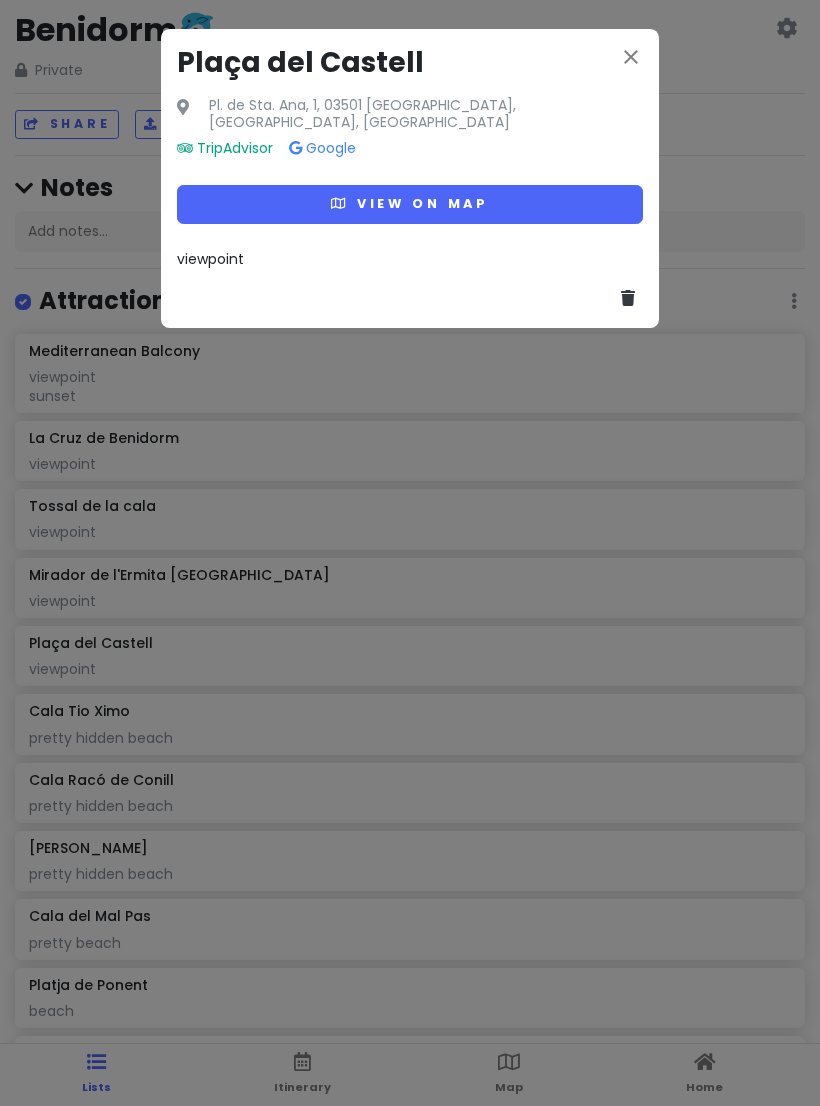 click on "View on map" at bounding box center [410, 204] 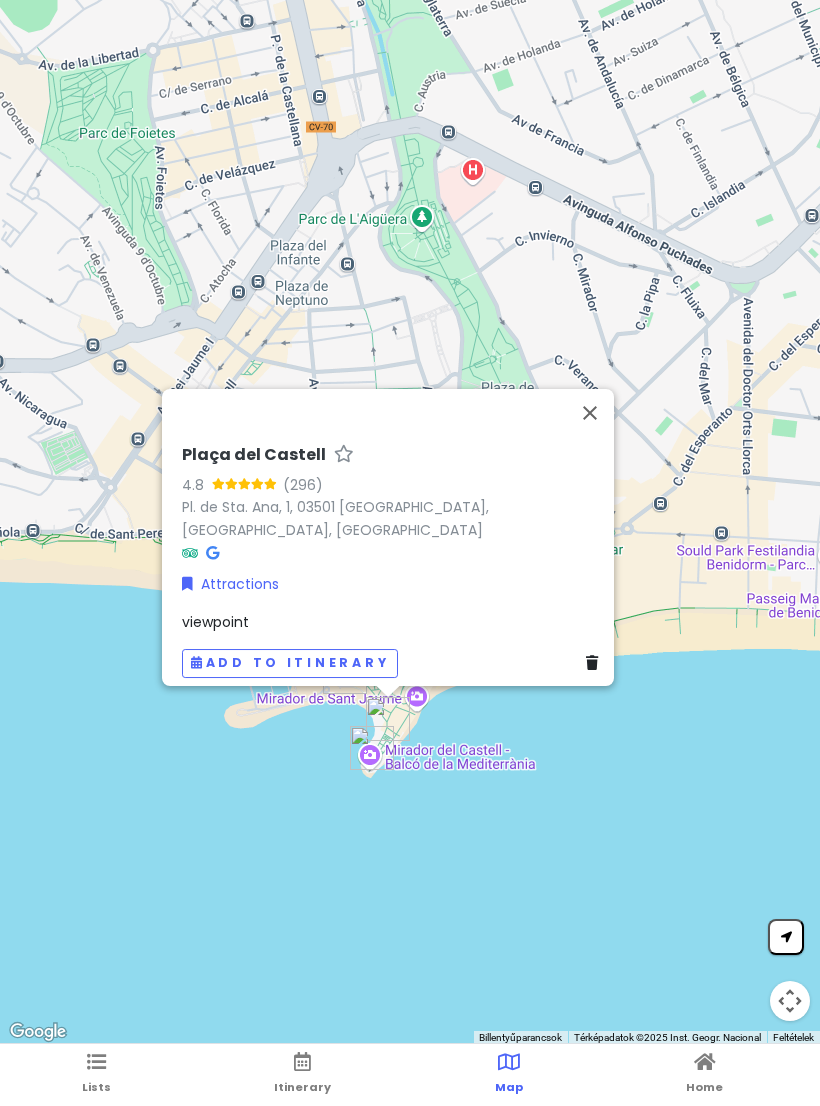 click at bounding box center [590, 413] 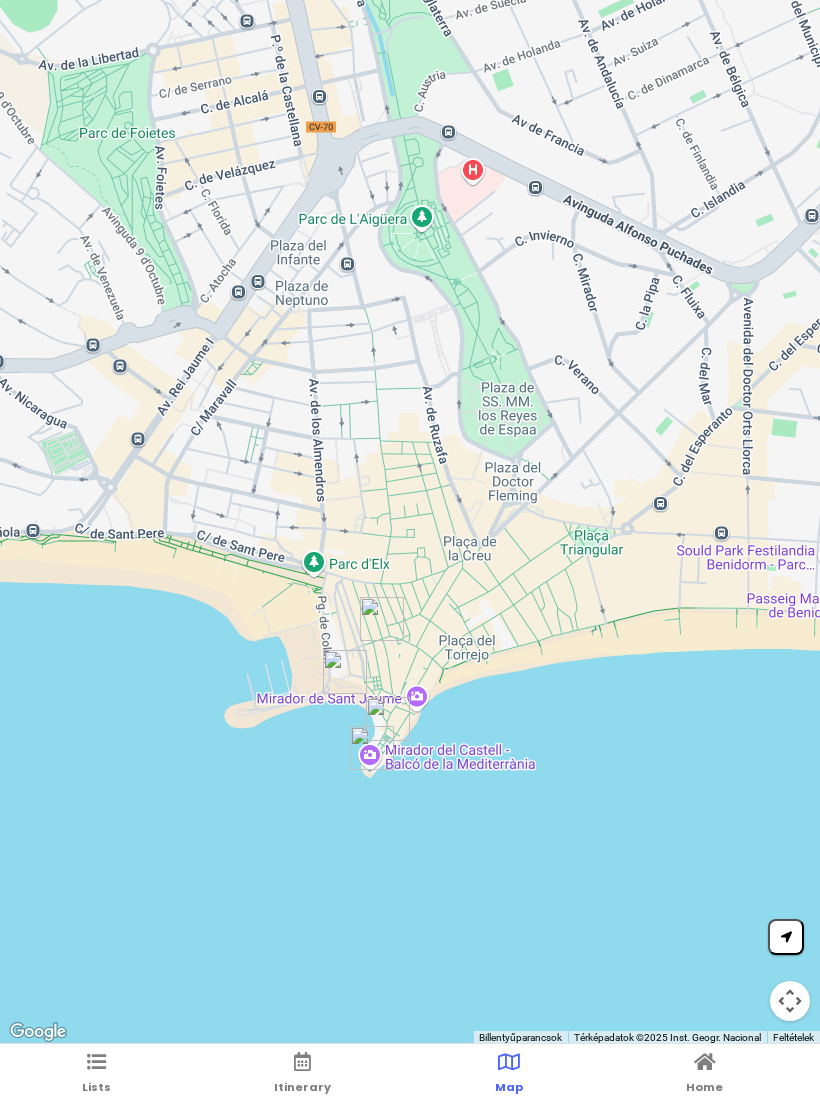 click at bounding box center [96, 1062] 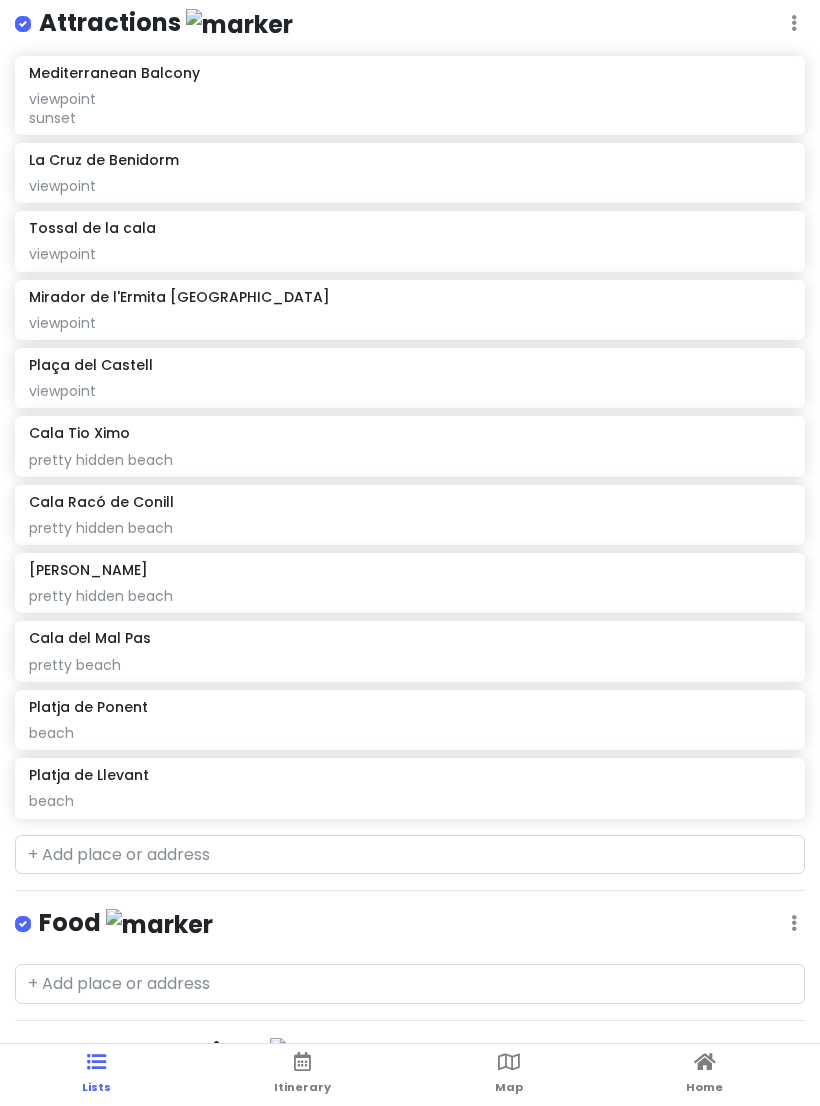 scroll, scrollTop: 310, scrollLeft: 0, axis: vertical 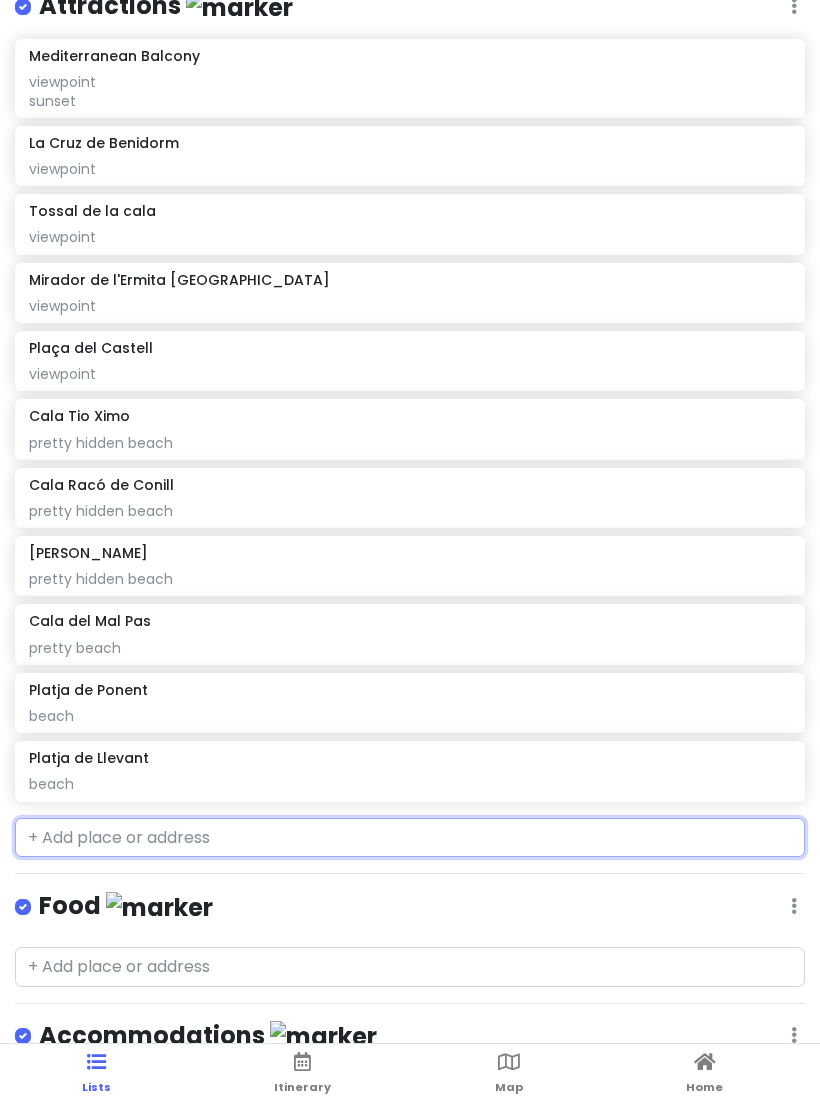 click at bounding box center [410, 838] 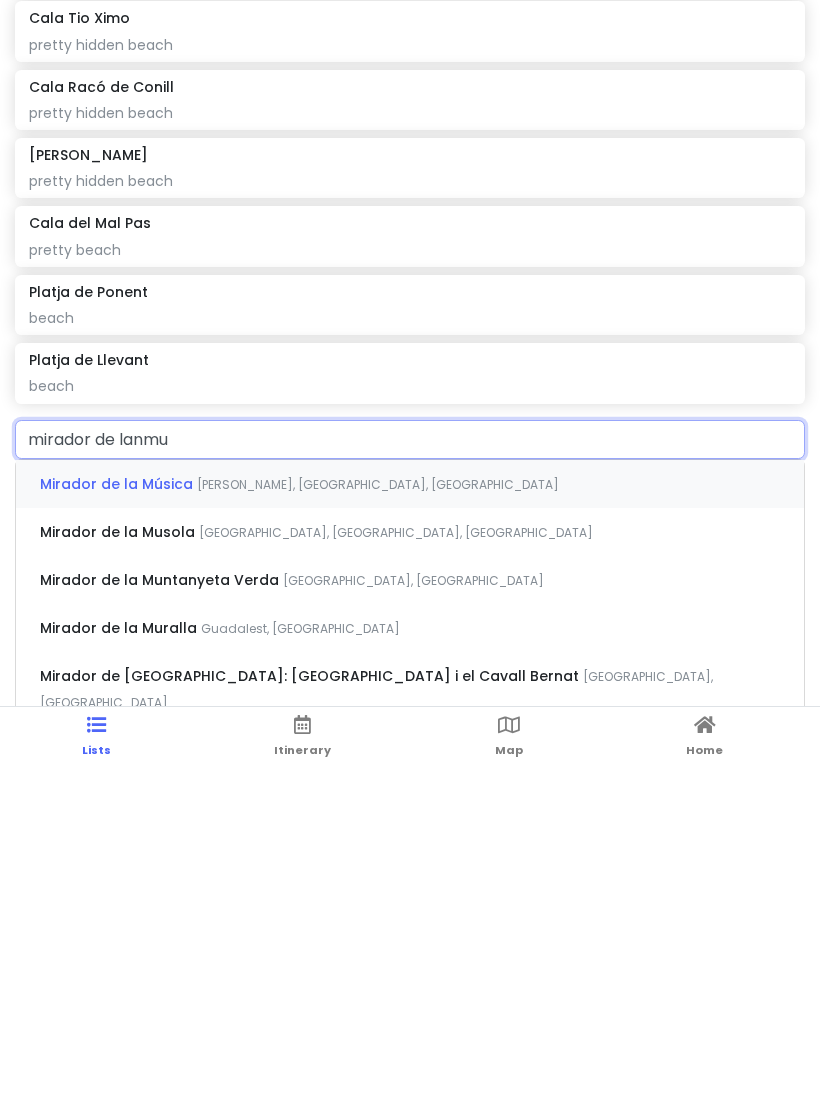 click on "Mirador de la Música   Paseo Tamarindos, [GEOGRAPHIC_DATA], [GEOGRAPHIC_DATA]" at bounding box center [410, 821] 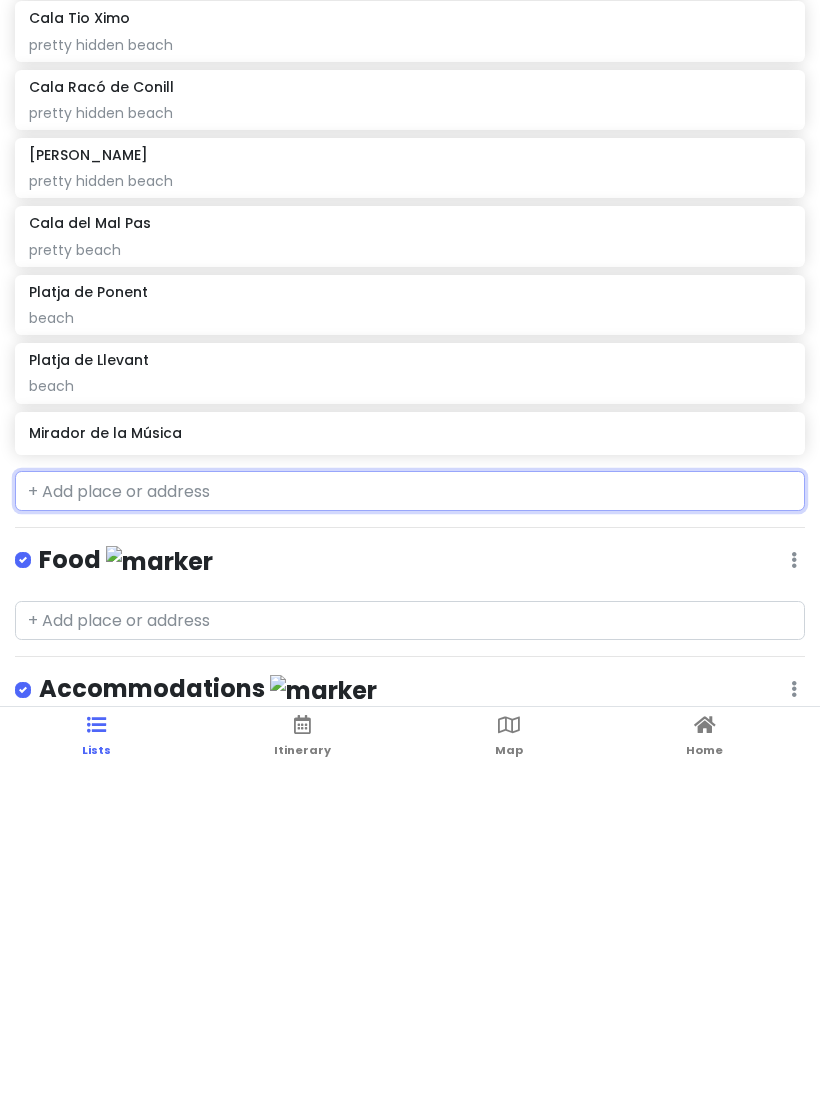 click on "Mirador de la Música" at bounding box center (409, 770) 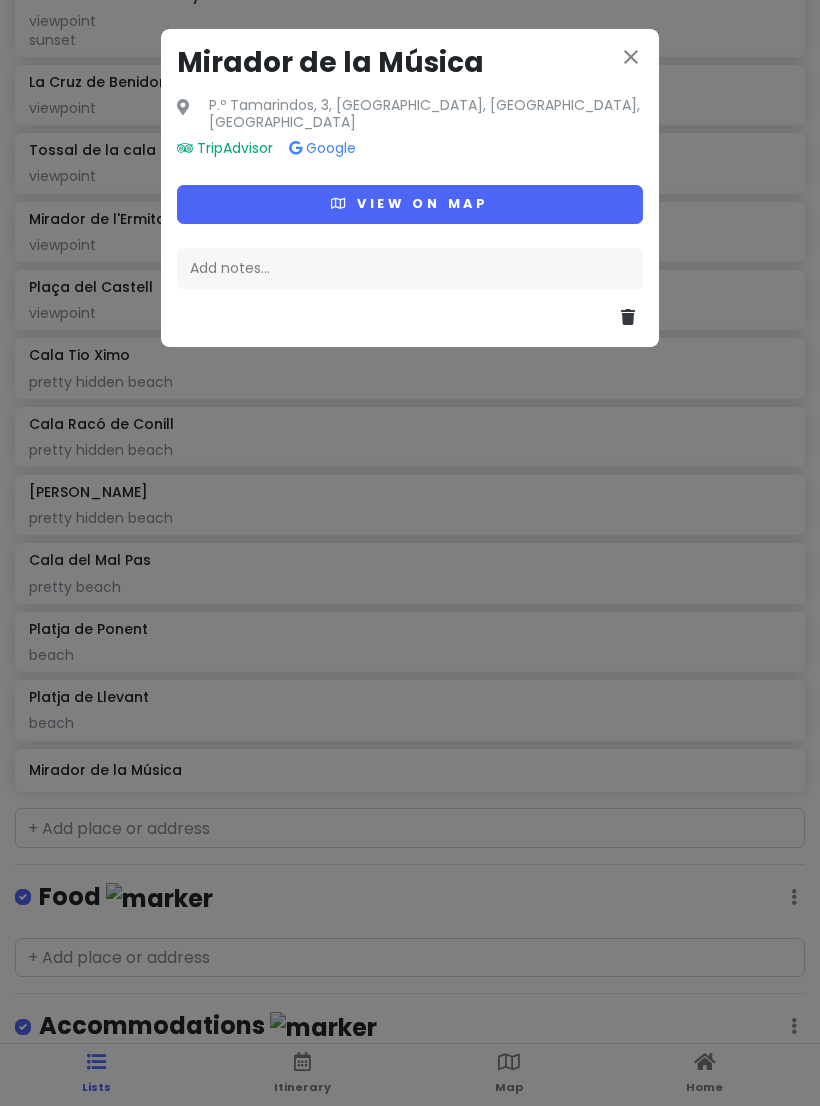 click on "View on map" at bounding box center [410, 204] 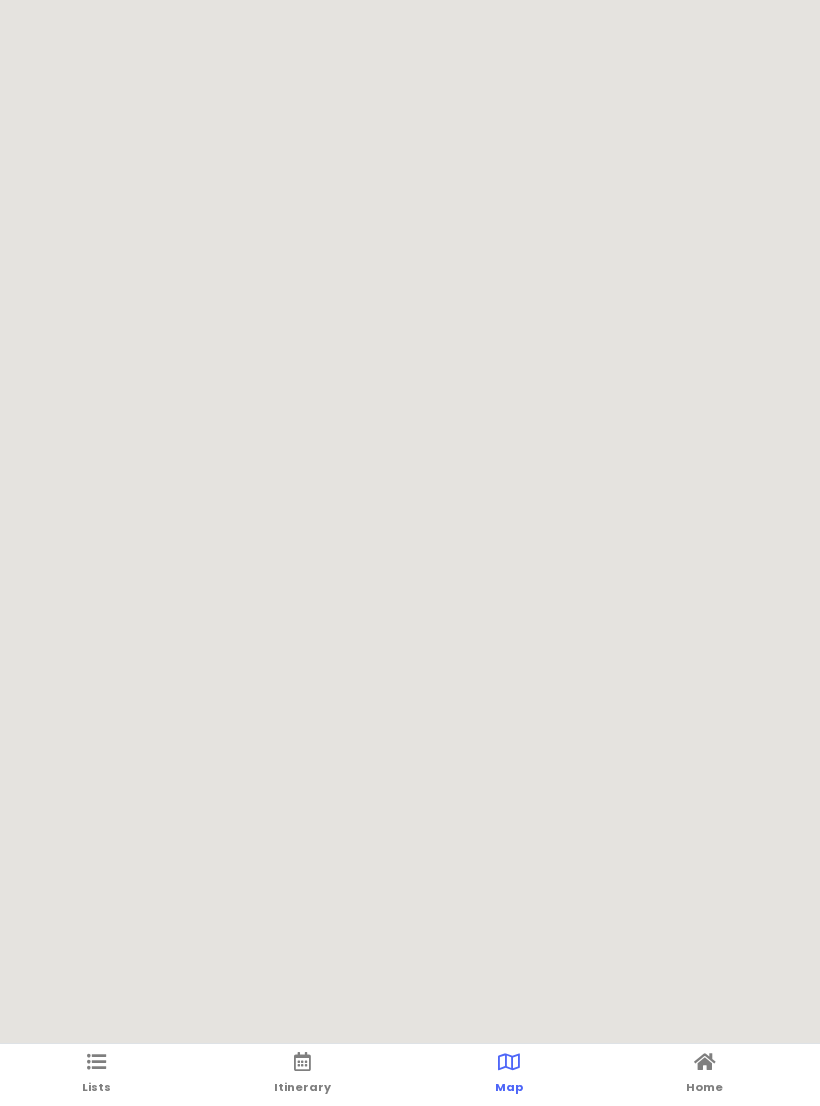 scroll, scrollTop: 0, scrollLeft: 0, axis: both 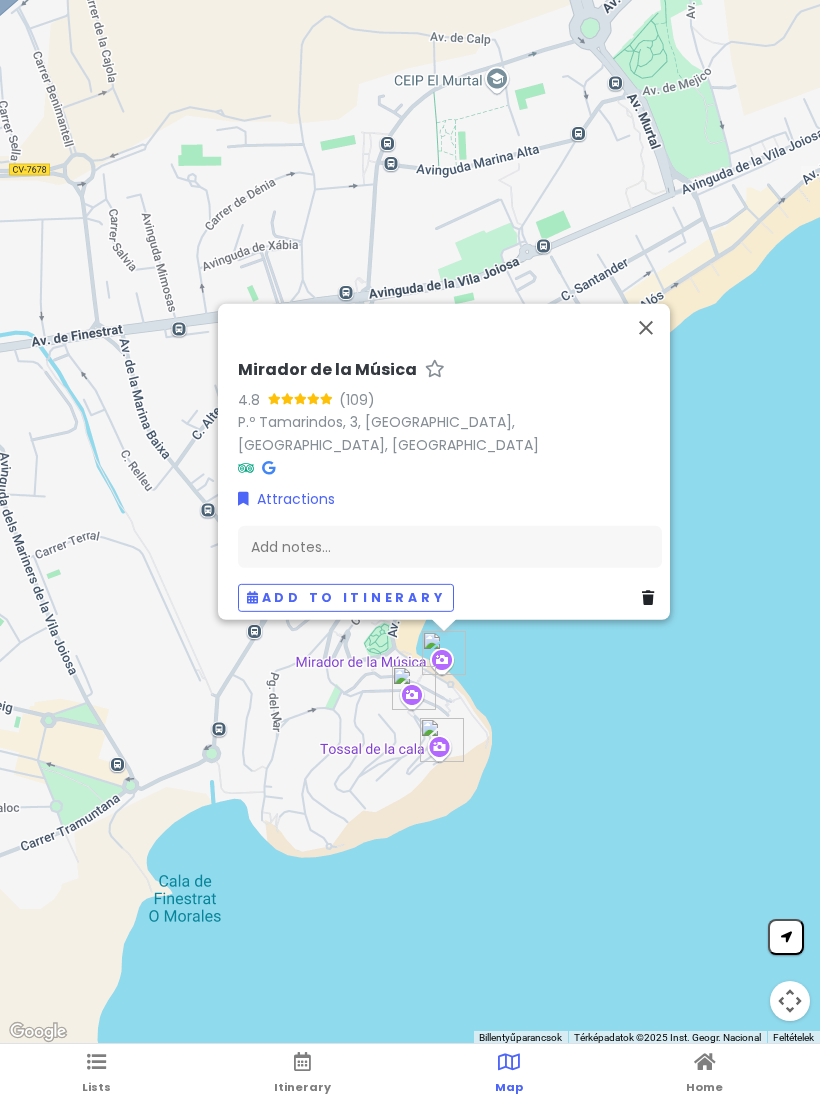 click at bounding box center [646, 327] 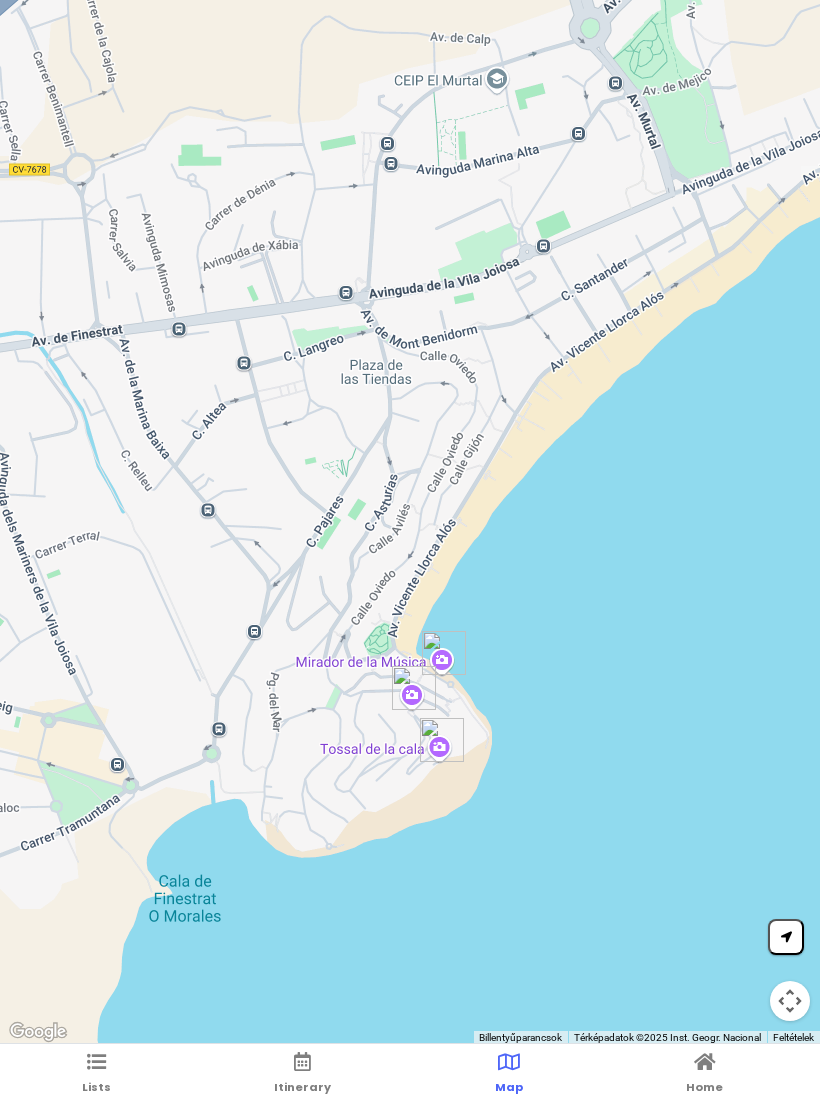 click at bounding box center [96, 1062] 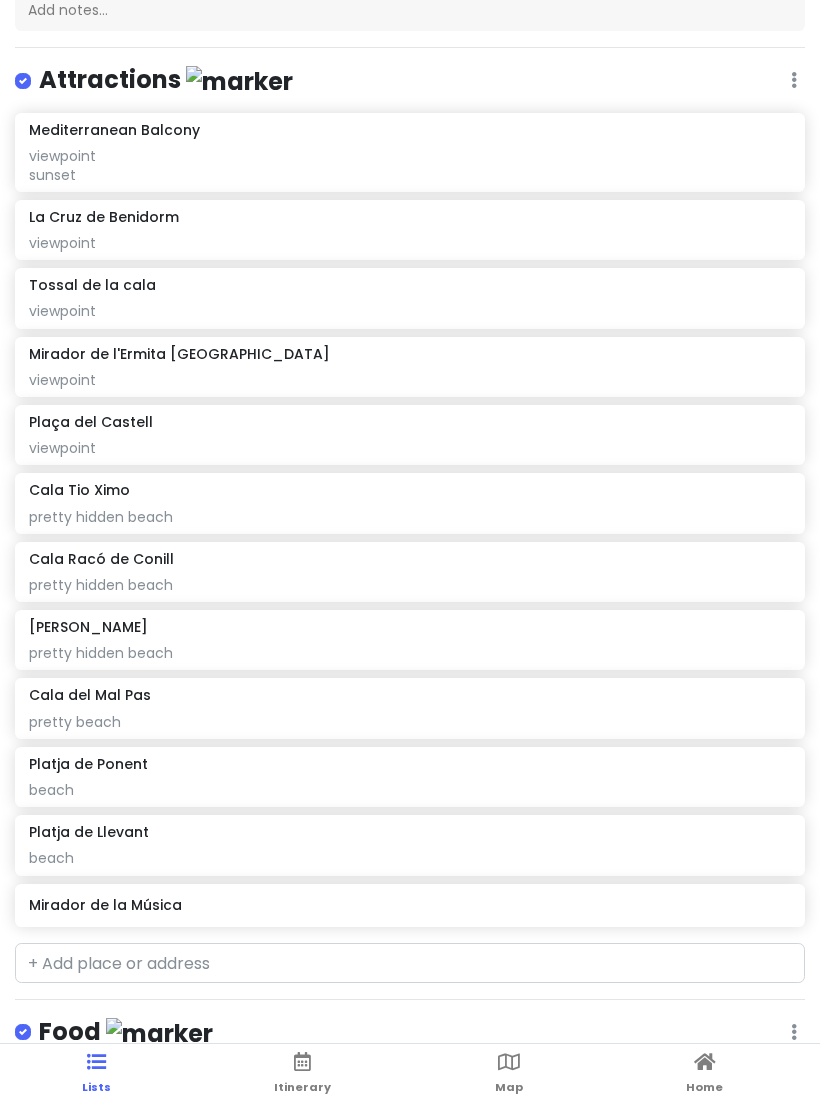scroll, scrollTop: 254, scrollLeft: 0, axis: vertical 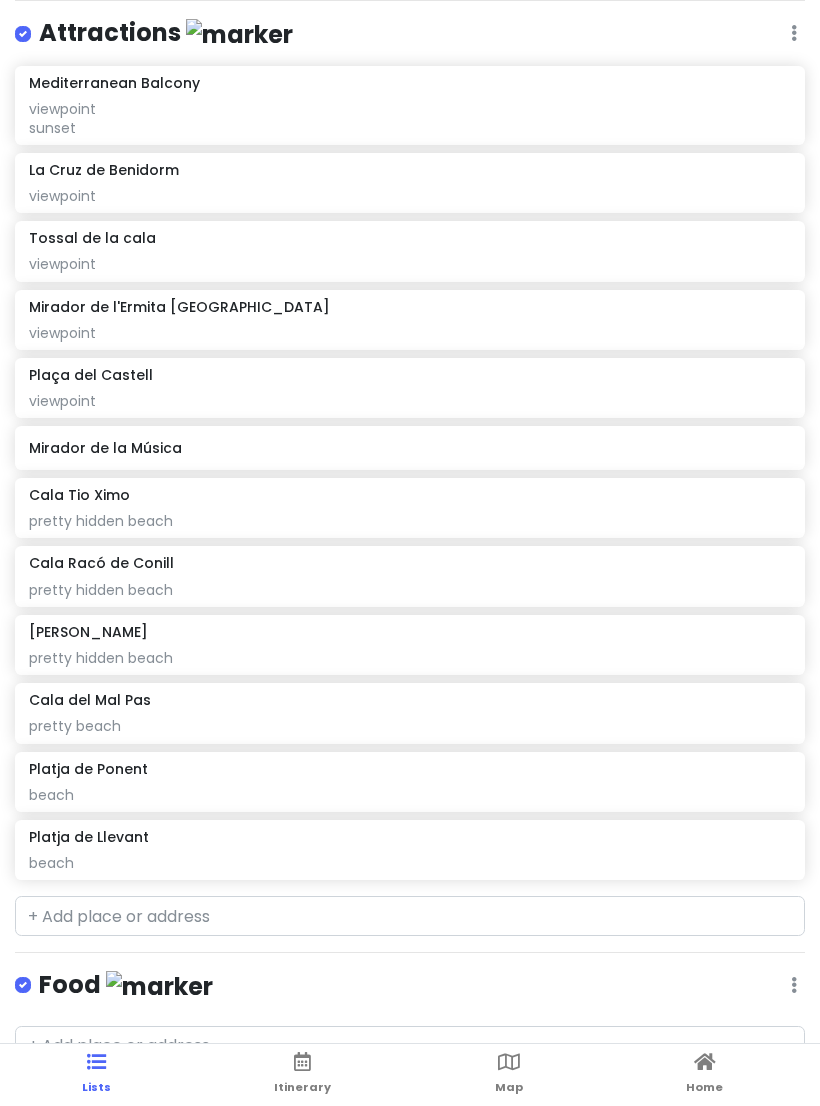 click on "Mirador de la Música" at bounding box center [409, 448] 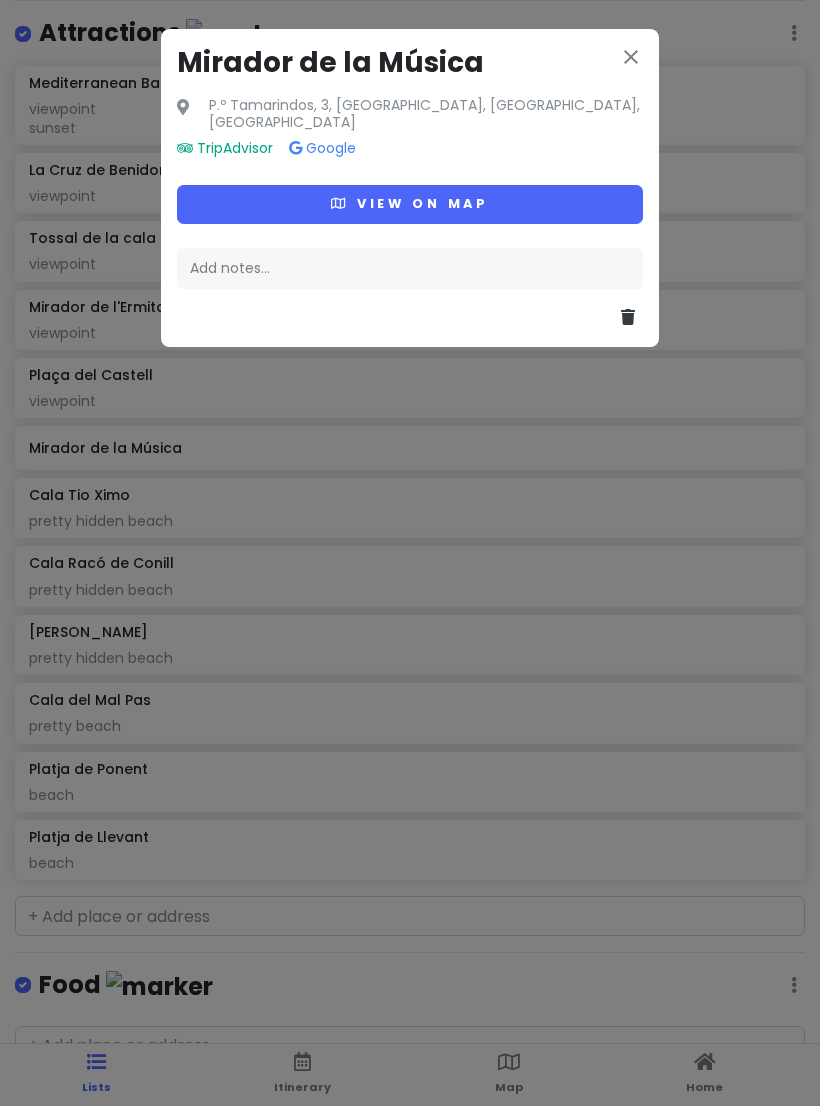 click on "Add notes..." at bounding box center (410, 269) 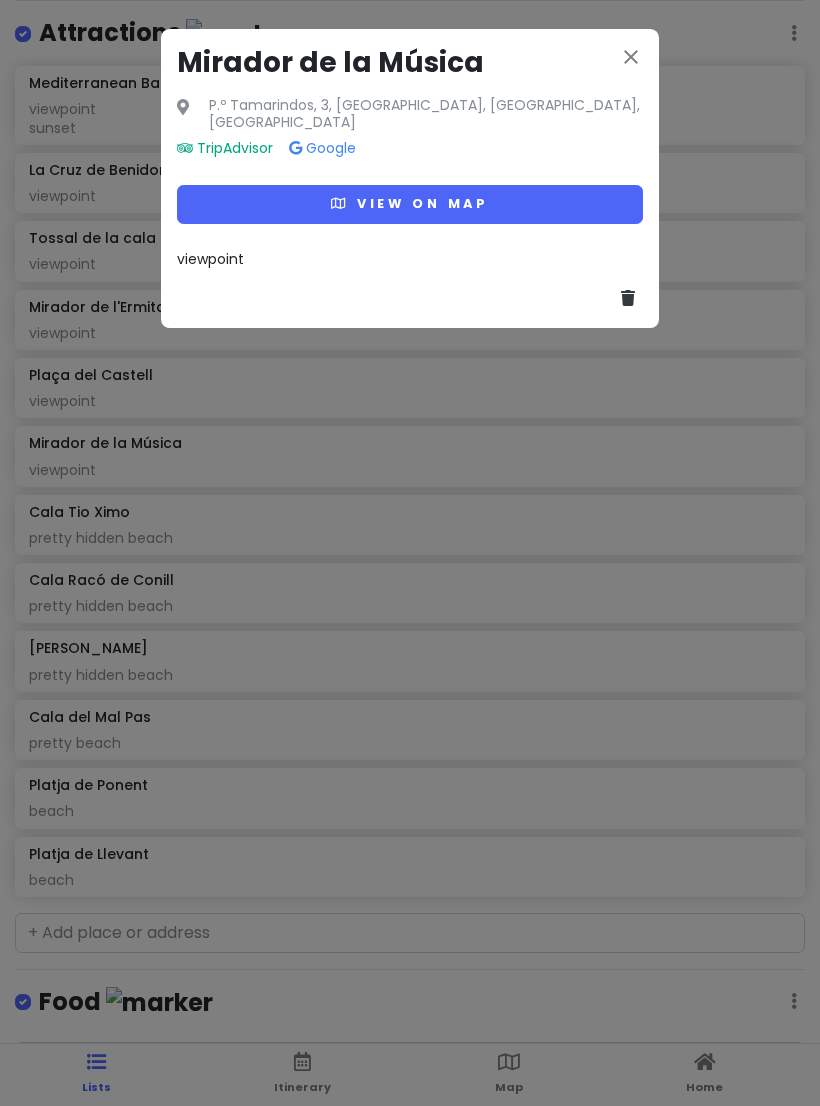 click on "close" at bounding box center (631, 57) 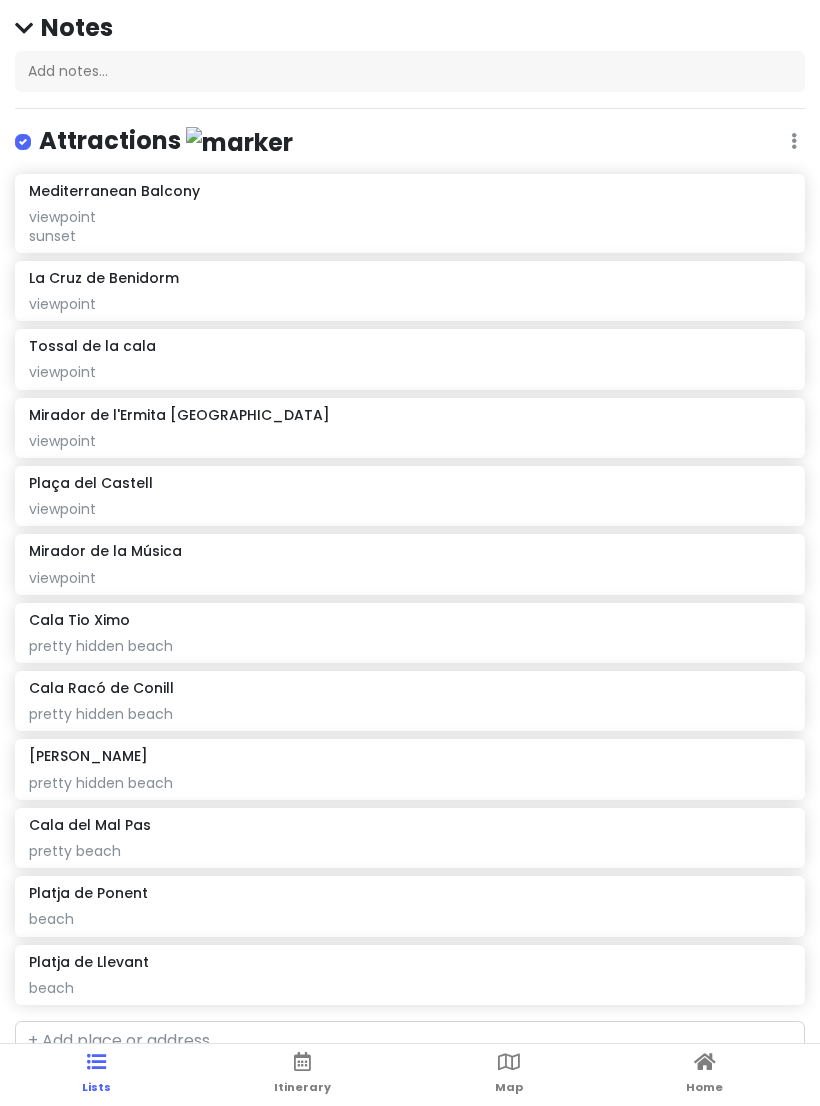 scroll, scrollTop: 132, scrollLeft: 0, axis: vertical 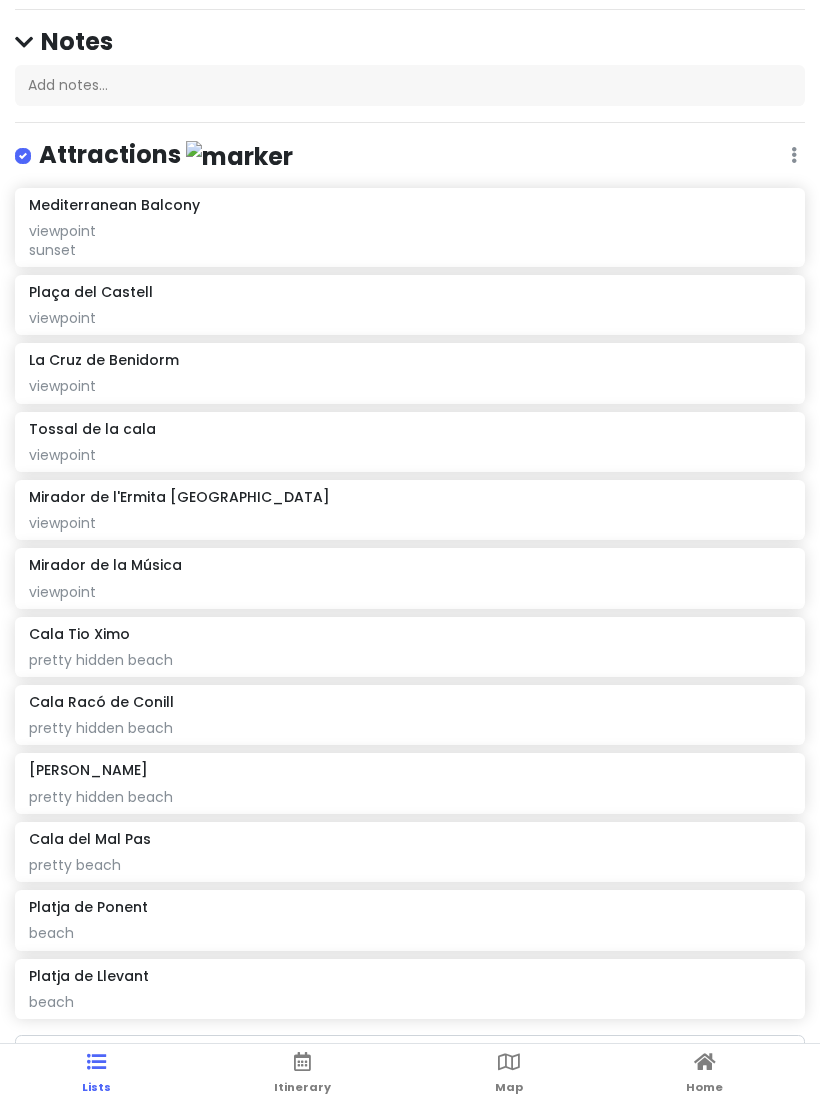 click on "viewpoint" at bounding box center (409, 240) 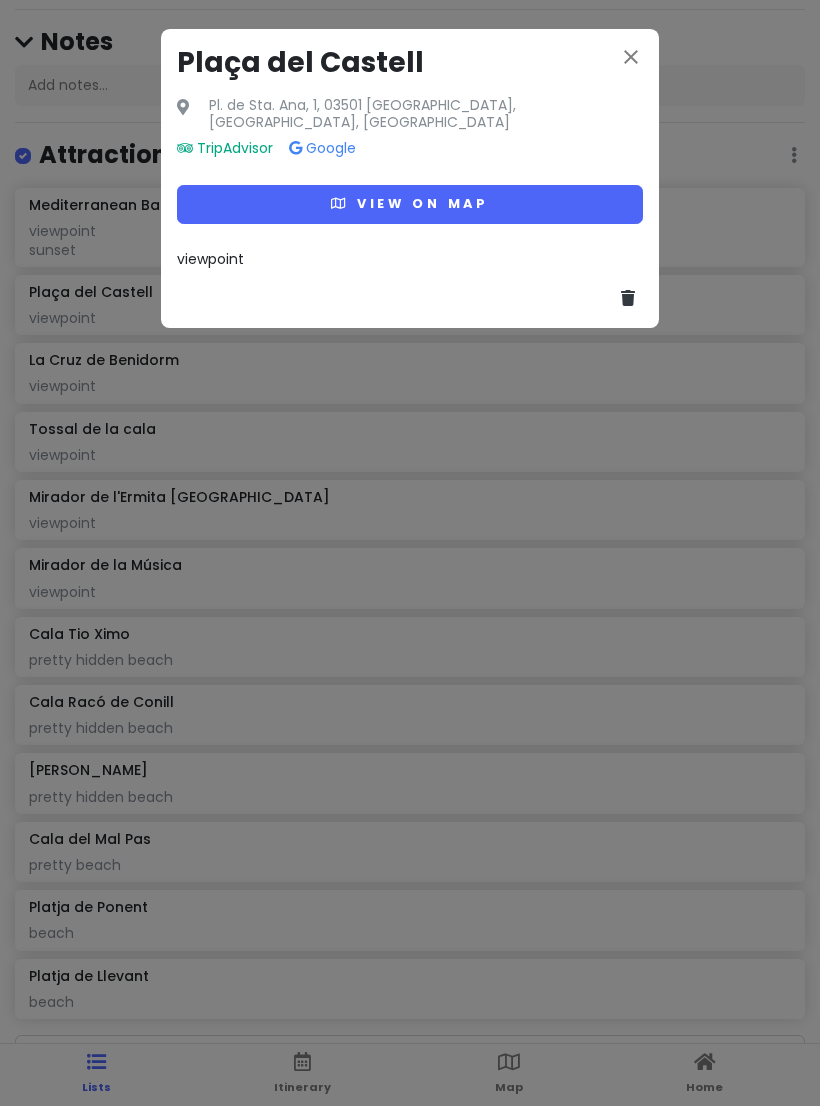 click on "View on map" at bounding box center [410, 204] 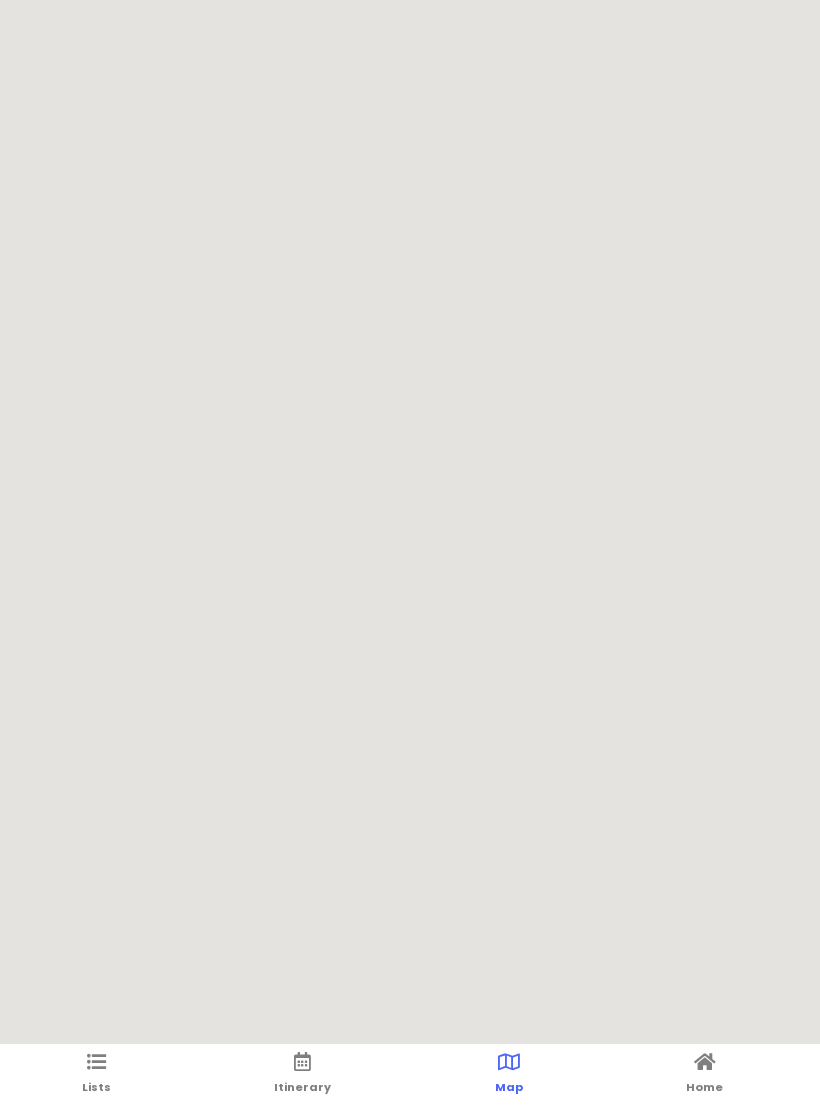 scroll, scrollTop: 0, scrollLeft: 0, axis: both 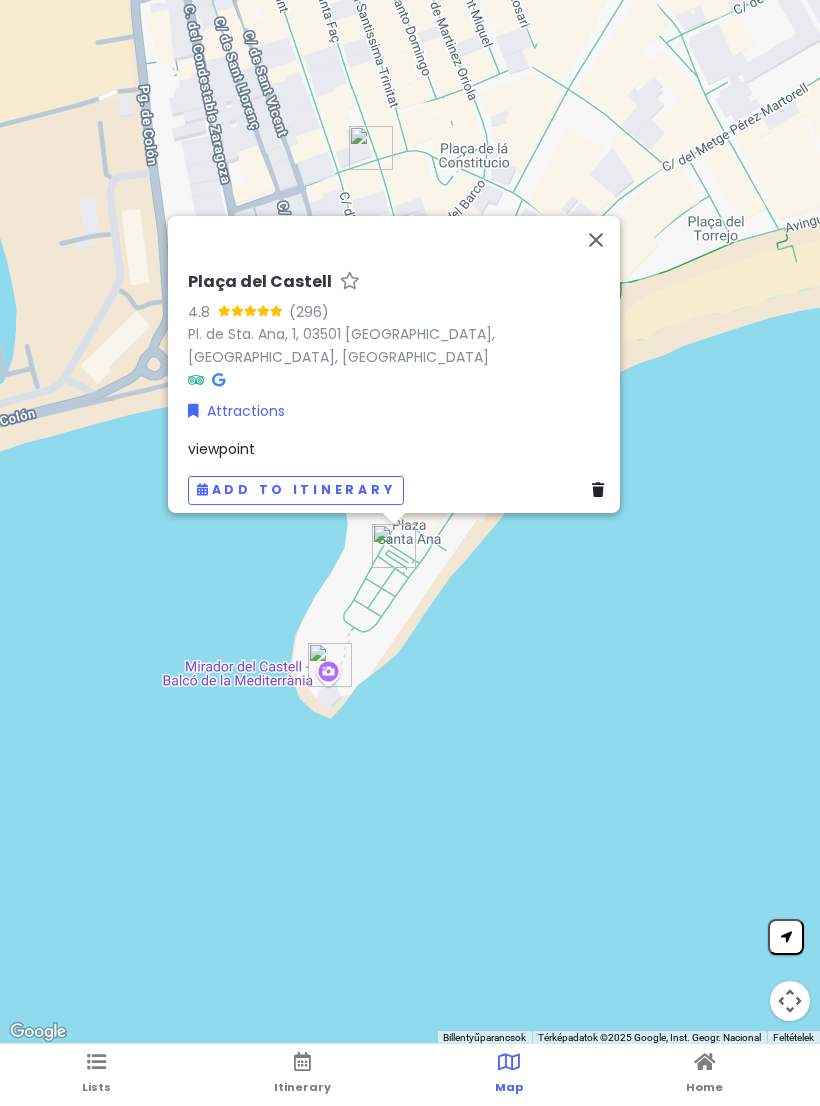 click at bounding box center (596, 240) 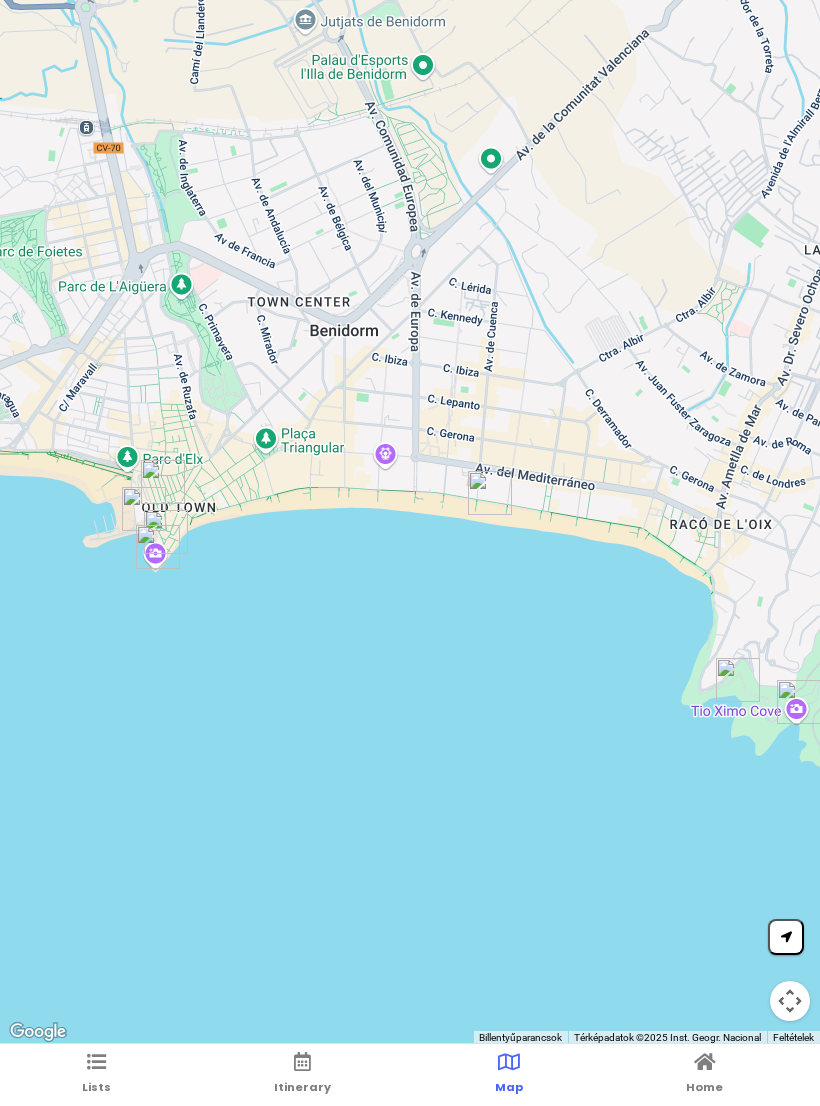 click on "Lists" at bounding box center [96, 1075] 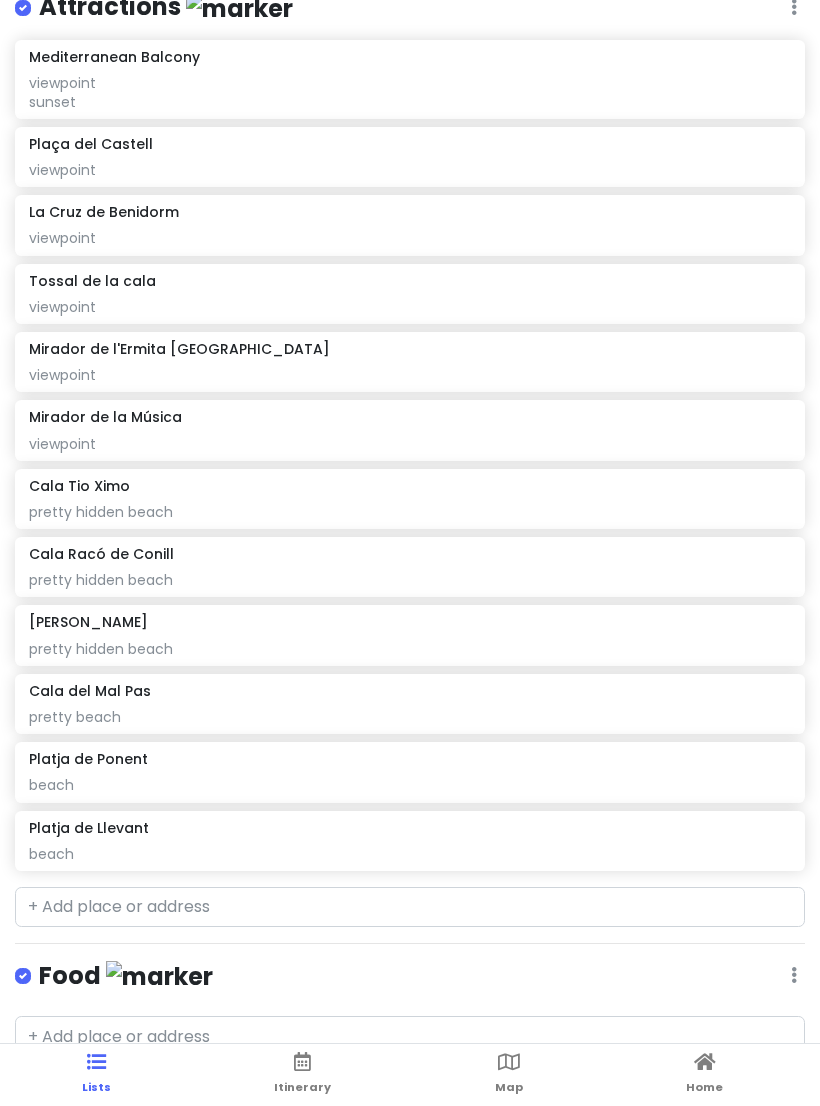 scroll, scrollTop: 313, scrollLeft: 0, axis: vertical 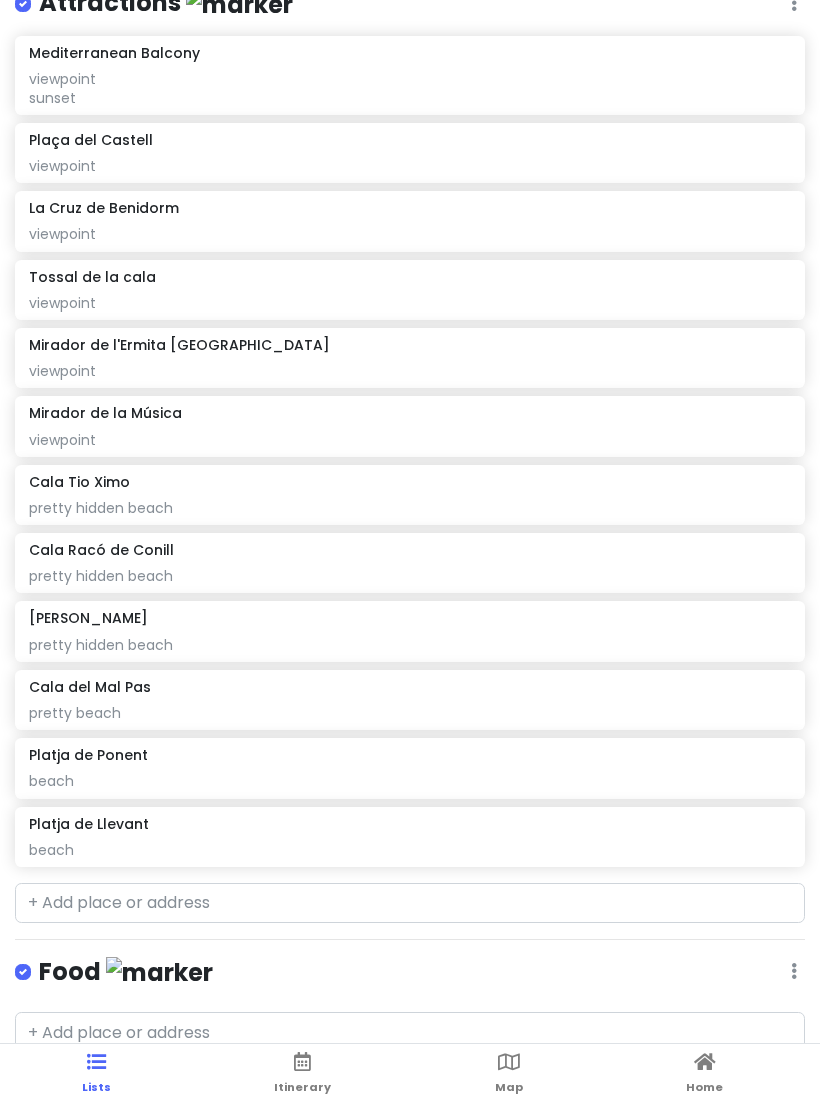 click on "Map" at bounding box center (509, 1075) 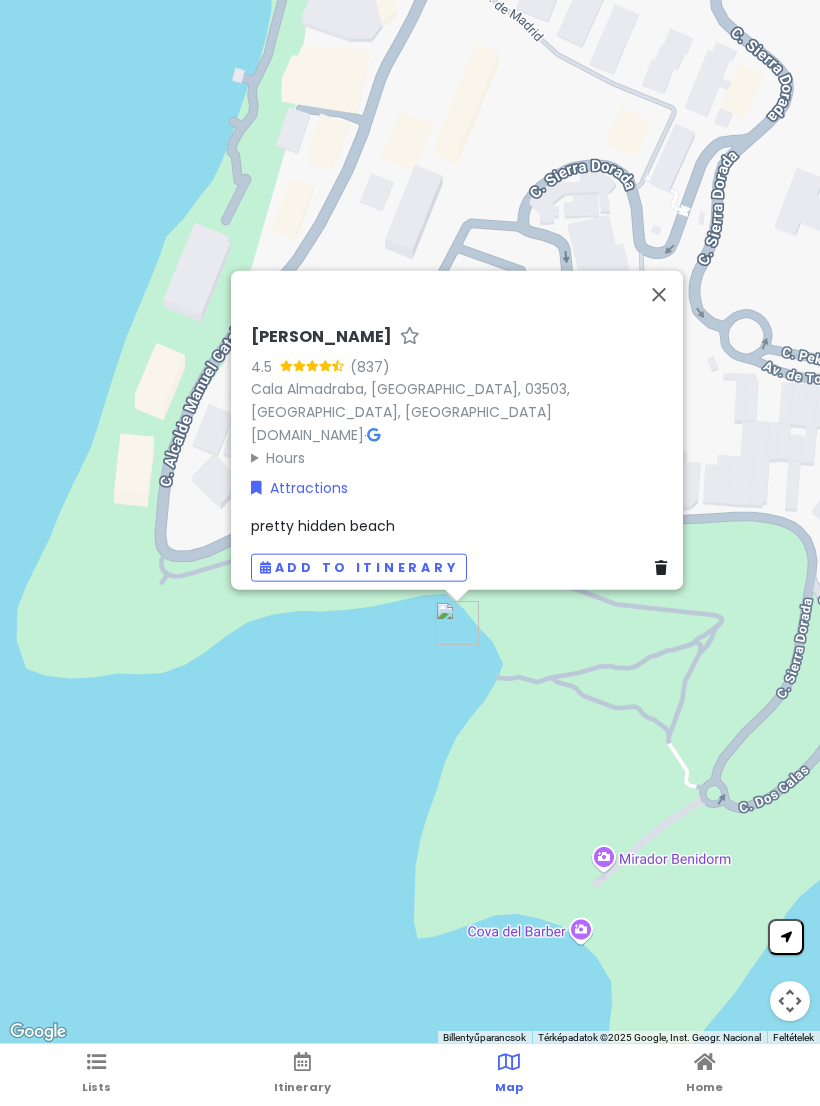 click at bounding box center [659, 294] 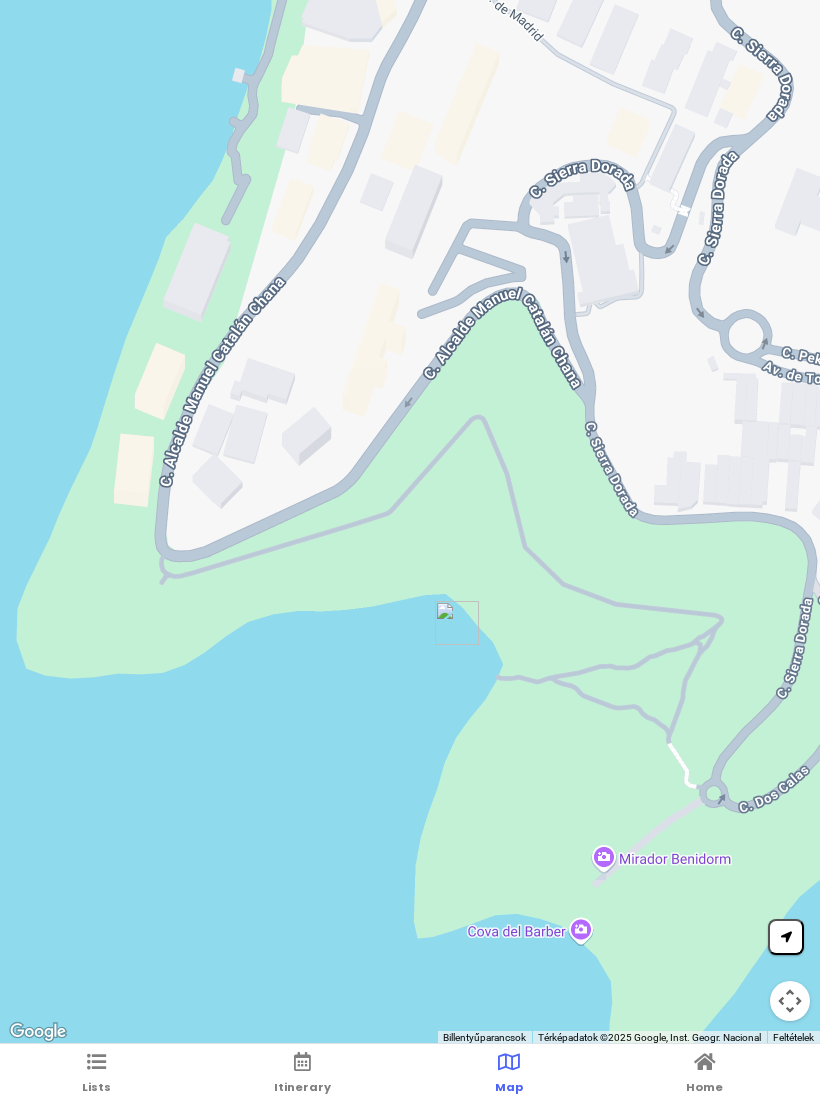 click on "Lists" at bounding box center [96, 1075] 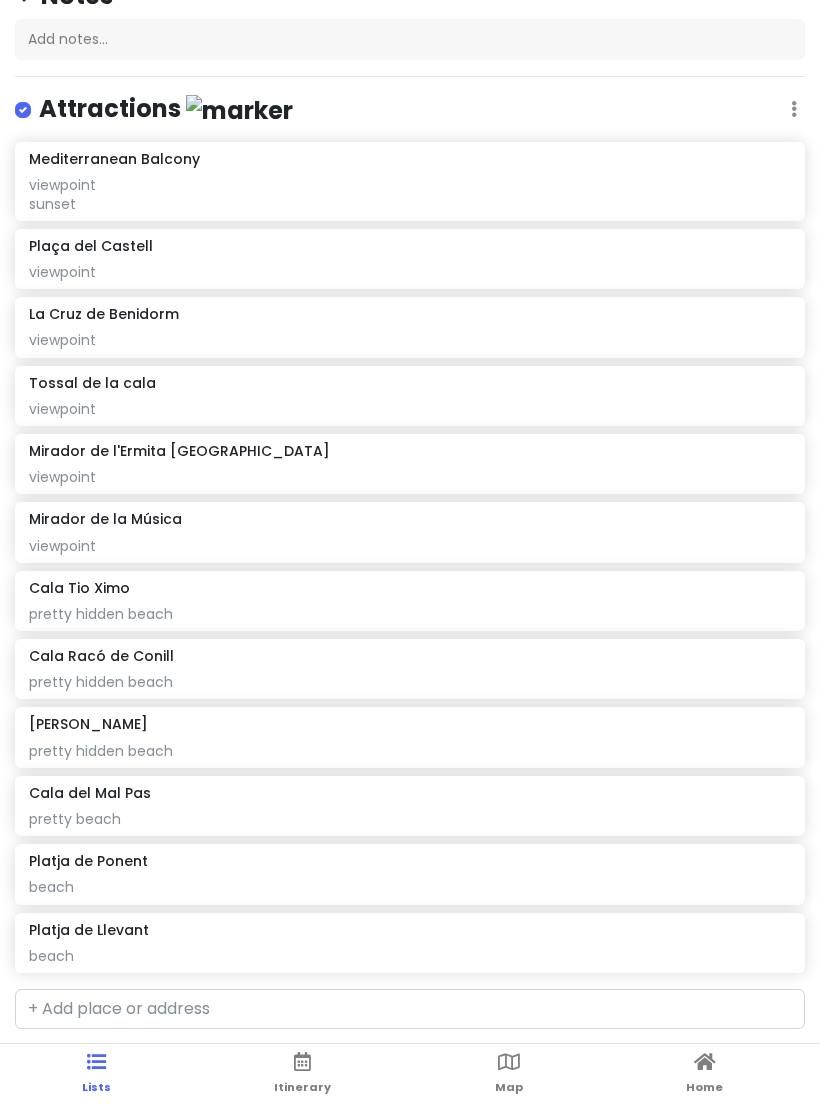 scroll, scrollTop: 209, scrollLeft: 0, axis: vertical 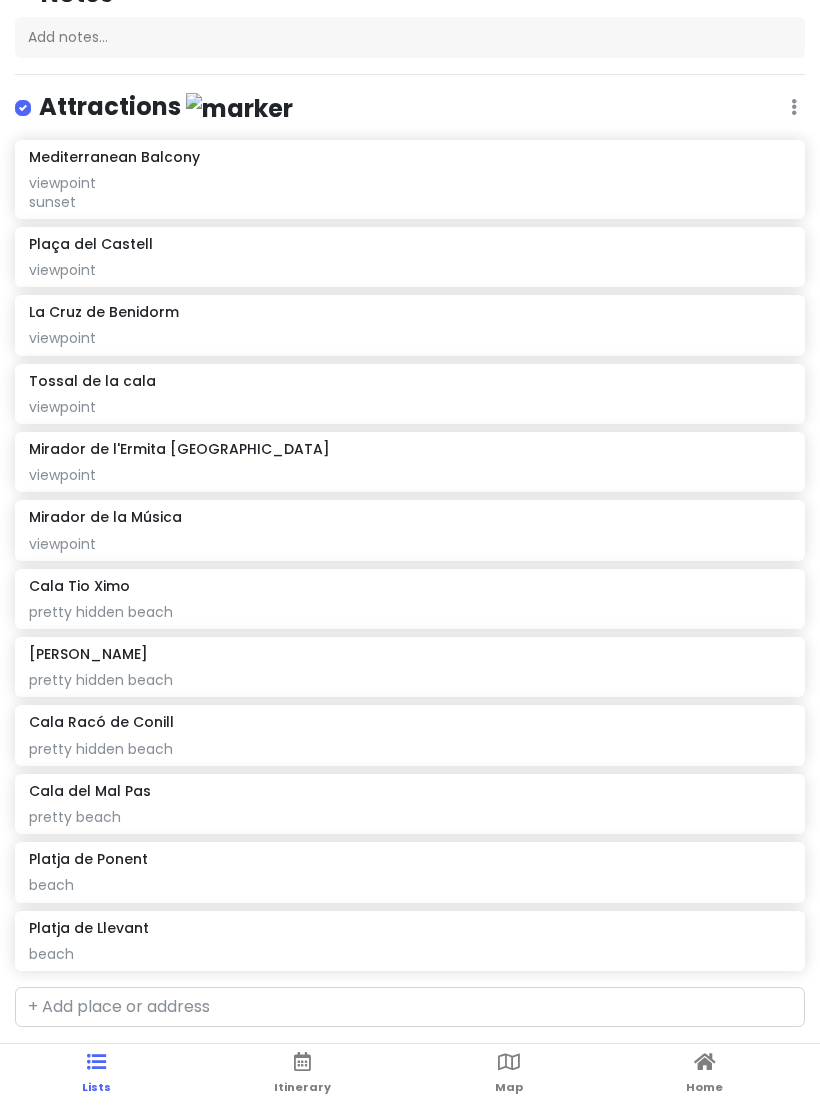 click on "pretty hidden beach" at bounding box center (409, 192) 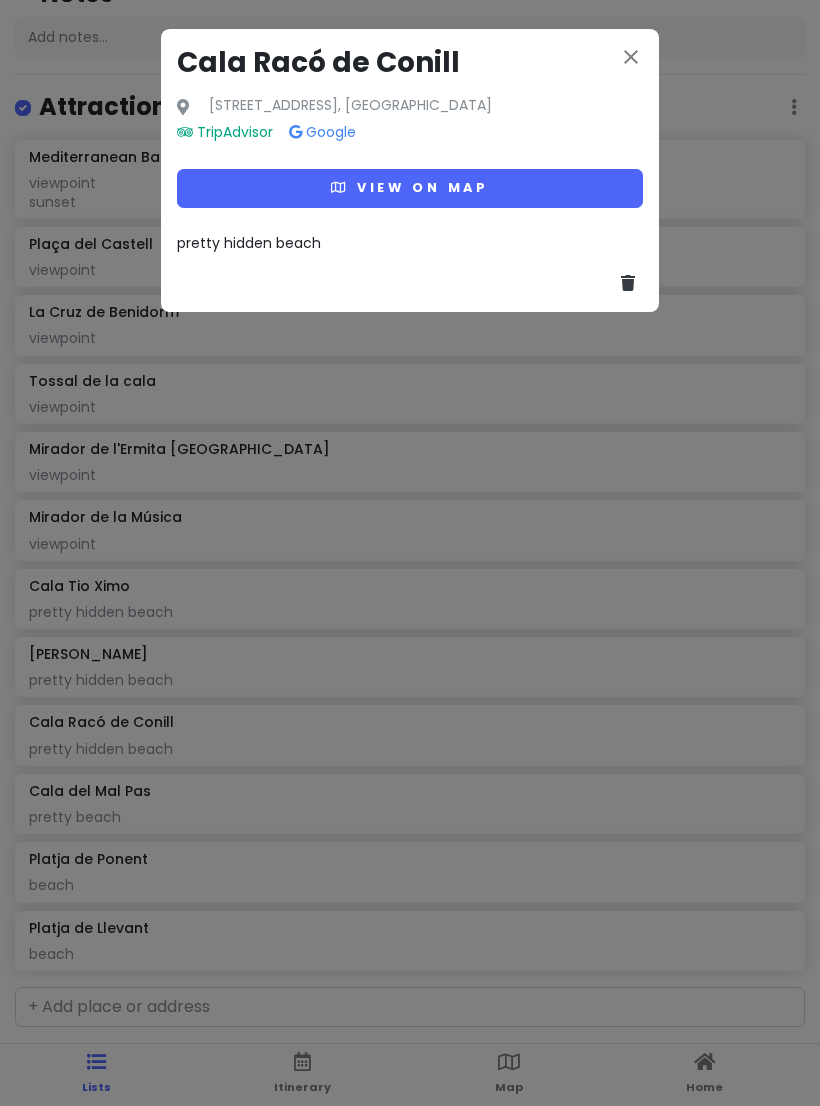 click on "View on map" at bounding box center [410, 188] 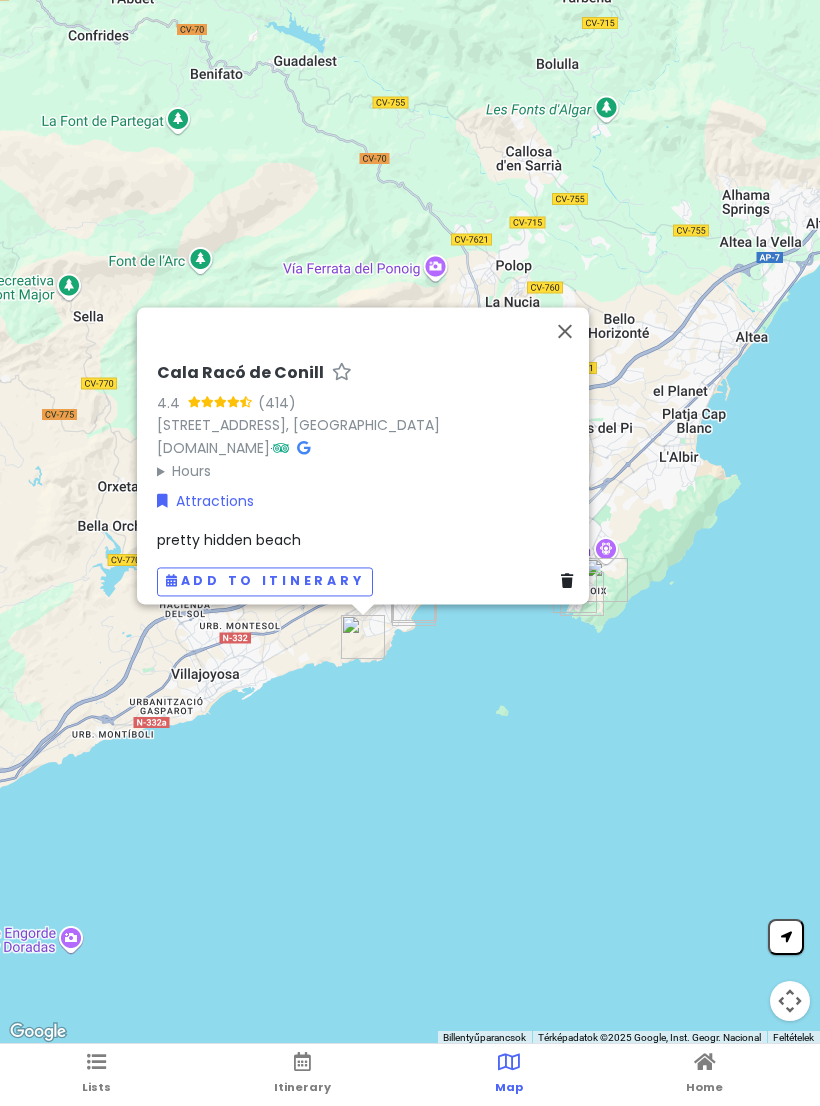 click at bounding box center [565, 331] 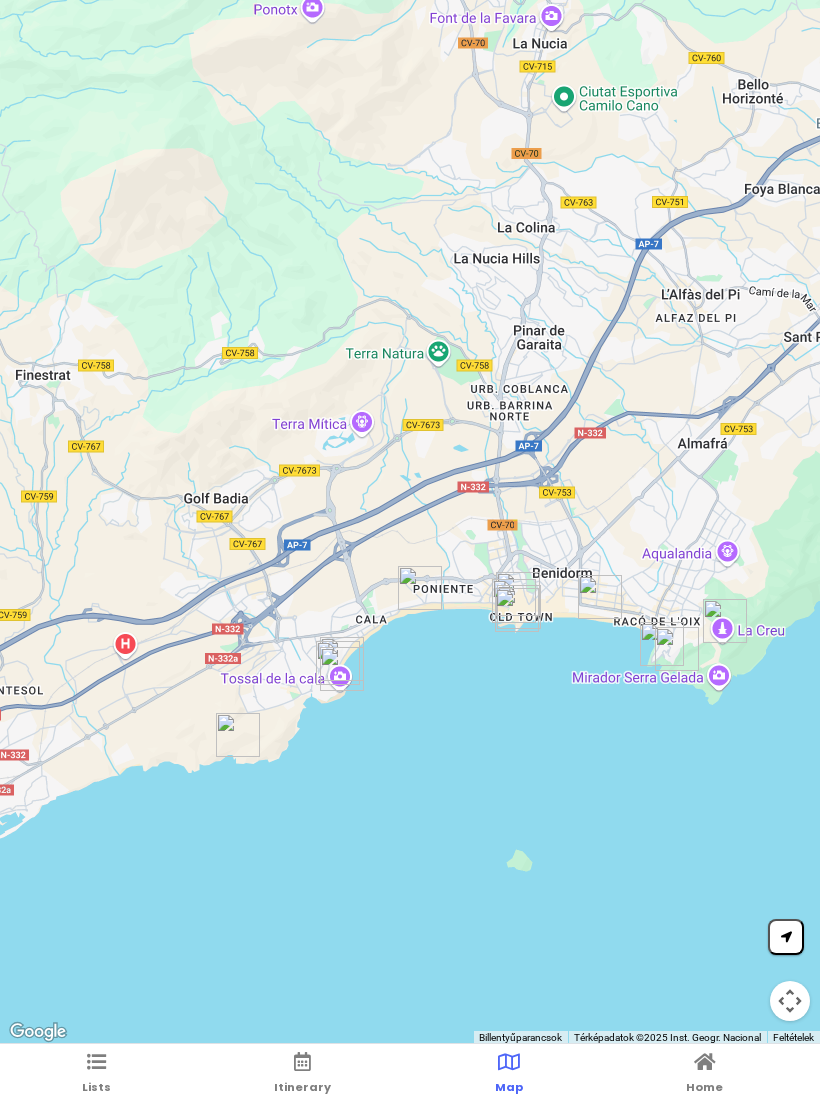 click on "Lists" at bounding box center (96, 1075) 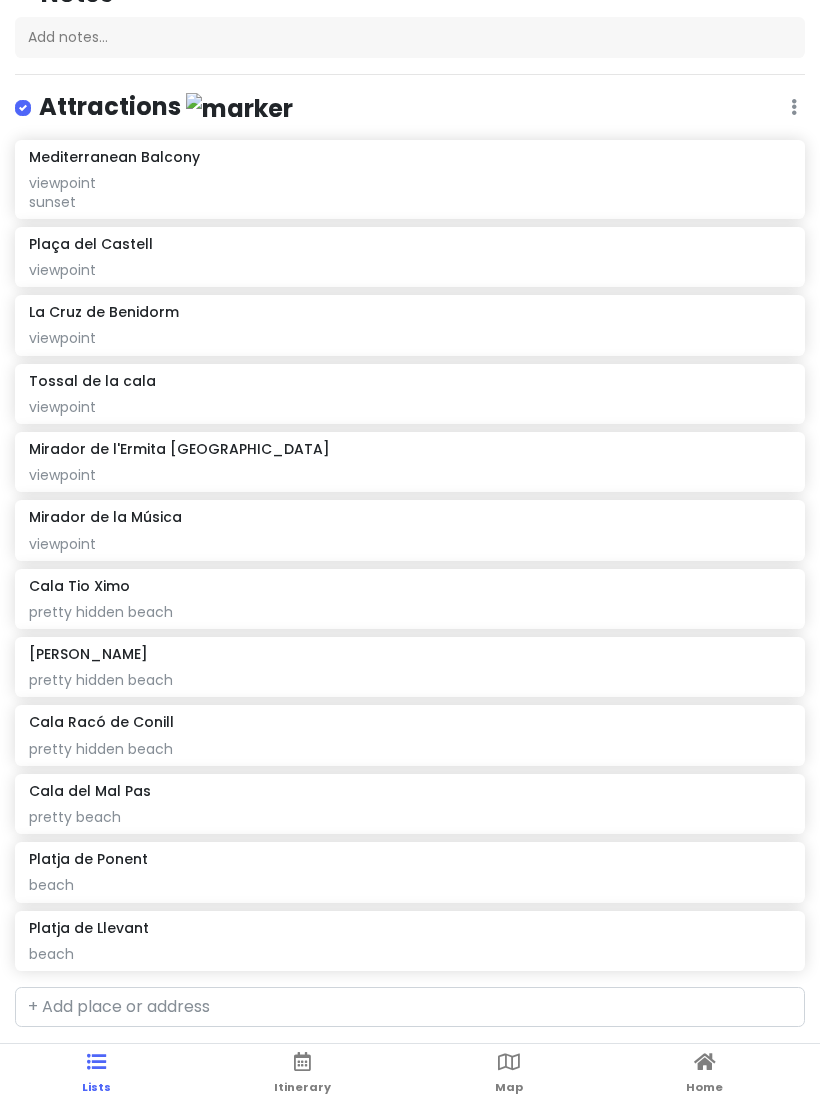 scroll, scrollTop: 213, scrollLeft: 0, axis: vertical 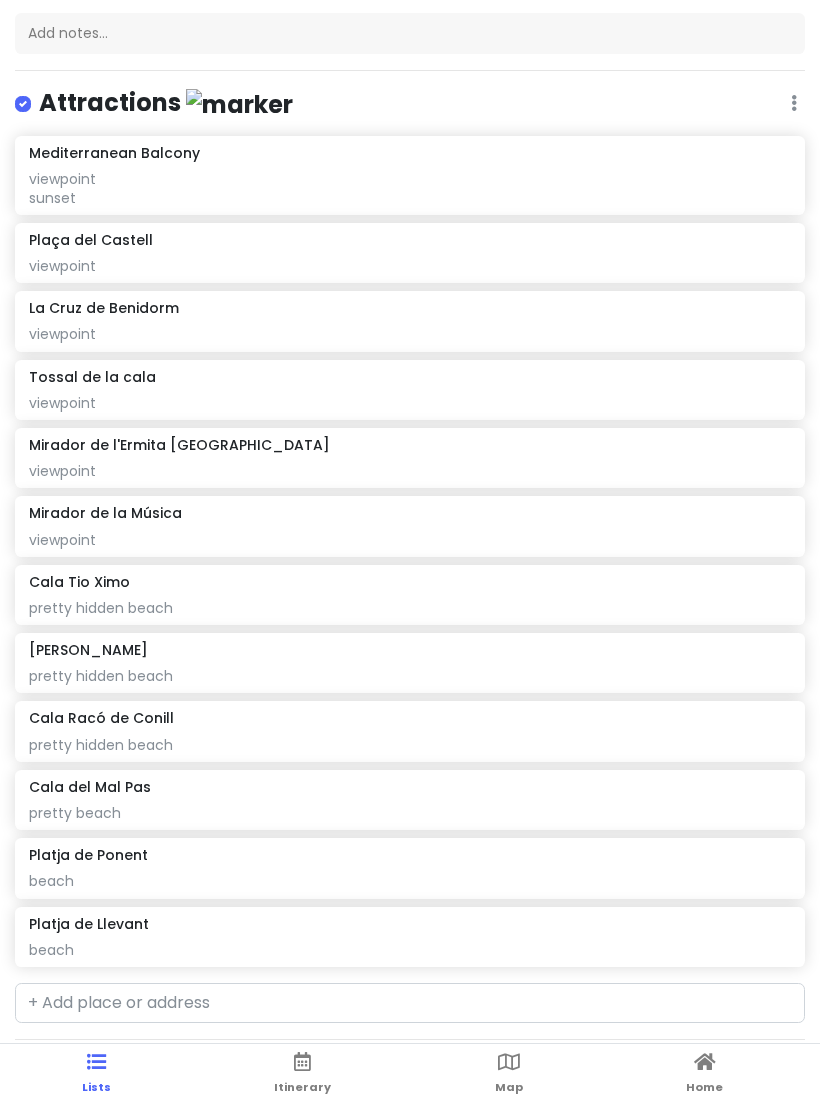 click on "pretty beach" at bounding box center (409, 188) 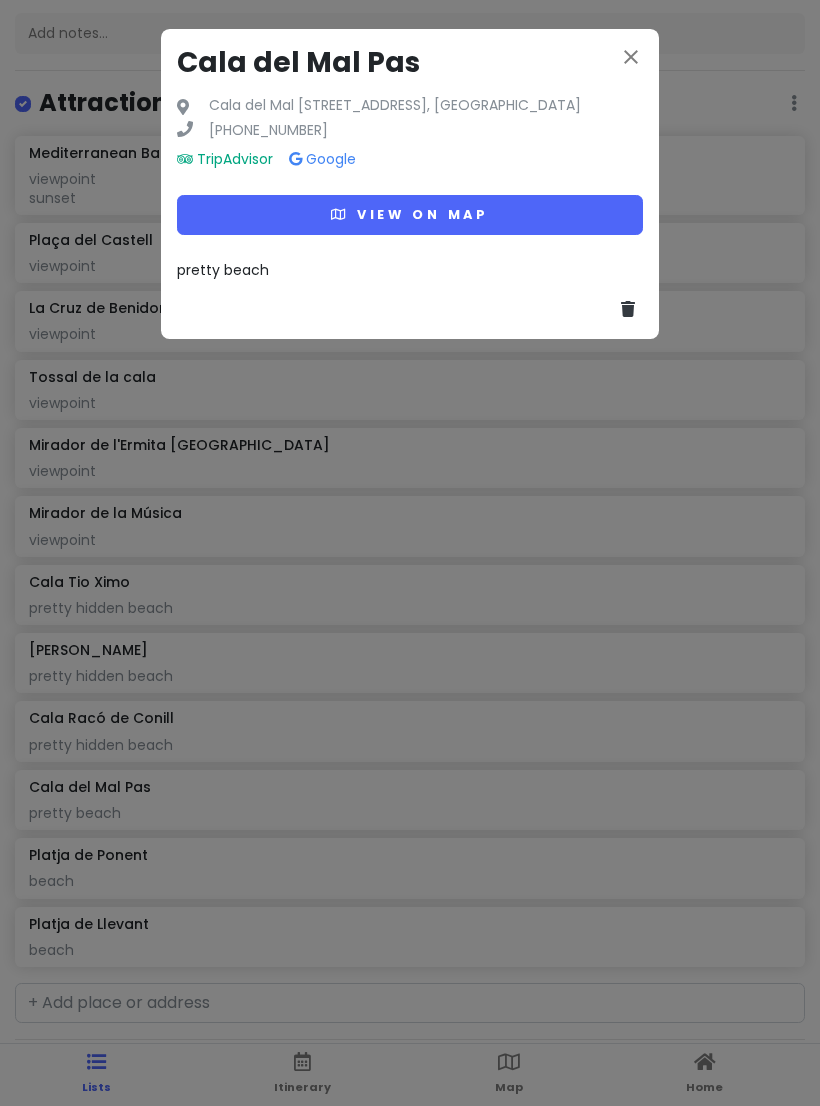 click on "View on map" at bounding box center (410, 214) 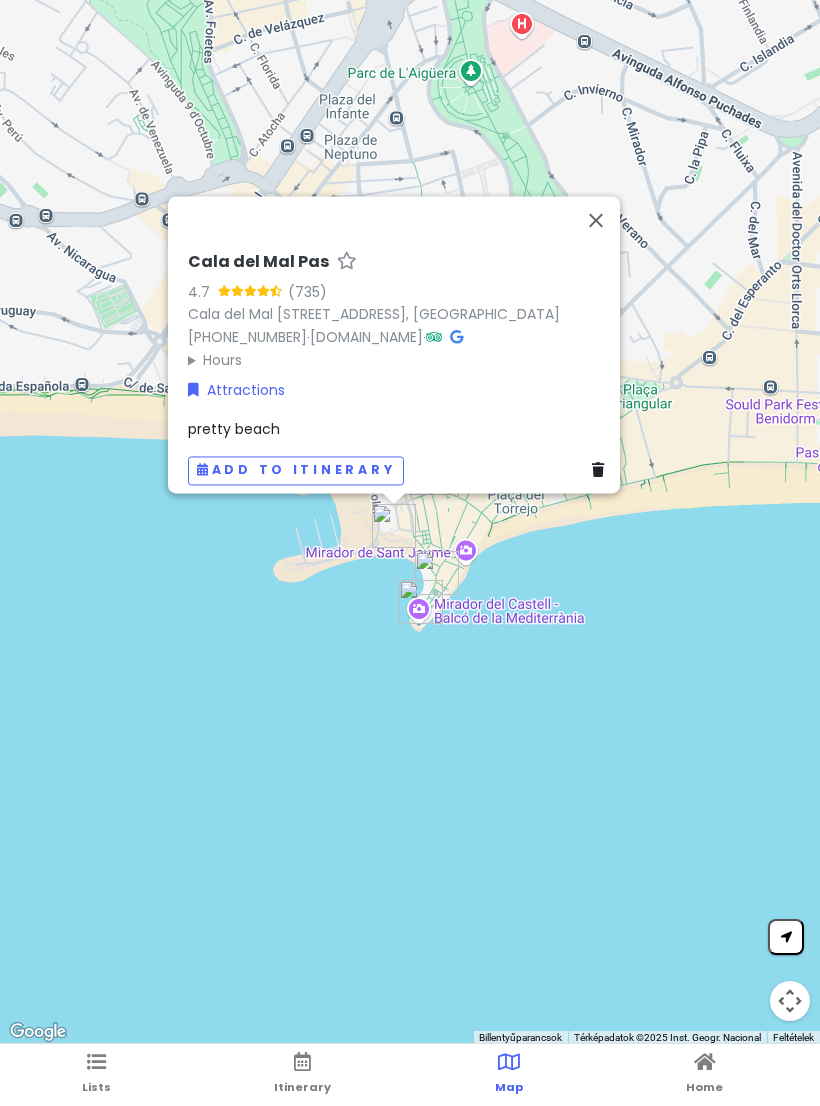 click at bounding box center (596, 220) 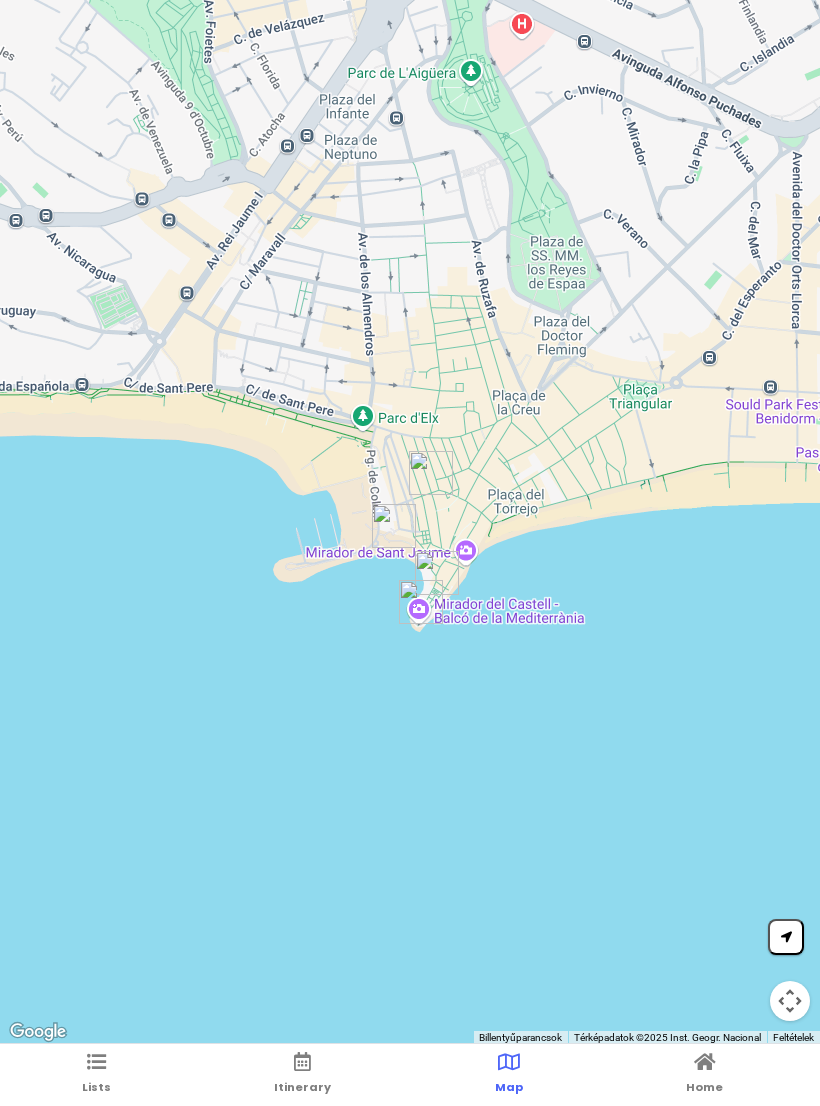 click on "Lists" at bounding box center [96, 1087] 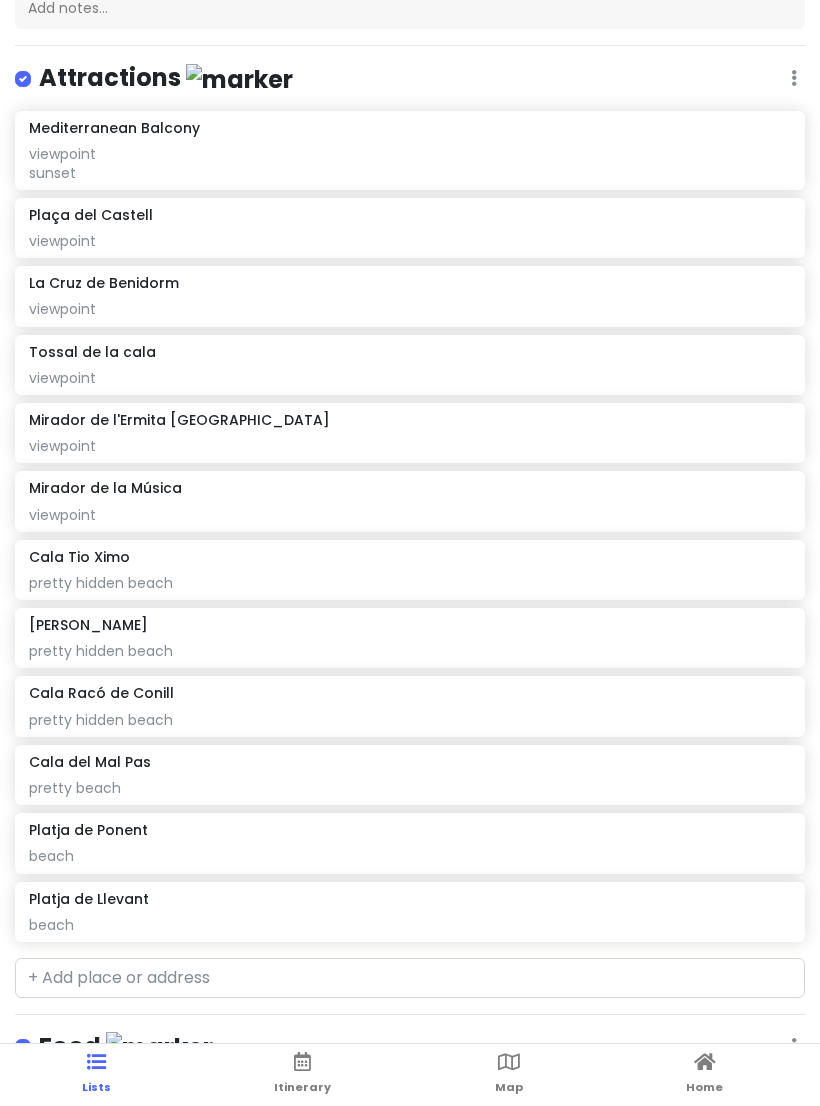 scroll, scrollTop: 214, scrollLeft: 0, axis: vertical 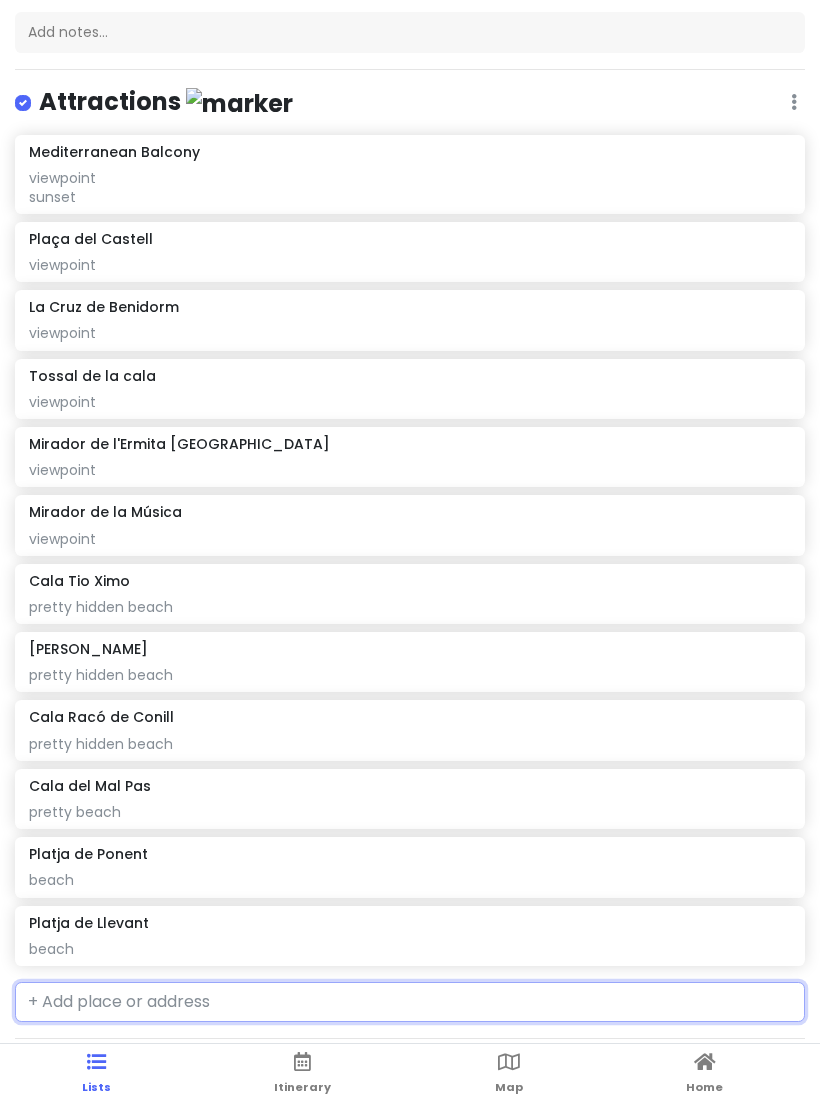 click at bounding box center (410, 1002) 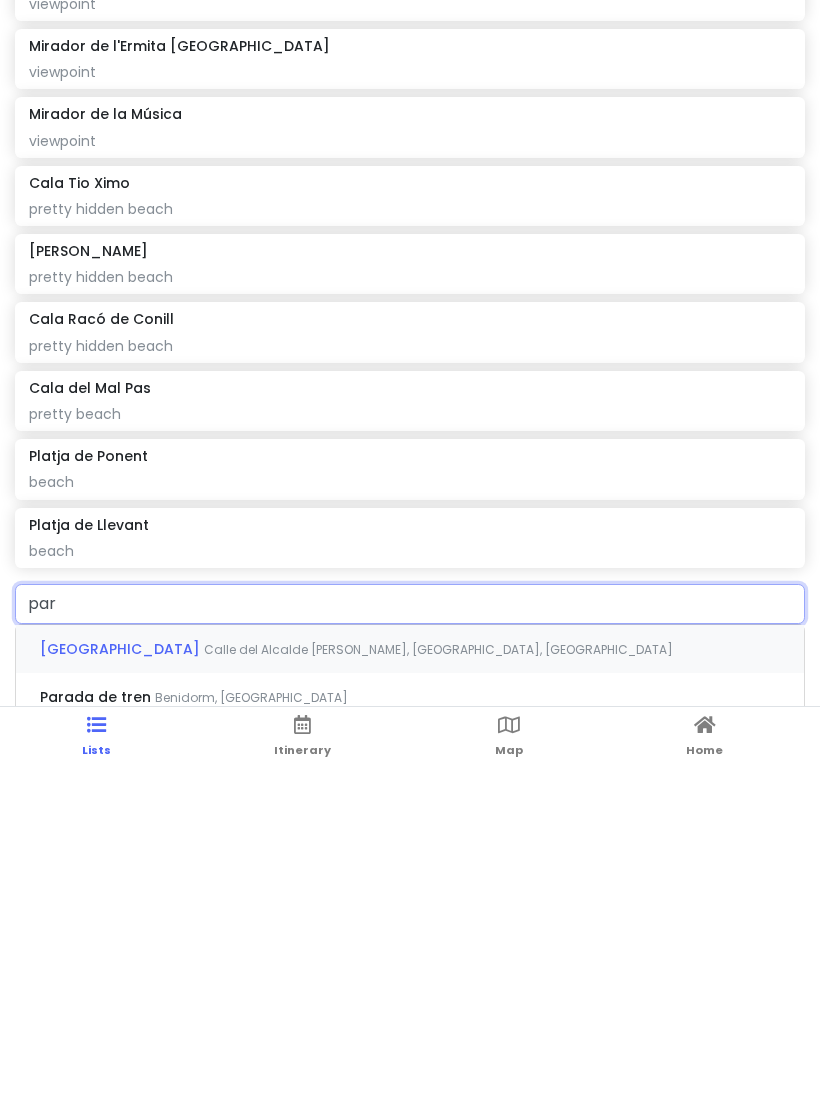 click on "Calle del Alcalde [PERSON_NAME], [GEOGRAPHIC_DATA], [GEOGRAPHIC_DATA]" at bounding box center (438, 986) 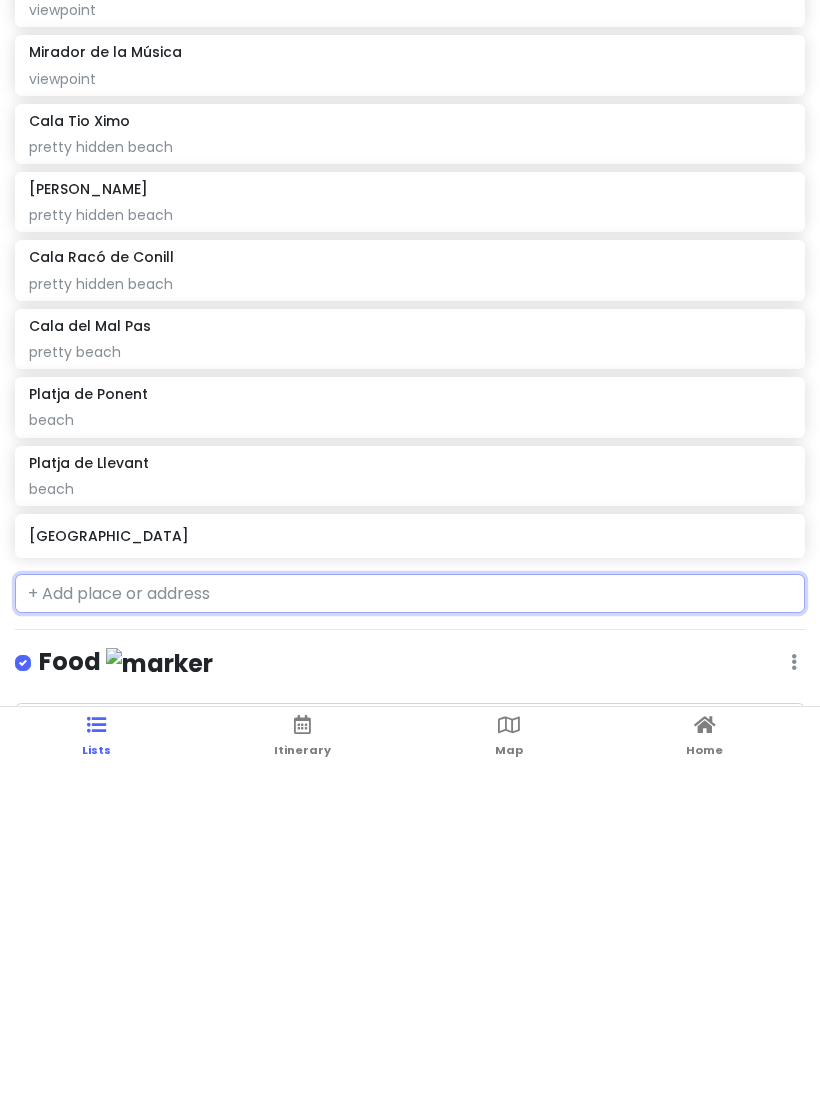 scroll, scrollTop: 277, scrollLeft: 0, axis: vertical 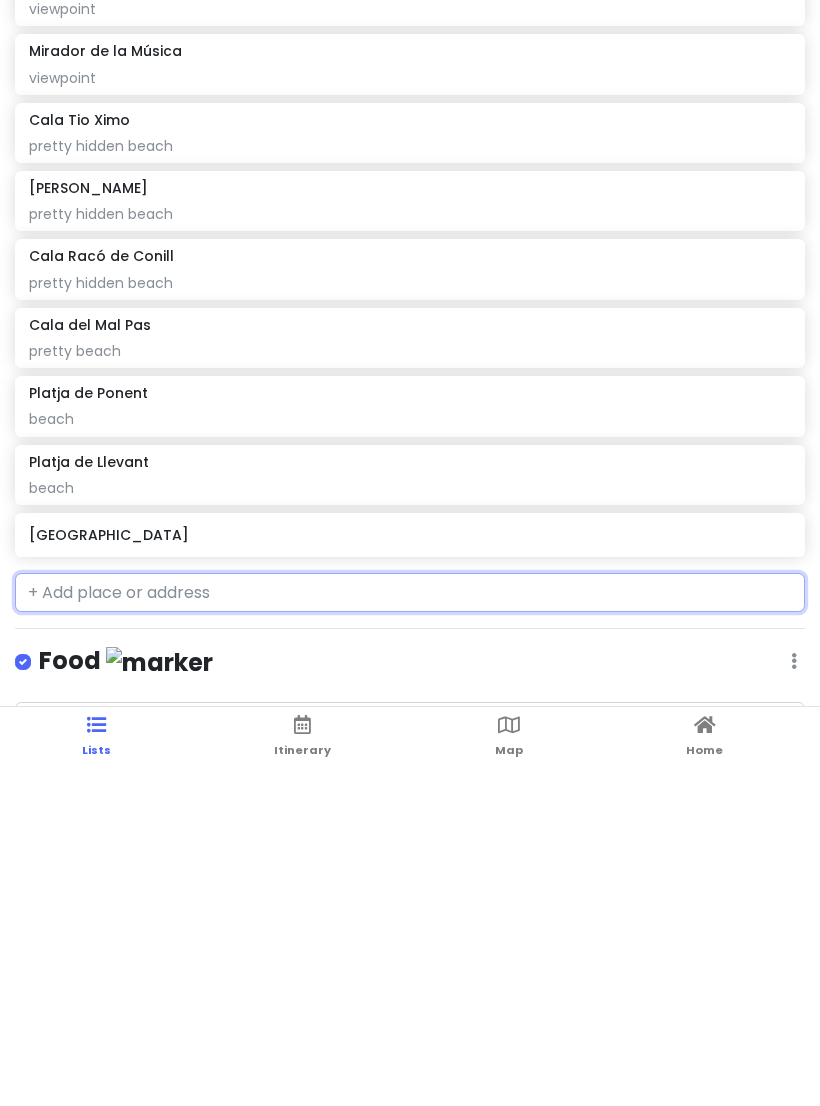 click on "[GEOGRAPHIC_DATA]" at bounding box center (409, 872) 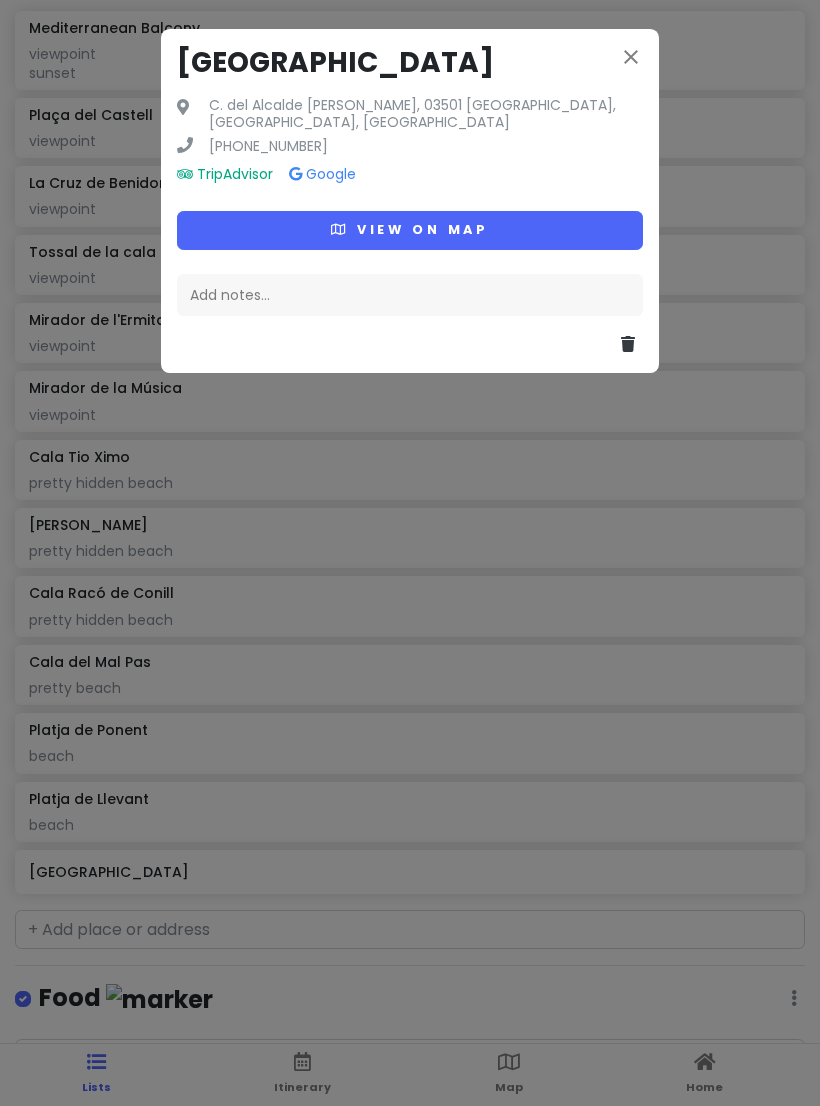 click on "close" at bounding box center (631, 57) 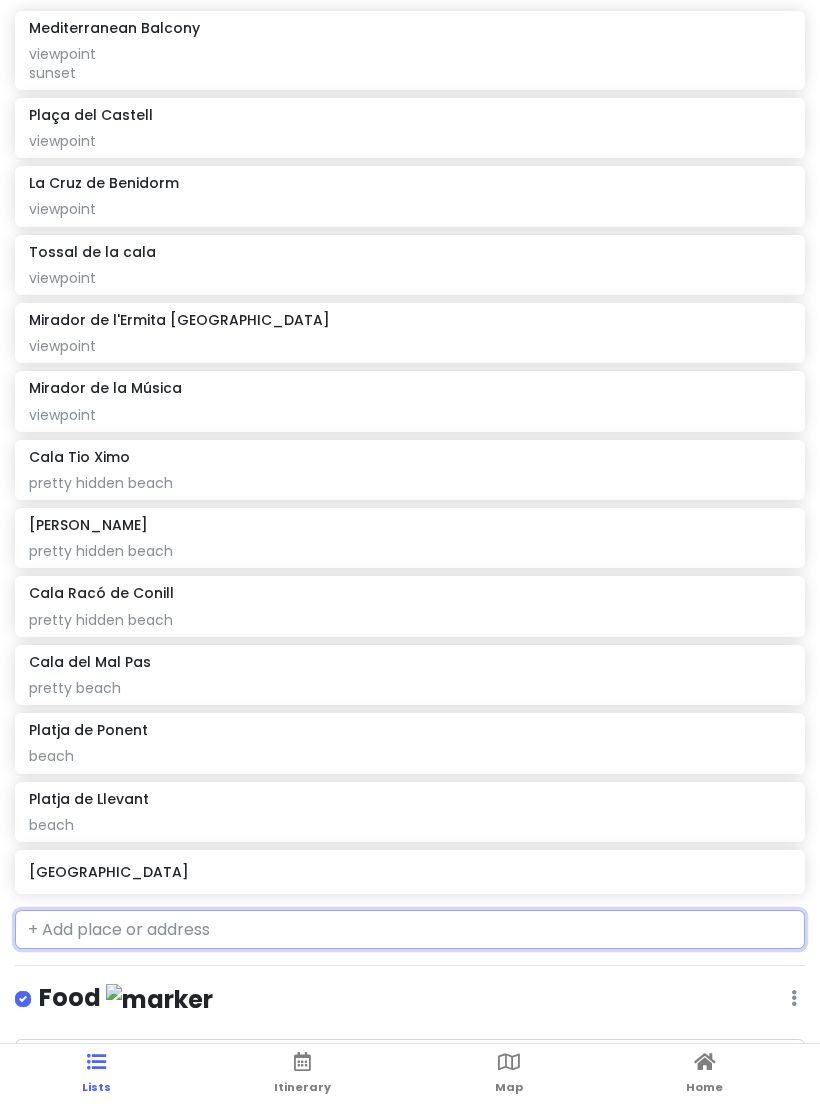click on "[GEOGRAPHIC_DATA]" at bounding box center [409, 872] 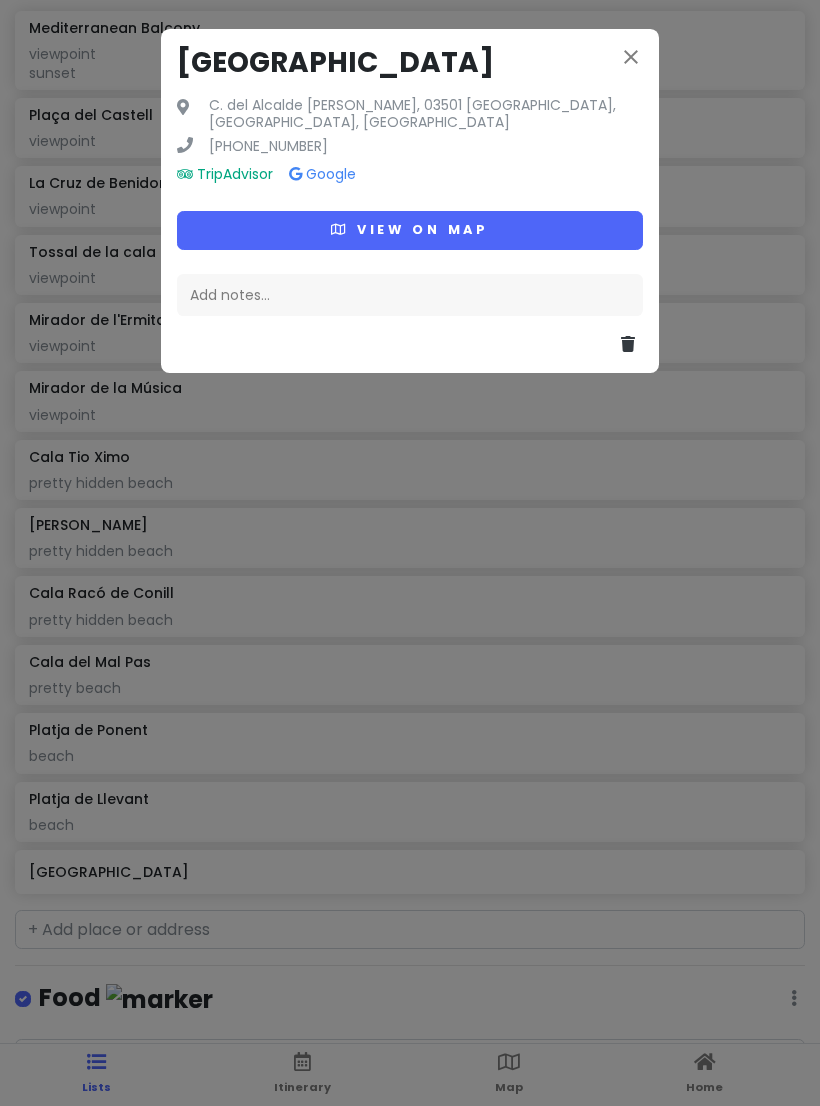 click on "Add notes..." at bounding box center [410, 295] 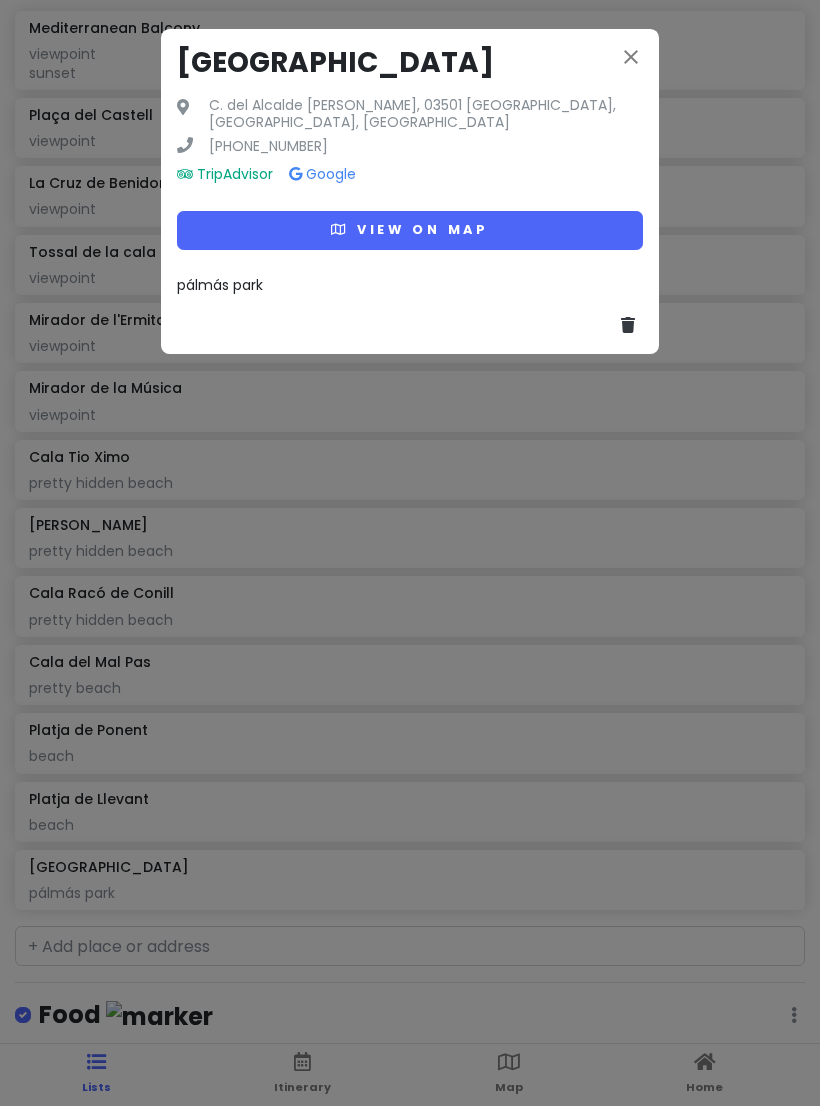 click on "close" at bounding box center (631, 57) 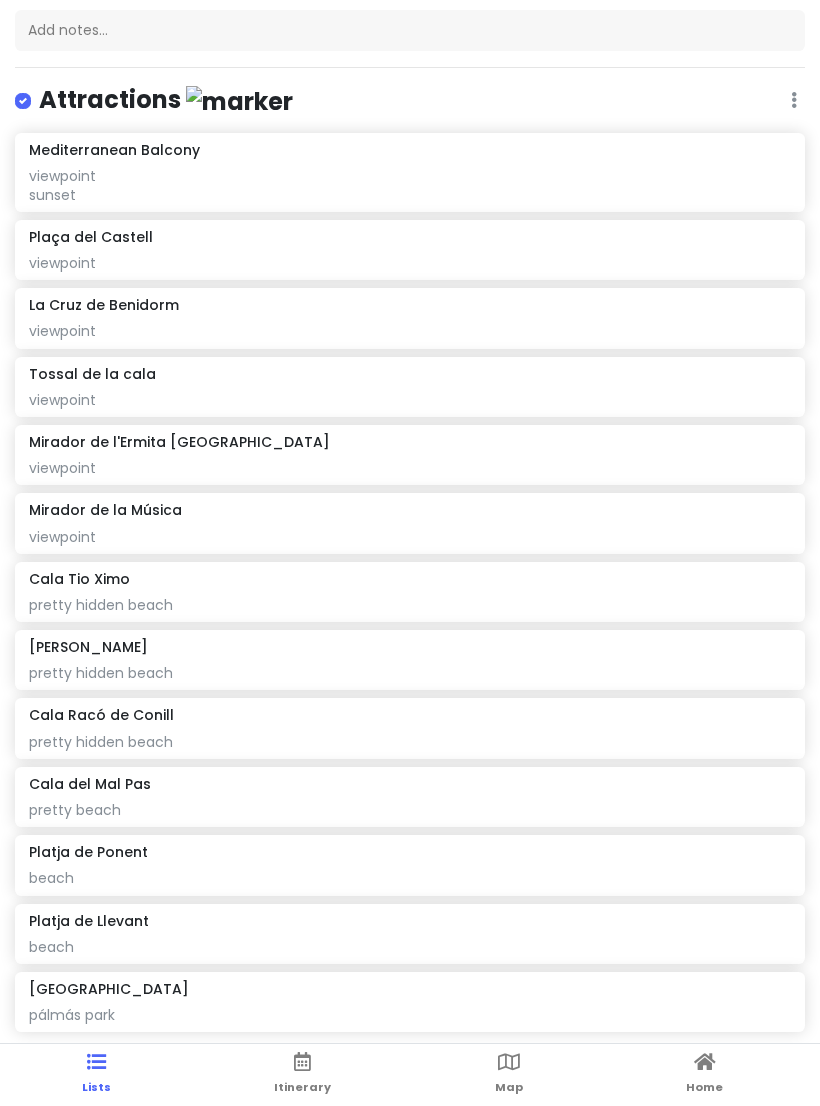 scroll, scrollTop: 136, scrollLeft: 0, axis: vertical 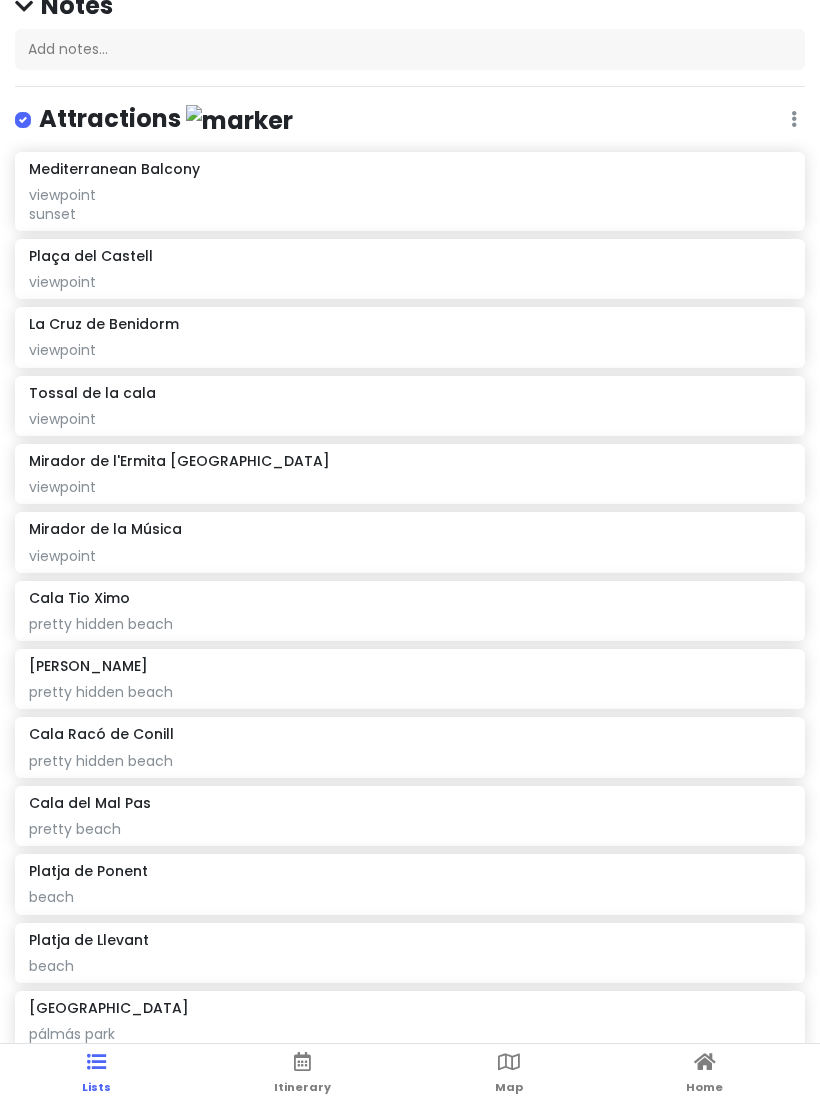 click on "viewpoint sunset" at bounding box center [409, 204] 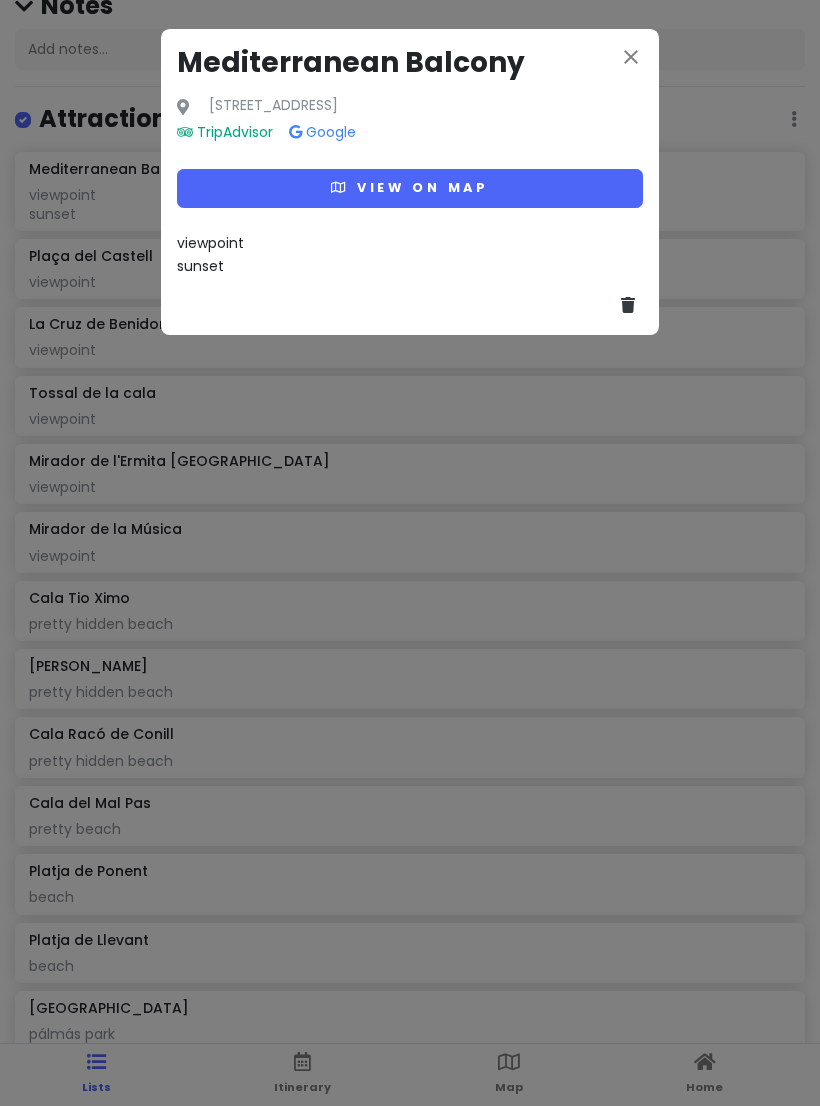 click on "viewpoint
sunset" at bounding box center (410, 254) 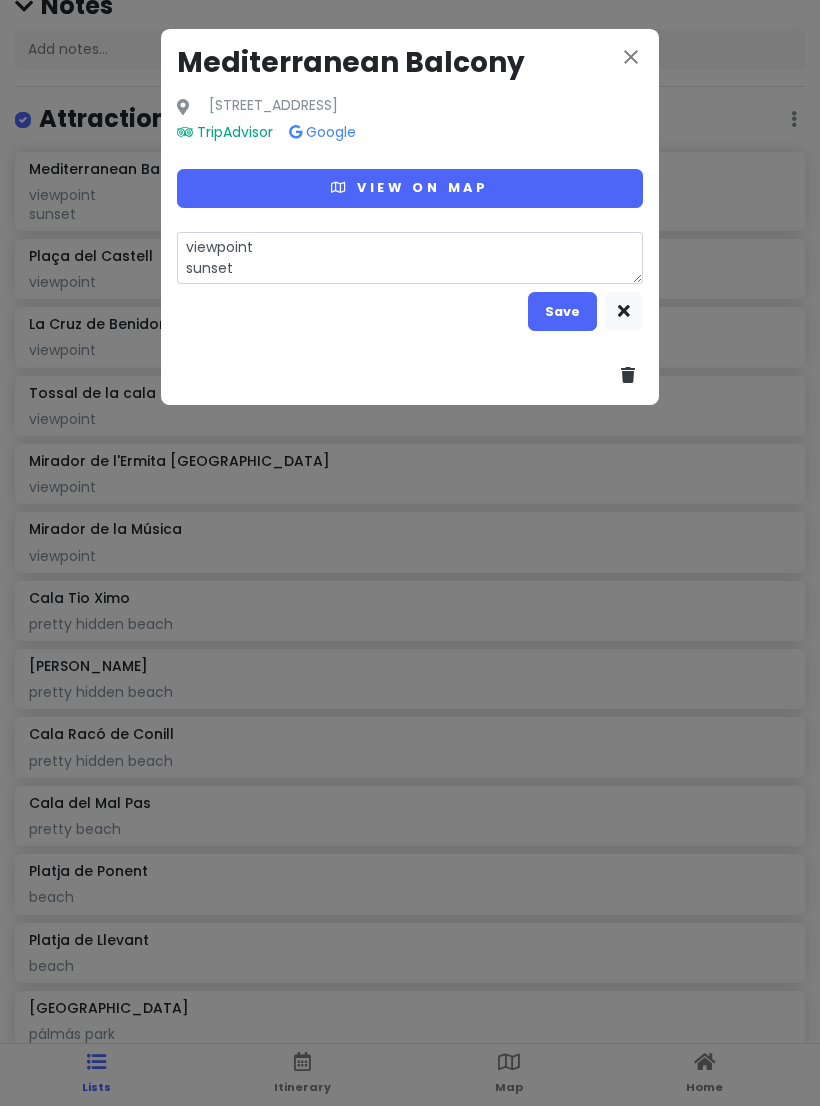 click on "viewpoint
sunset" at bounding box center [410, 258] 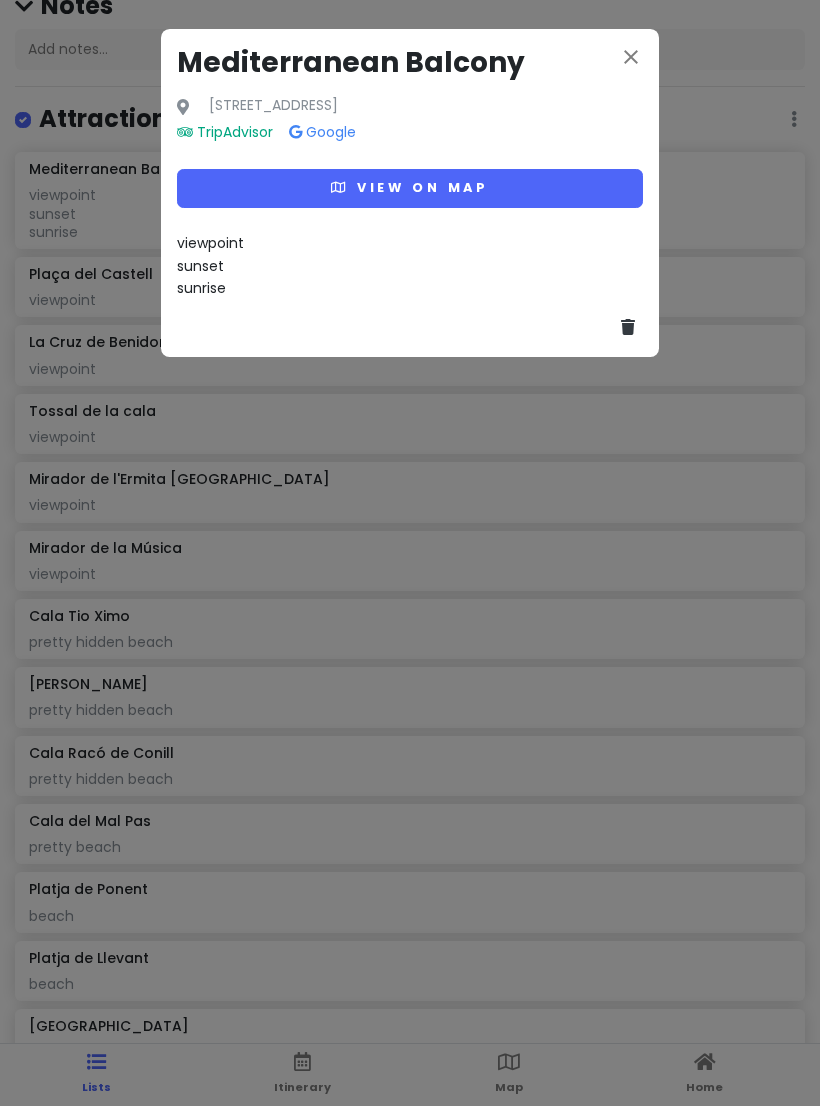 click on "close" at bounding box center [631, 57] 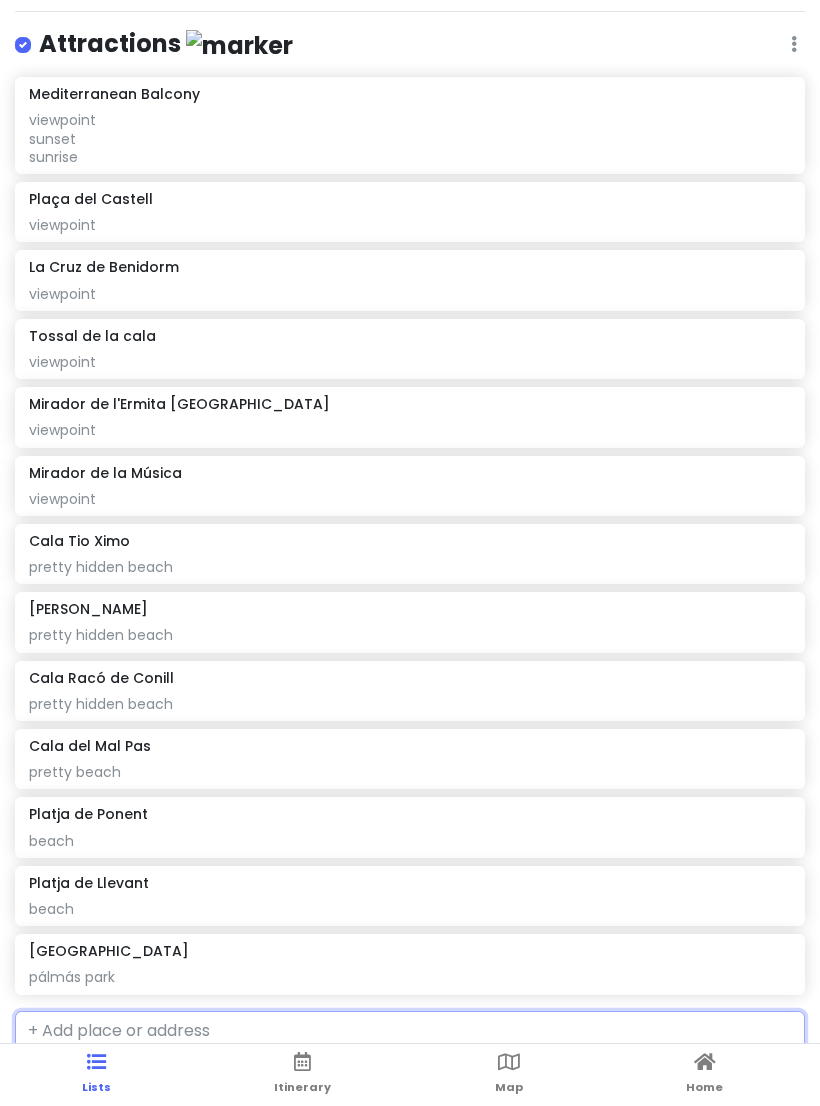 scroll, scrollTop: 202, scrollLeft: 0, axis: vertical 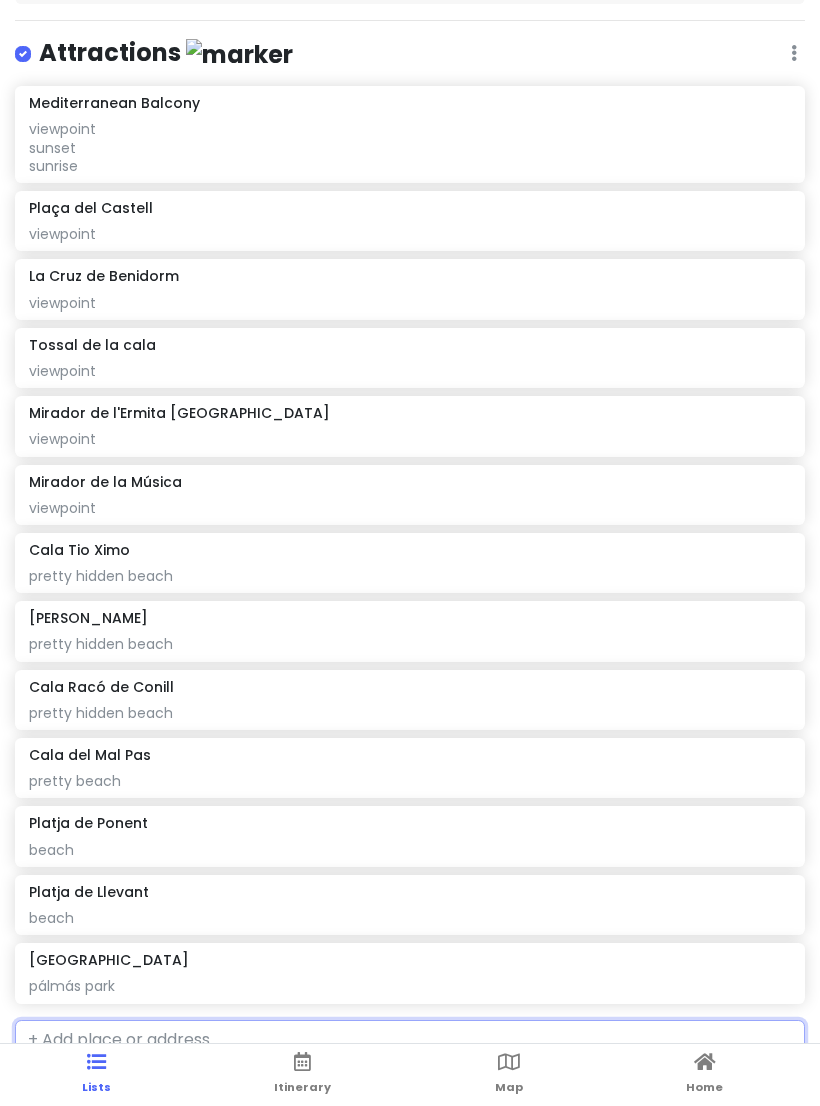click on "viewpoint" at bounding box center (409, 147) 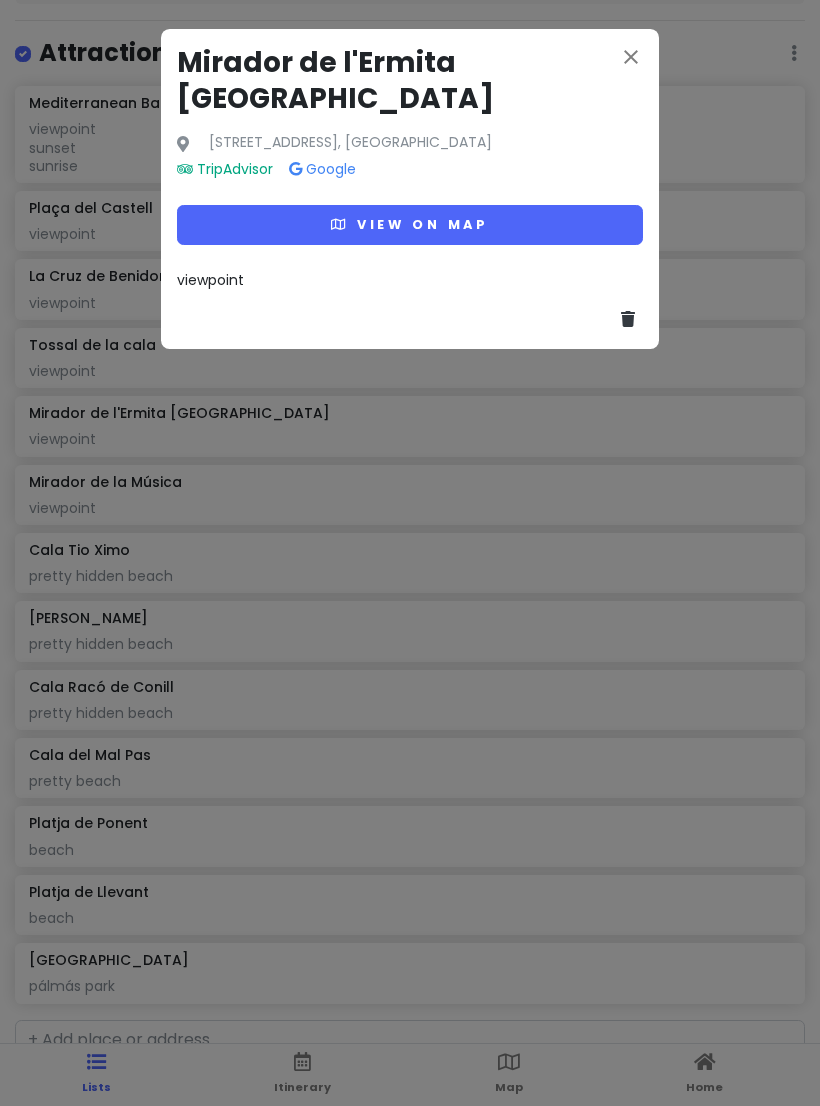 click on "viewpoint" at bounding box center [410, 280] 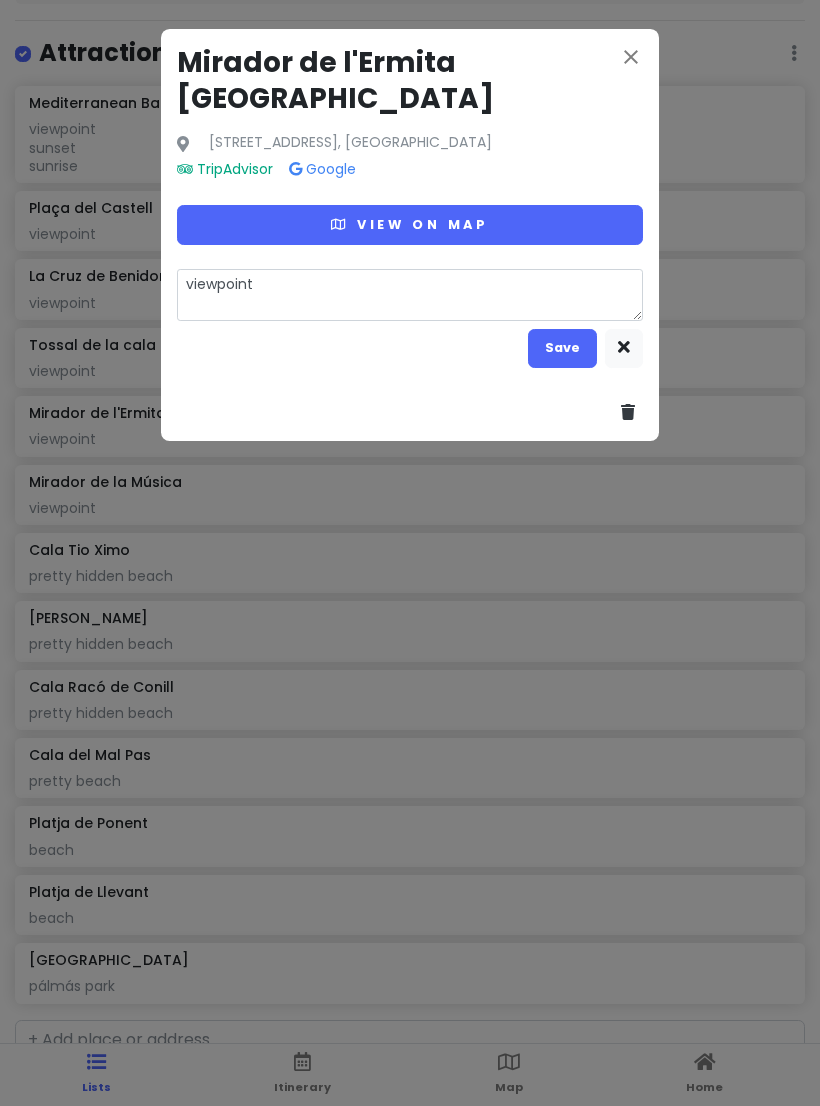 click on "viewpoint" at bounding box center [410, 295] 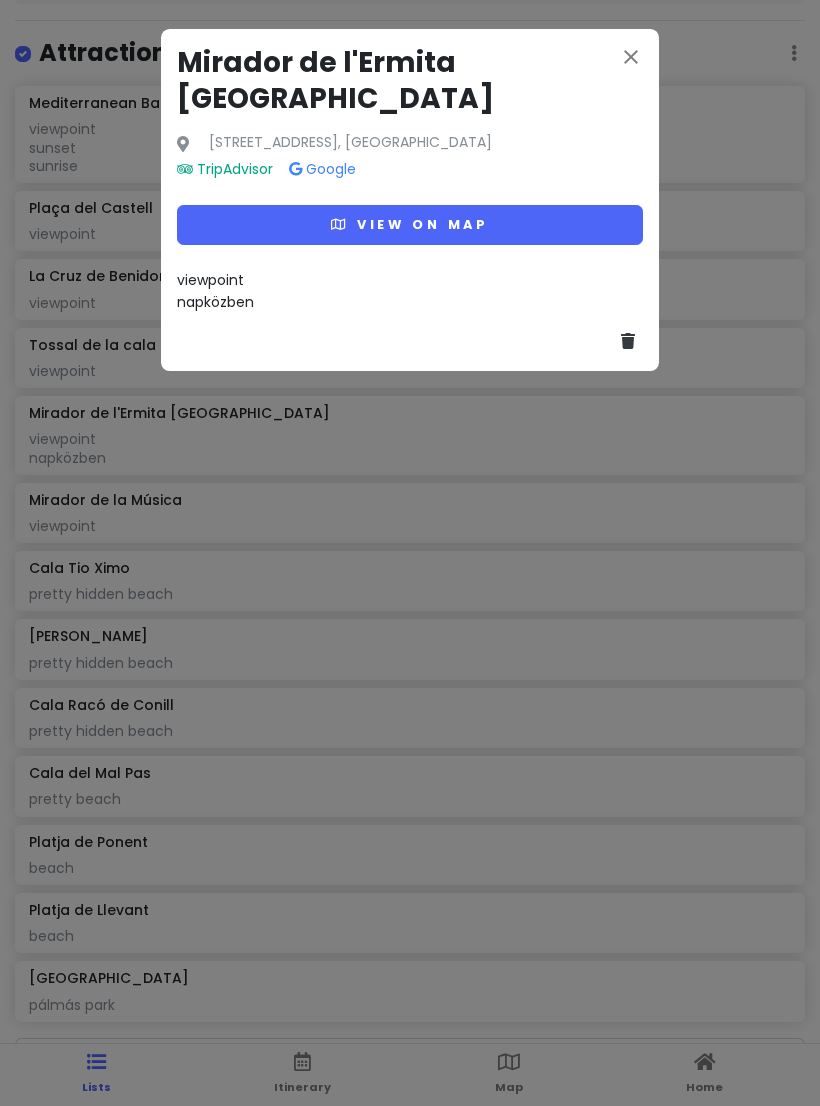 click on "close Mirador de l'Ermita Verge del Mar [STREET_ADDRESS], [GEOGRAPHIC_DATA]  TripAdvisor  Google View on map viewpoint
napközben" at bounding box center [410, 200] 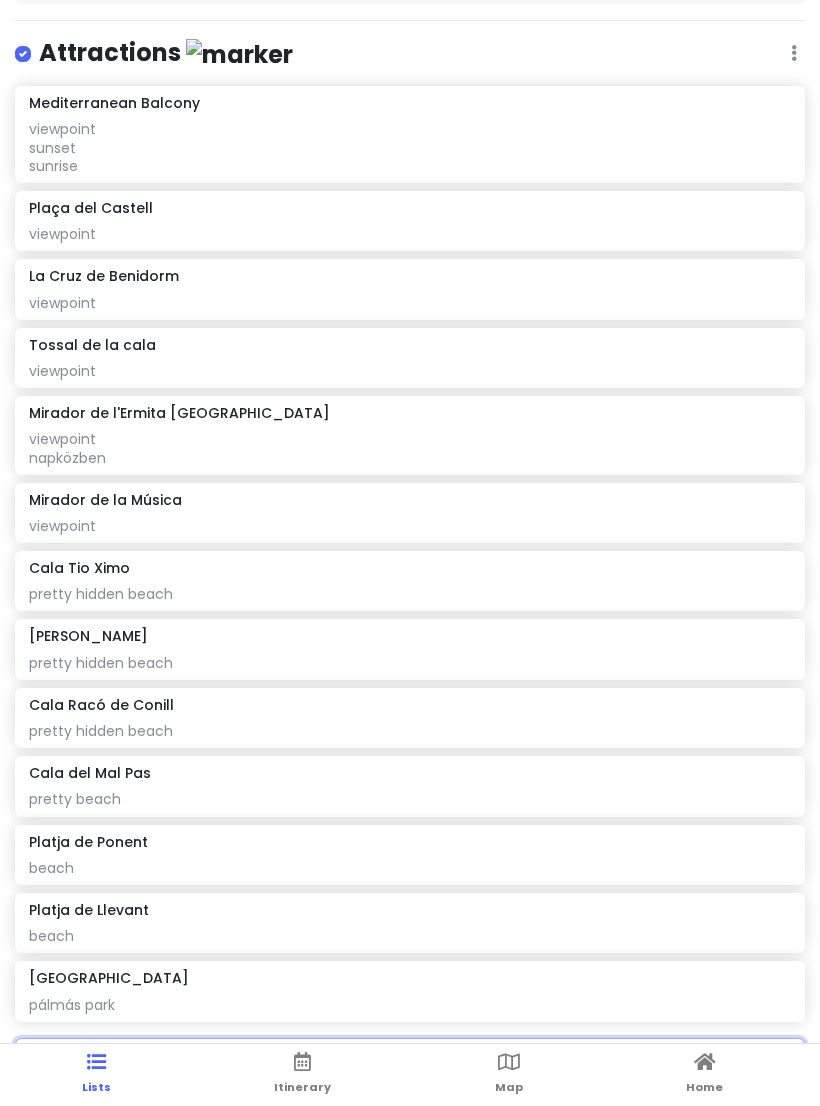 click on "viewpoint" at bounding box center (409, 147) 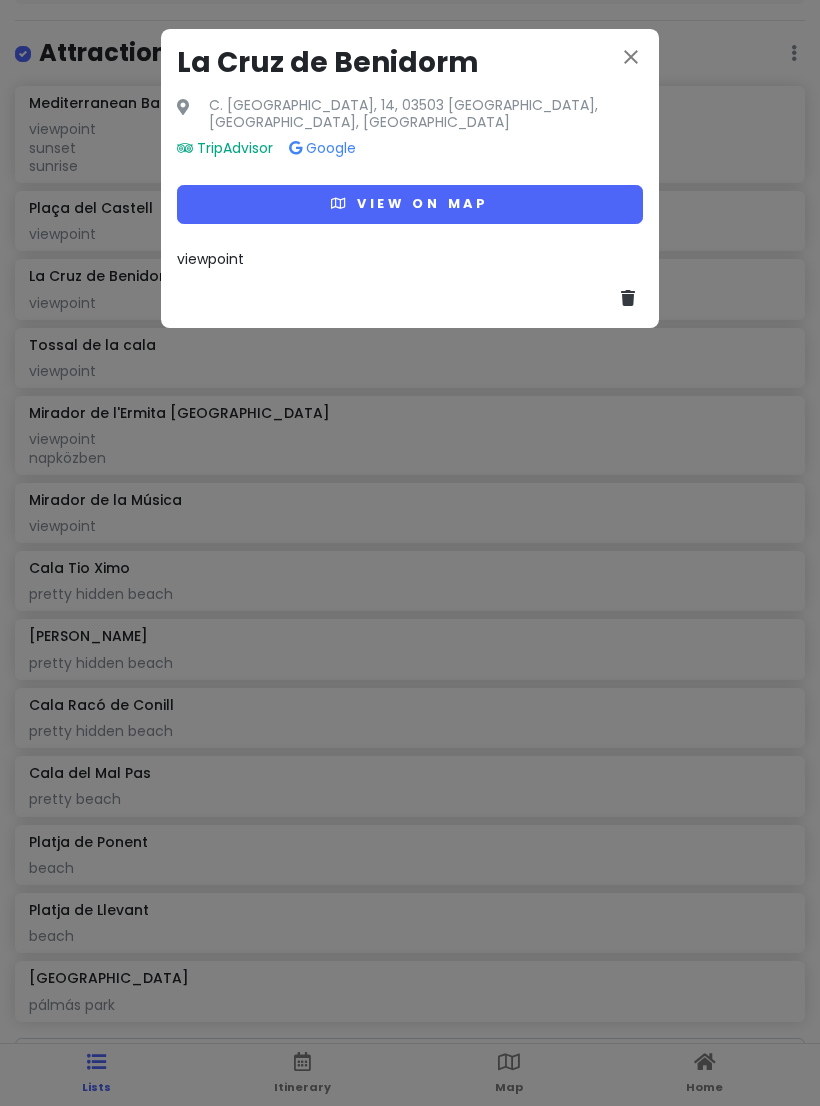 click on "viewpoint" at bounding box center [410, 259] 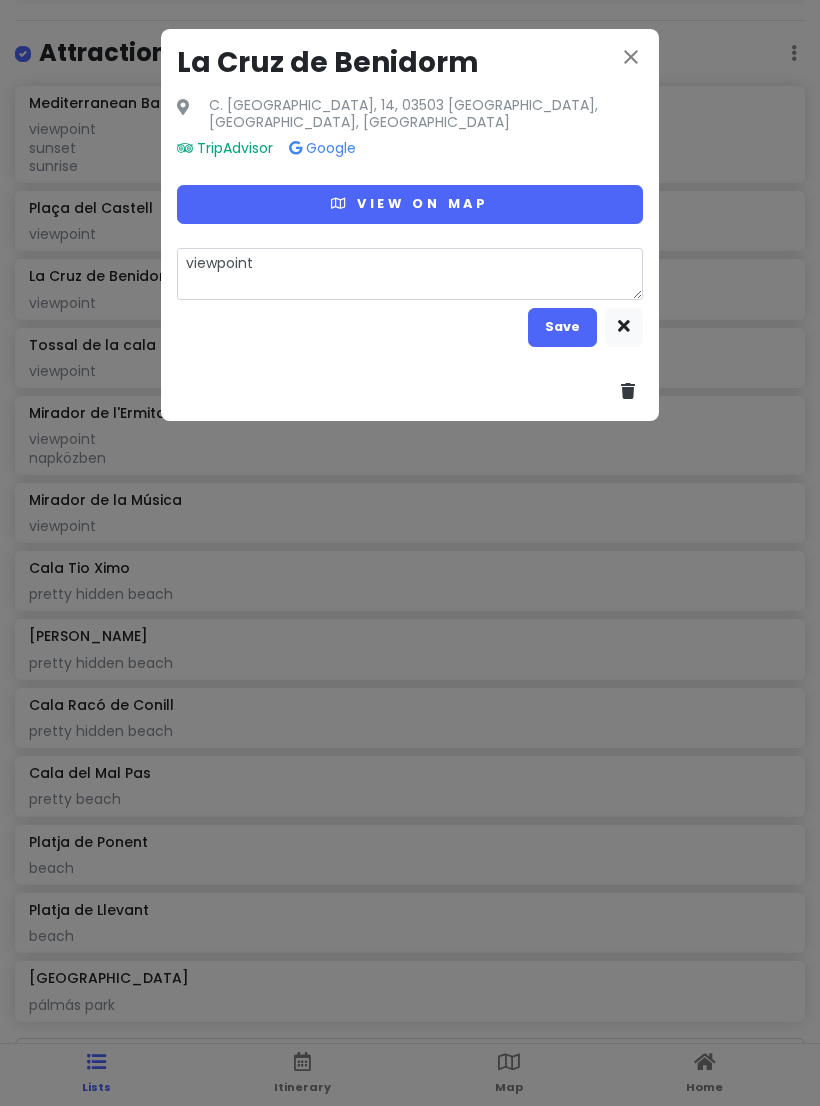 click on "viewpoint" at bounding box center (410, 274) 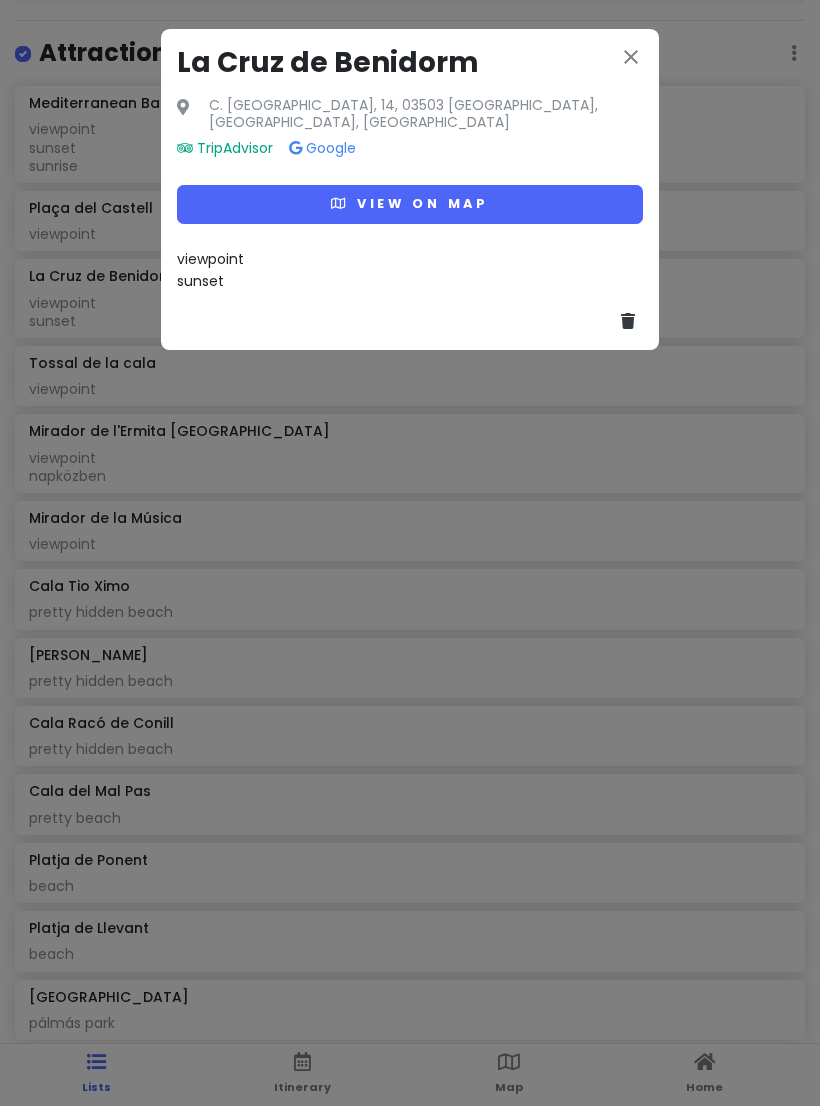 click on "close" at bounding box center (631, 57) 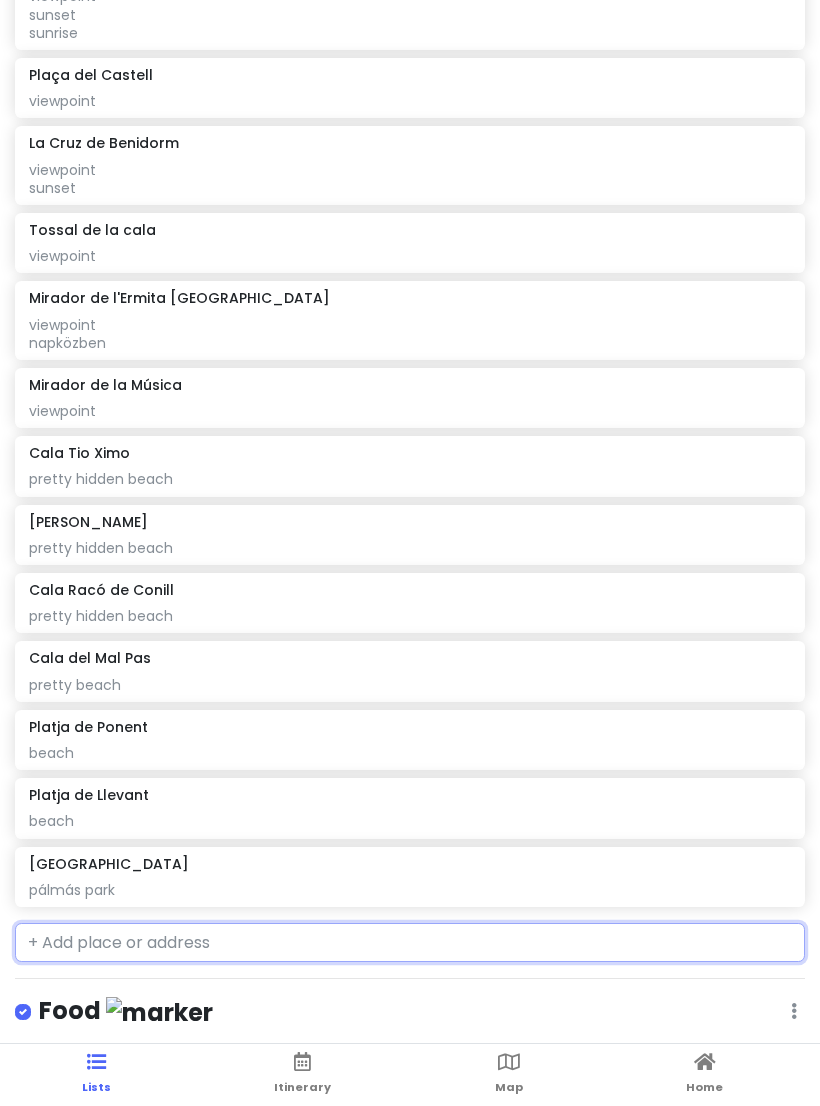 scroll, scrollTop: 339, scrollLeft: 0, axis: vertical 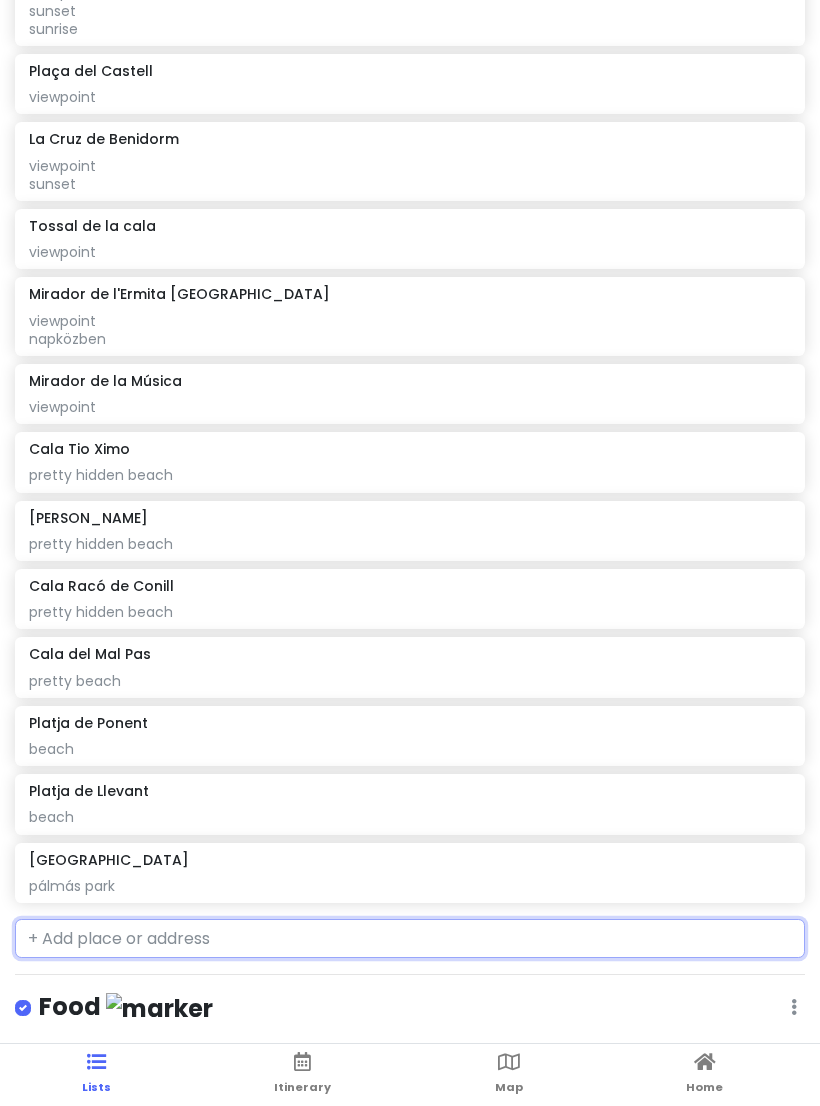 click on "beach" at bounding box center (409, 10) 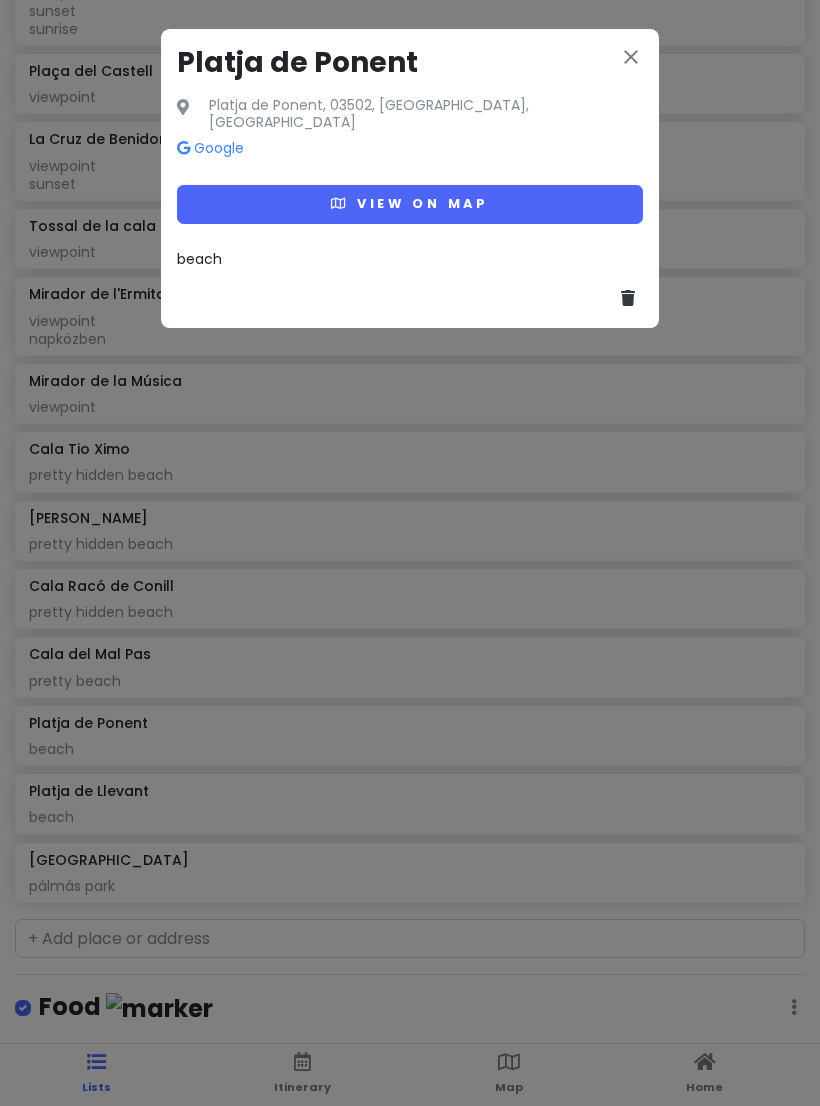 click on "beach" at bounding box center (410, 259) 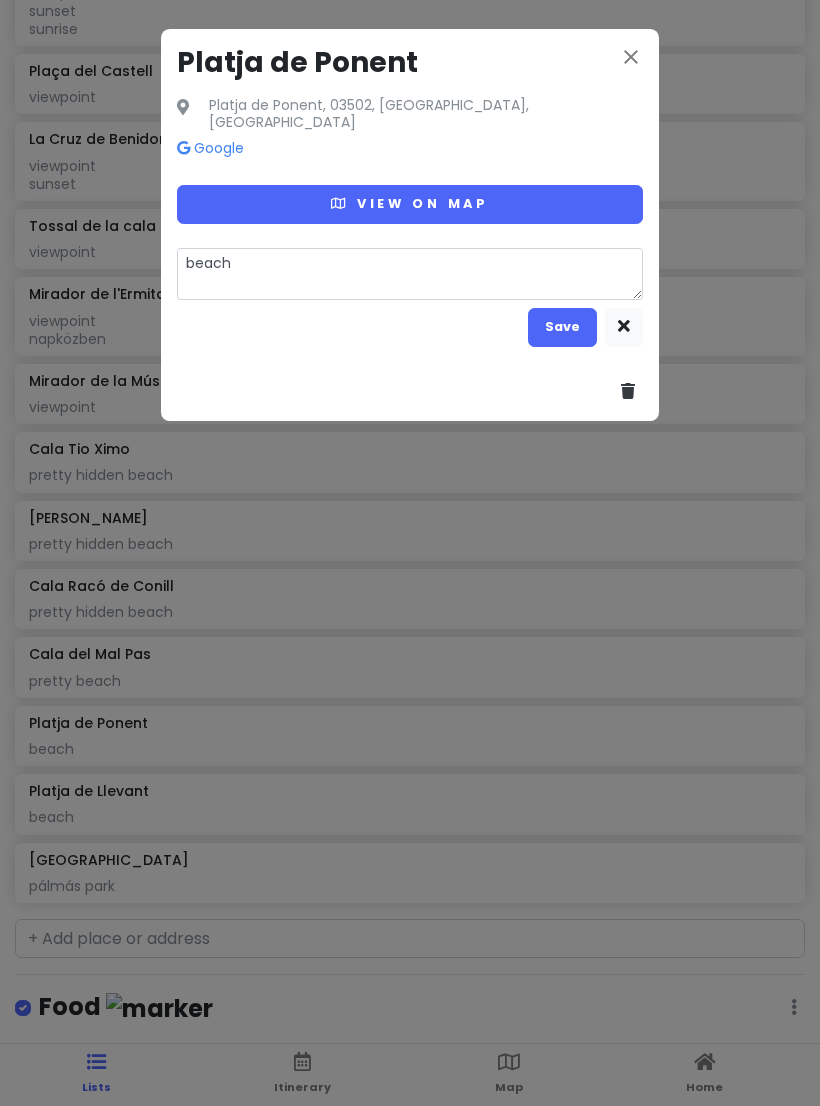 click on "beach" at bounding box center [410, 274] 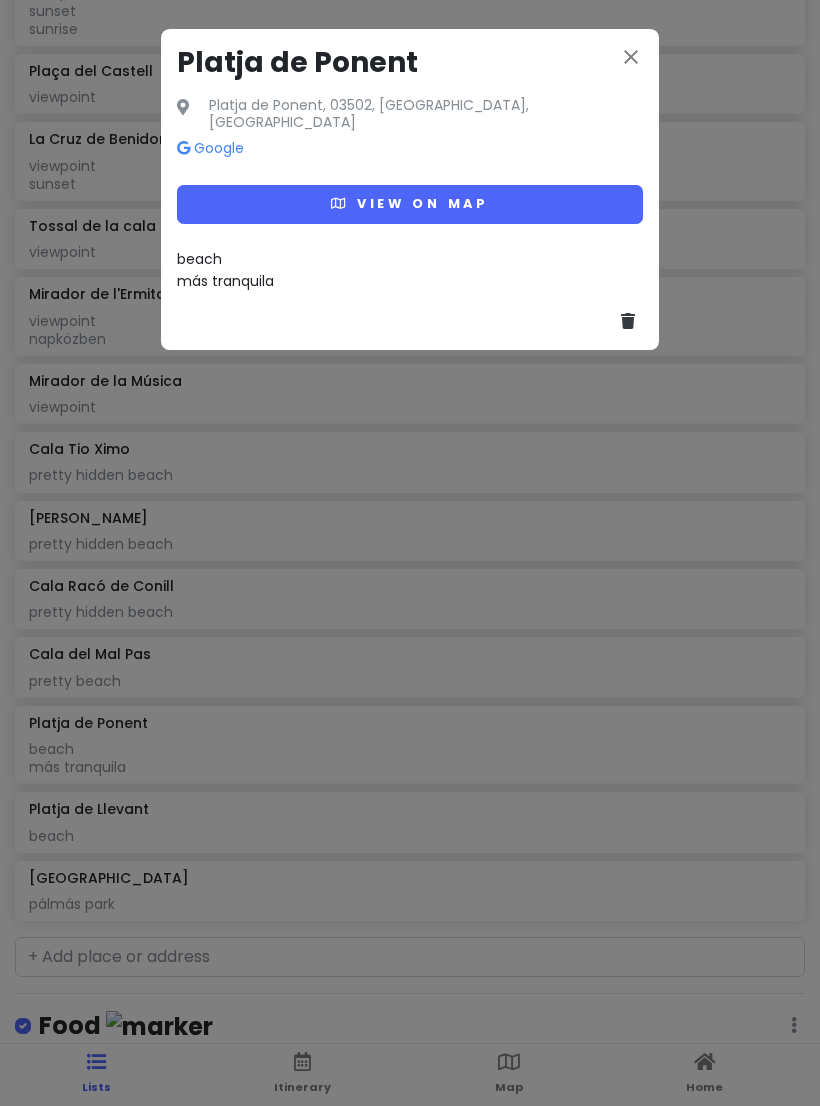click on "close" at bounding box center [631, 57] 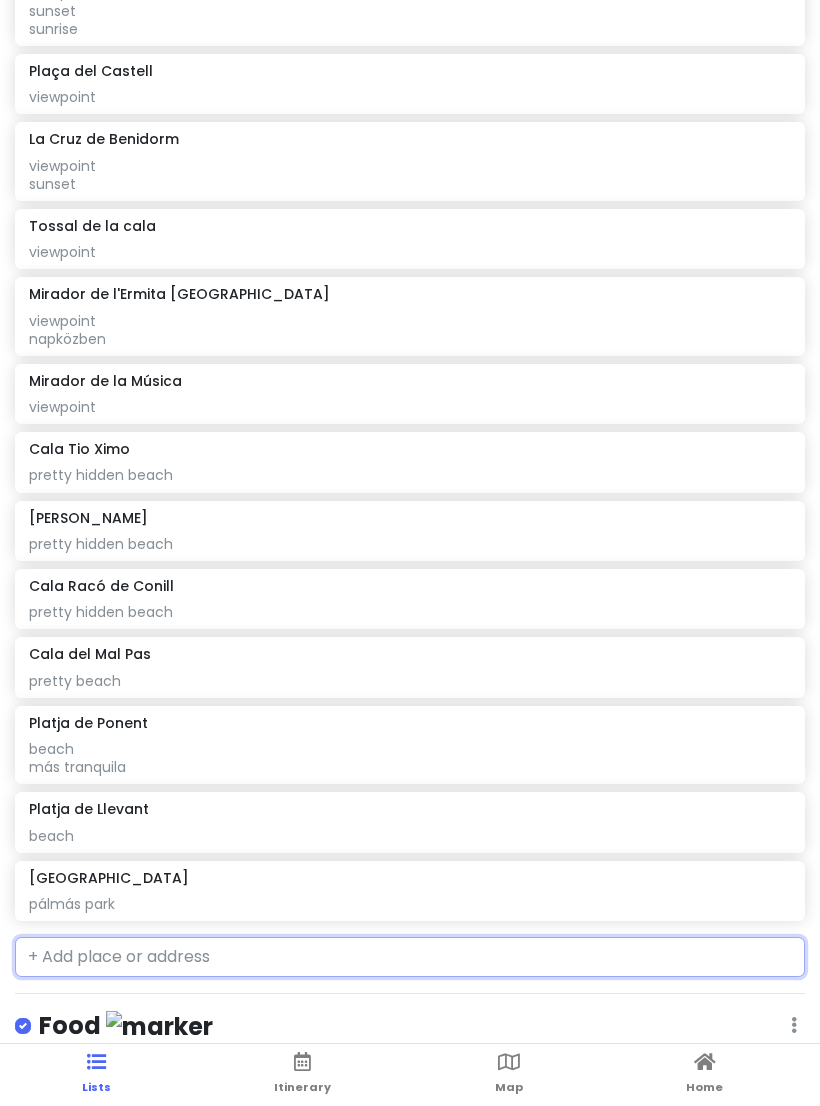 click at bounding box center [410, 957] 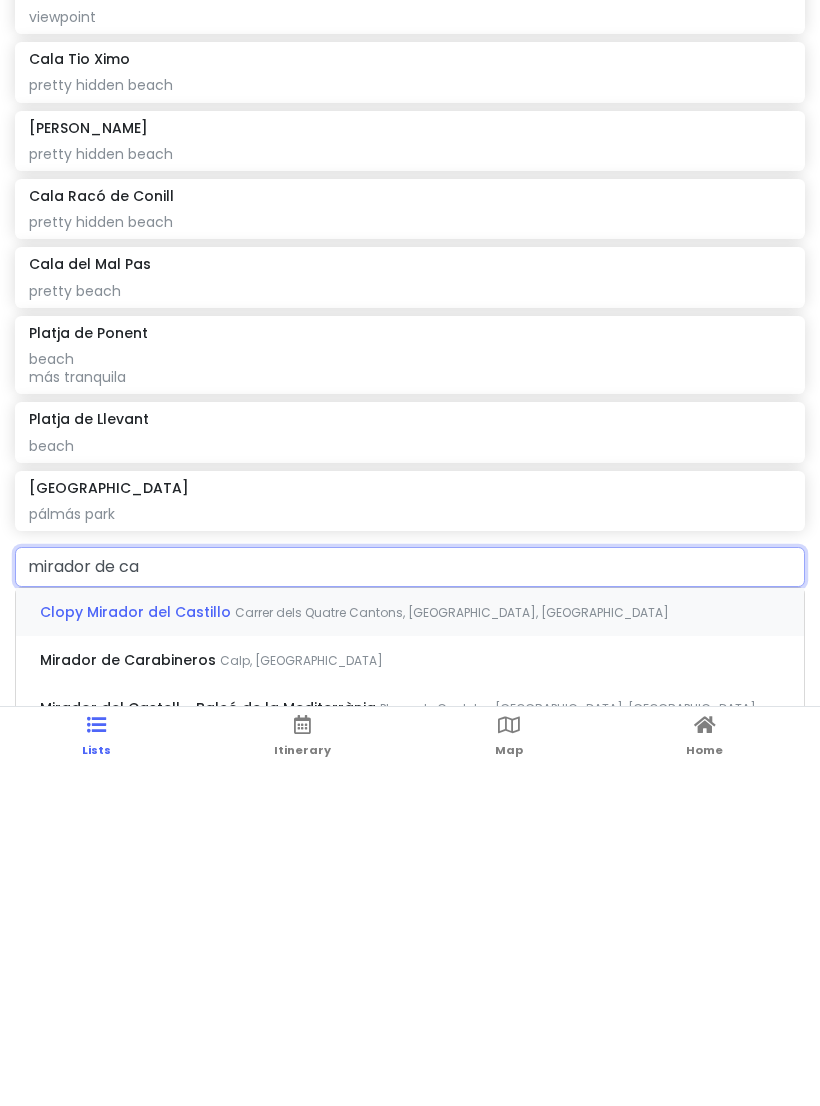 scroll, scrollTop: 394, scrollLeft: 0, axis: vertical 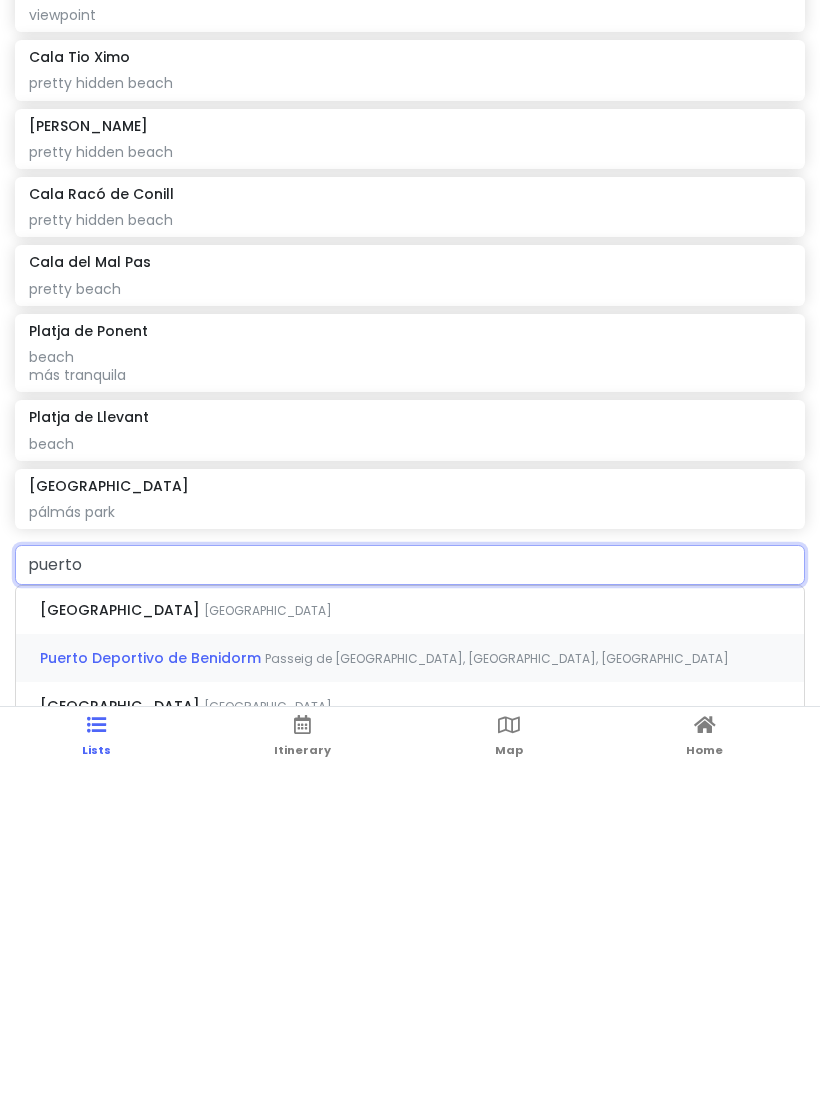 click on "Puerto Deportivo de Benidorm" at bounding box center [122, 947] 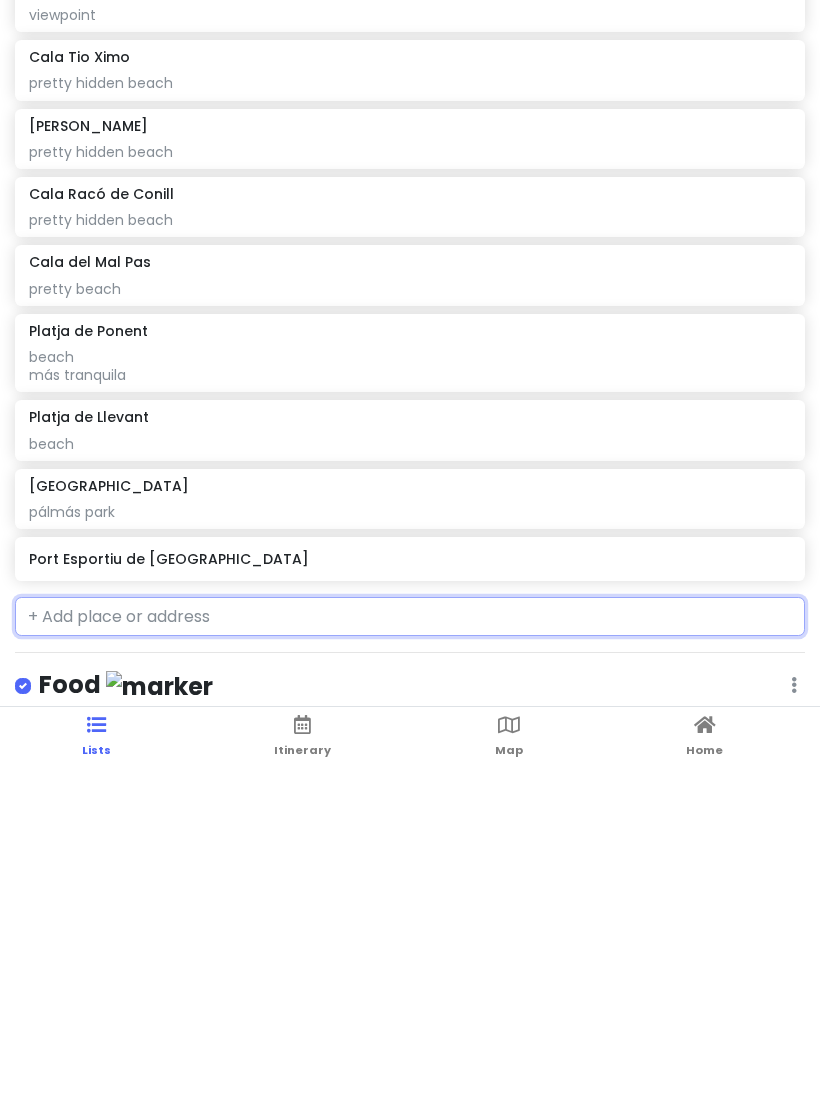 click on "Port Esportiu de [GEOGRAPHIC_DATA]" at bounding box center (409, 896) 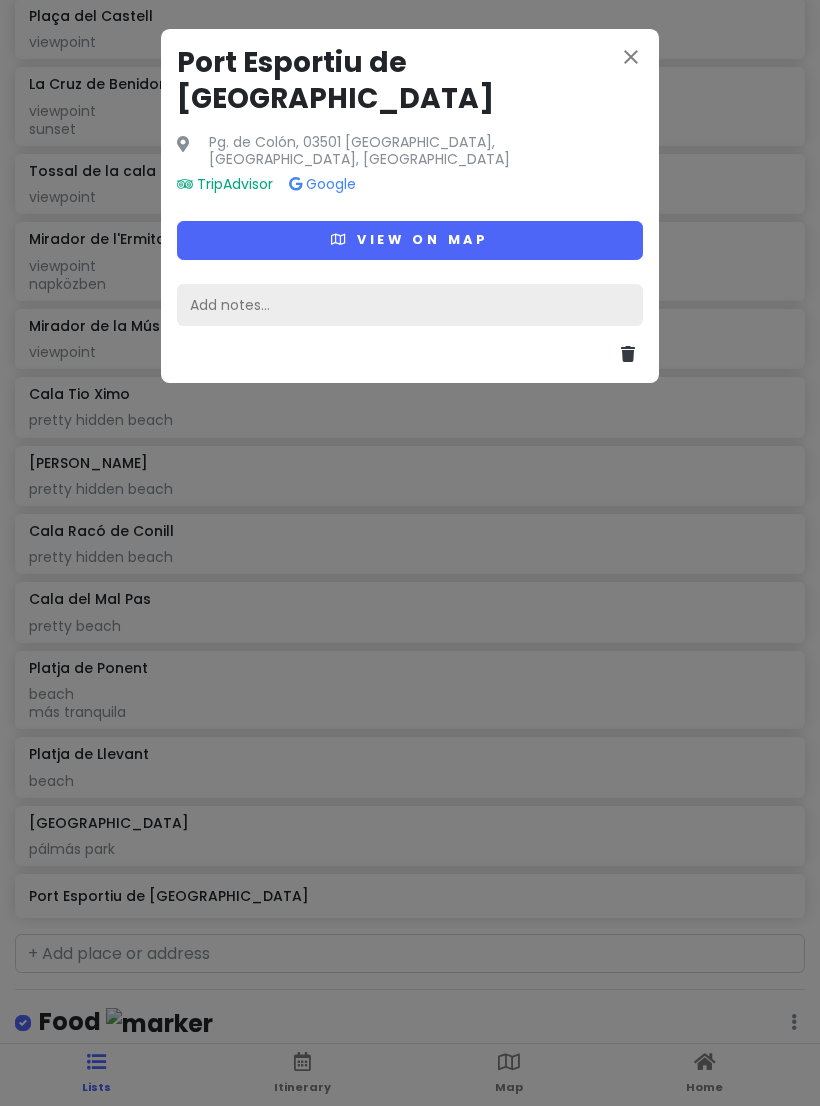 click on "Add notes..." at bounding box center [410, 305] 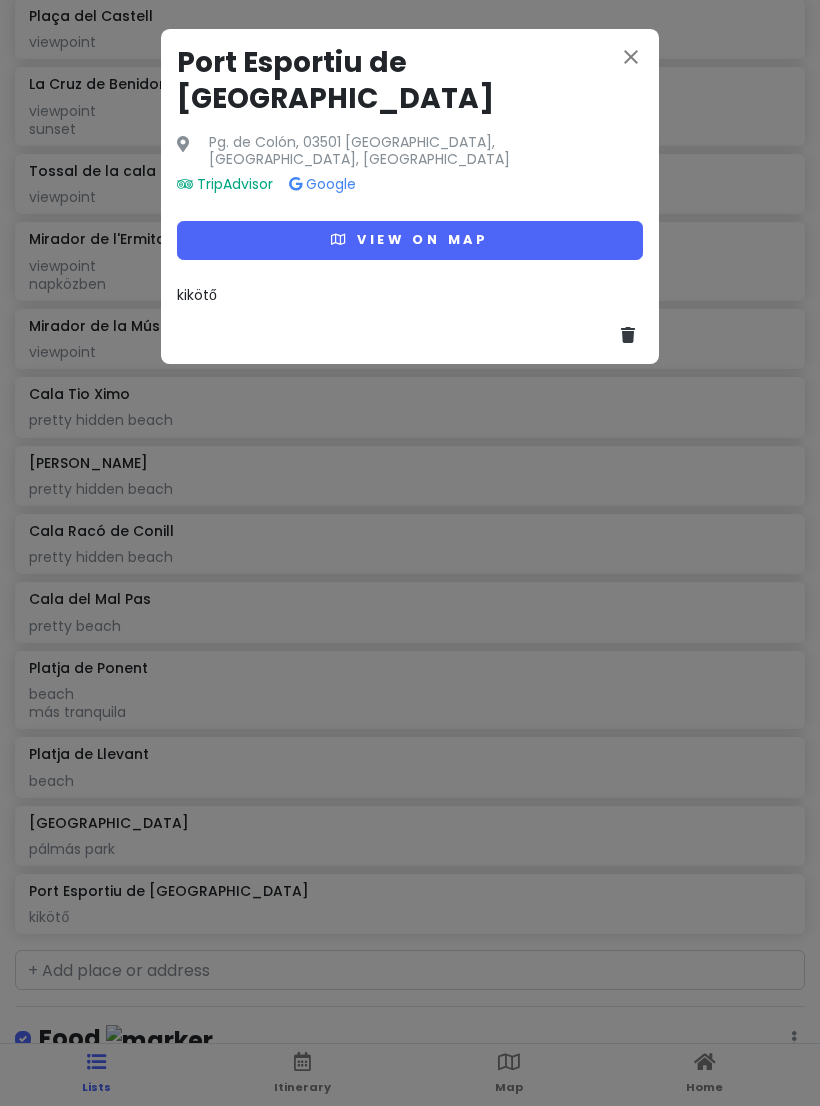 click on "close" at bounding box center [631, 57] 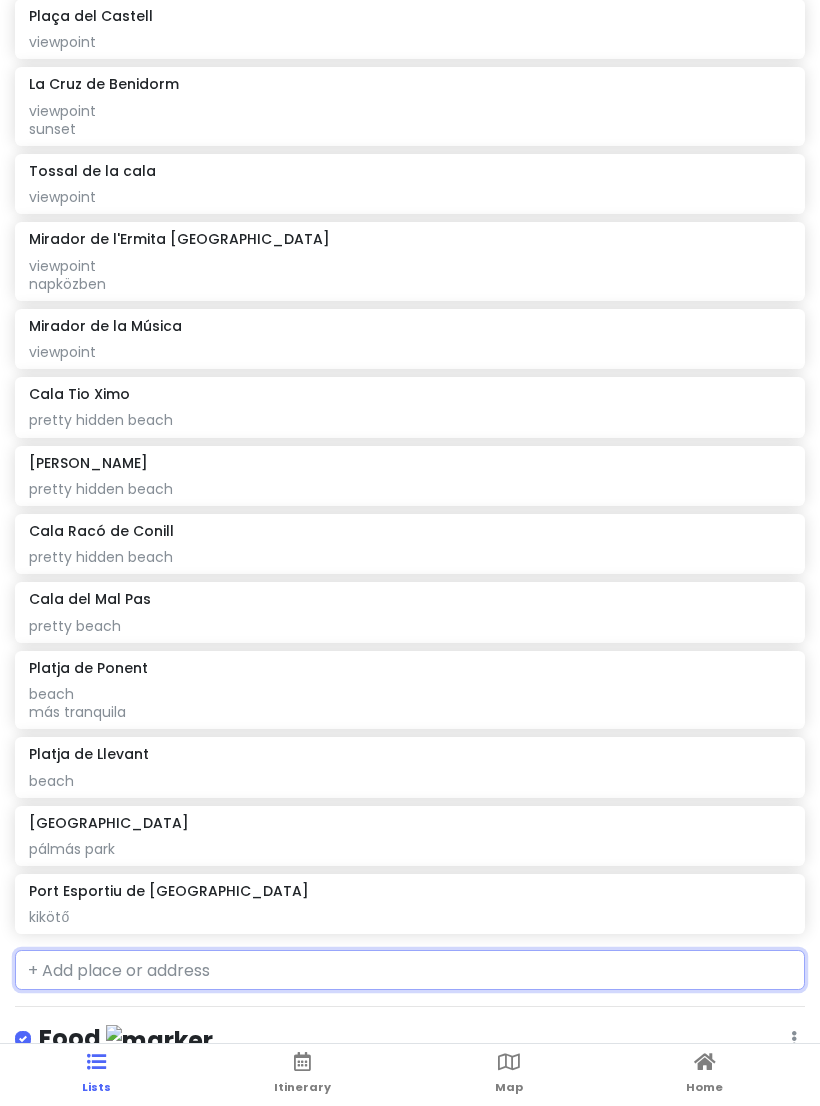 click on "[GEOGRAPHIC_DATA] de [GEOGRAPHIC_DATA] kikötő" 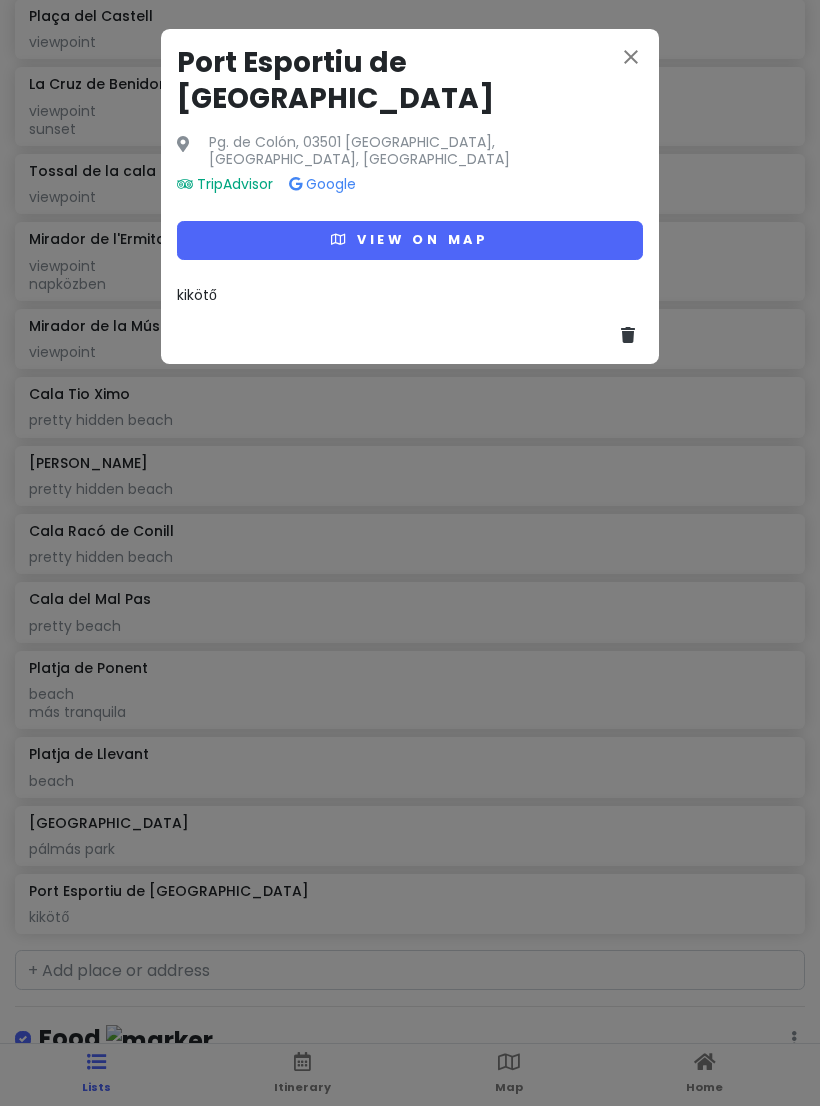 click on "View on map" at bounding box center (410, 240) 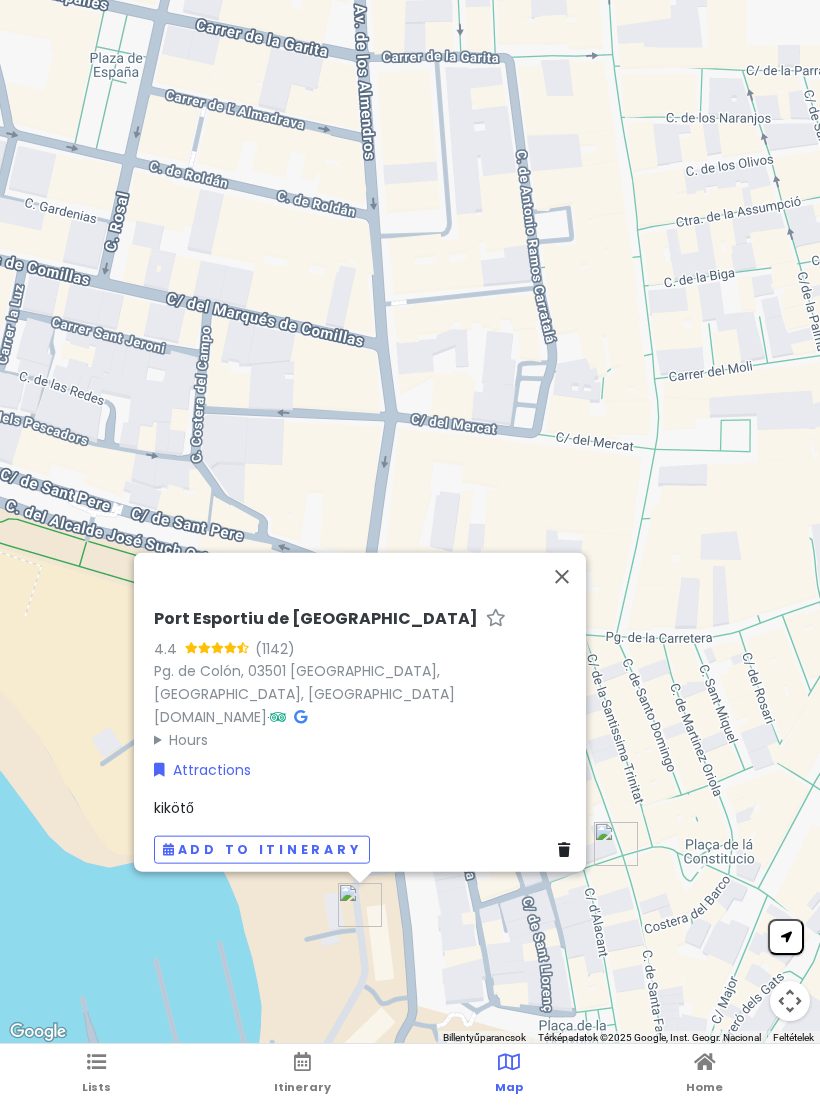 click at bounding box center (562, 576) 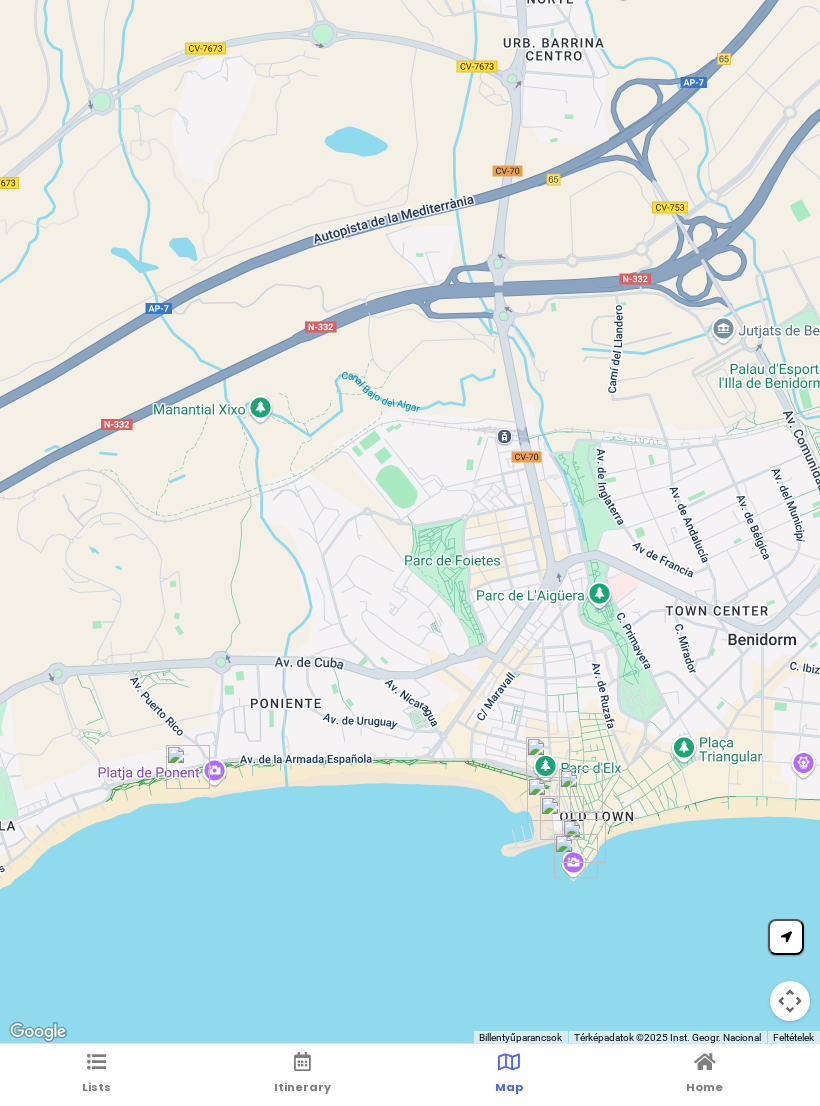 click on "Lists" at bounding box center (96, 1075) 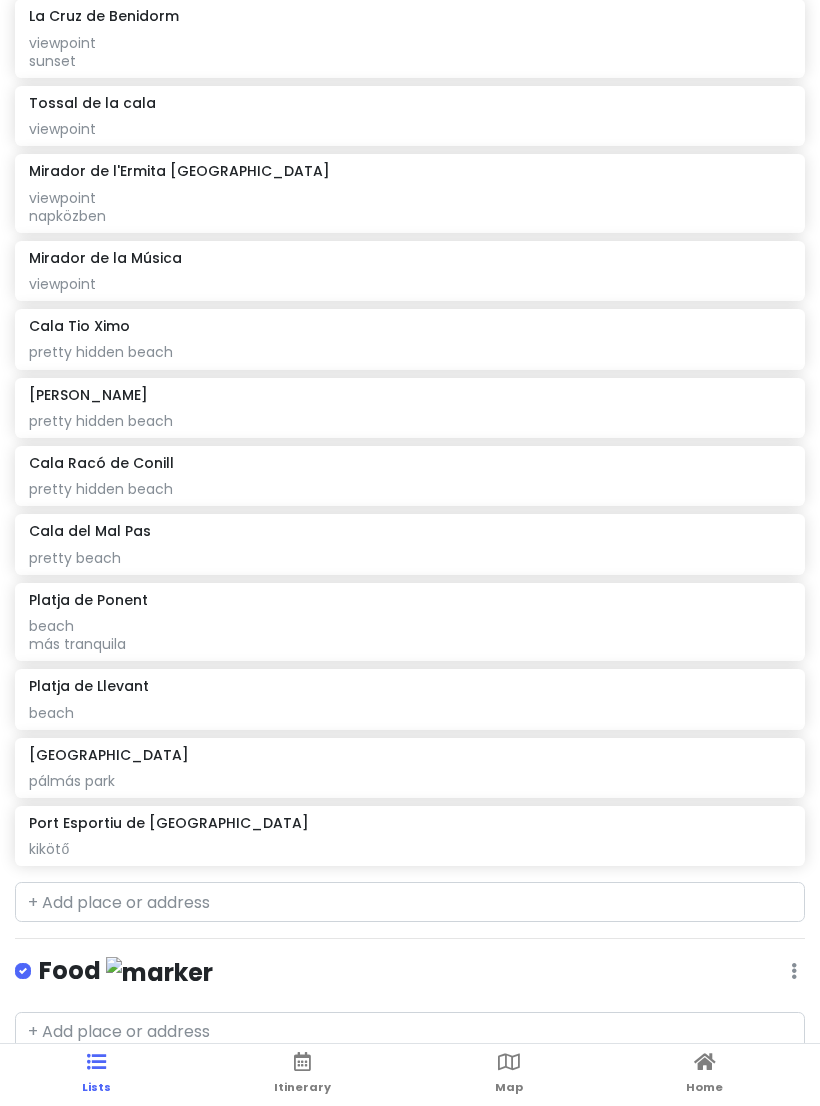 scroll, scrollTop: 570, scrollLeft: 0, axis: vertical 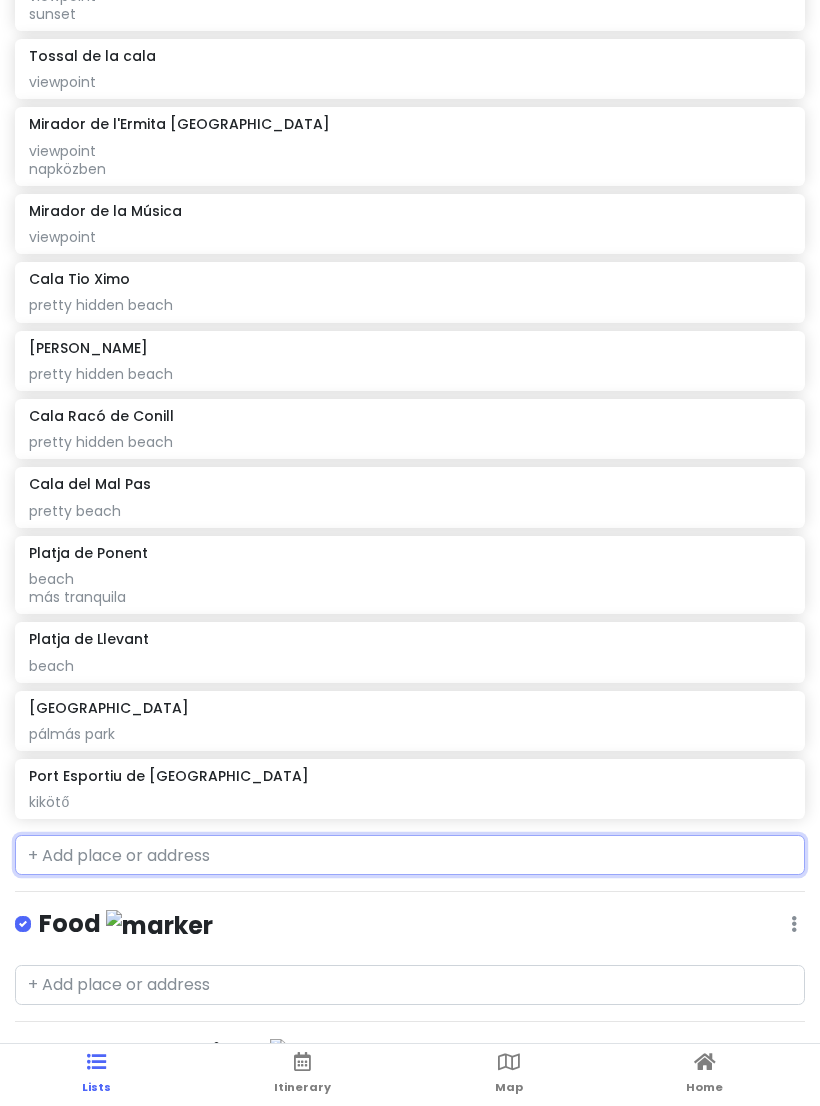 click at bounding box center (410, 855) 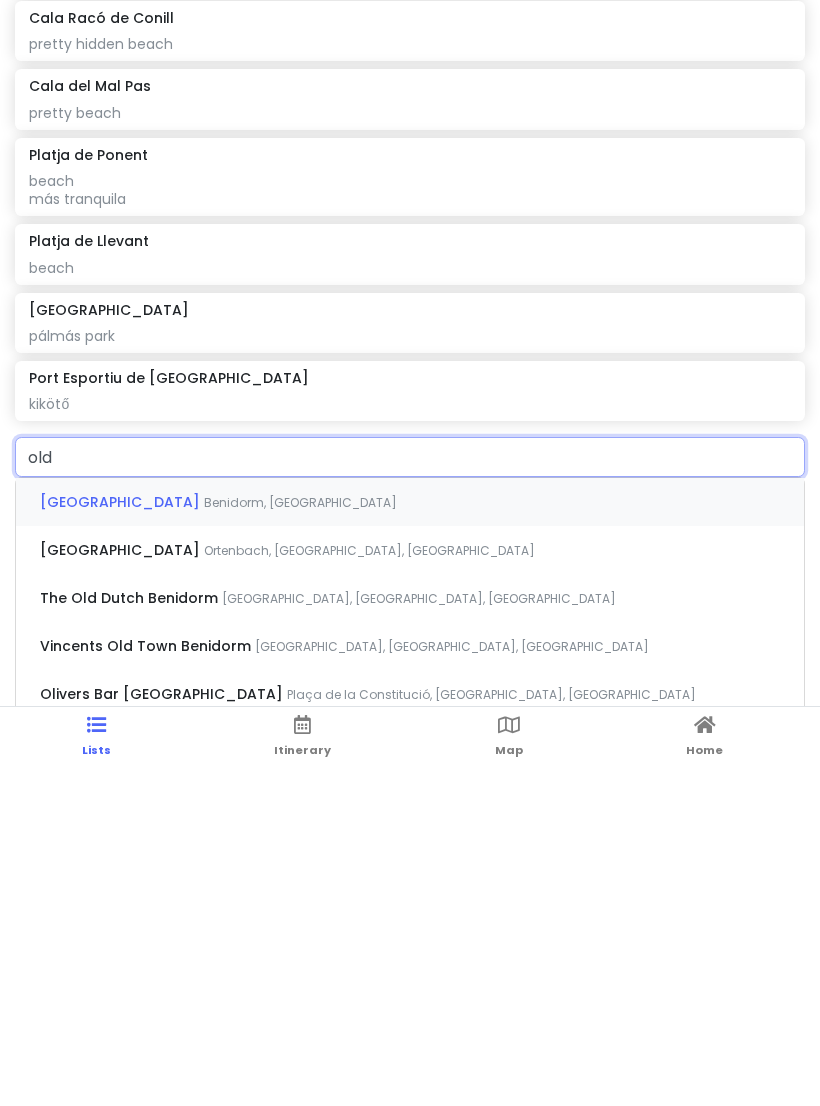 click on "Old Town   [GEOGRAPHIC_DATA], [GEOGRAPHIC_DATA]" at bounding box center [410, 839] 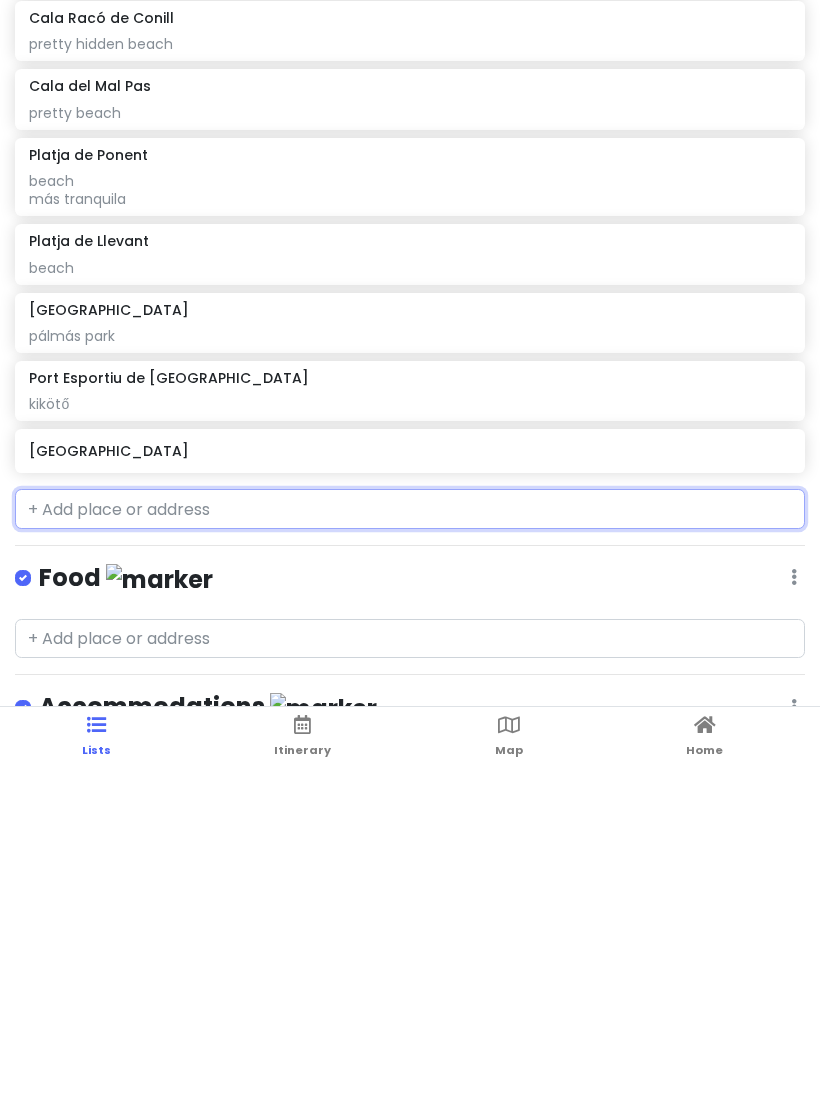 click on "[GEOGRAPHIC_DATA]" at bounding box center [409, 788] 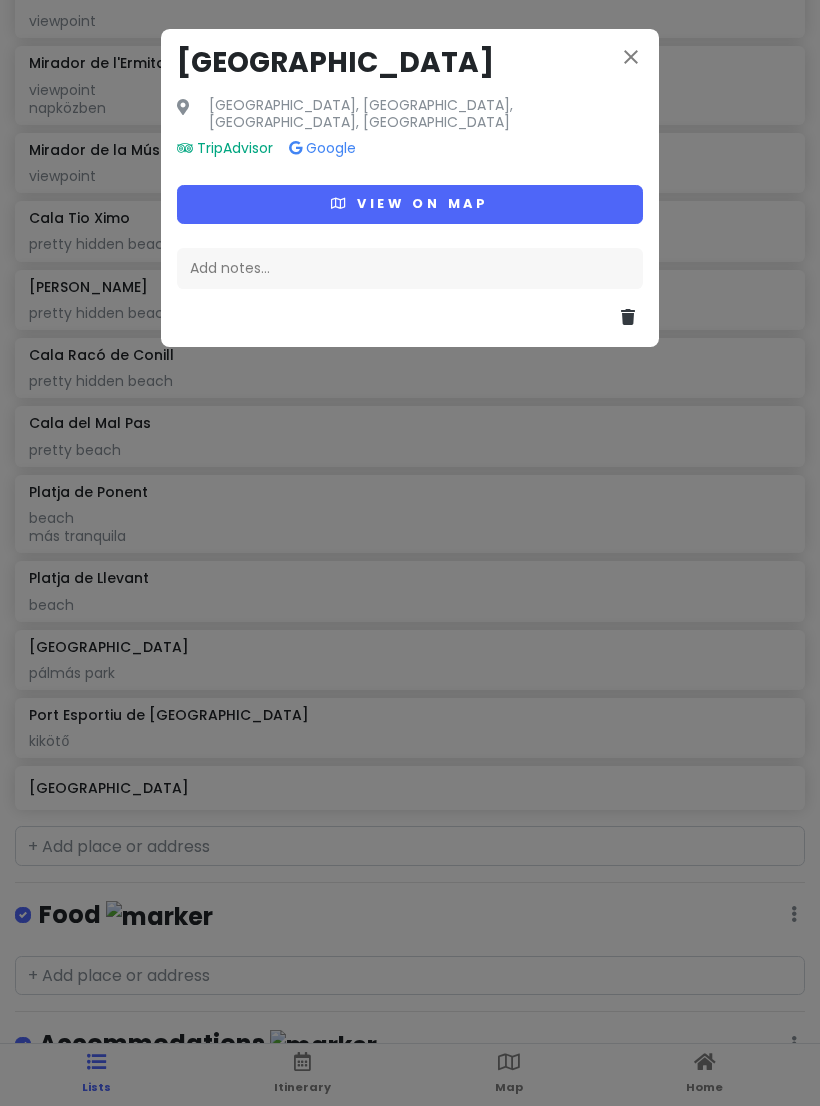 click on "View on map" at bounding box center (410, 204) 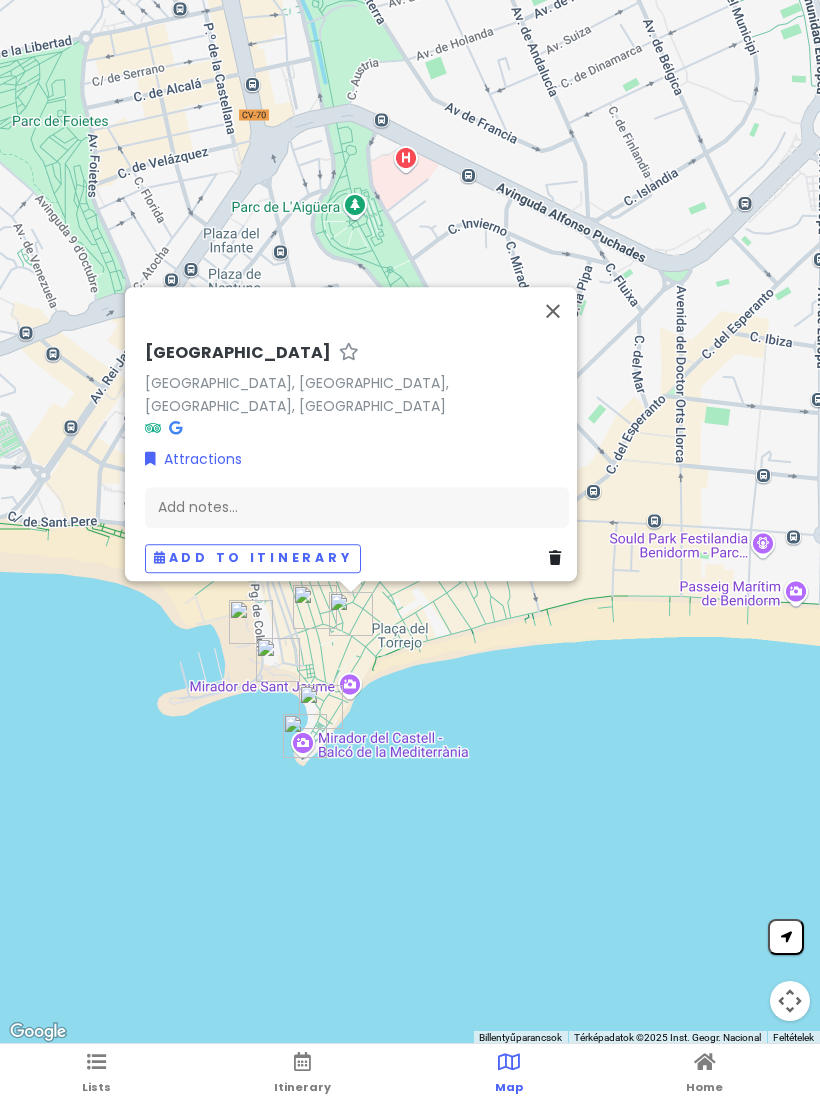 click at bounding box center (553, 311) 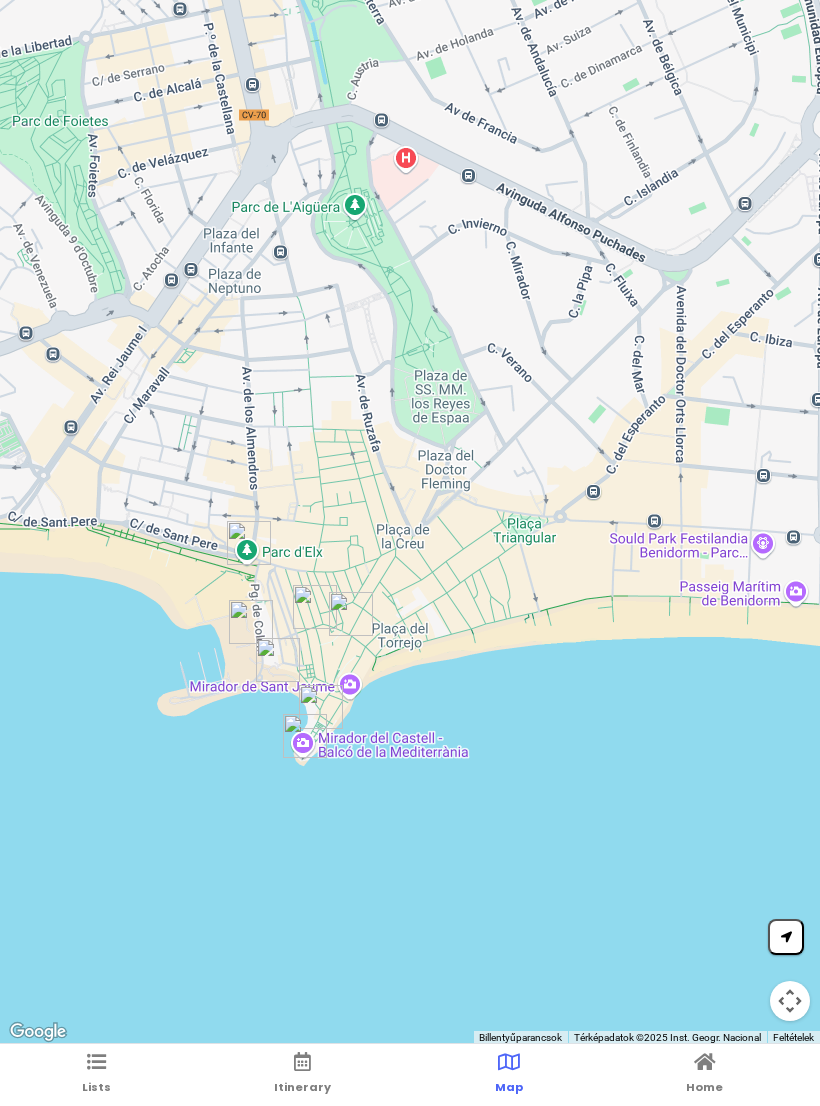 click at bounding box center (96, 1062) 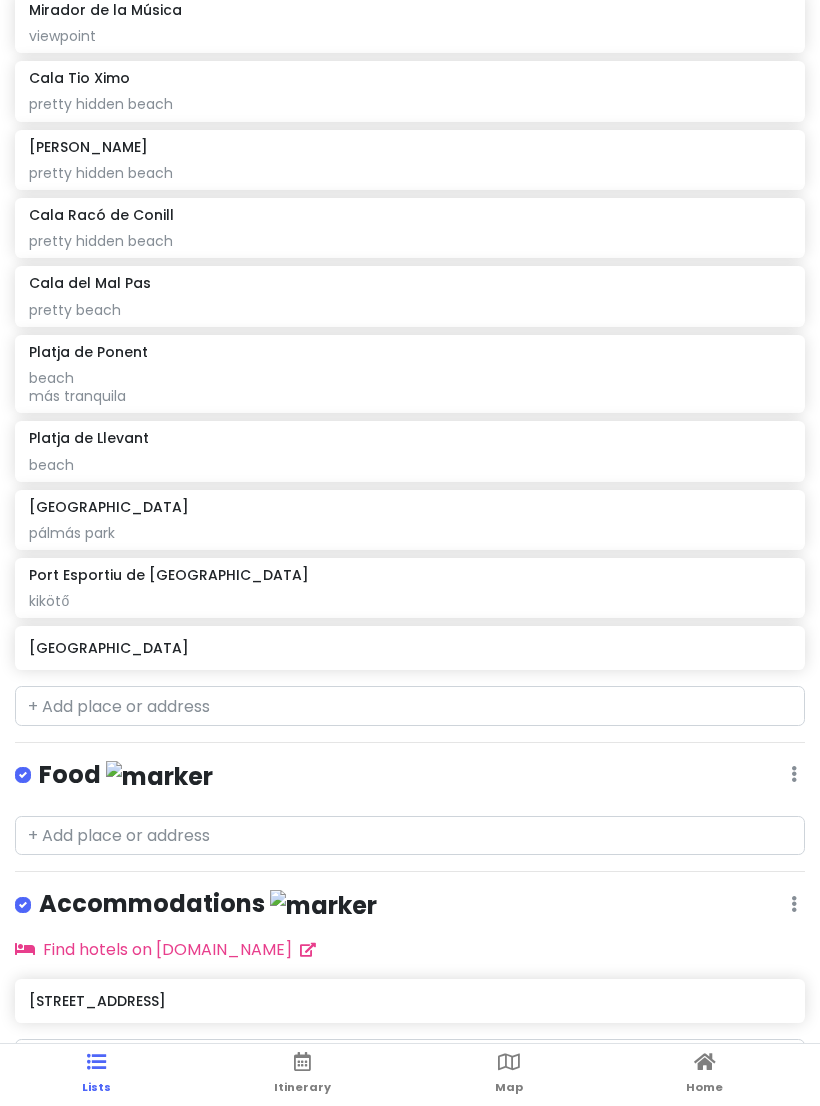 scroll, scrollTop: 770, scrollLeft: 0, axis: vertical 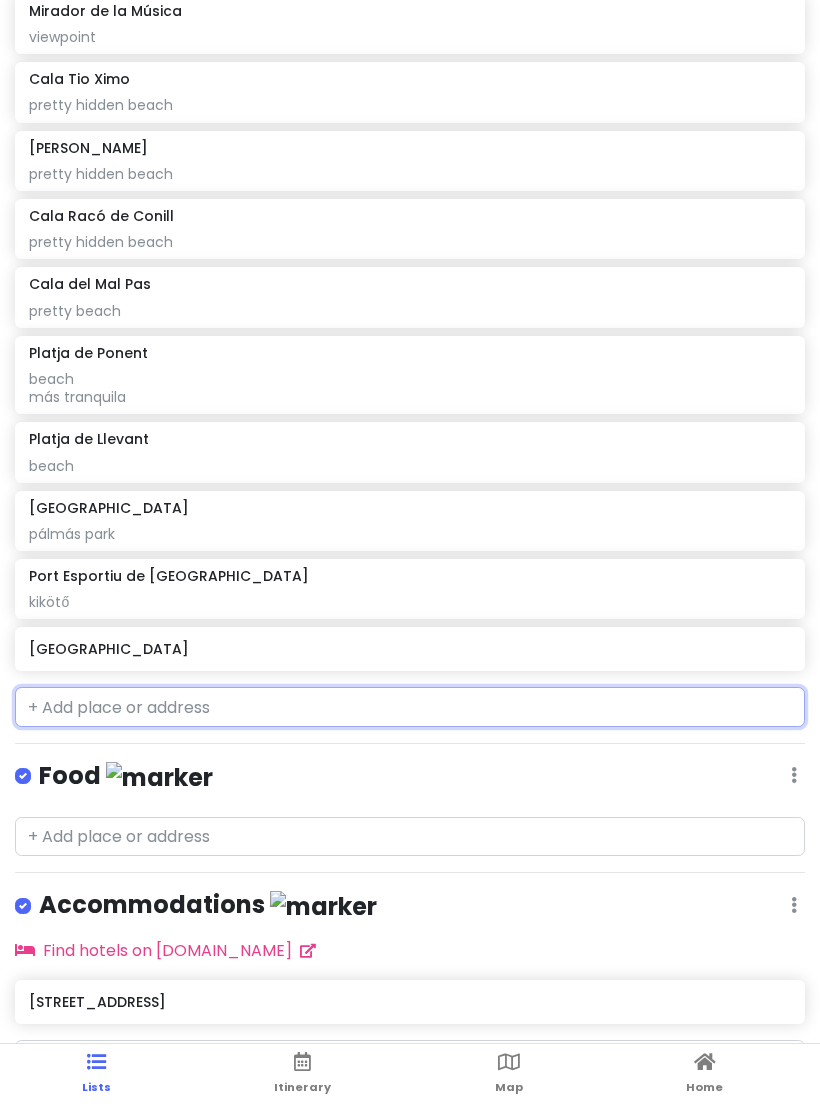 click at bounding box center (410, 707) 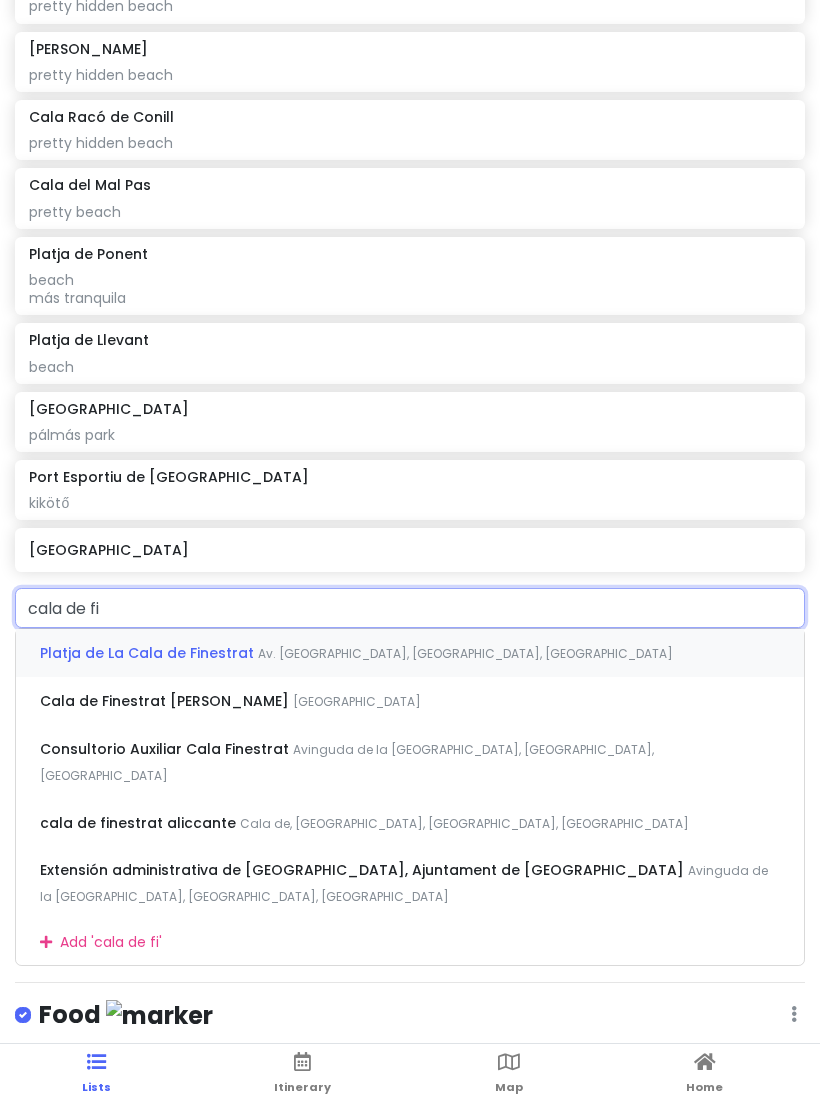 scroll, scrollTop: 879, scrollLeft: 0, axis: vertical 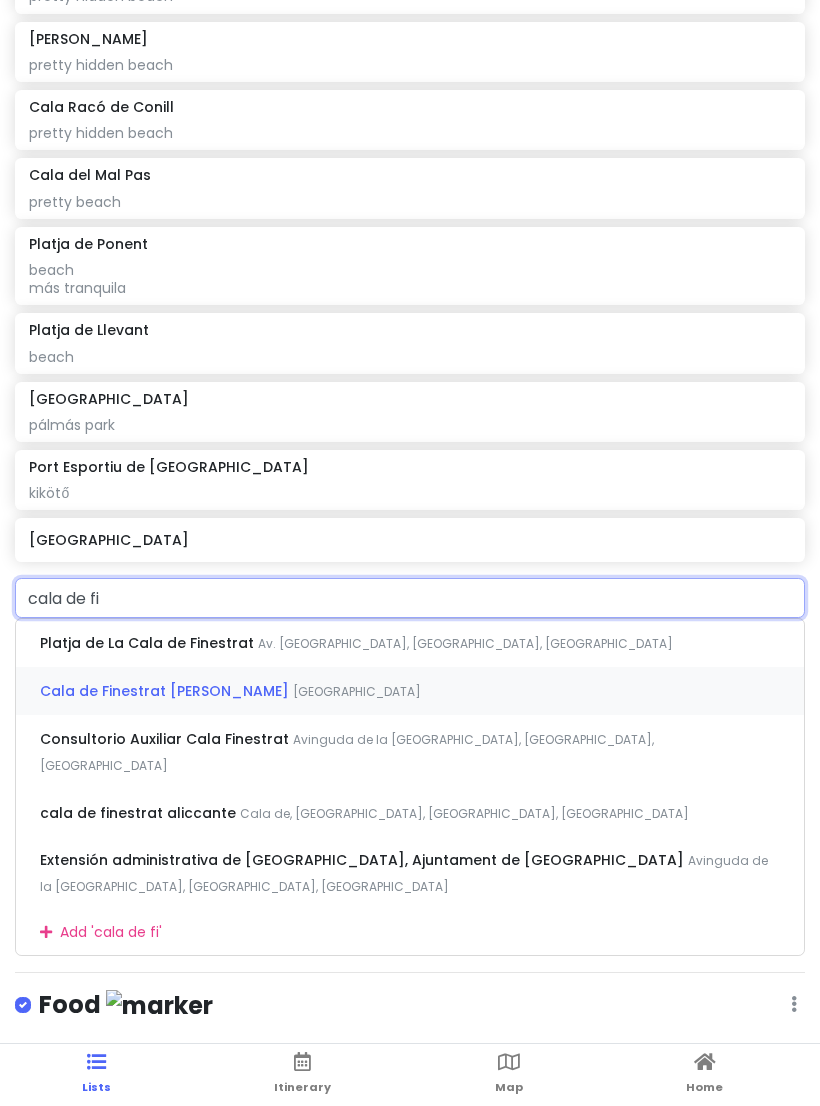 click on "Cala de Finestrat [PERSON_NAME]" at bounding box center (149, 643) 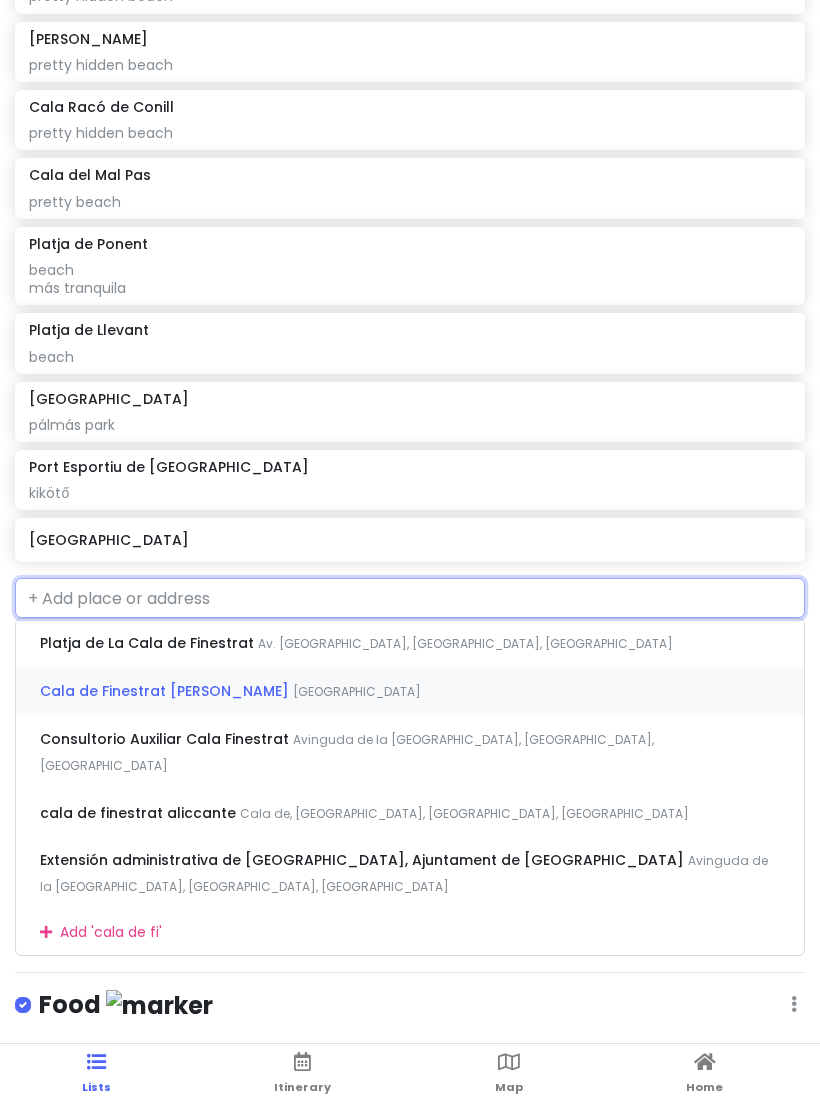 scroll, scrollTop: 770, scrollLeft: 0, axis: vertical 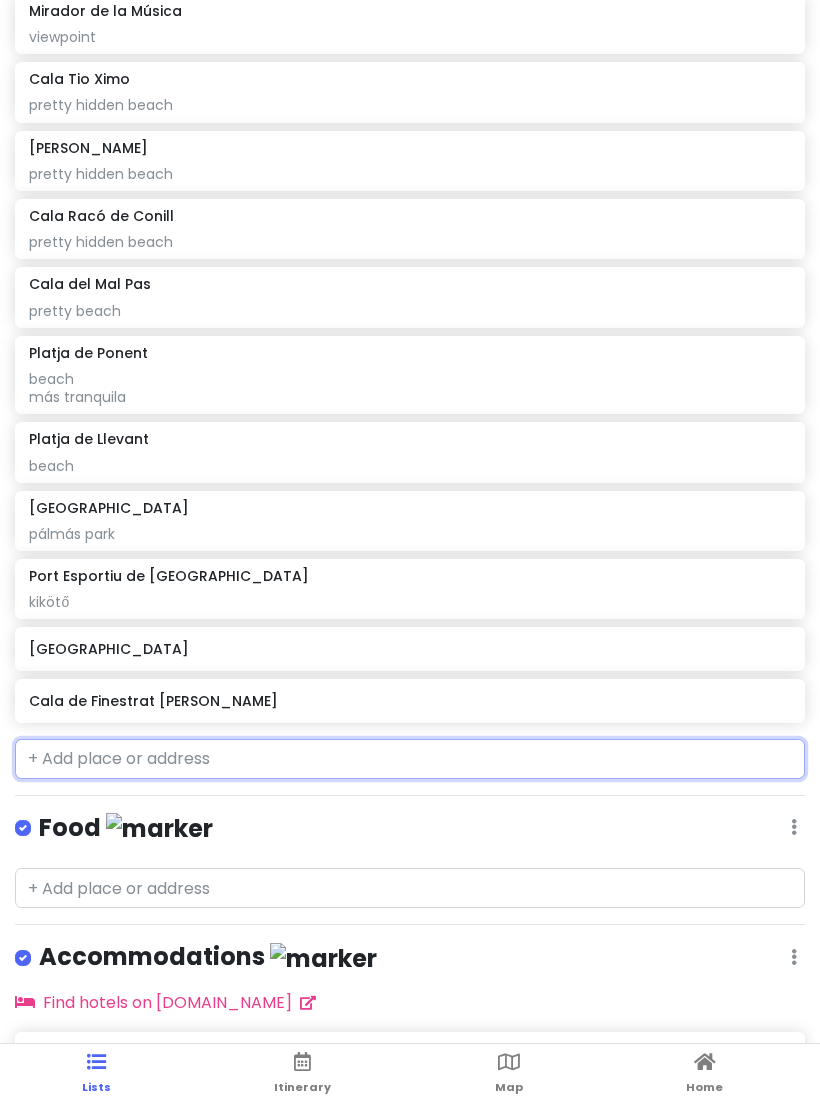 click on "Cala de Finestrat [PERSON_NAME]" 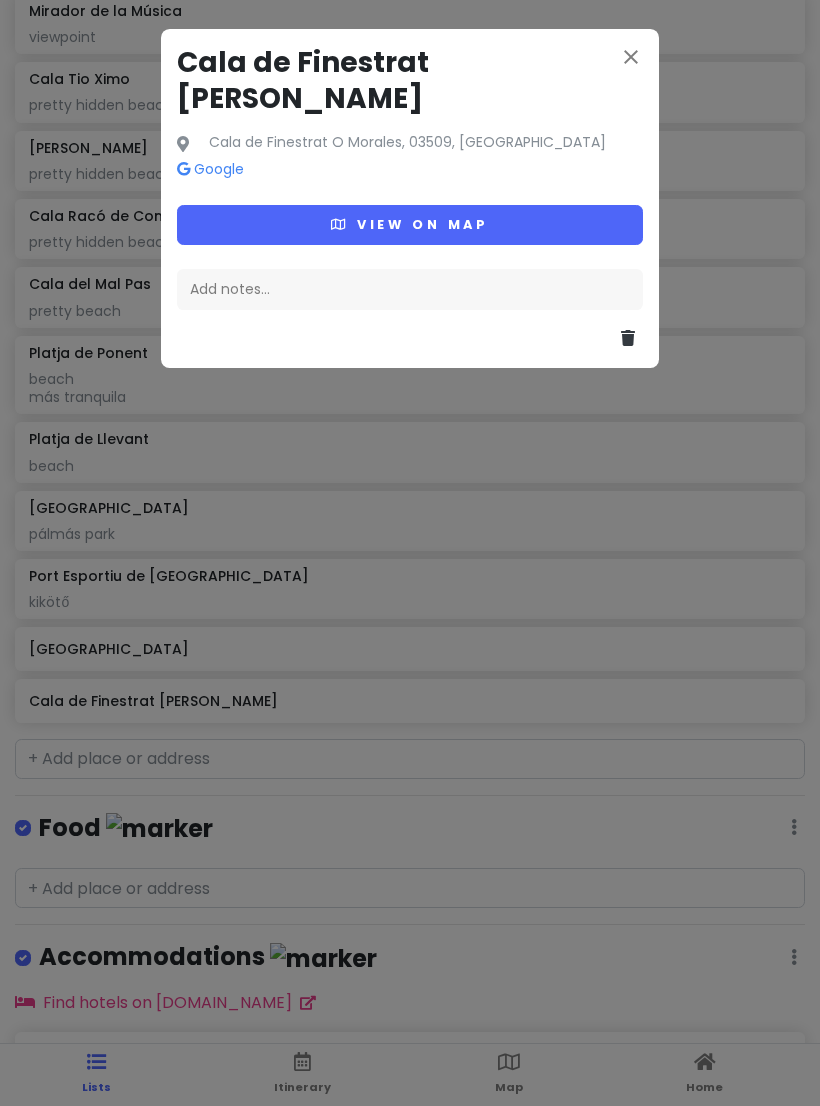 click on "View on map" at bounding box center (410, 224) 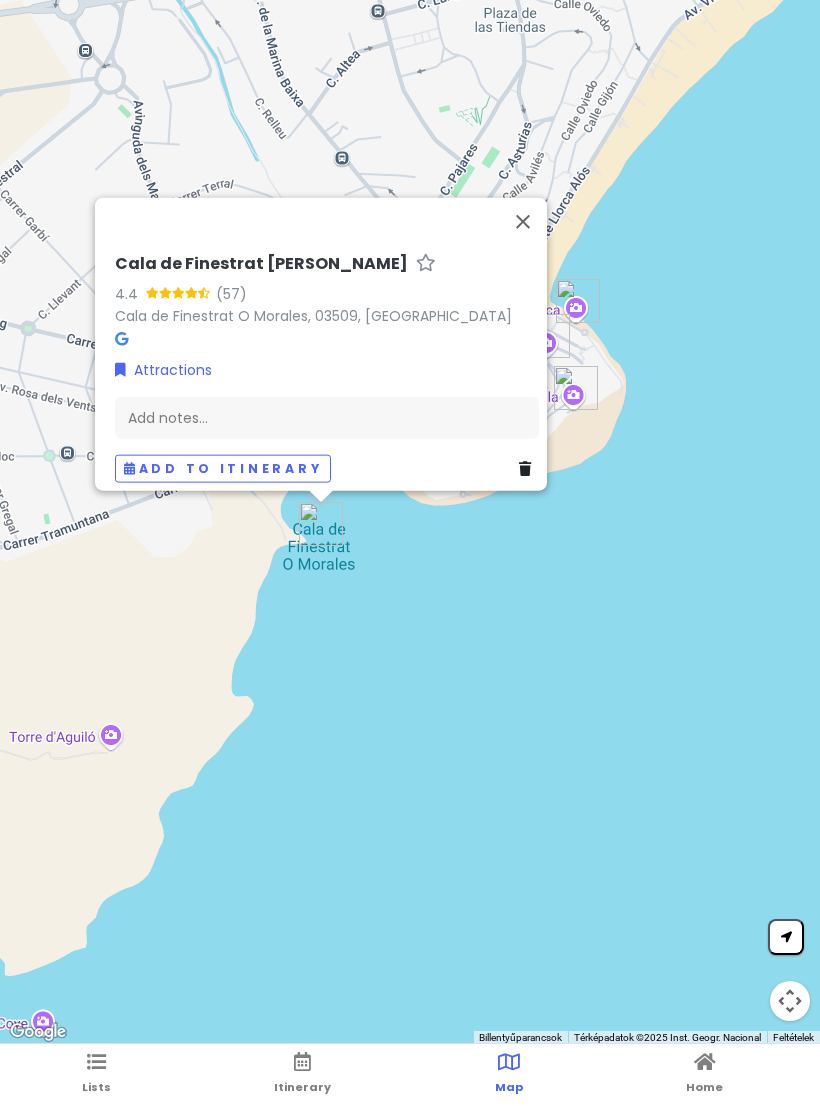 click at bounding box center (523, 221) 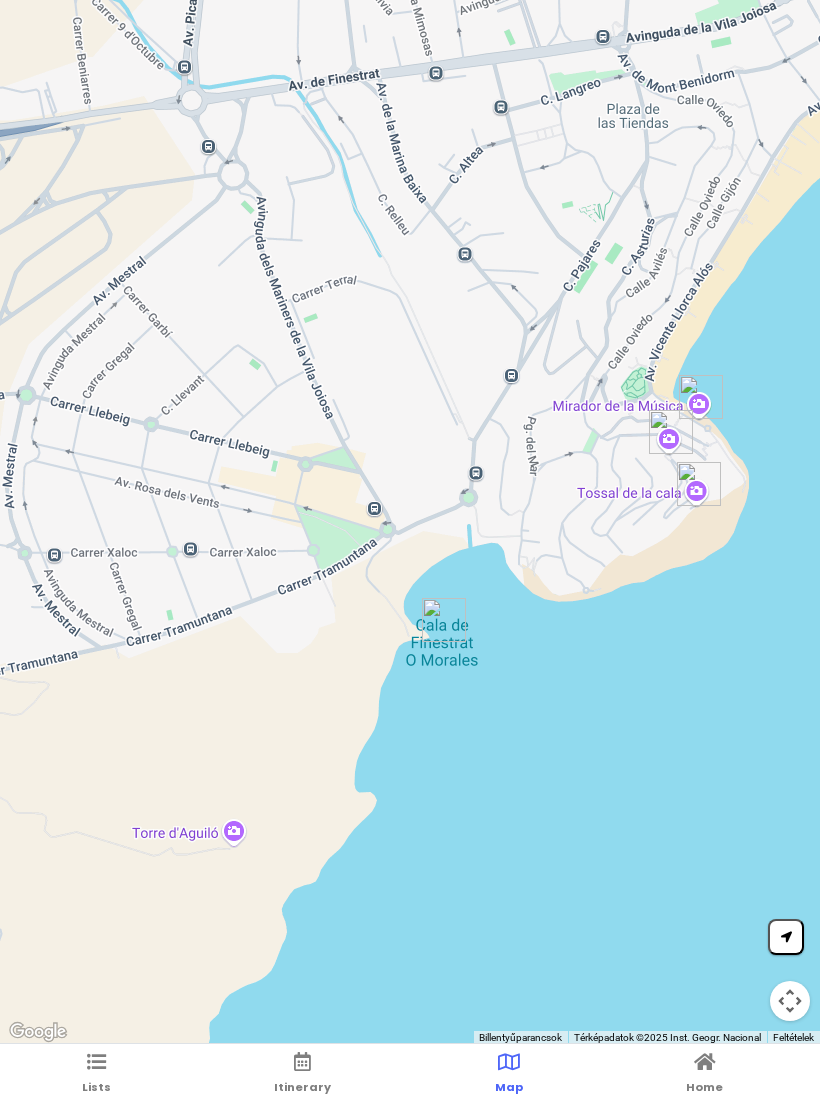 click at bounding box center (96, 1062) 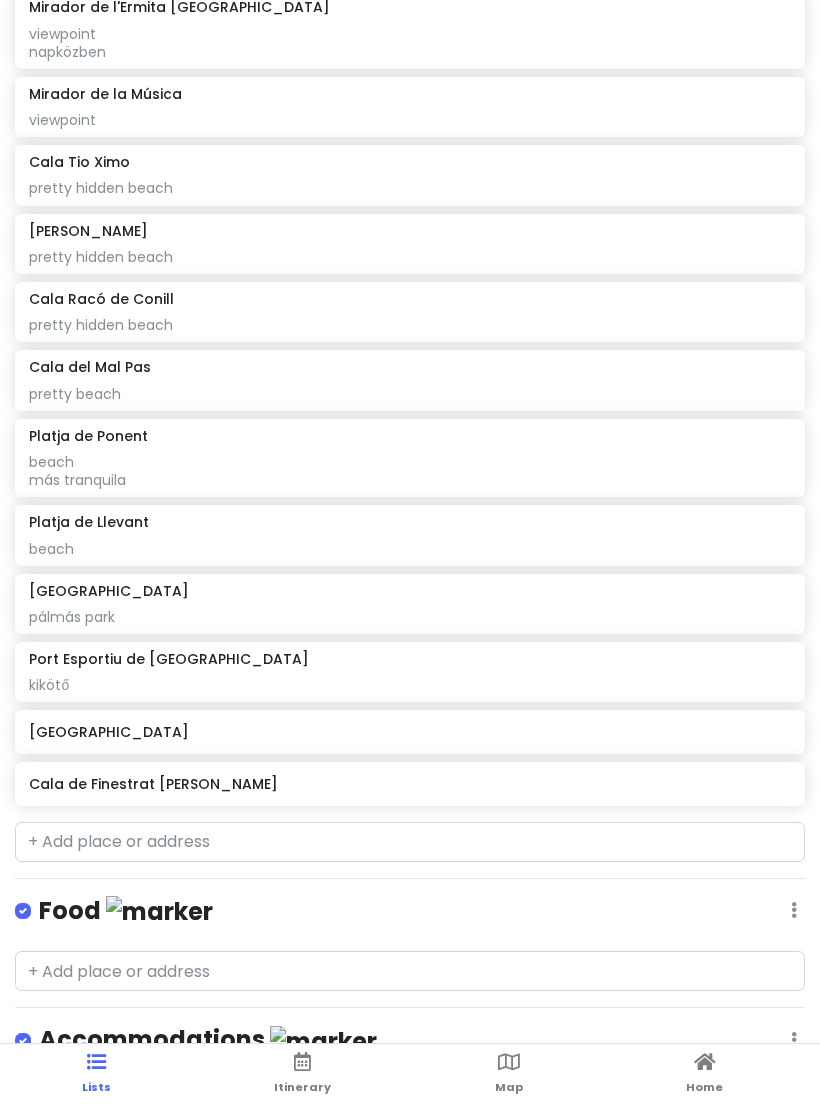 scroll, scrollTop: 707, scrollLeft: 0, axis: vertical 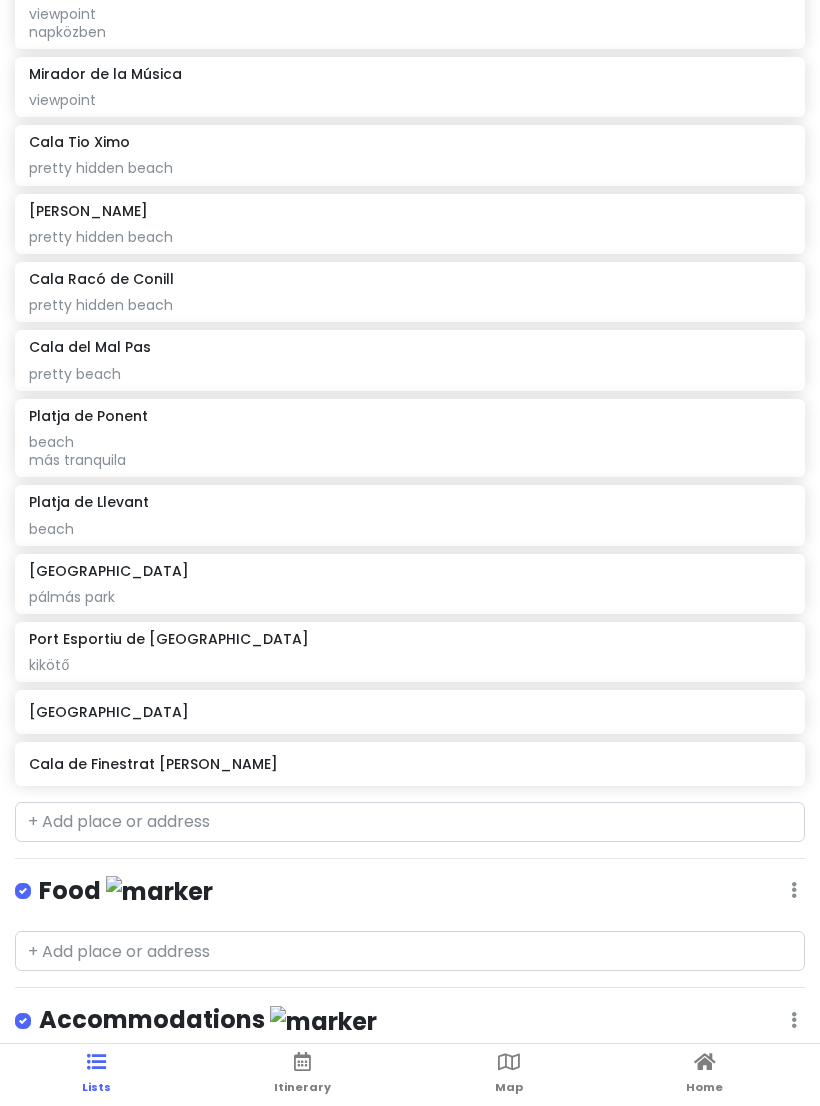 click on "Cala de Finestrat [PERSON_NAME]" at bounding box center [409, 764] 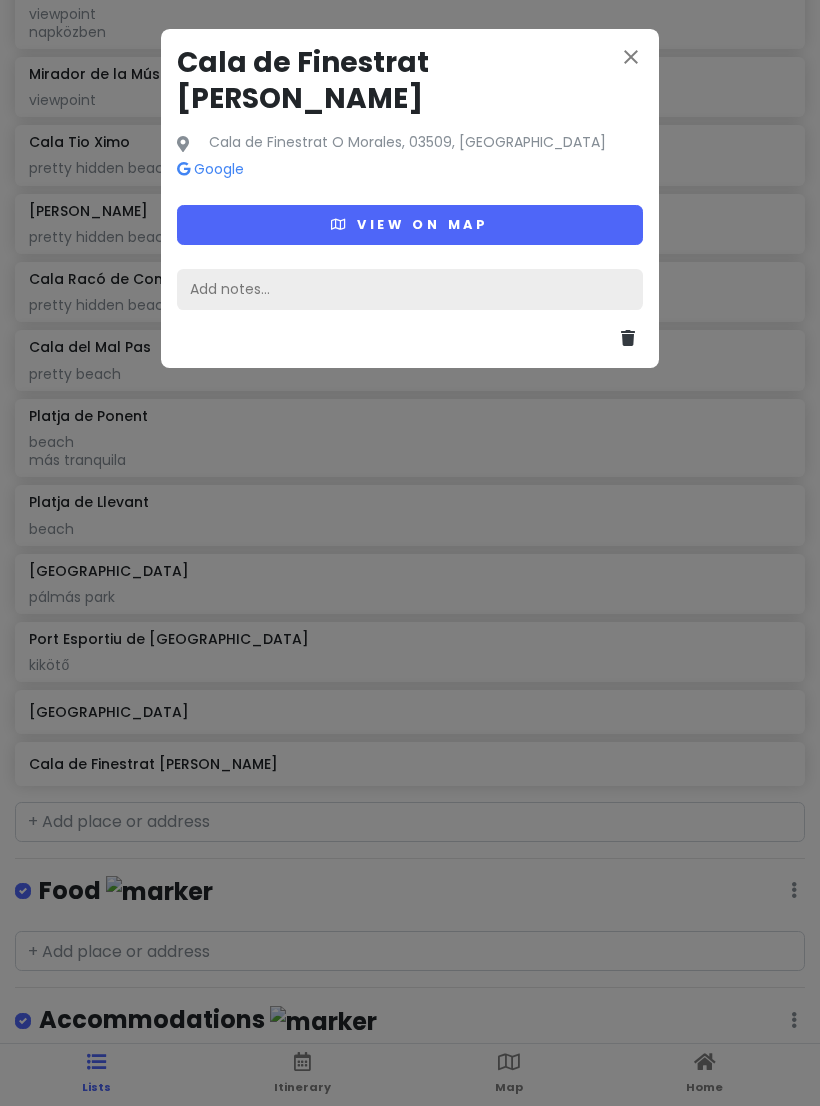 click on "Add notes..." at bounding box center [410, 290] 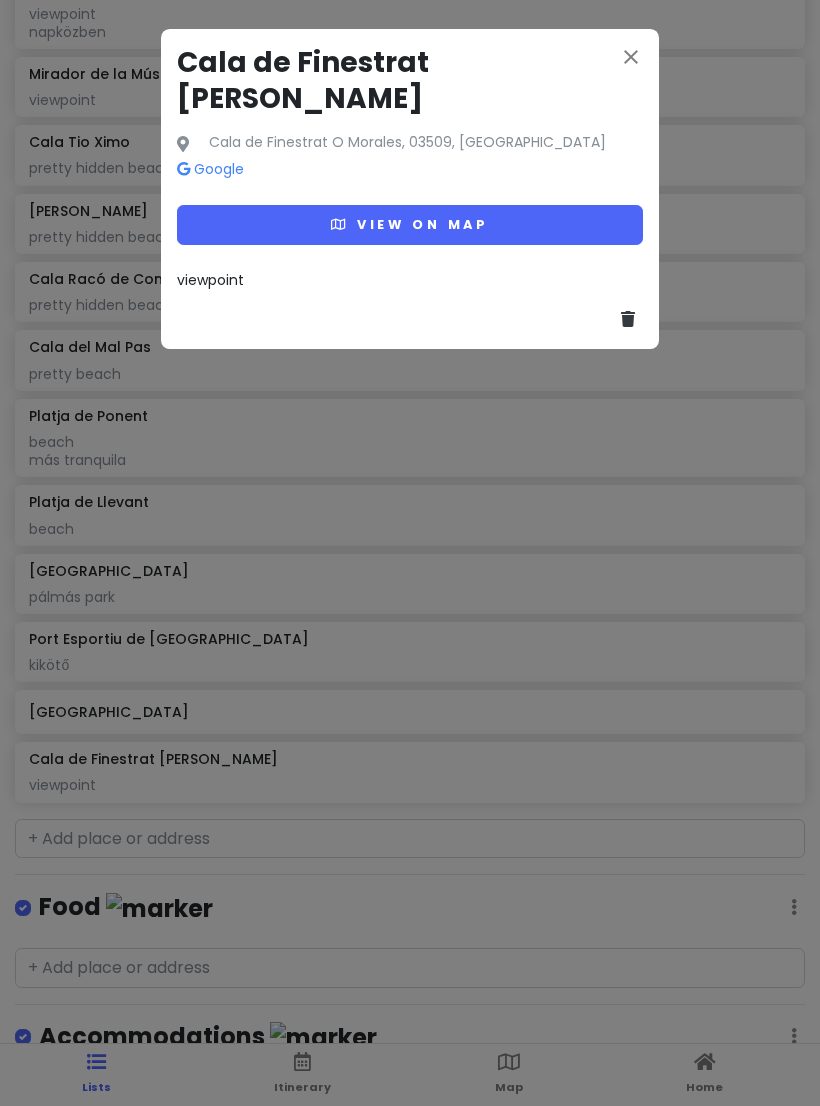 click on "close" at bounding box center [631, 57] 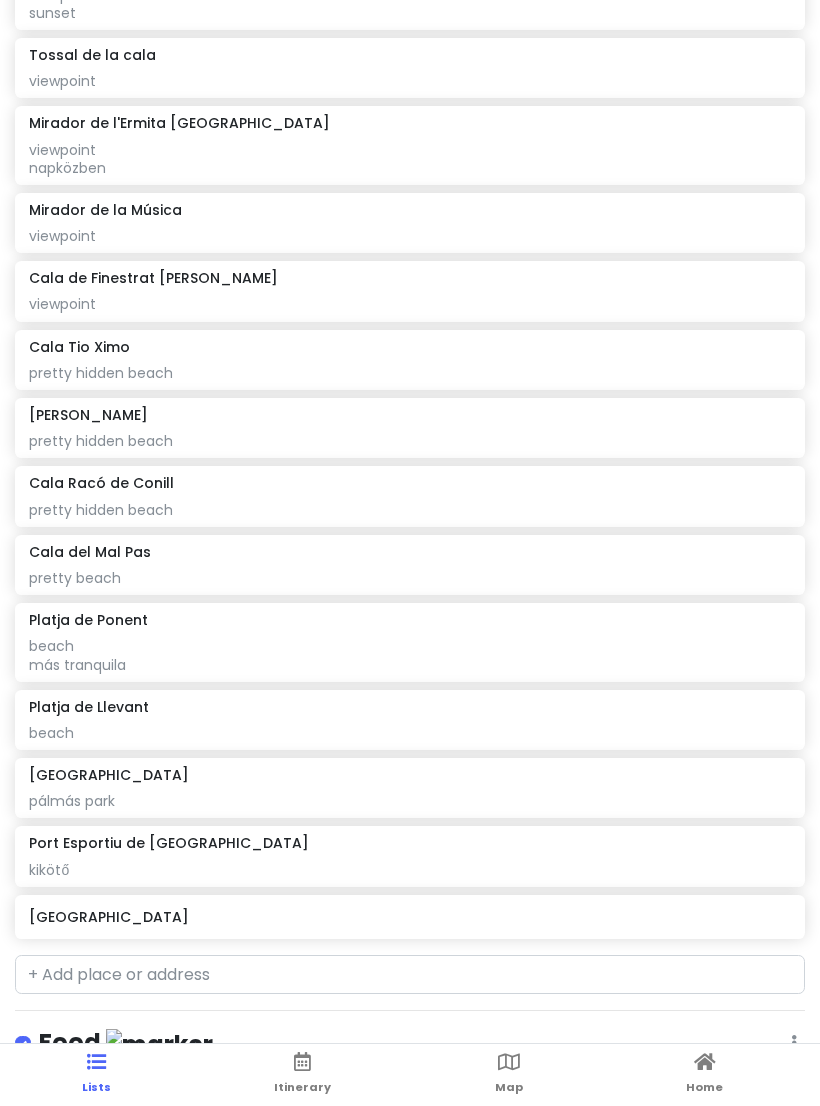 scroll, scrollTop: 568, scrollLeft: 0, axis: vertical 